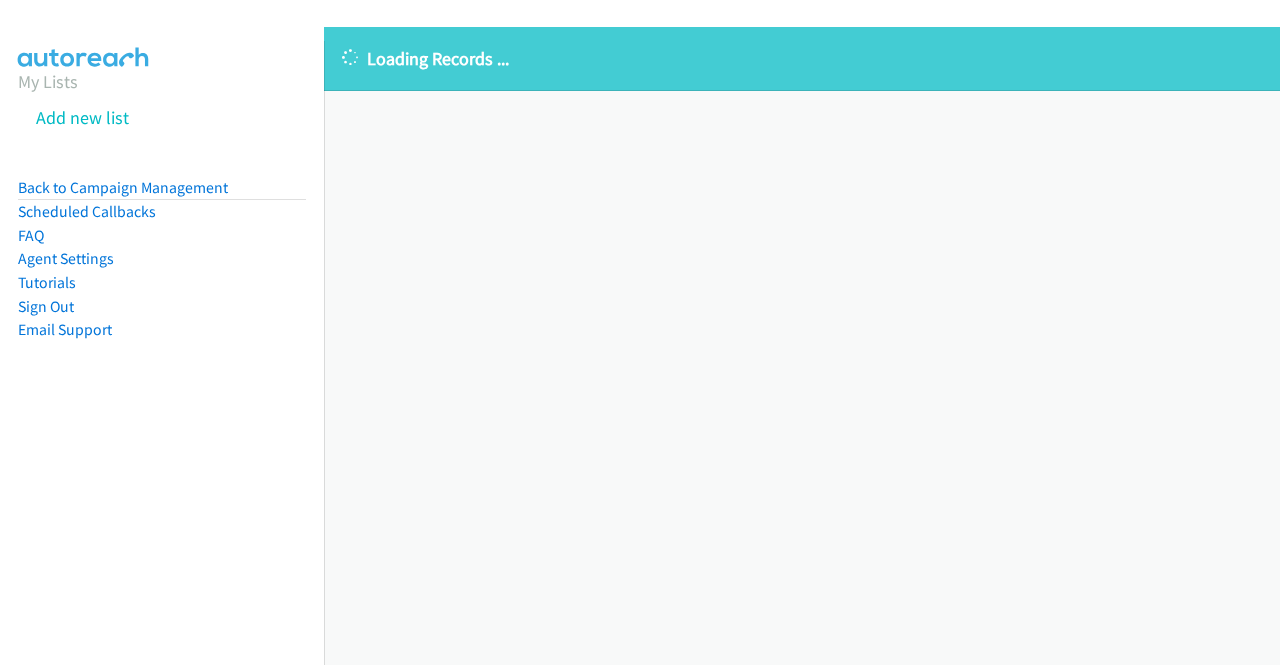 scroll, scrollTop: 0, scrollLeft: 0, axis: both 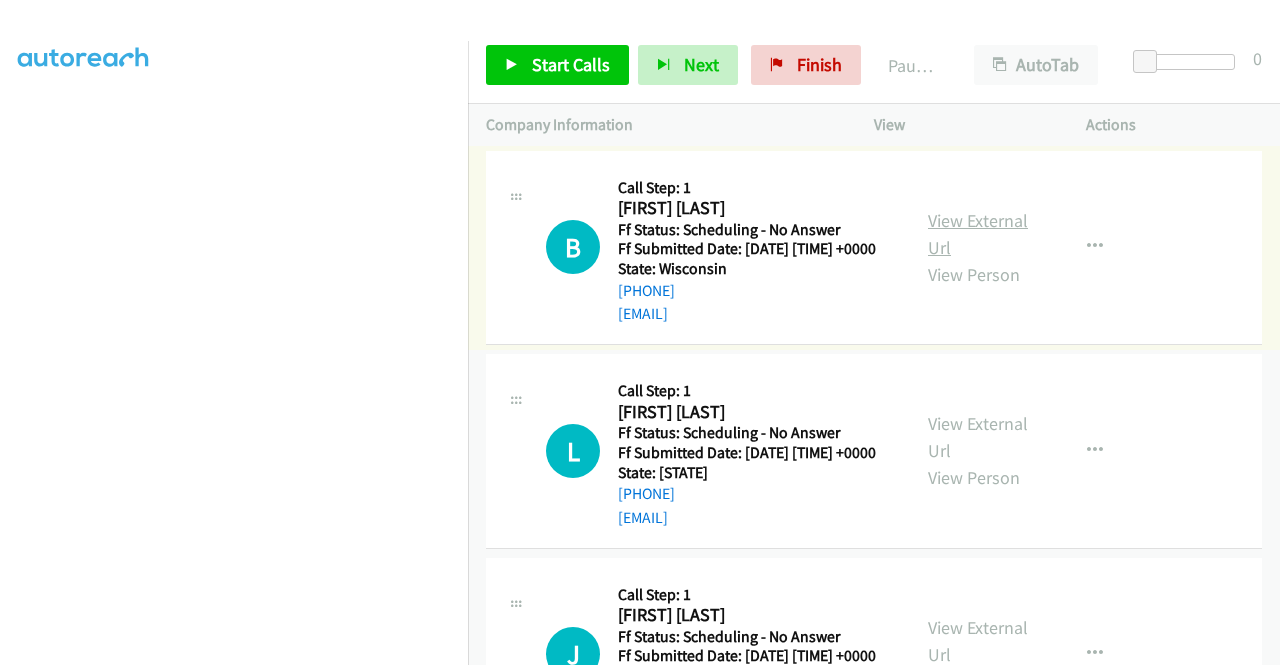 click on "View External Url" at bounding box center (978, 234) 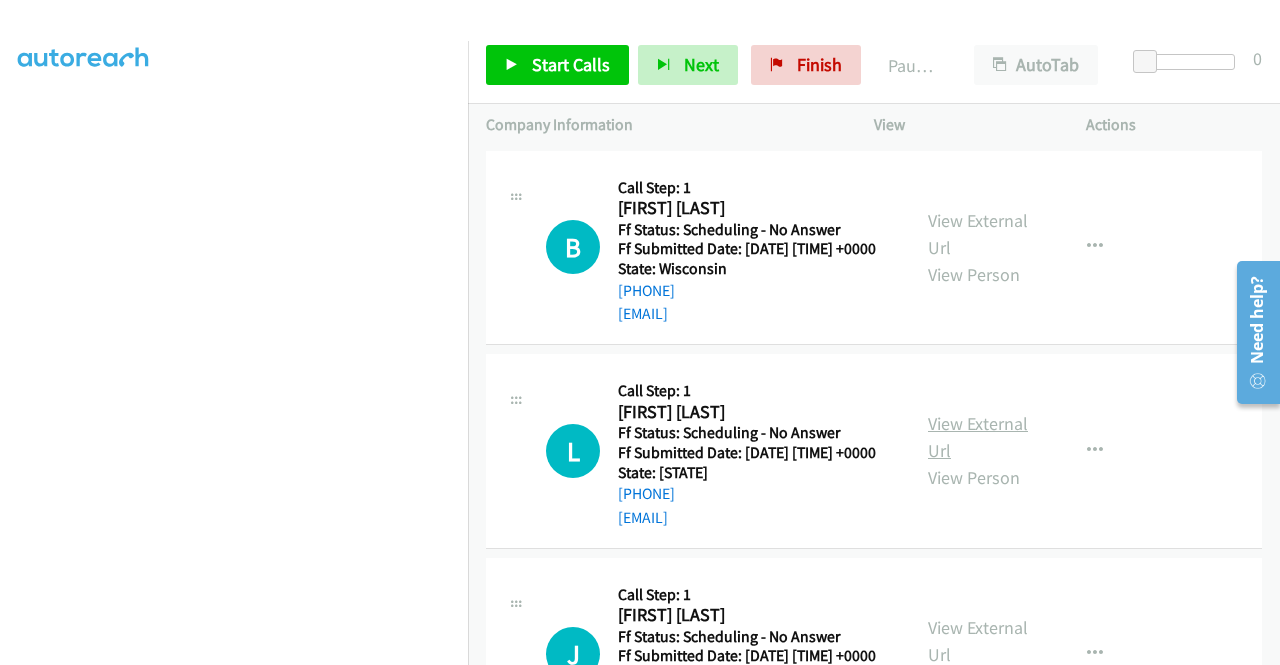 click on "View External Url" at bounding box center [978, 437] 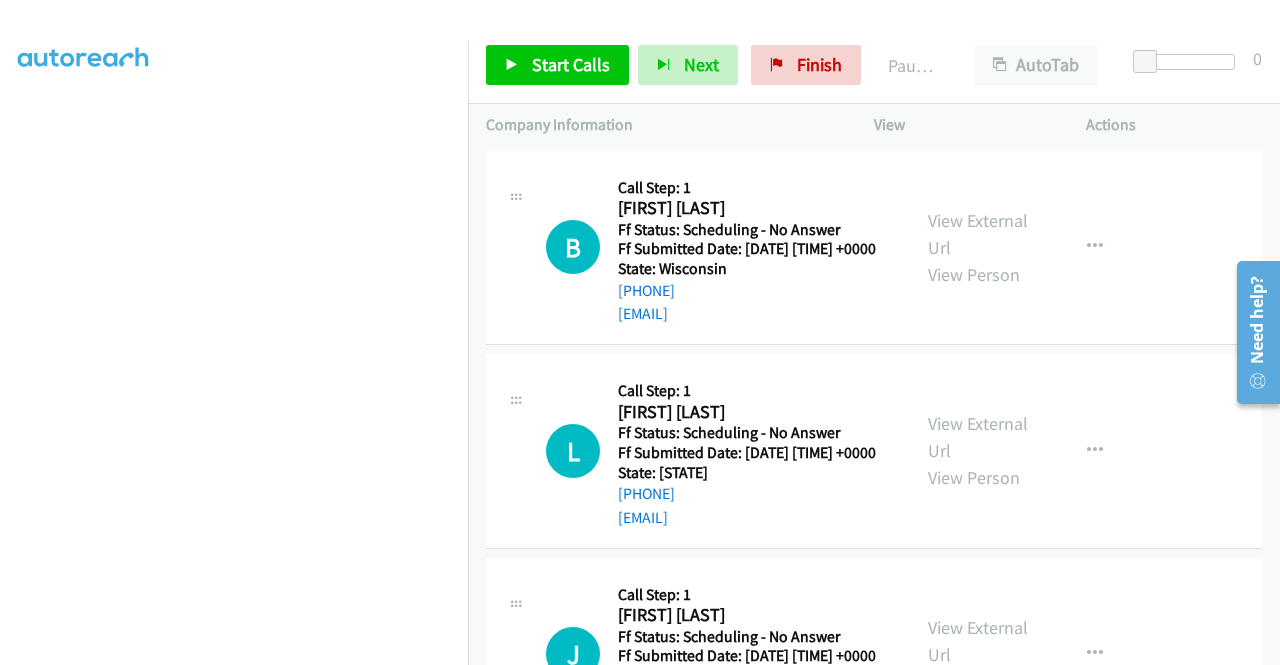 scroll, scrollTop: 100, scrollLeft: 0, axis: vertical 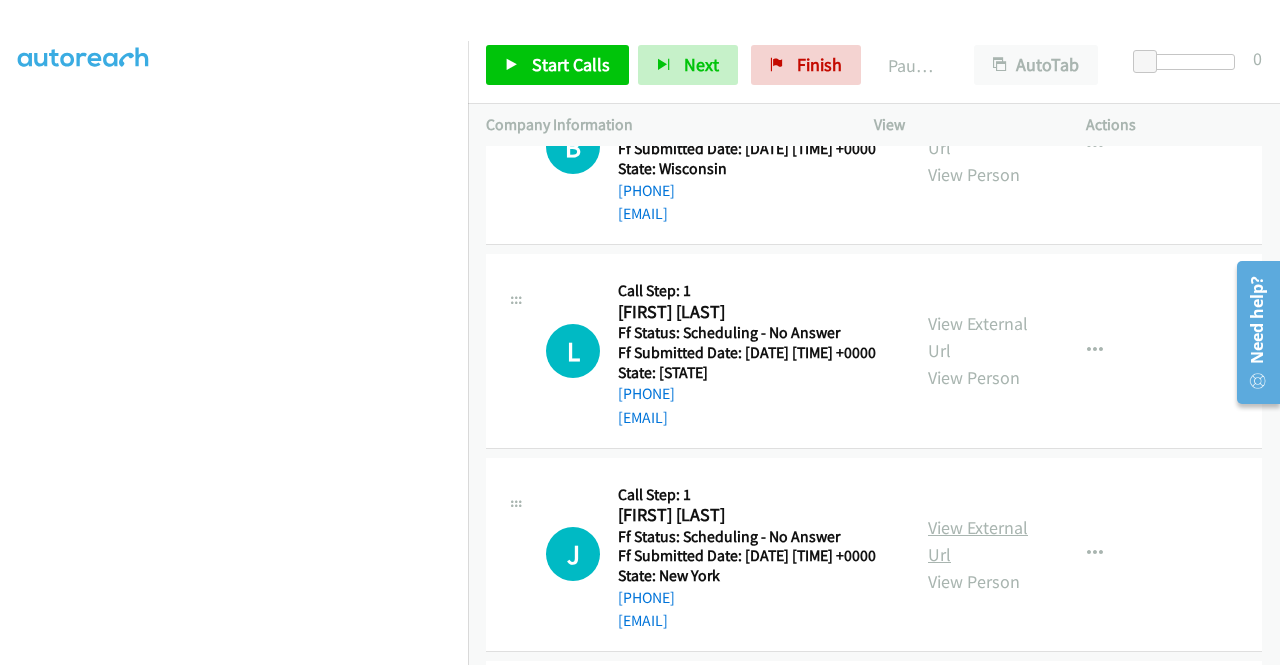 click on "View External Url" at bounding box center (978, 541) 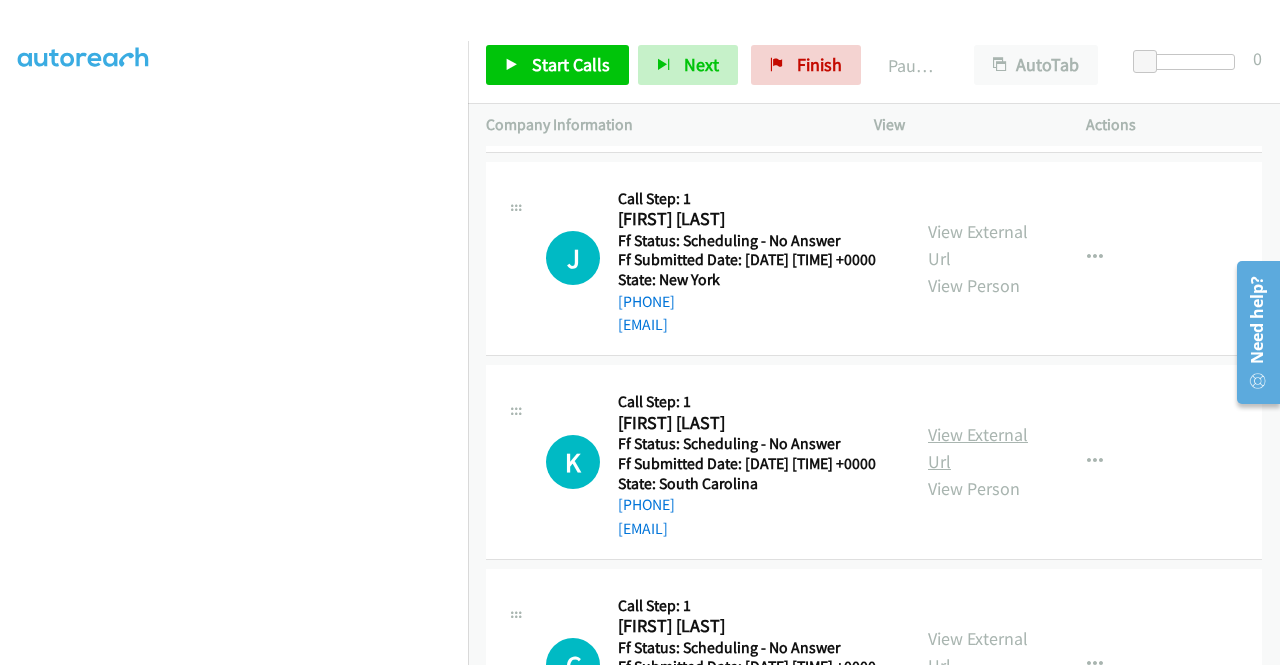 scroll, scrollTop: 400, scrollLeft: 0, axis: vertical 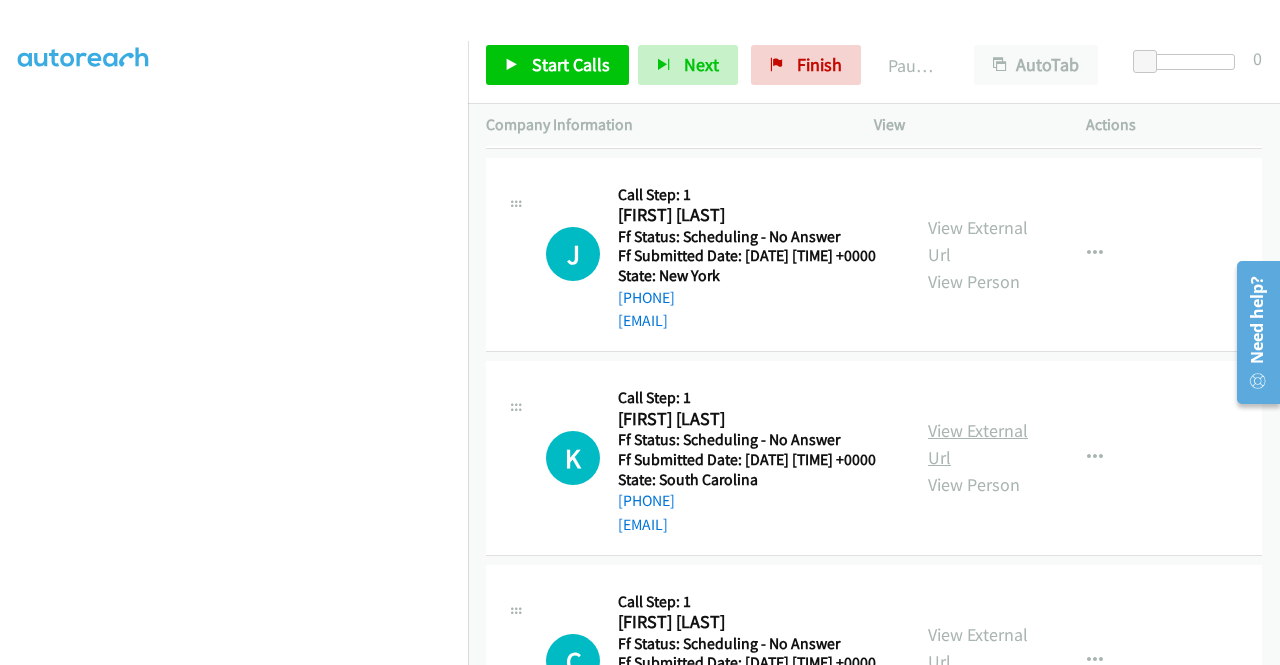 click on "View External Url" at bounding box center [978, 444] 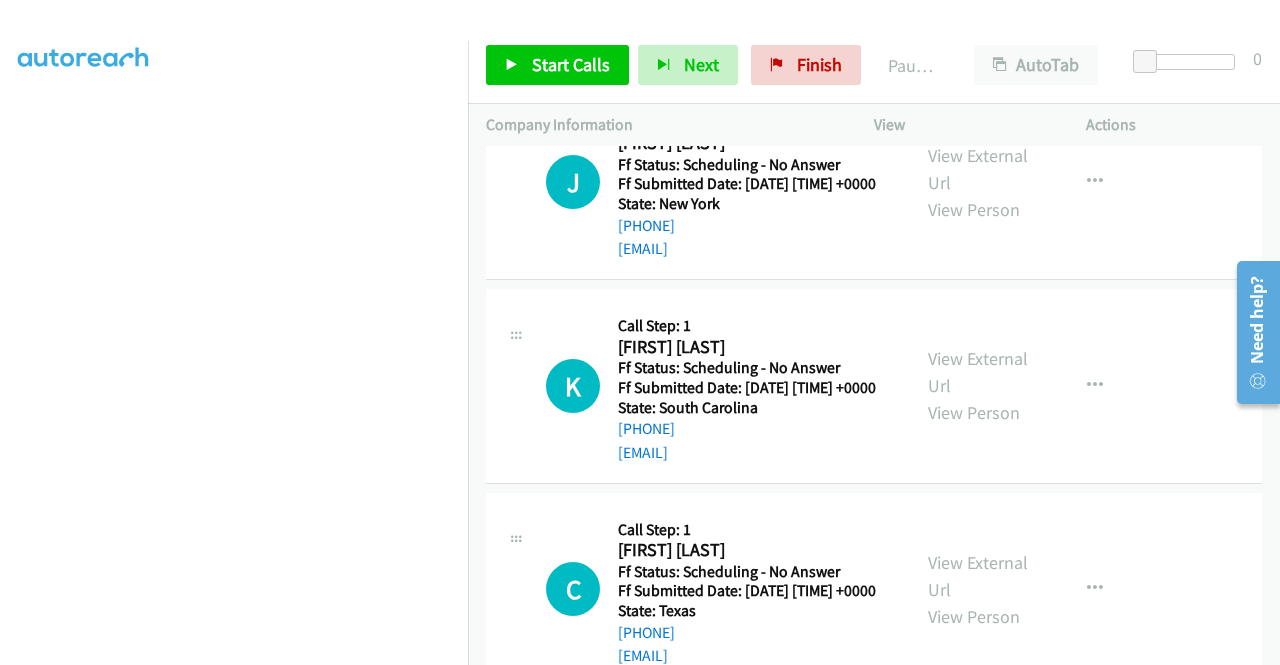 scroll, scrollTop: 600, scrollLeft: 0, axis: vertical 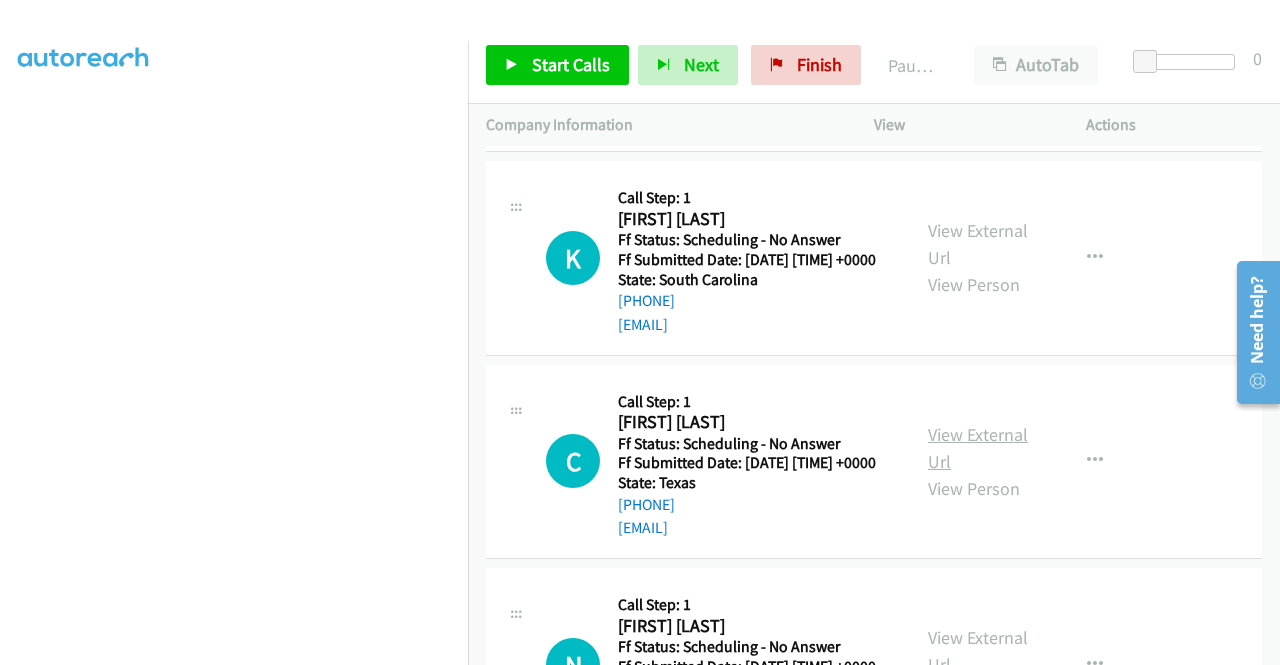 click on "View External Url" at bounding box center [978, 448] 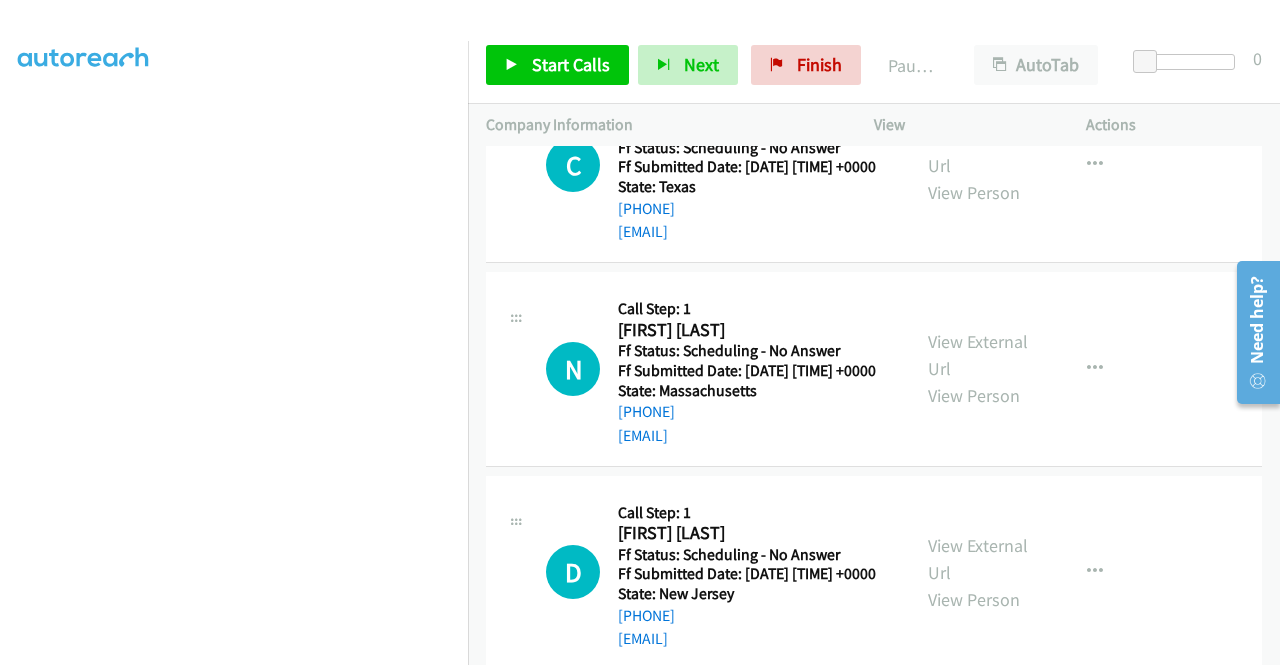 scroll, scrollTop: 900, scrollLeft: 0, axis: vertical 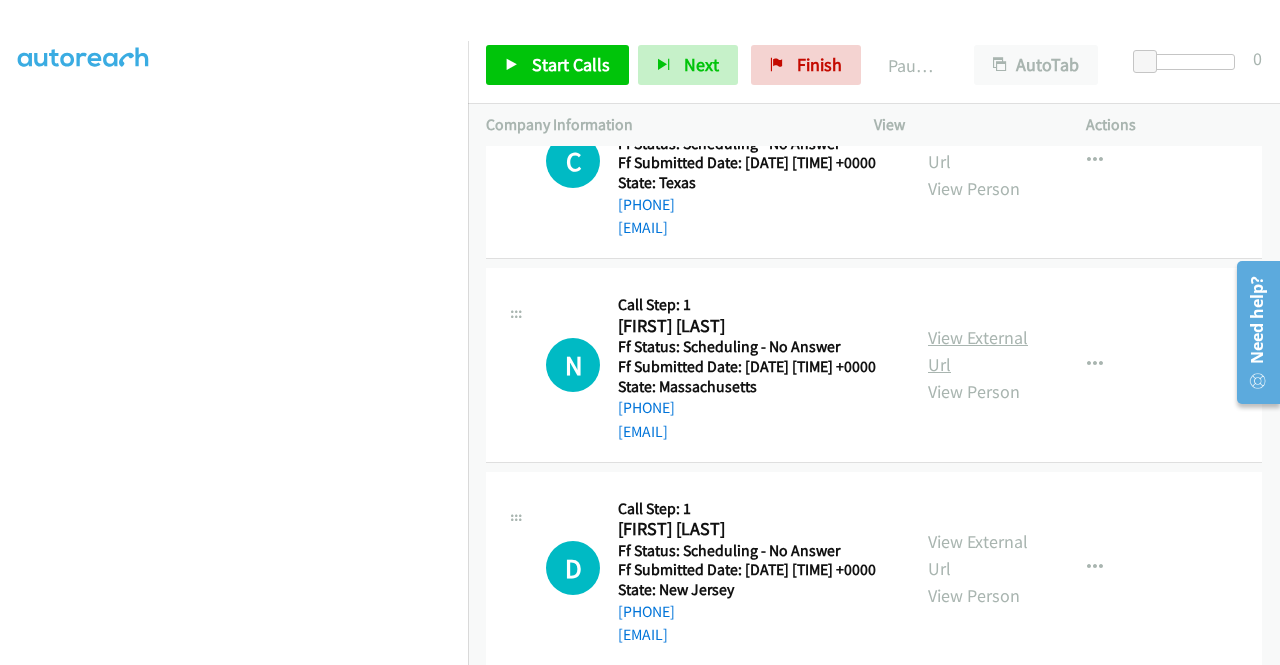 click on "View External Url" at bounding box center (978, 351) 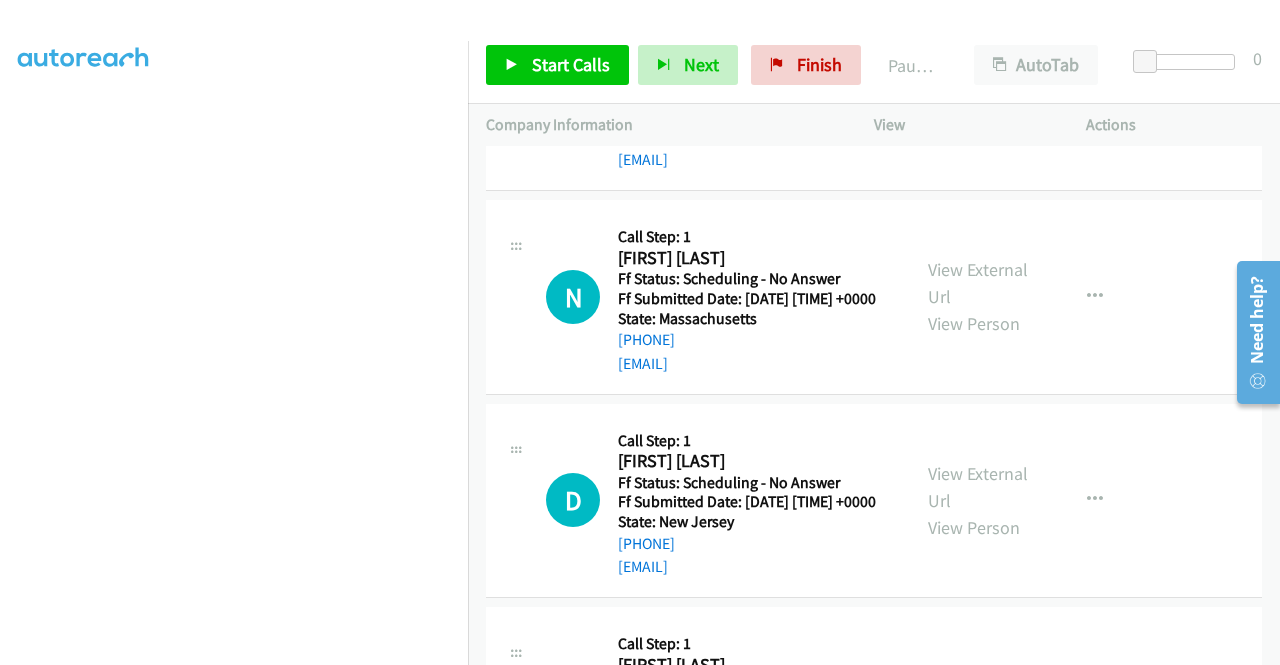 scroll, scrollTop: 1000, scrollLeft: 0, axis: vertical 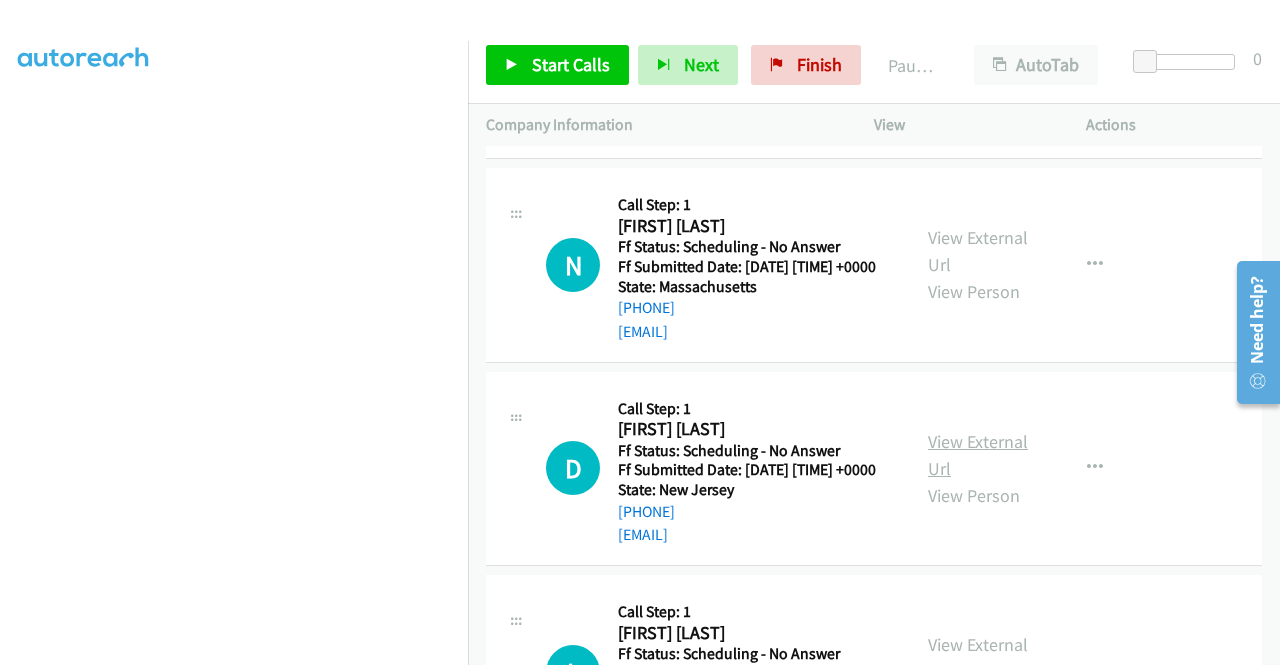 click on "View External Url" at bounding box center [978, 455] 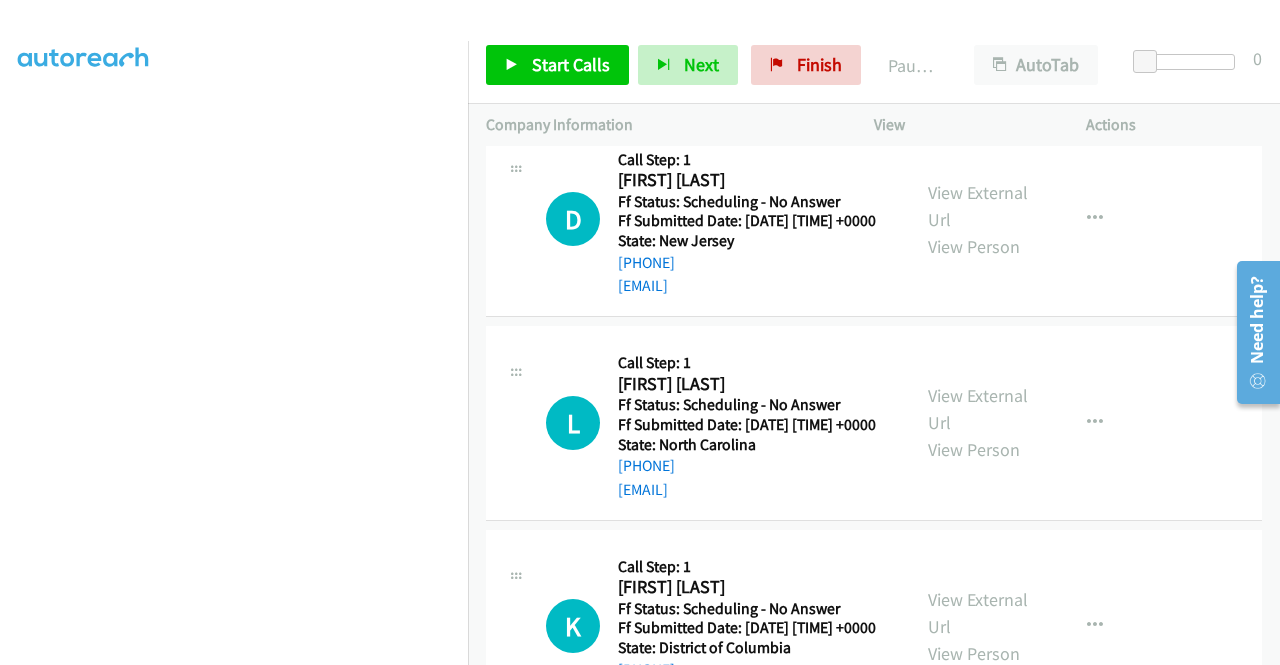 scroll, scrollTop: 1300, scrollLeft: 0, axis: vertical 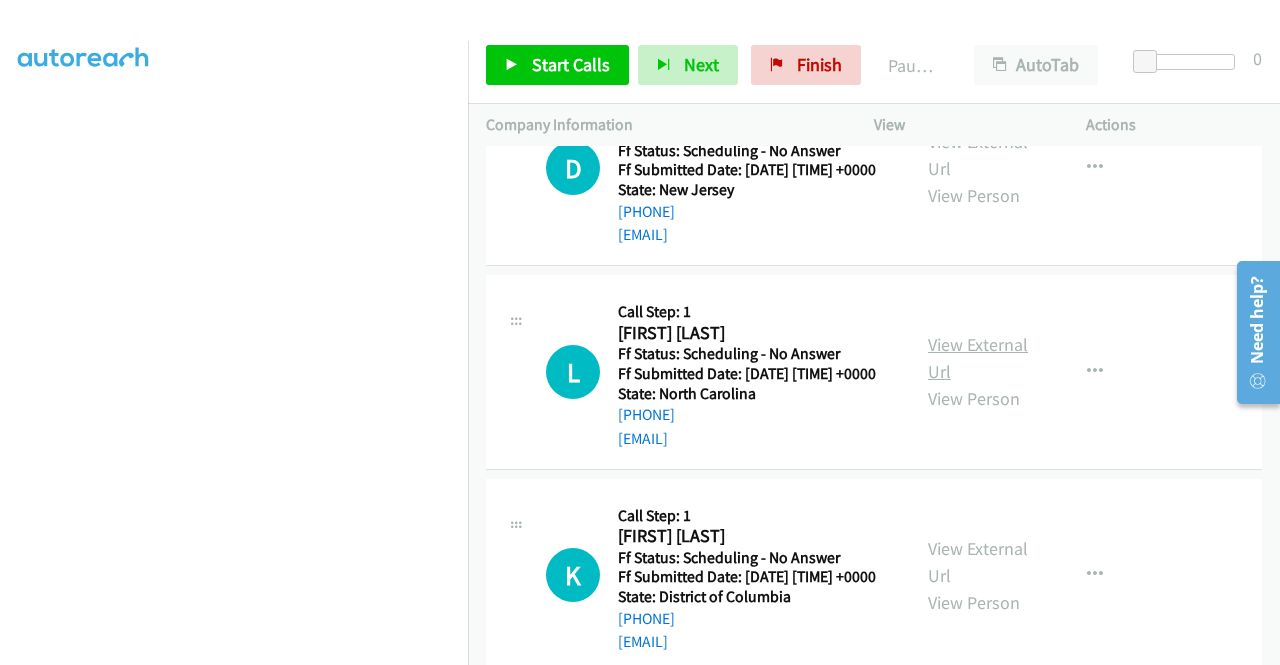 click on "View External Url" at bounding box center (978, 358) 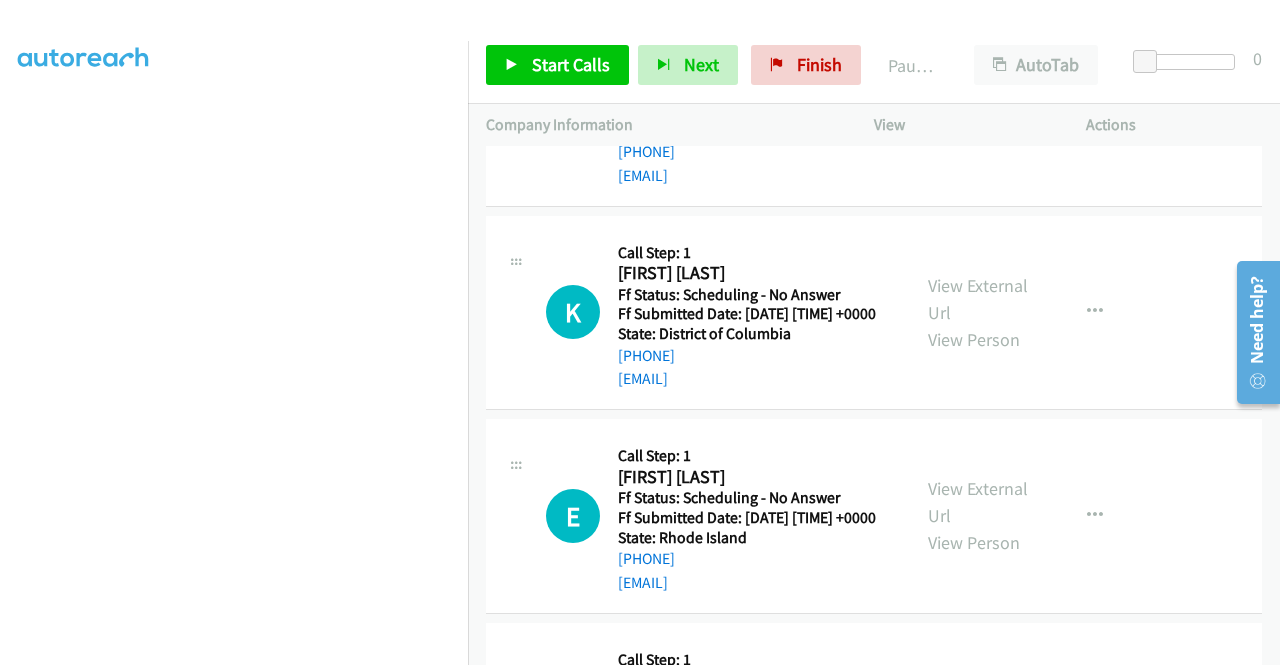 scroll, scrollTop: 1600, scrollLeft: 0, axis: vertical 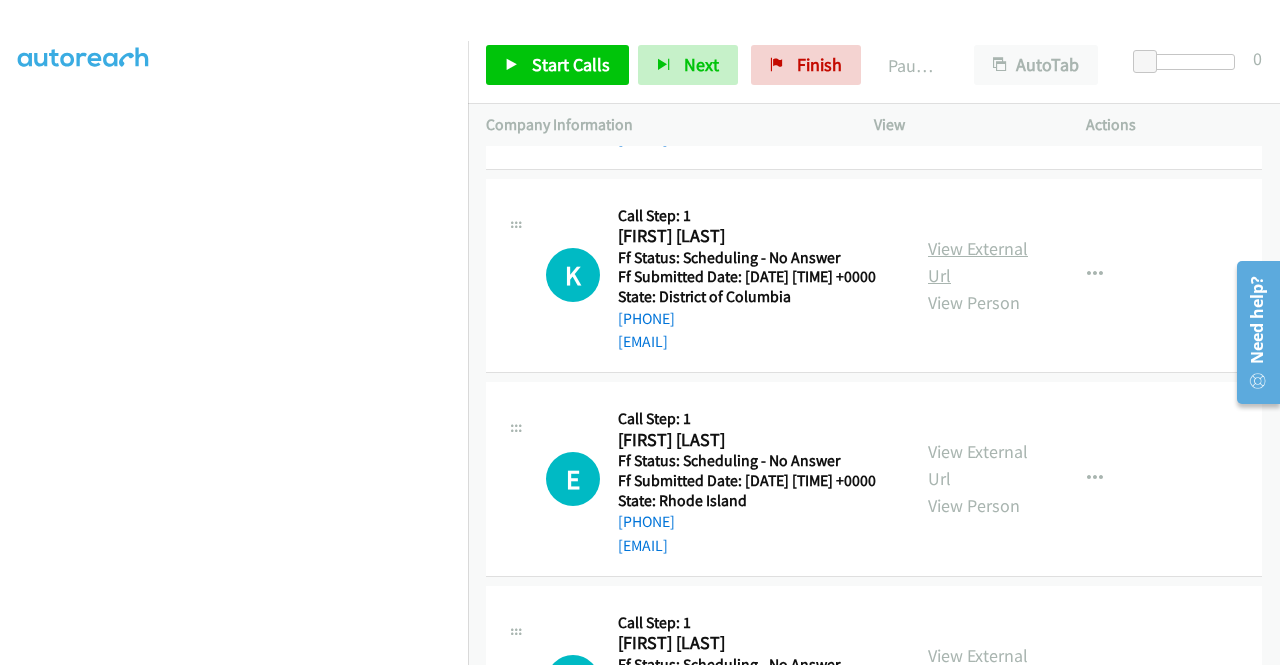 click on "View External Url" at bounding box center (978, 262) 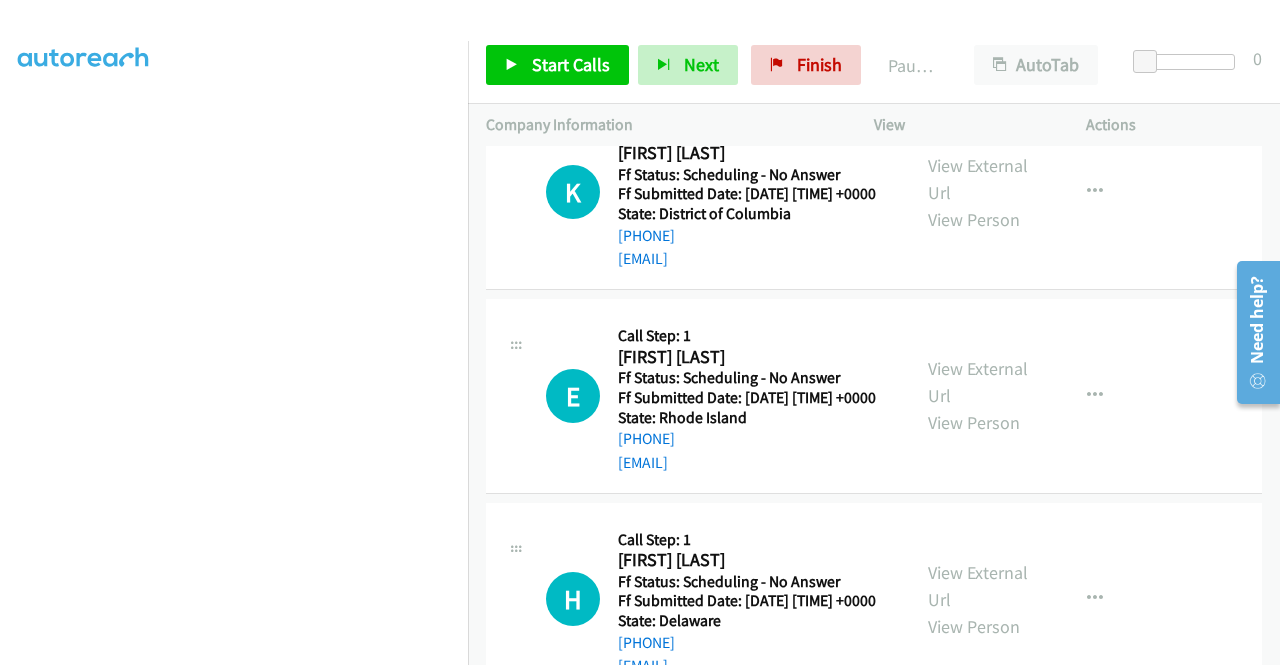scroll, scrollTop: 1800, scrollLeft: 0, axis: vertical 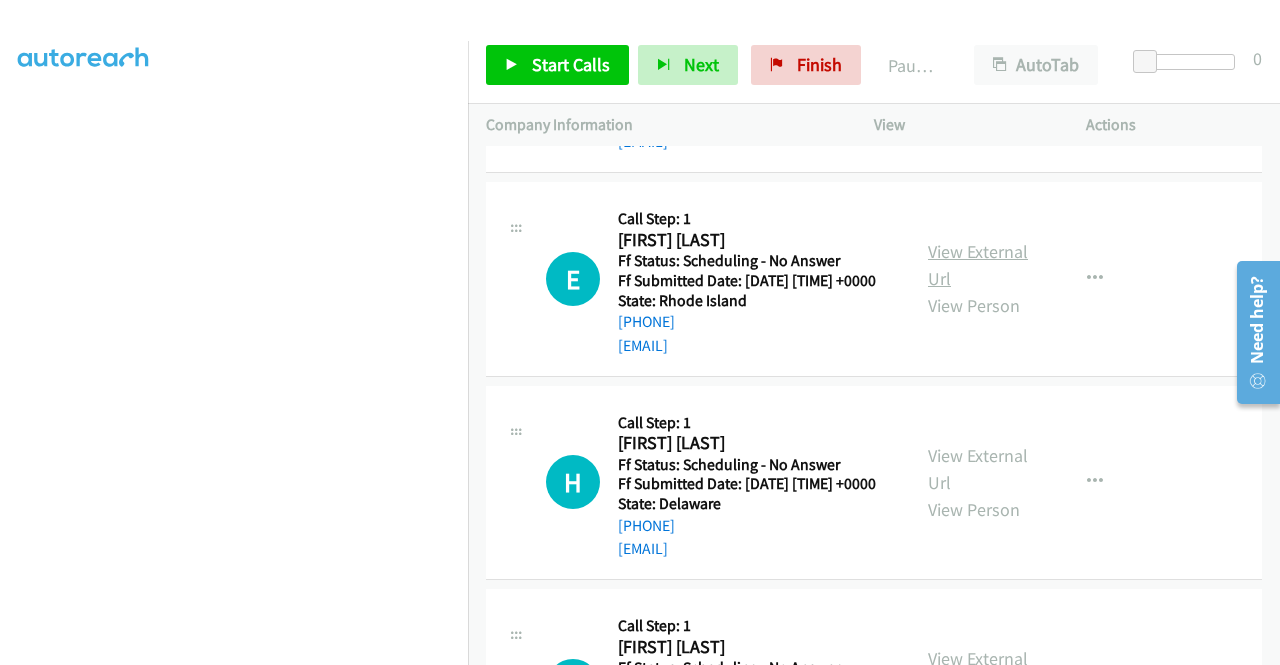 click on "View External Url" at bounding box center (978, 265) 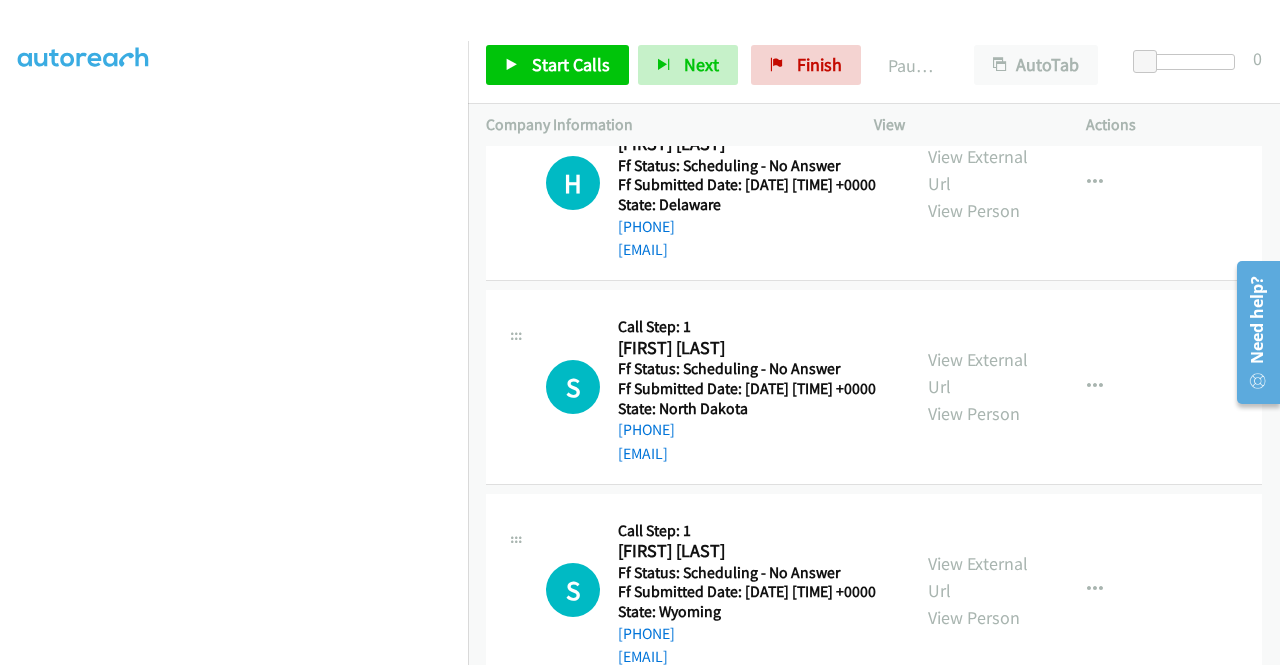 scroll, scrollTop: 2100, scrollLeft: 0, axis: vertical 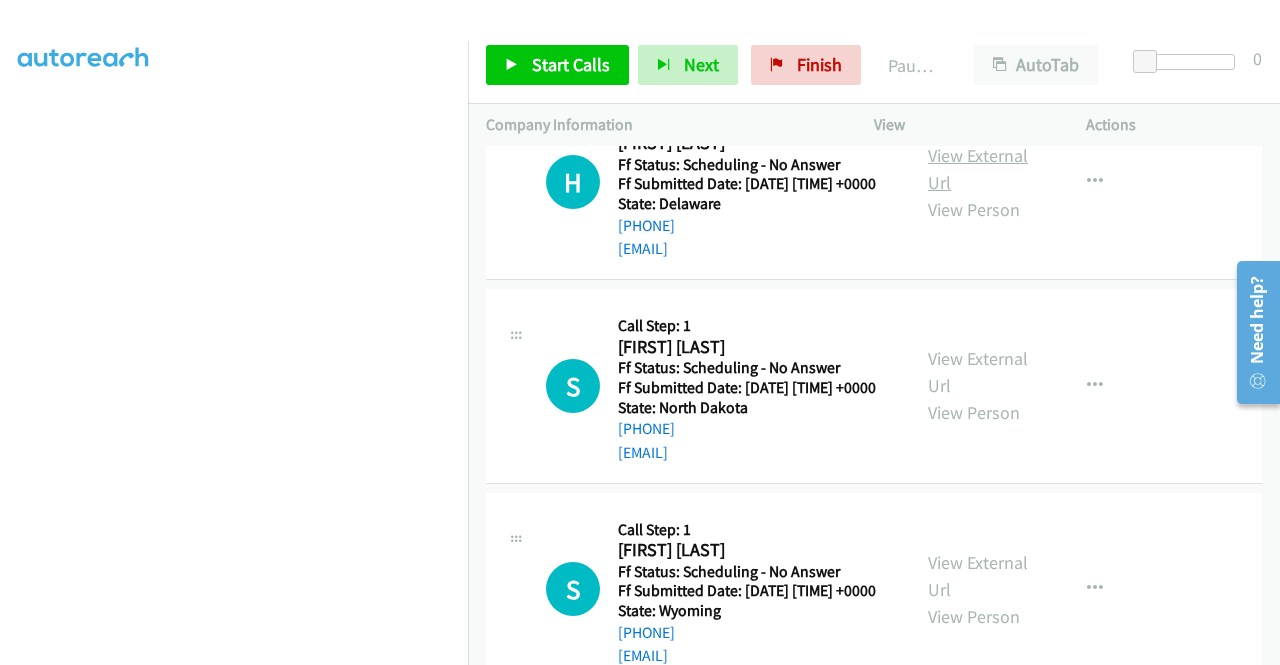 click on "View External Url" at bounding box center [978, 169] 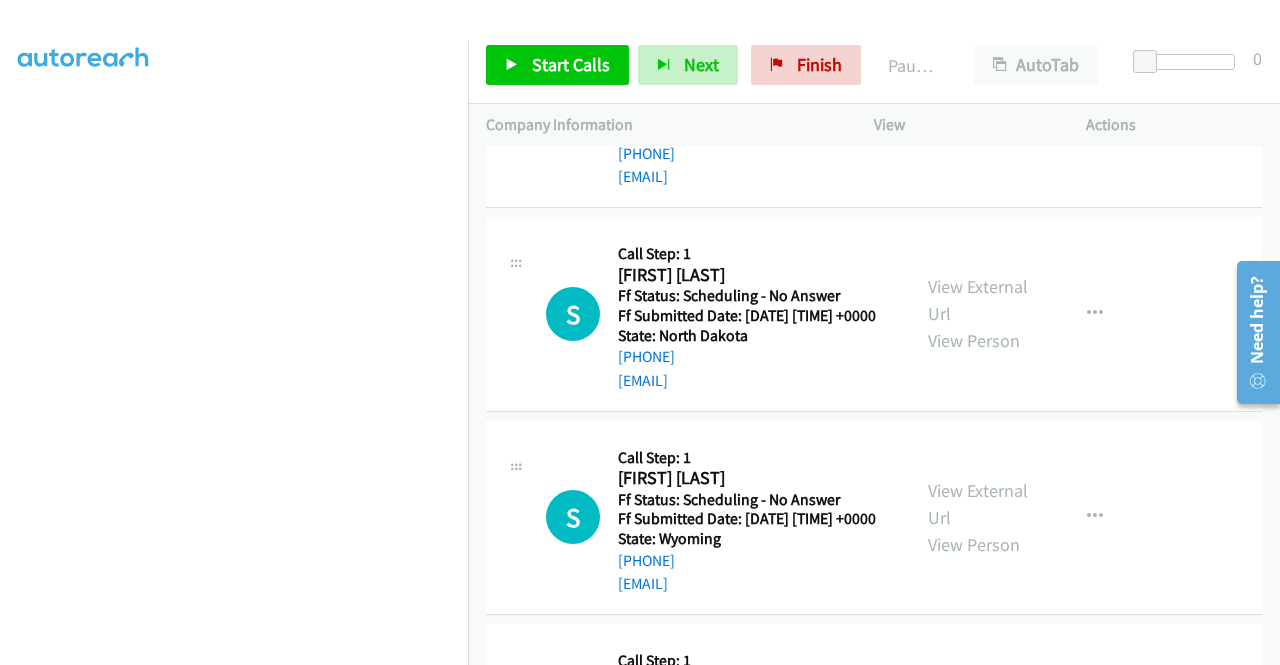 scroll, scrollTop: 2200, scrollLeft: 0, axis: vertical 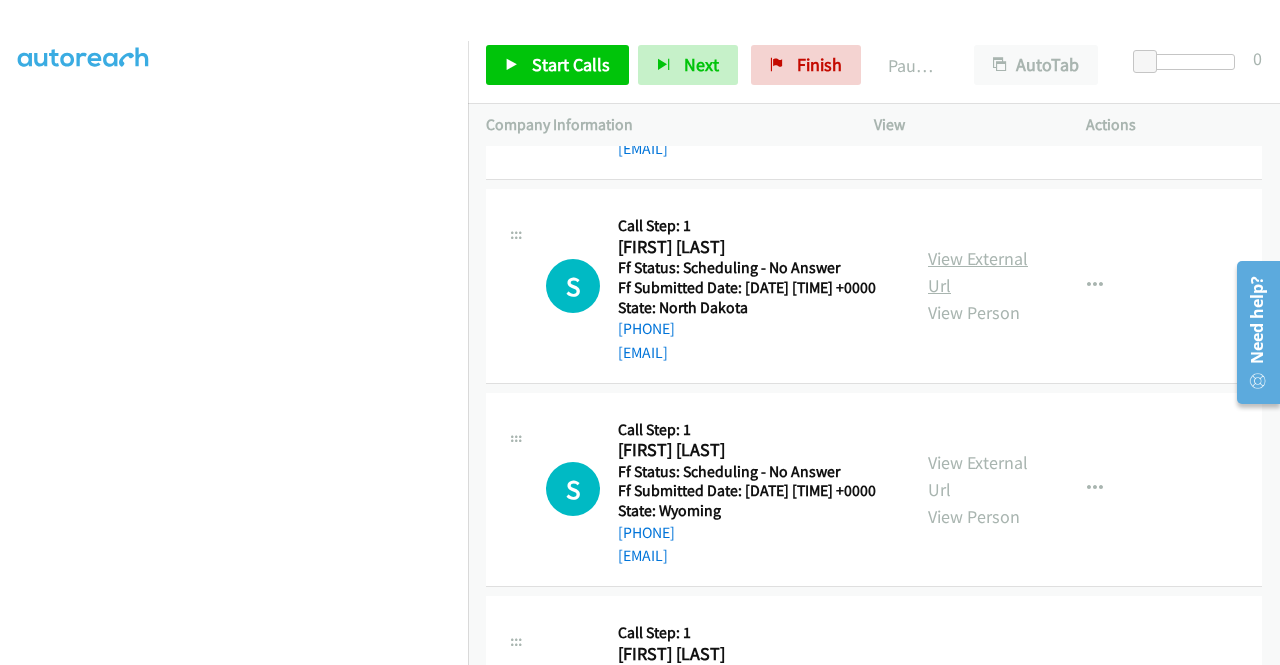 click on "View External Url" at bounding box center [978, 272] 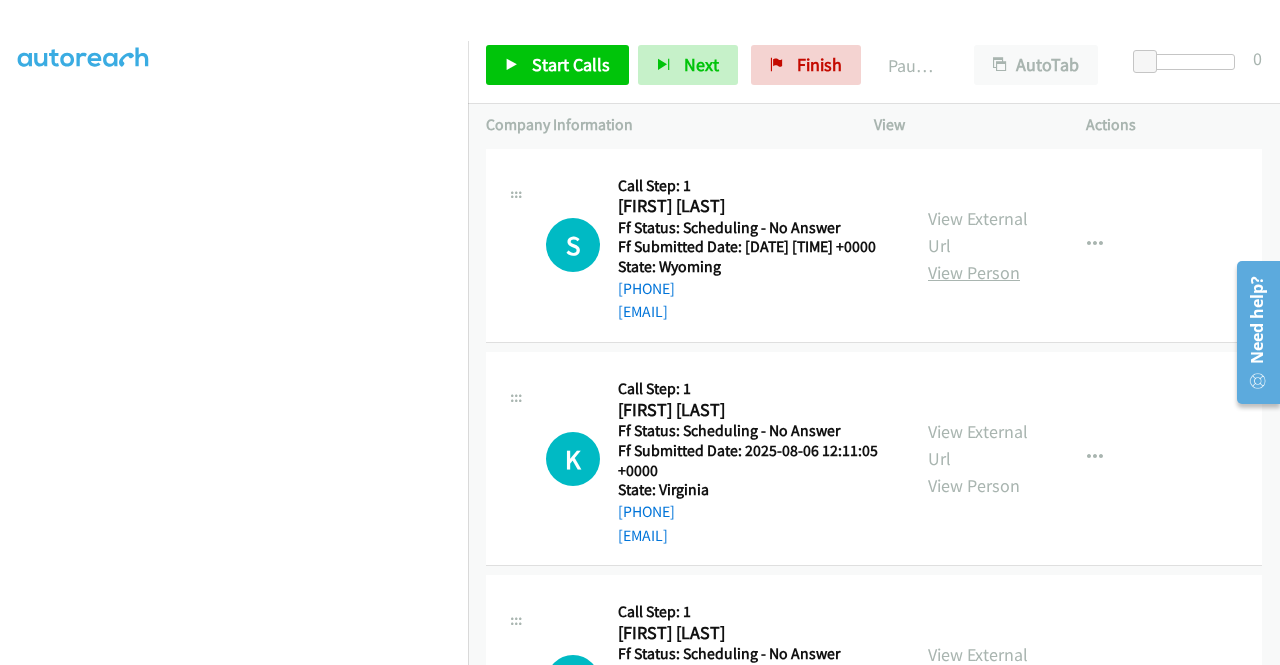 scroll, scrollTop: 2500, scrollLeft: 0, axis: vertical 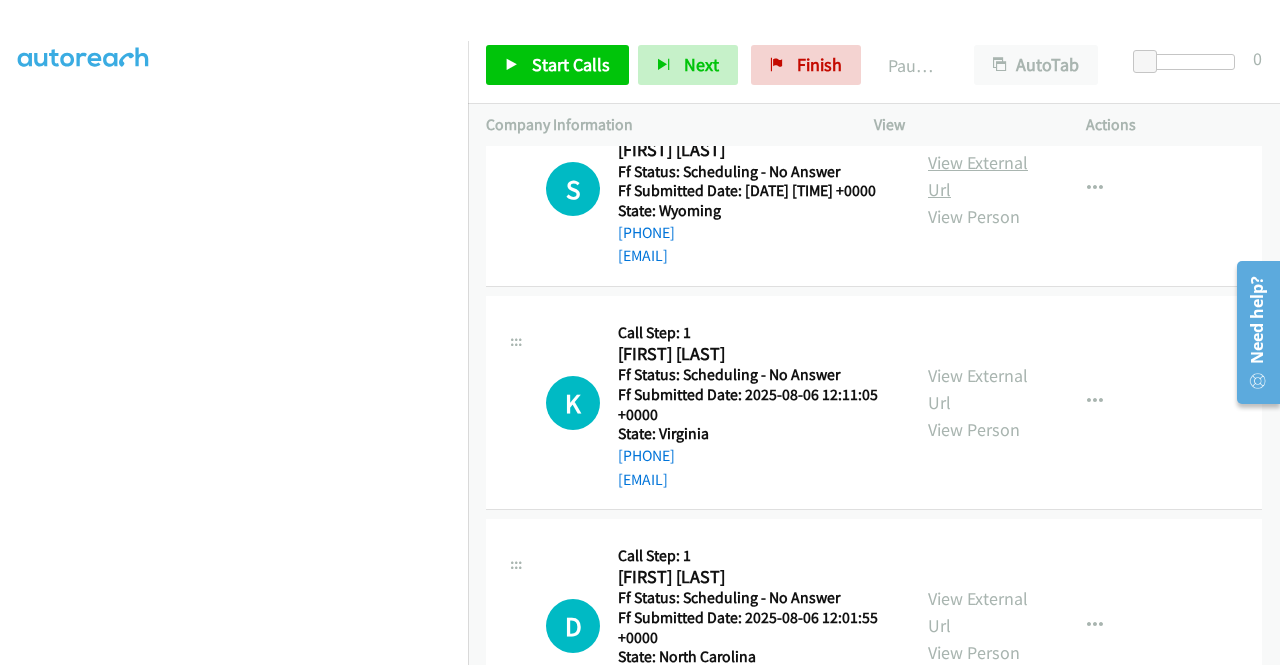 click on "View External Url" at bounding box center [978, 176] 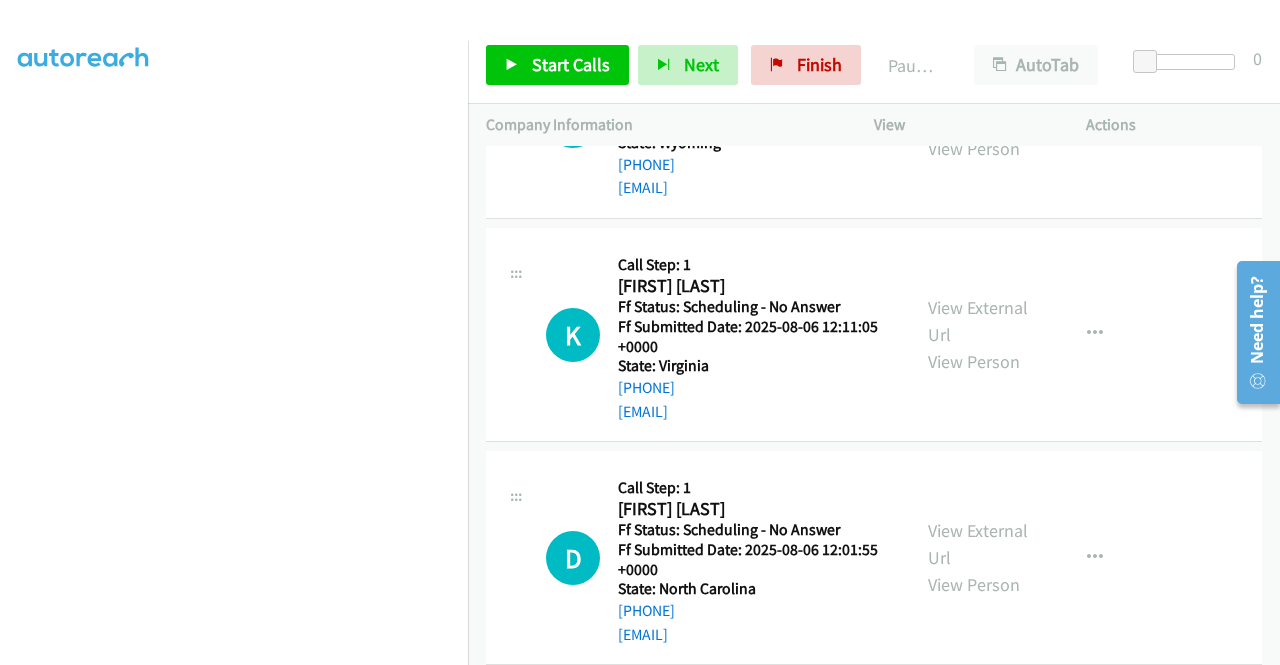 scroll, scrollTop: 2600, scrollLeft: 0, axis: vertical 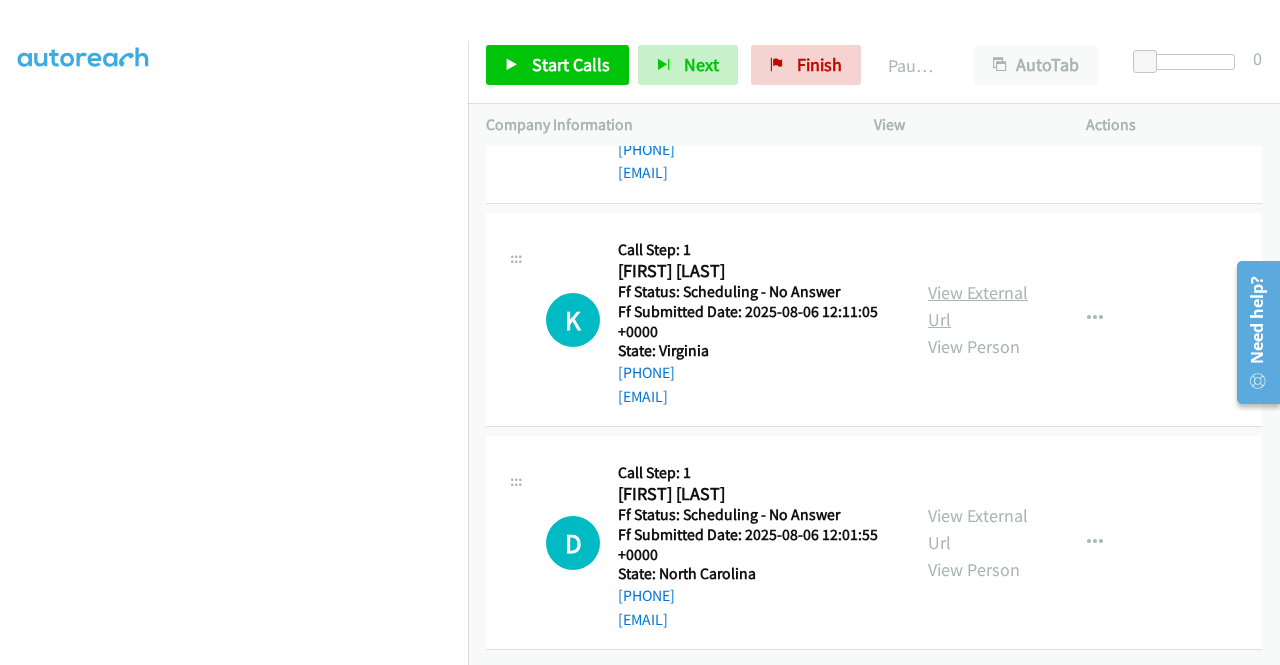 click on "View External Url" at bounding box center (978, 306) 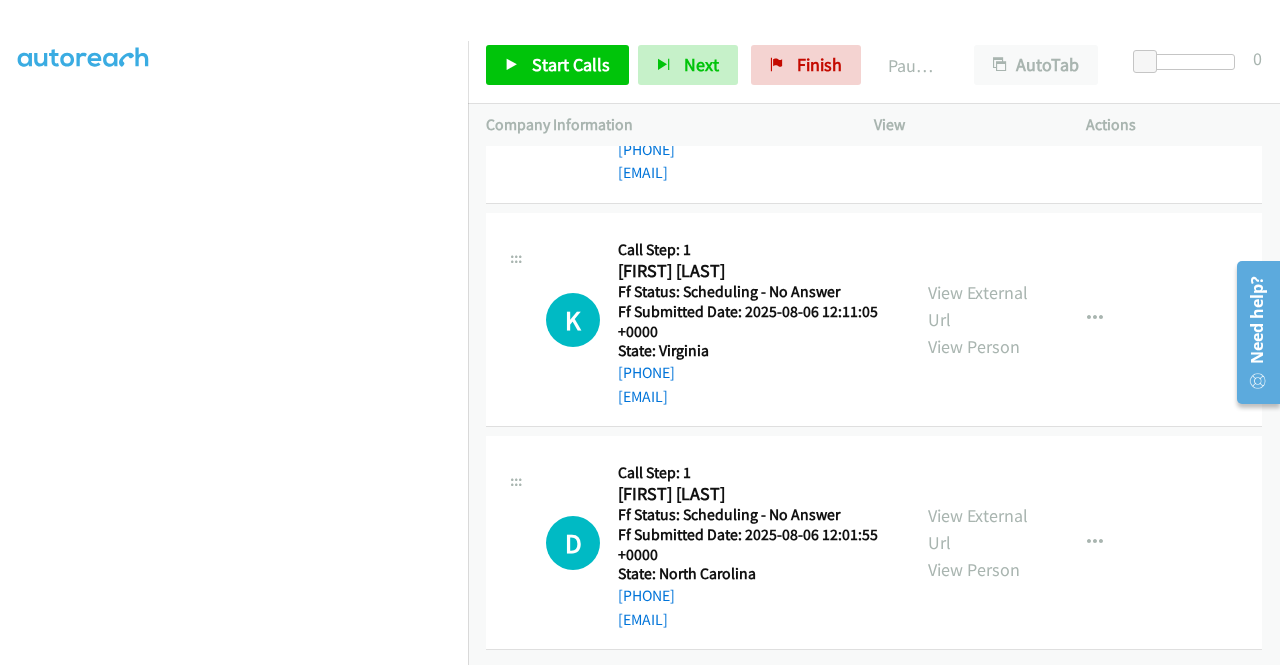 scroll, scrollTop: 2848, scrollLeft: 0, axis: vertical 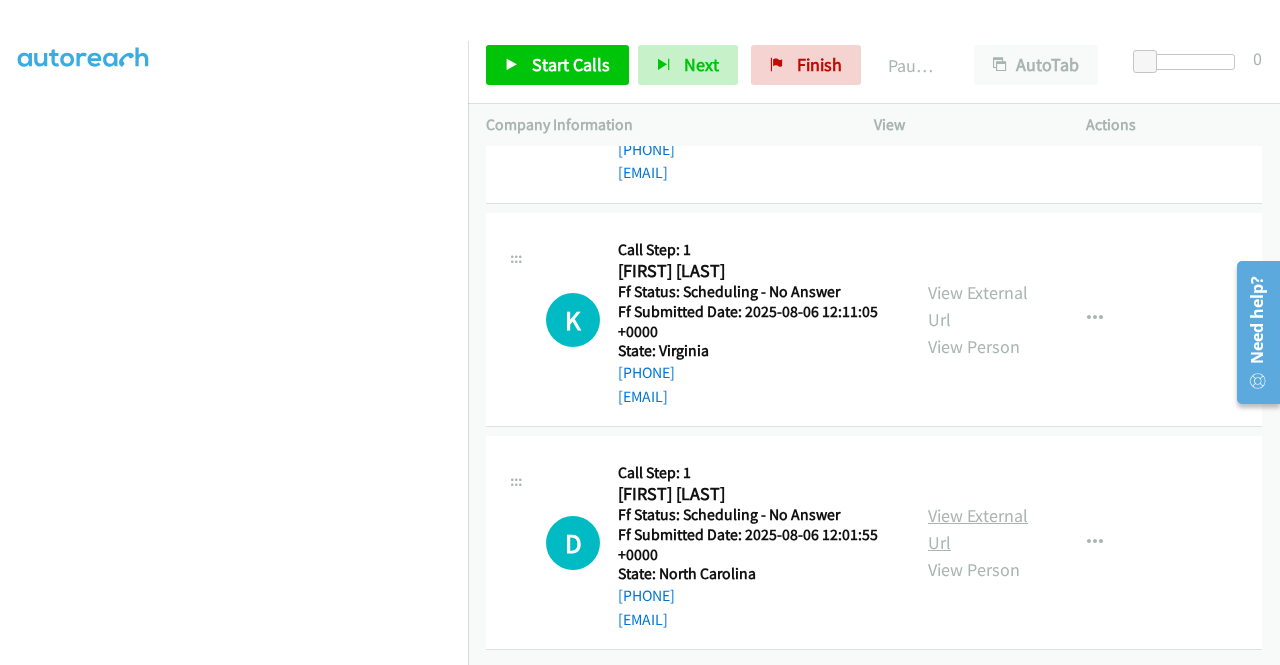 click on "View External Url" at bounding box center (978, 529) 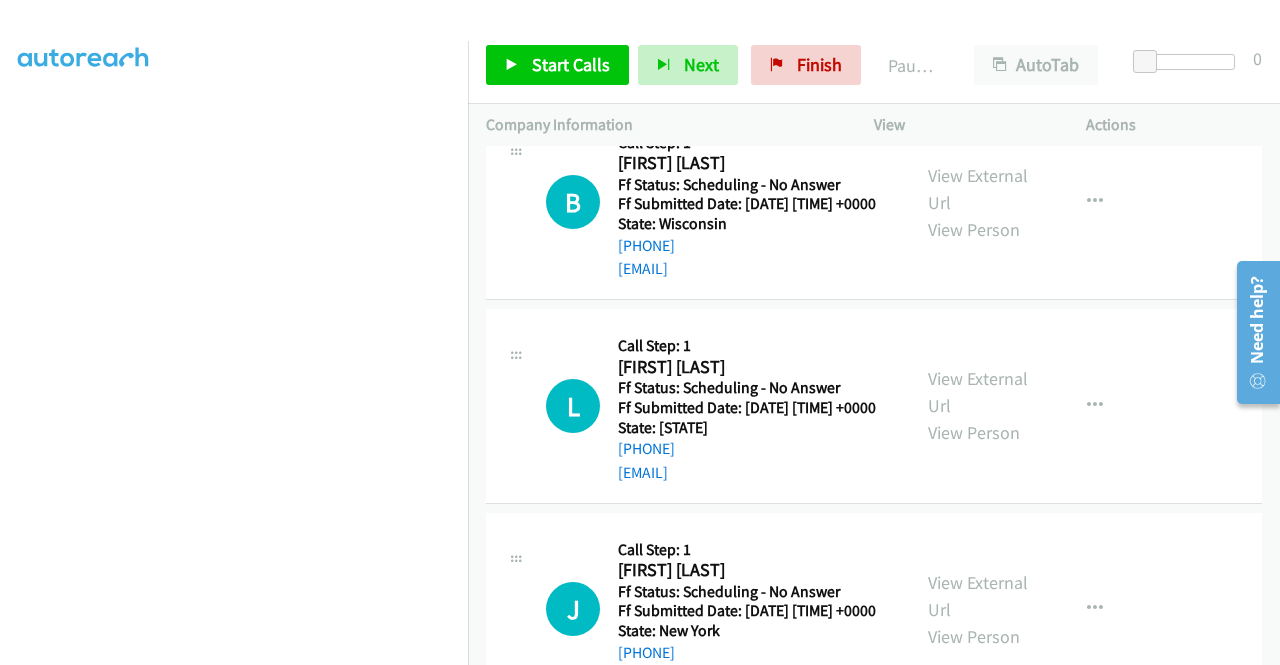 scroll, scrollTop: 0, scrollLeft: 0, axis: both 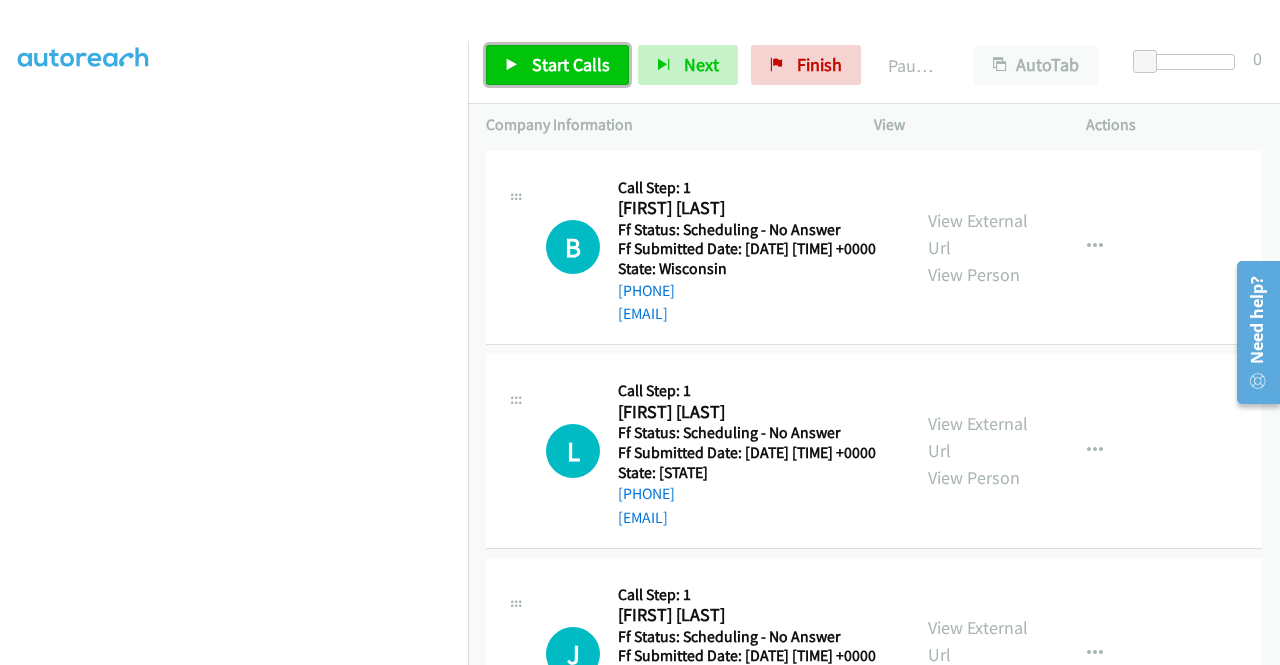 click on "Start Calls" at bounding box center (571, 64) 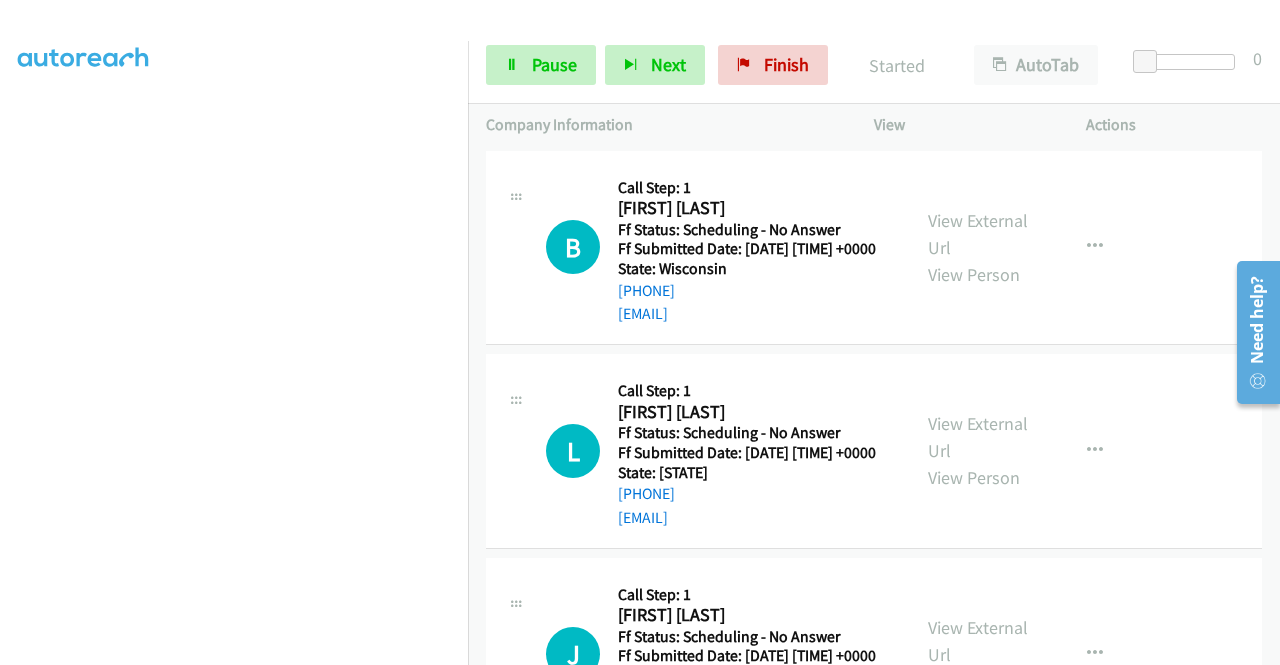 scroll, scrollTop: 456, scrollLeft: 0, axis: vertical 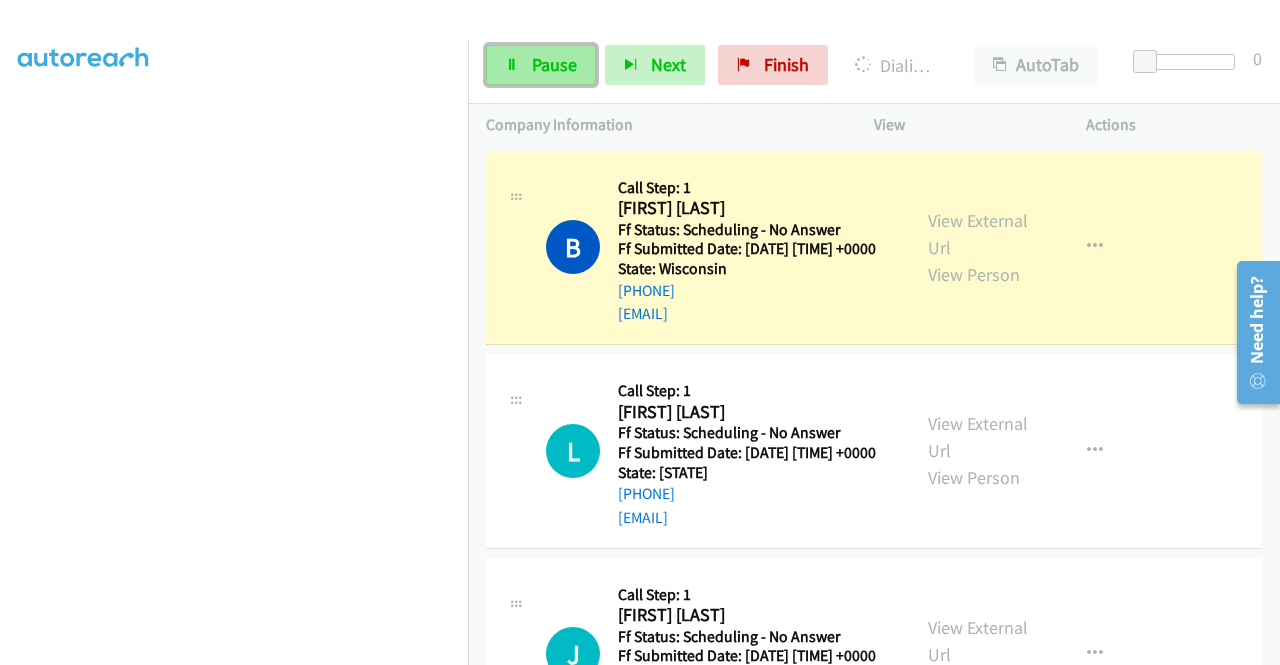 click at bounding box center (512, 66) 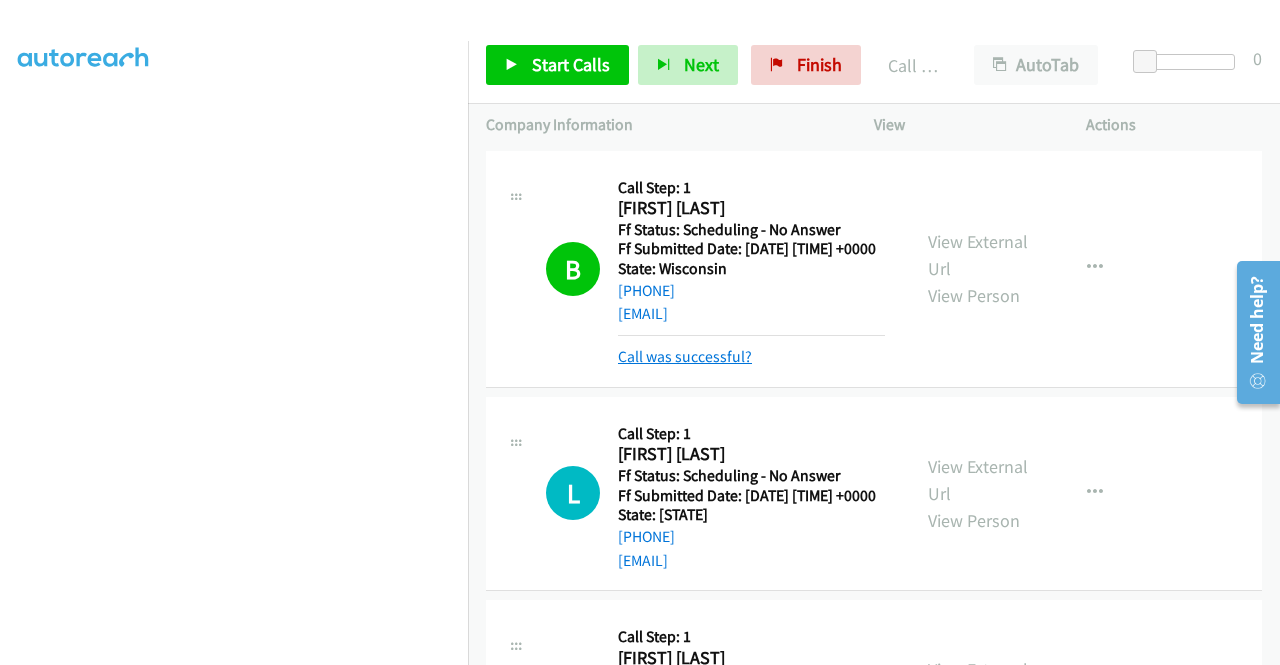 click on "Call was successful?" at bounding box center (685, 356) 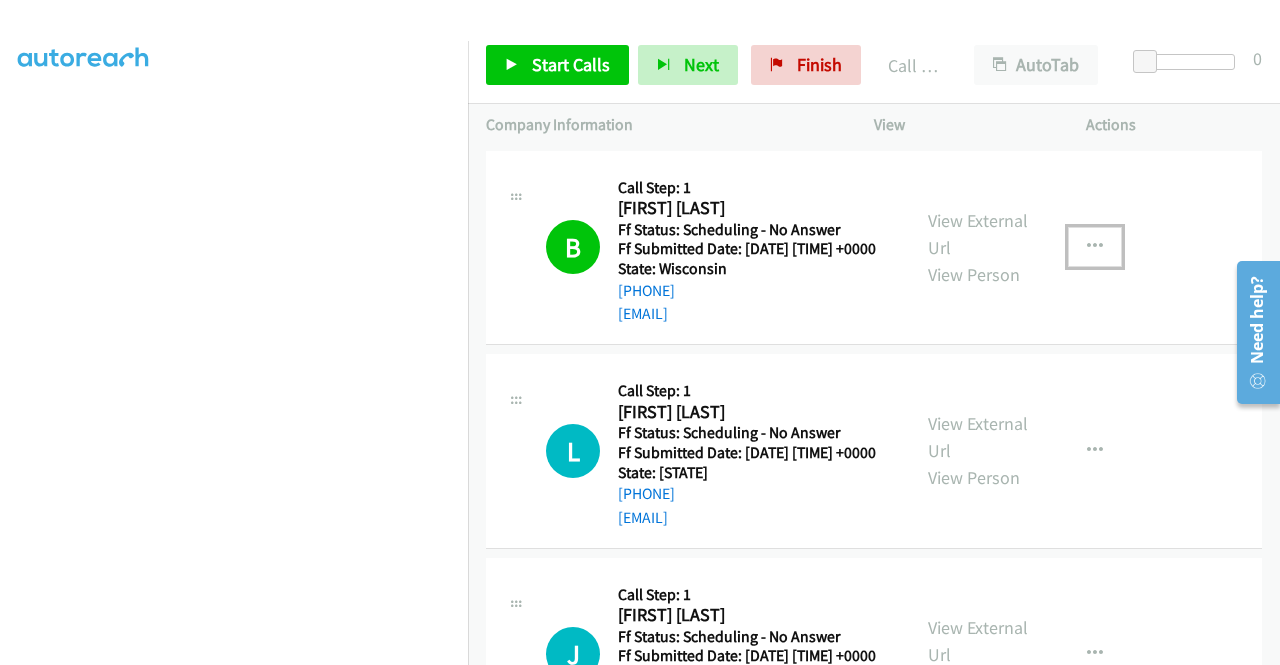 click at bounding box center (1095, 247) 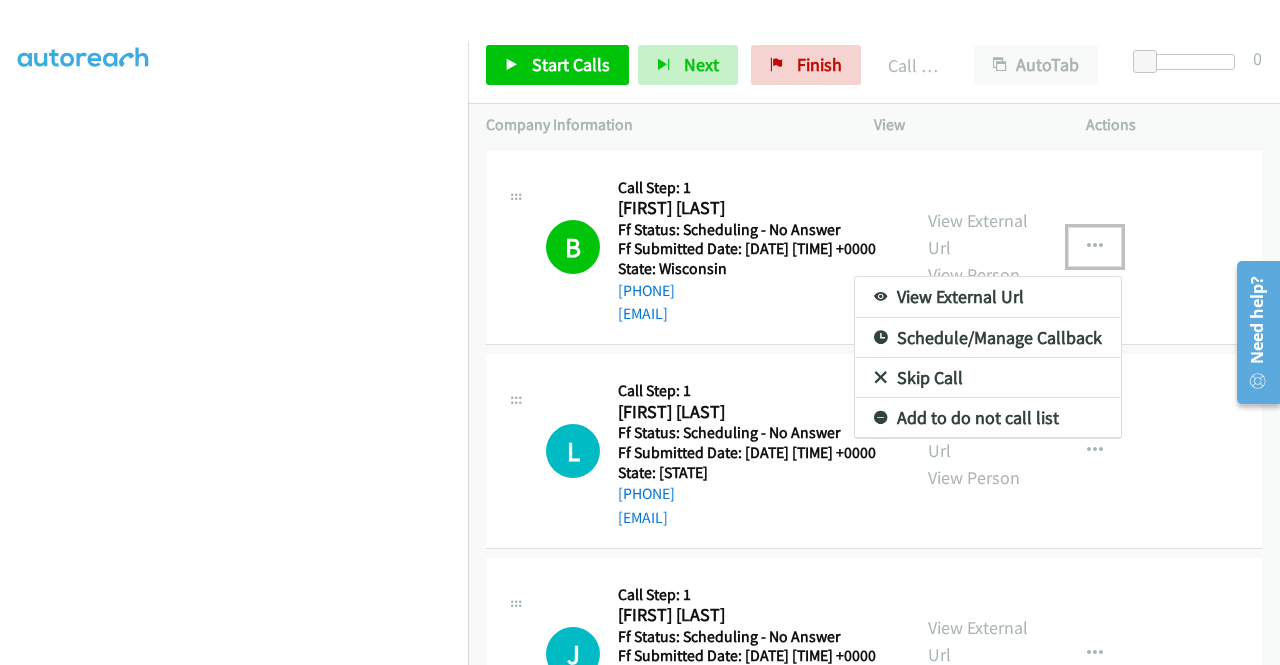 click on "Add to do not call list" at bounding box center (988, 418) 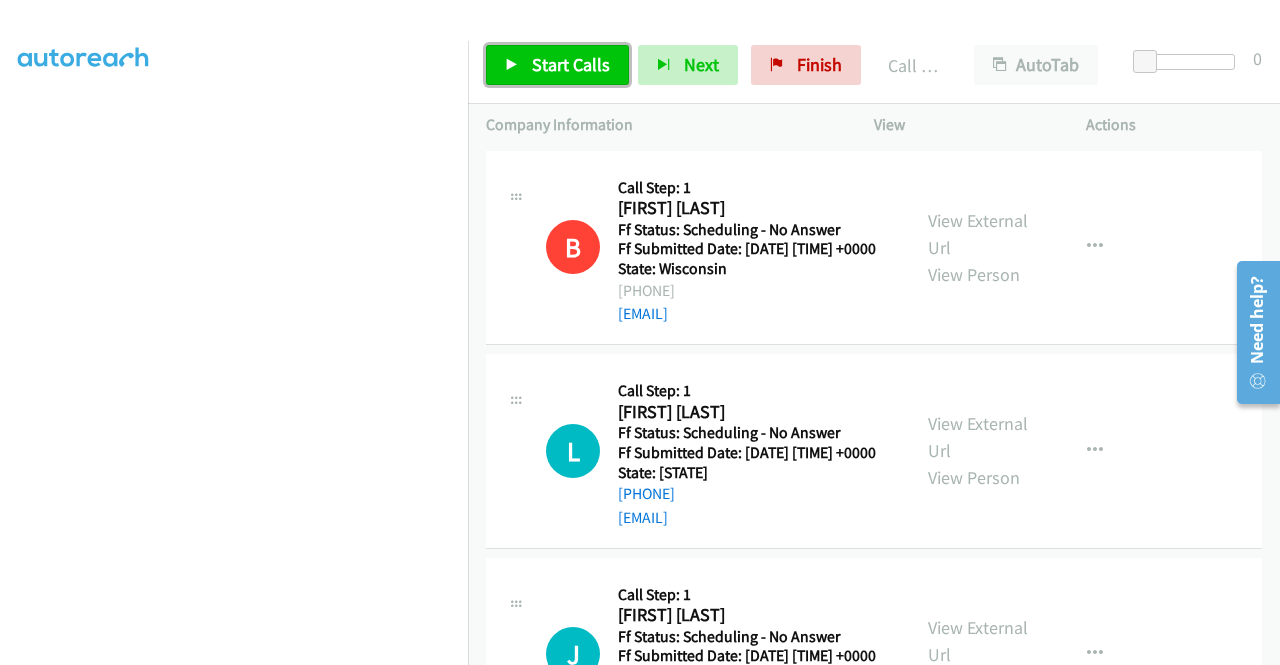 click on "Start Calls" at bounding box center [557, 65] 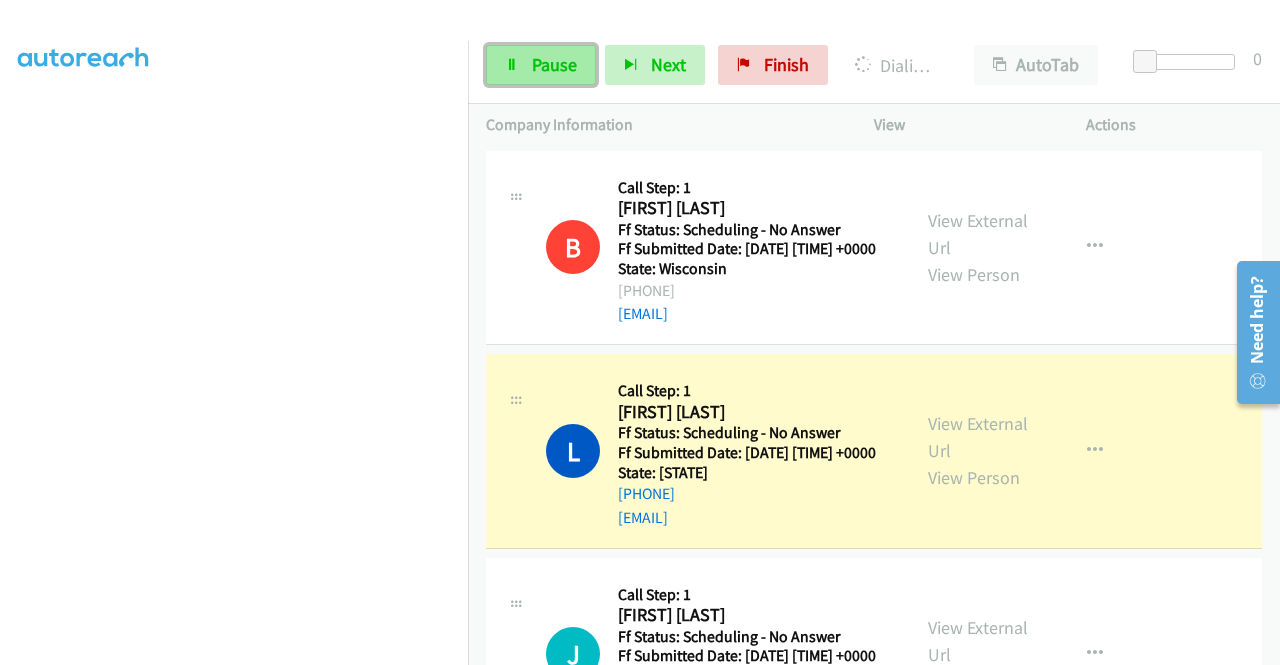 click on "Pause" at bounding box center (541, 65) 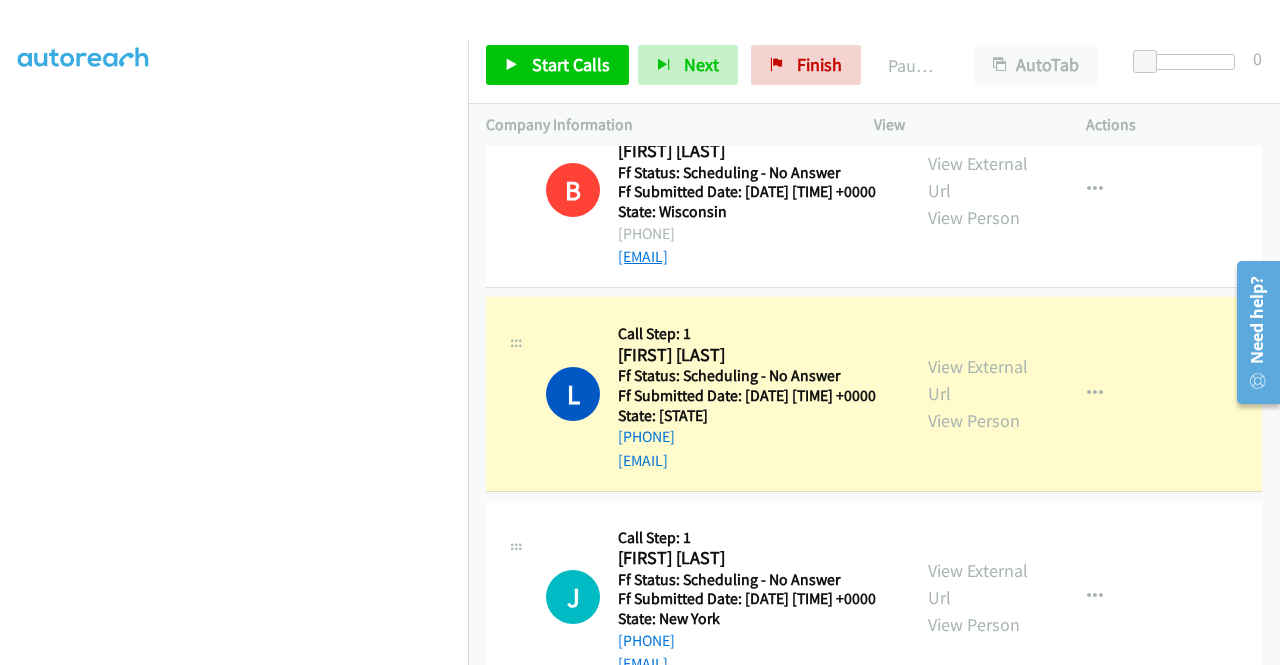 scroll, scrollTop: 100, scrollLeft: 0, axis: vertical 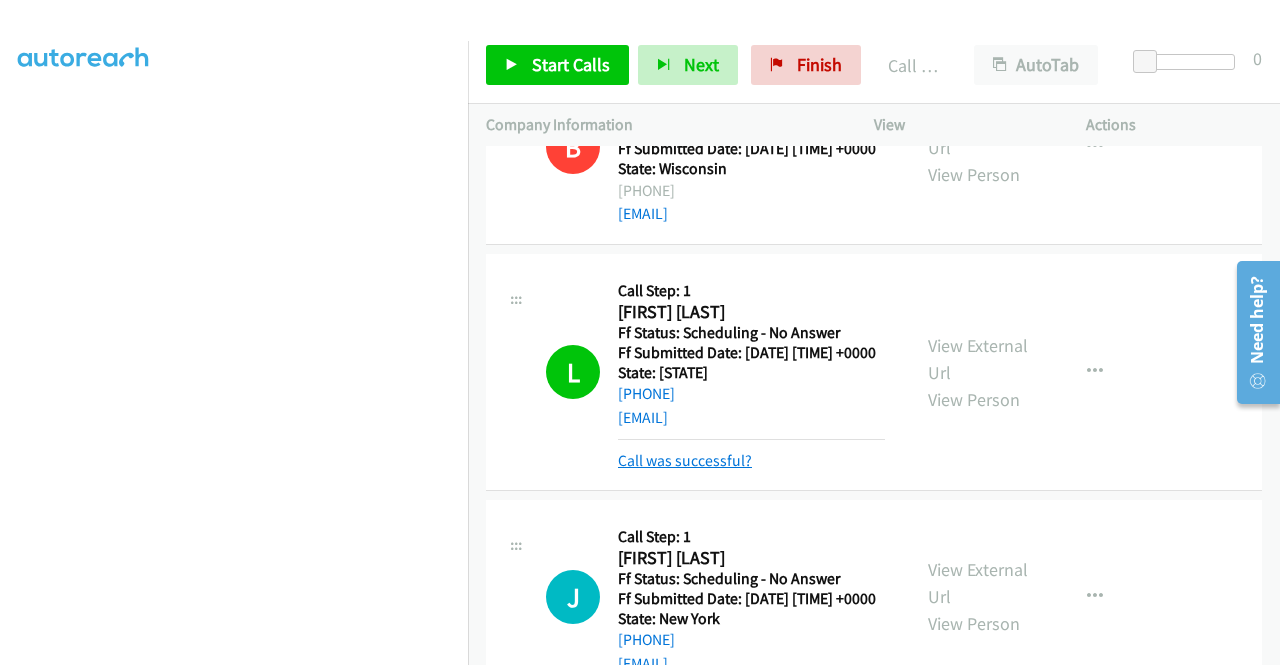 click on "Call was successful?" at bounding box center (685, 460) 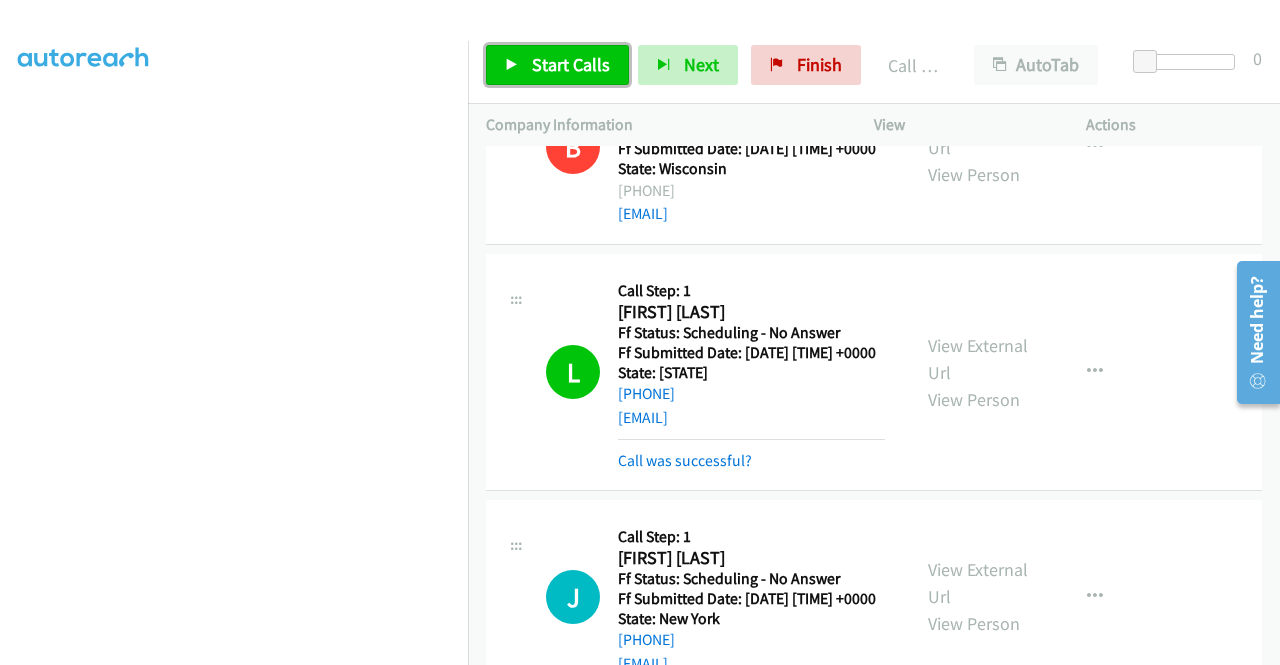 click on "Start Calls" at bounding box center (571, 64) 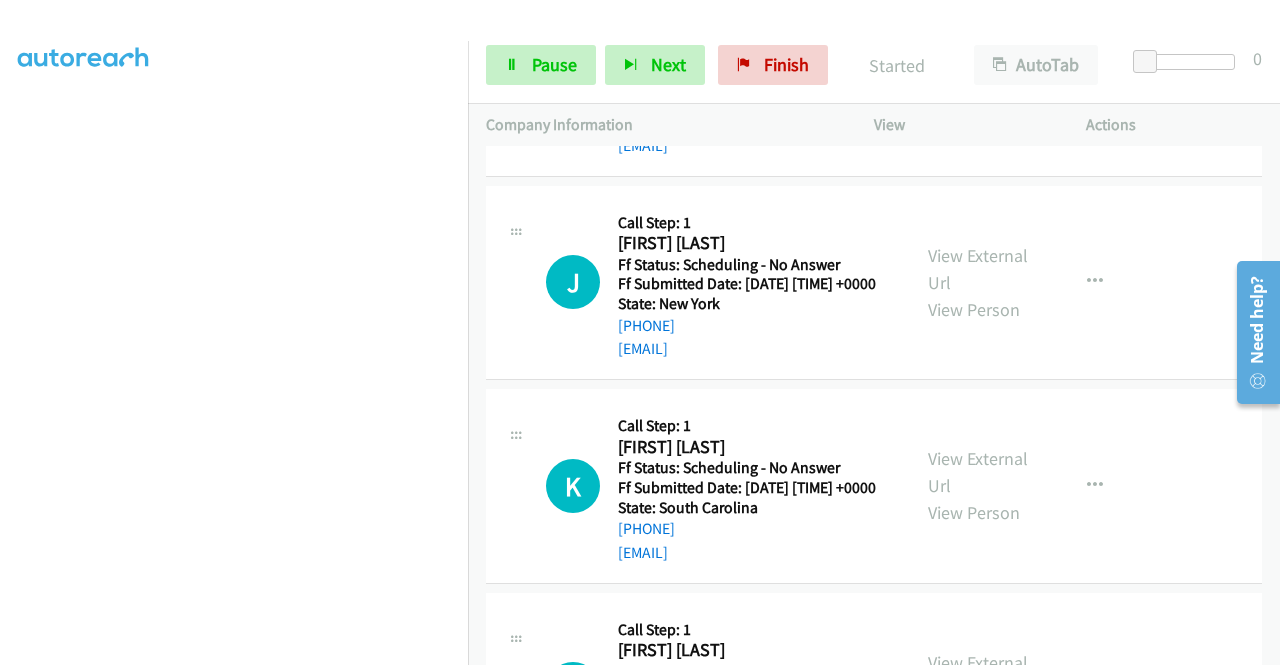scroll, scrollTop: 400, scrollLeft: 0, axis: vertical 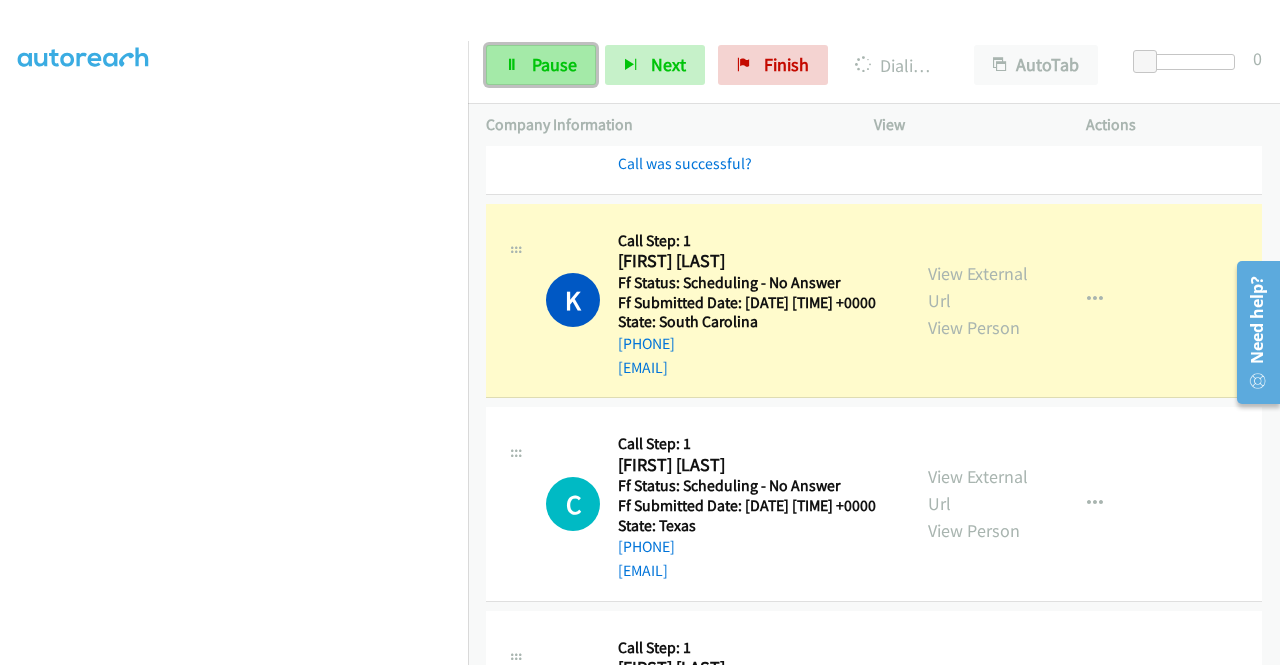 click on "Pause" at bounding box center [541, 65] 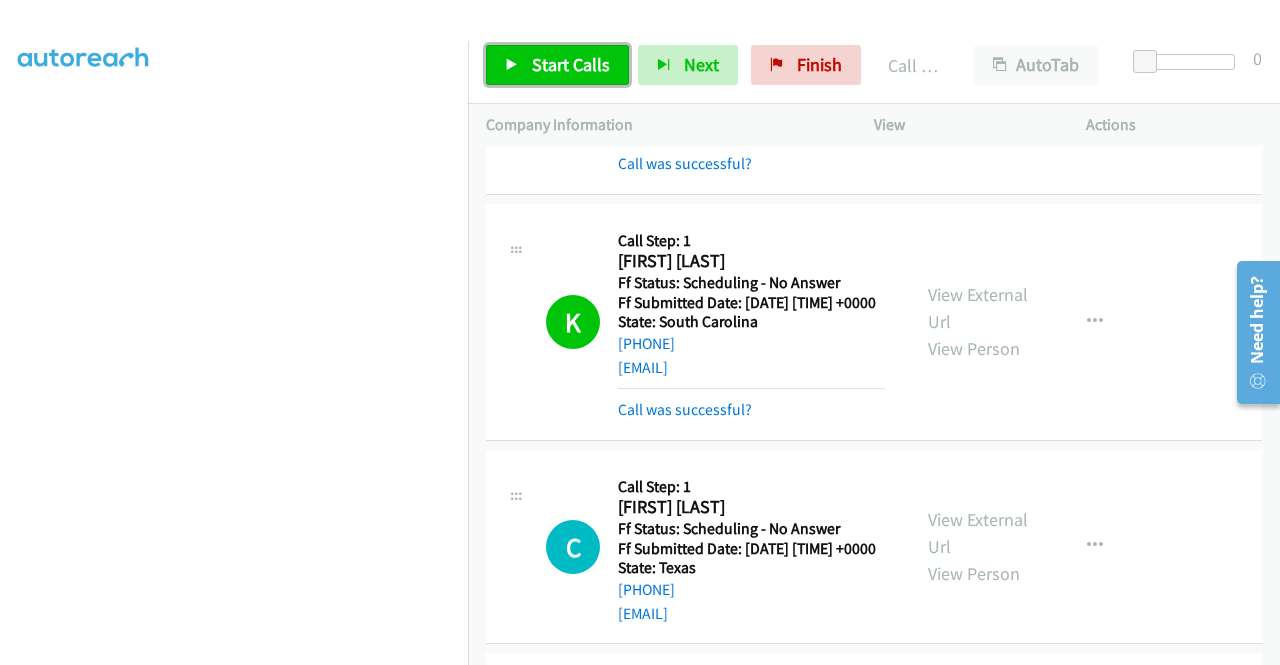 click on "Start Calls" at bounding box center (571, 64) 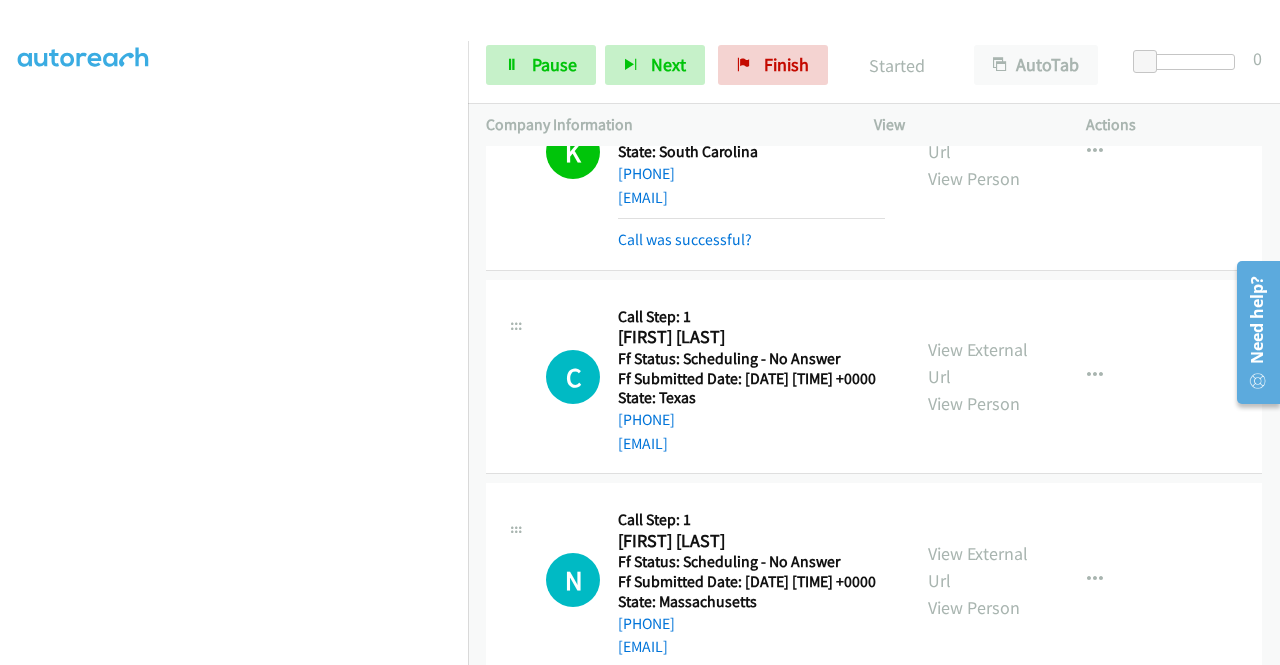 scroll, scrollTop: 800, scrollLeft: 0, axis: vertical 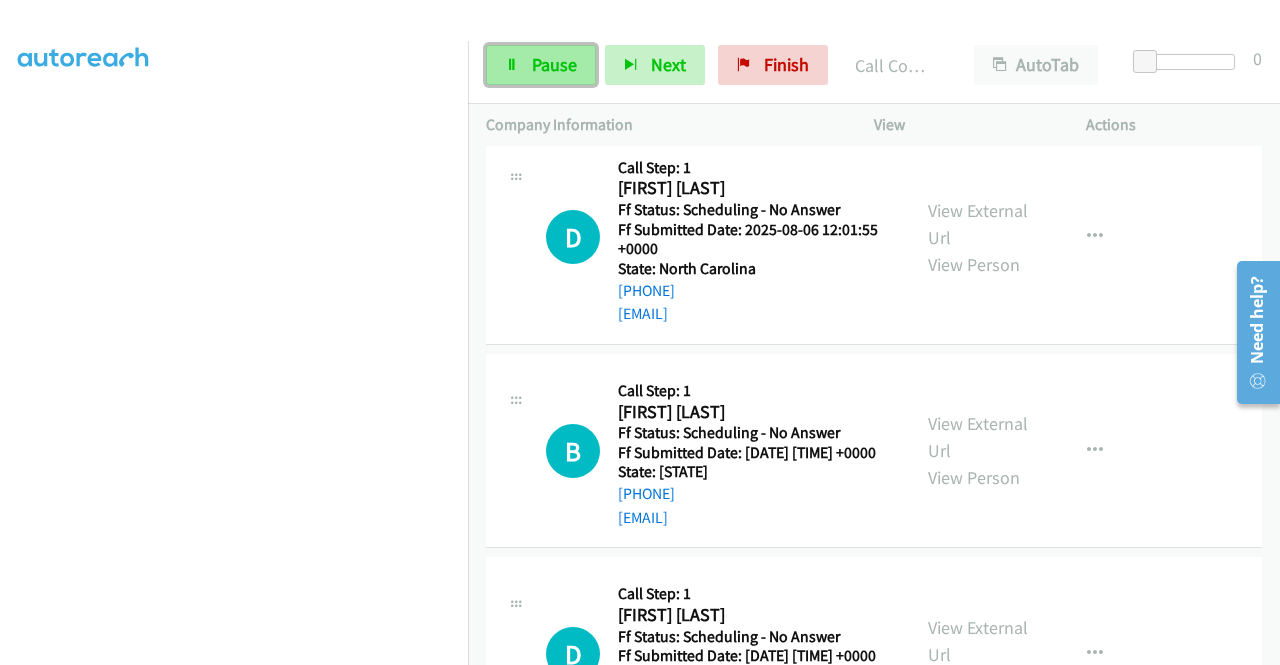 click on "Pause" at bounding box center (554, 64) 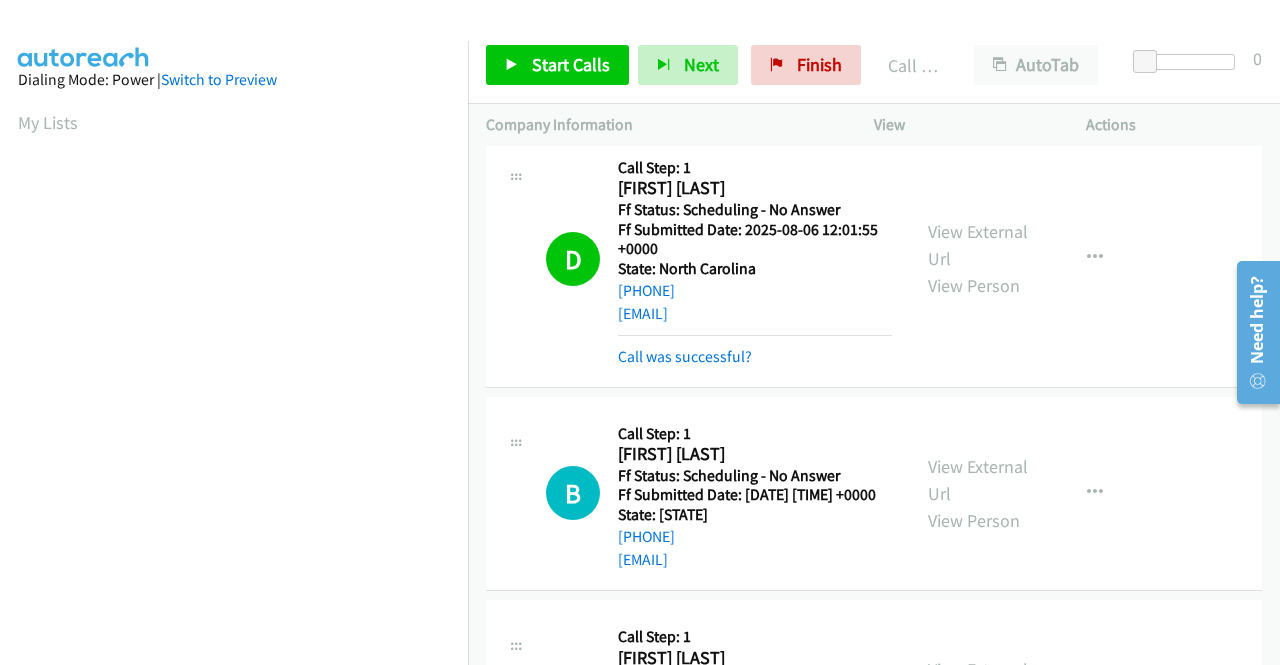 scroll, scrollTop: 456, scrollLeft: 0, axis: vertical 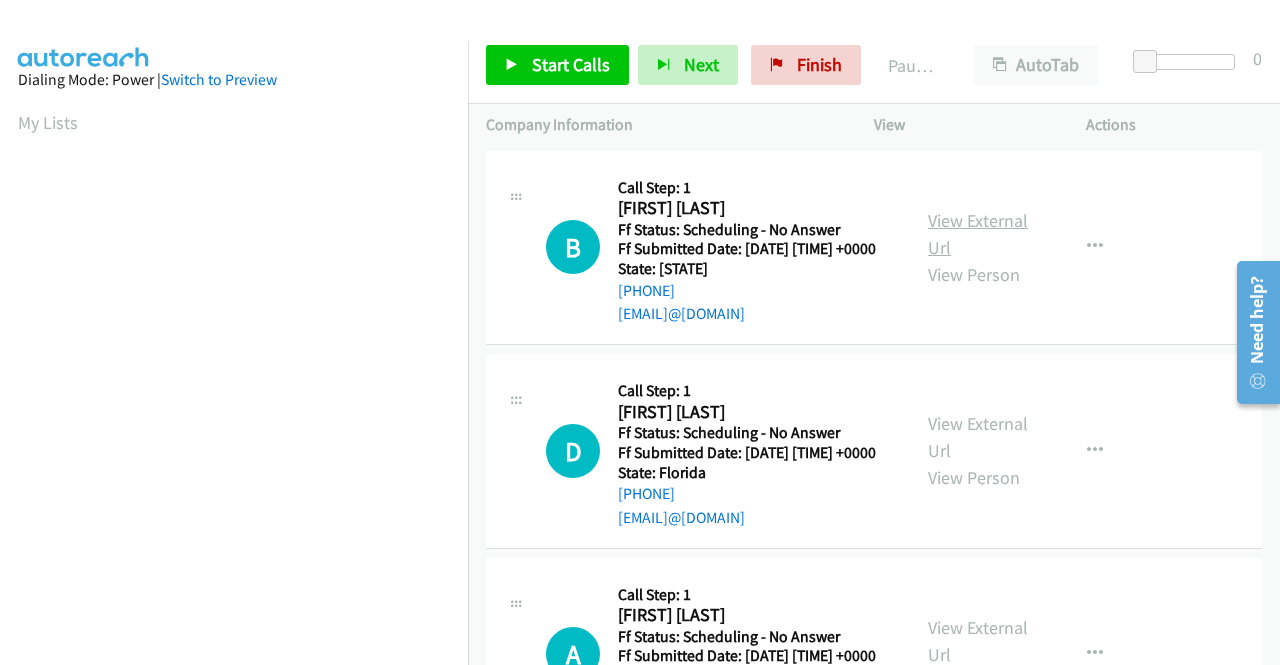click on "View External Url" at bounding box center (978, 234) 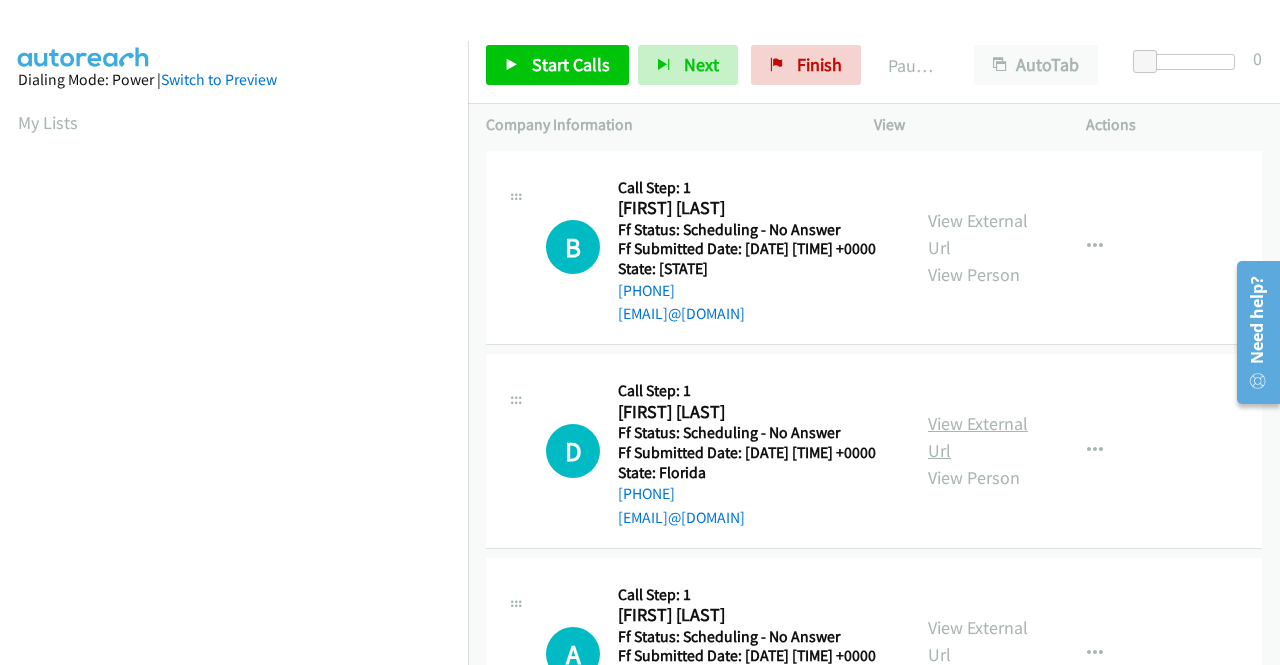 click on "View External Url" at bounding box center [978, 437] 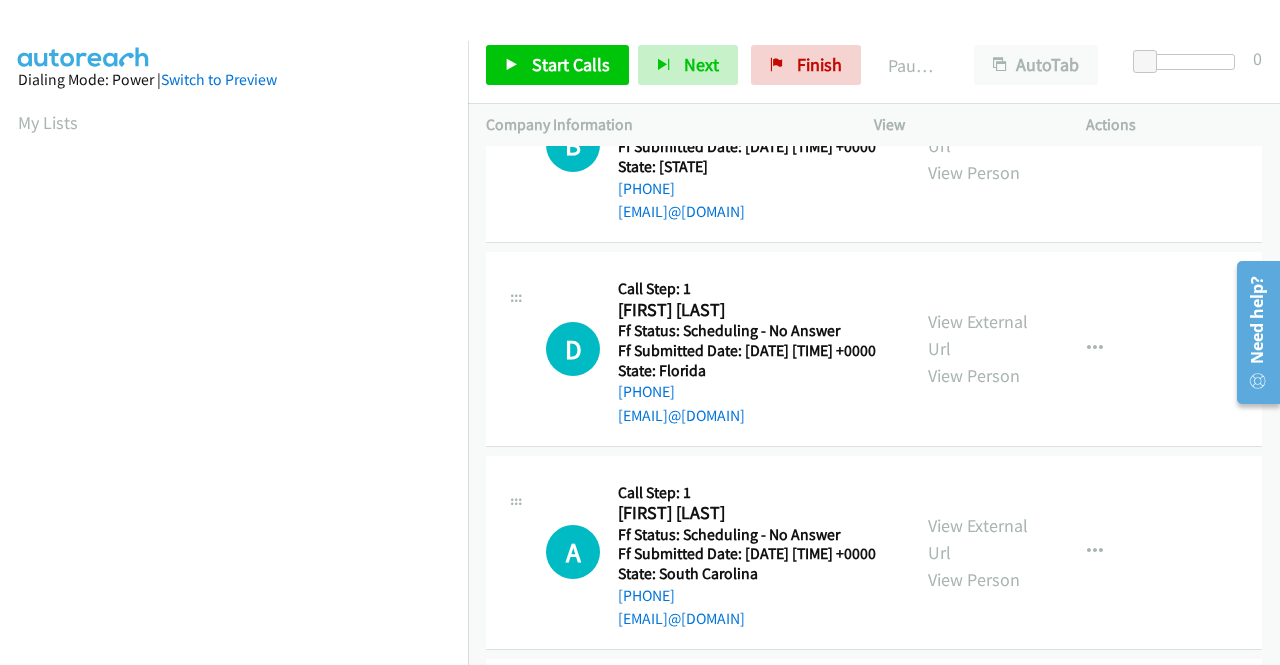 scroll, scrollTop: 200, scrollLeft: 0, axis: vertical 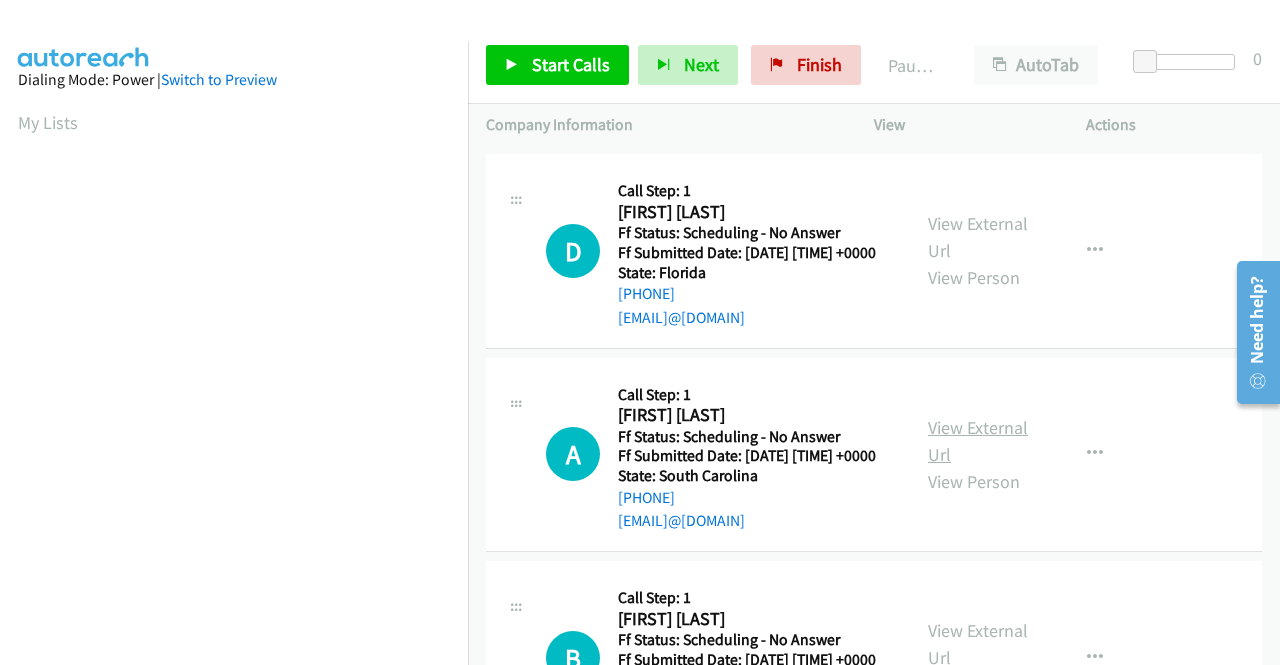 click on "View External Url" at bounding box center (978, 441) 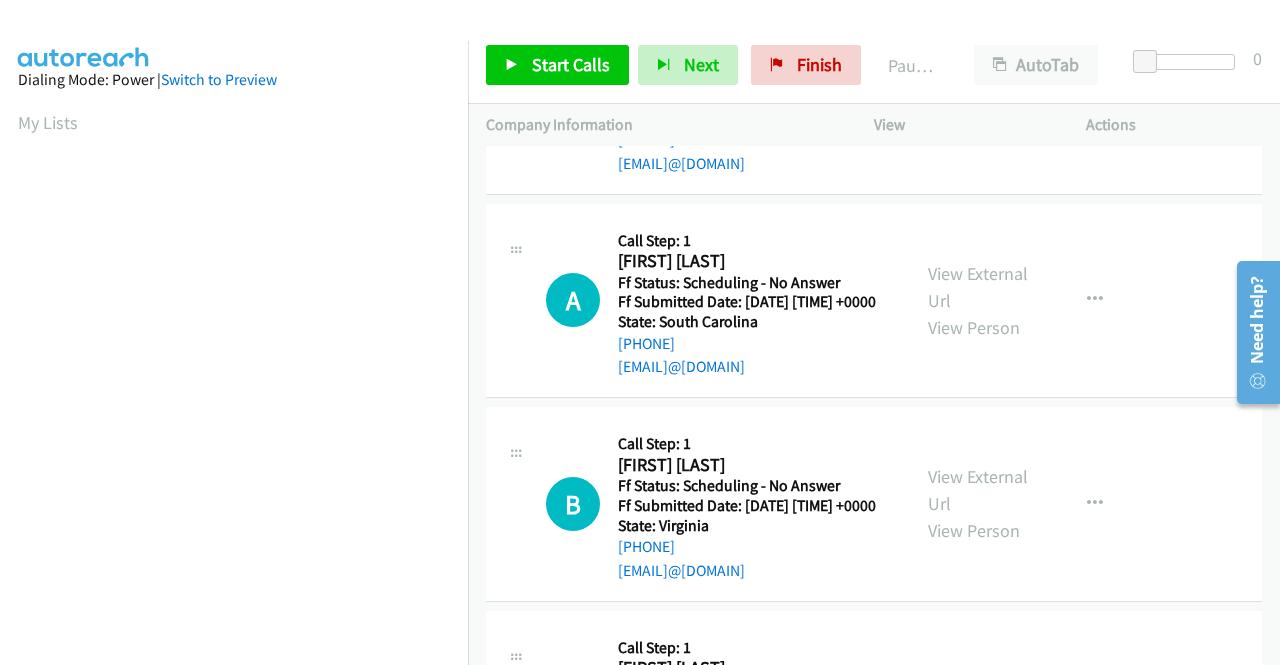 scroll, scrollTop: 400, scrollLeft: 0, axis: vertical 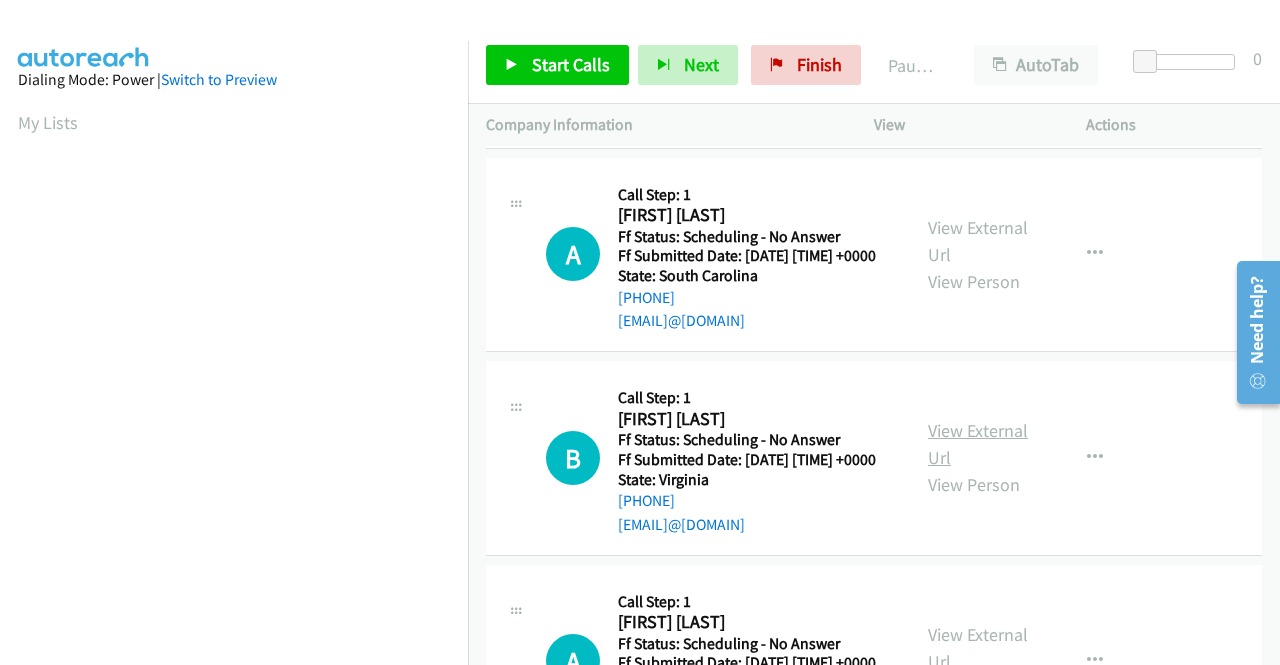 click on "View External Url" at bounding box center (978, 444) 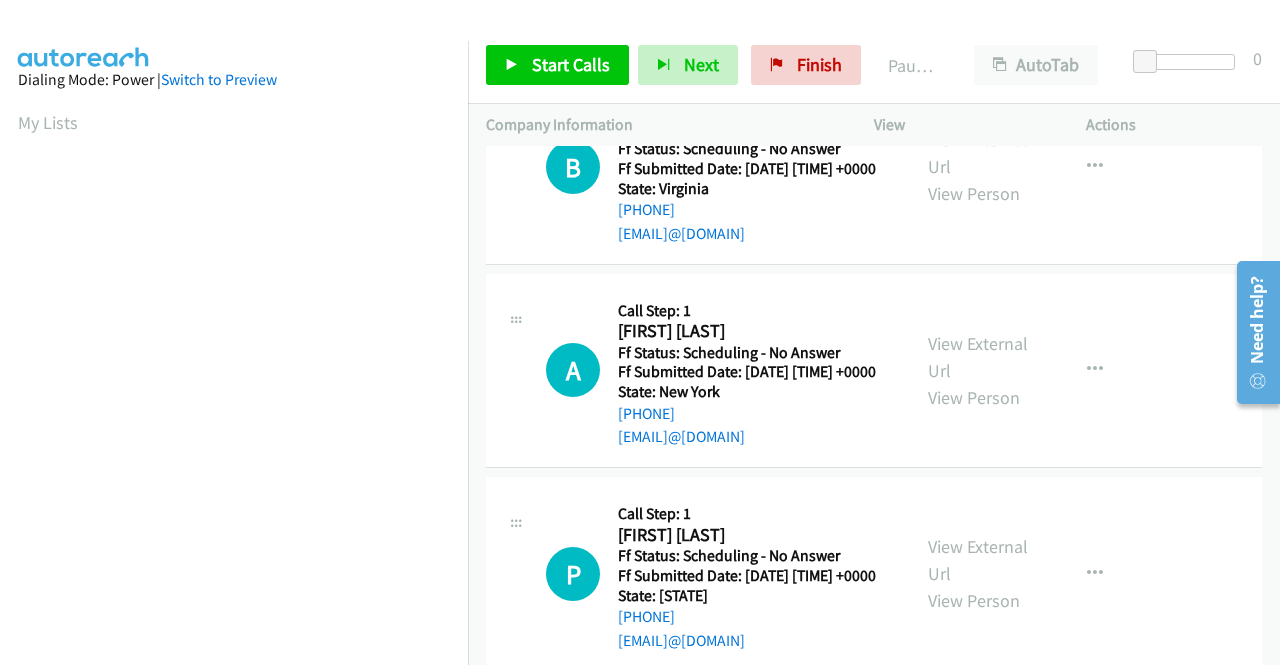 scroll, scrollTop: 700, scrollLeft: 0, axis: vertical 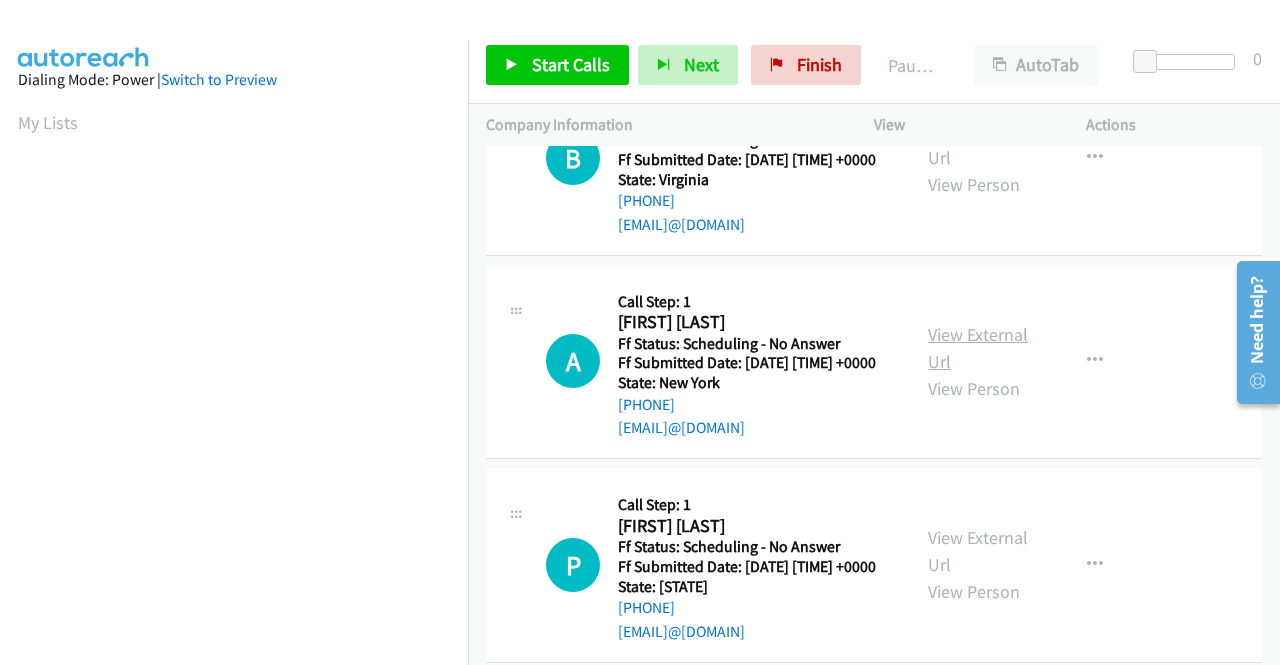 click on "View External Url" at bounding box center [978, 348] 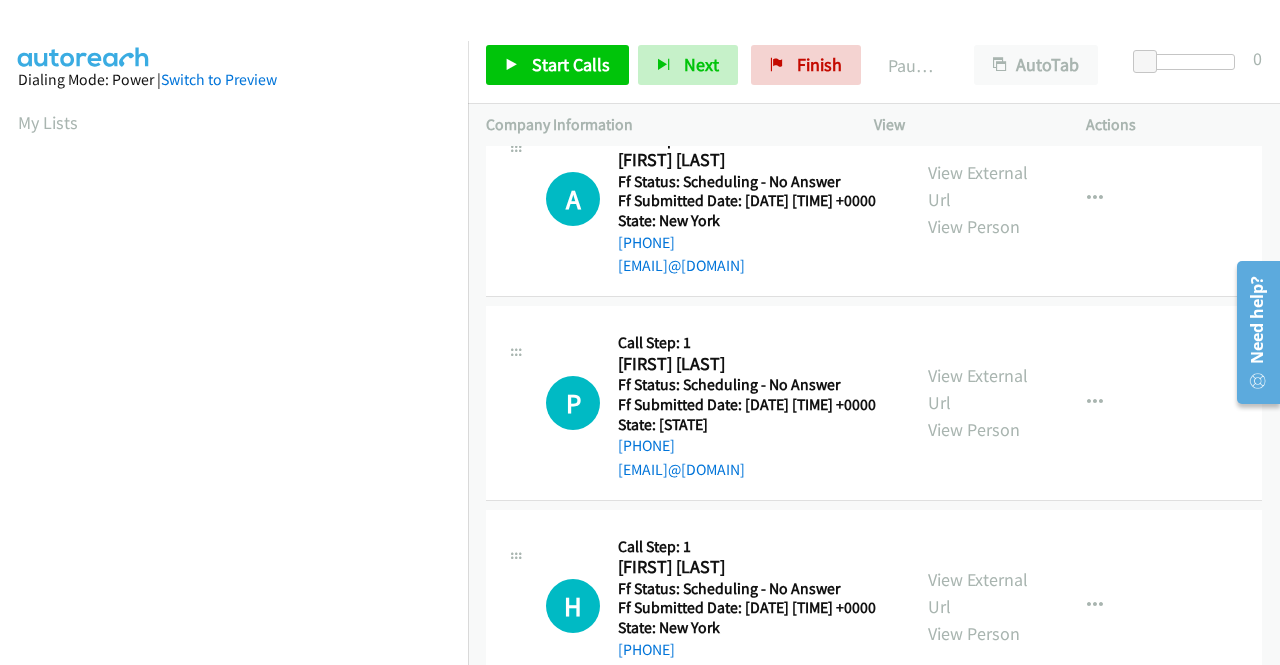 scroll, scrollTop: 900, scrollLeft: 0, axis: vertical 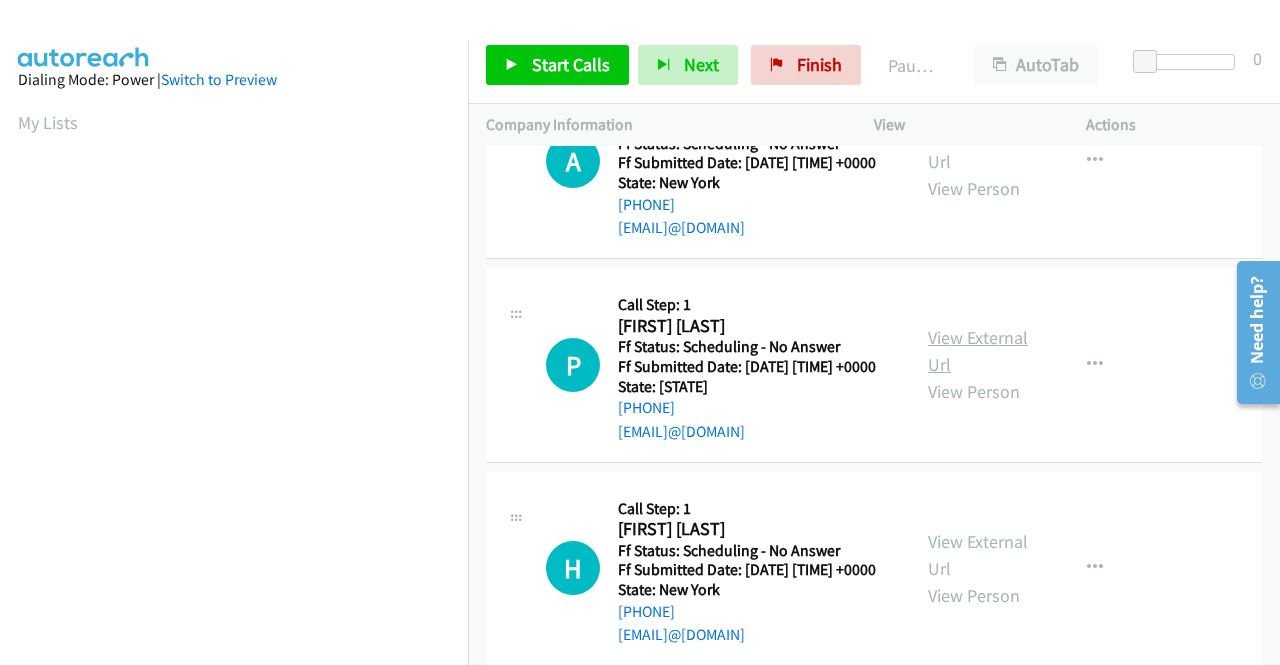 click on "View External Url" at bounding box center (978, 351) 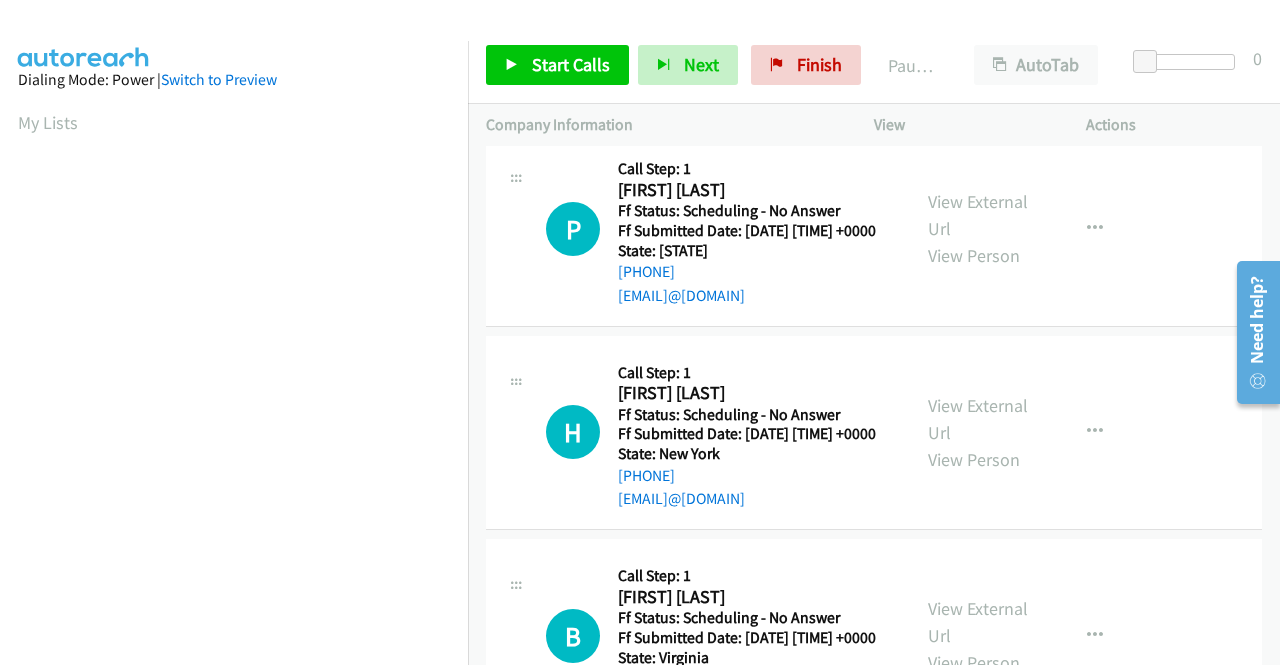 scroll, scrollTop: 1100, scrollLeft: 0, axis: vertical 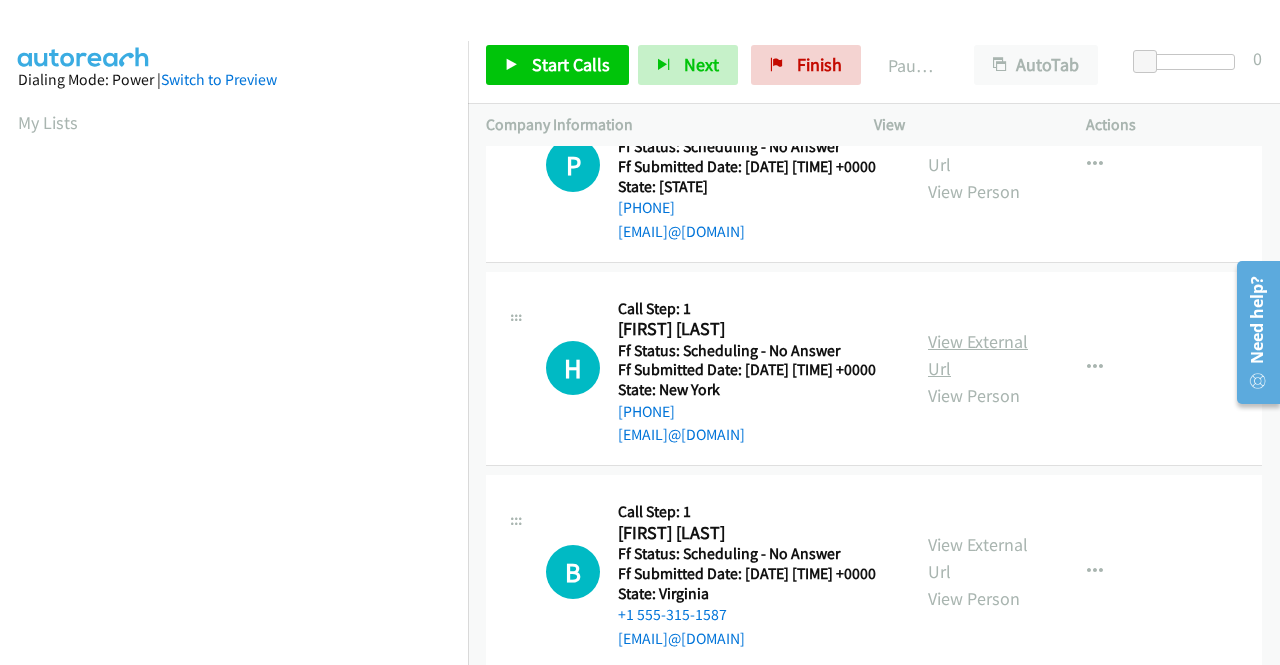 click on "View External Url" at bounding box center (978, 355) 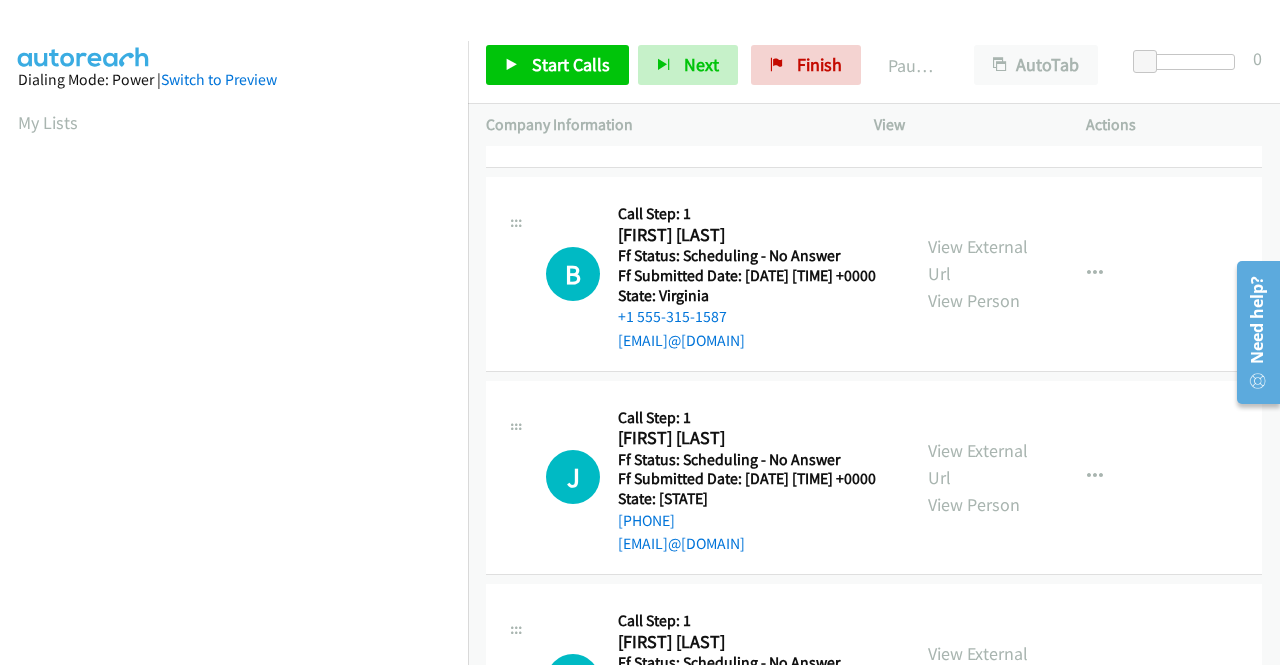 scroll, scrollTop: 1400, scrollLeft: 0, axis: vertical 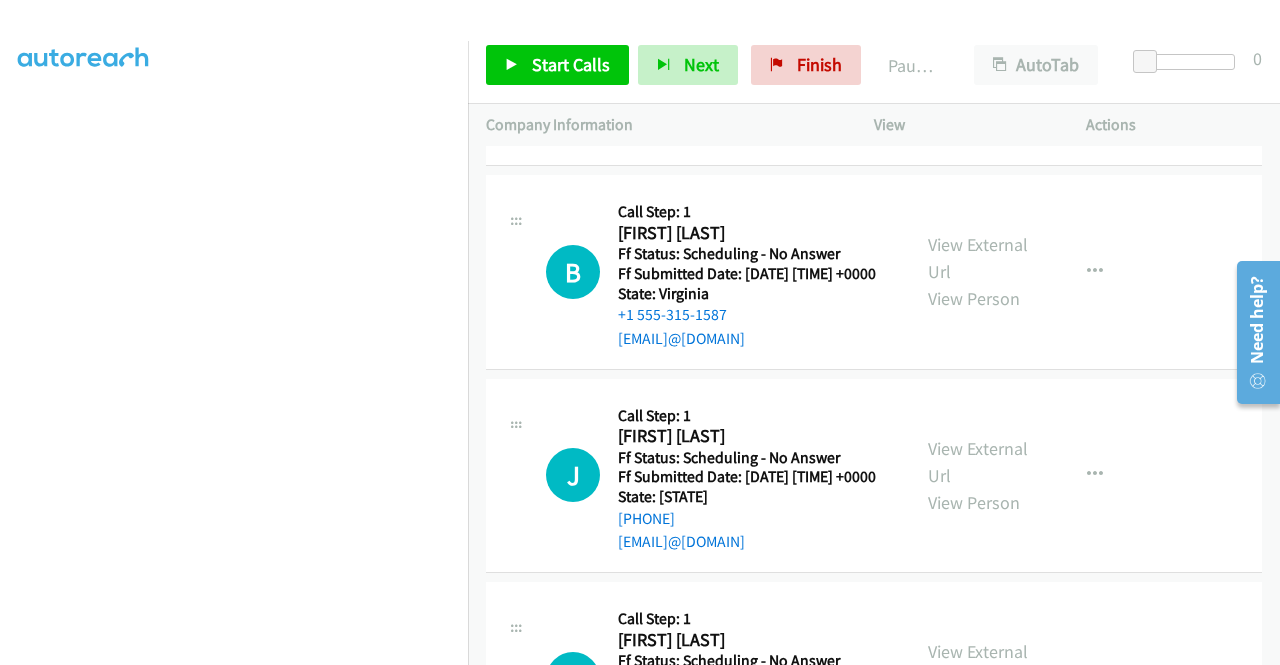 click on "View External Url
View Person" at bounding box center (980, 271) 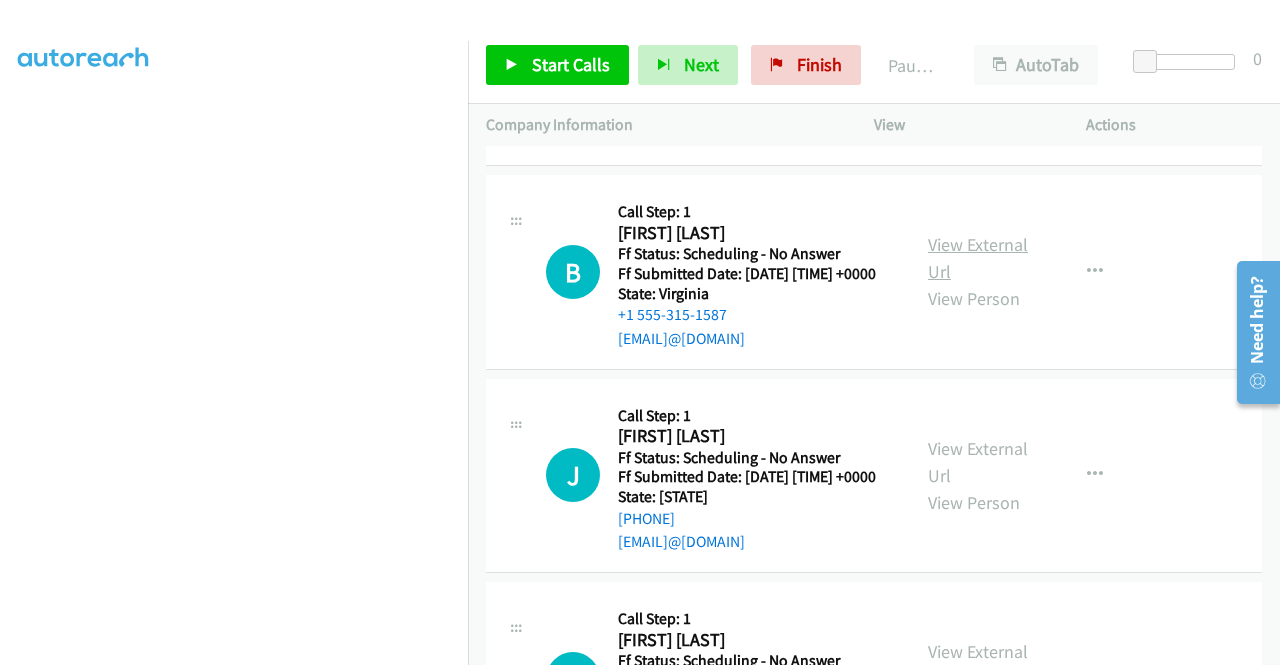 click on "View External Url" at bounding box center [978, 258] 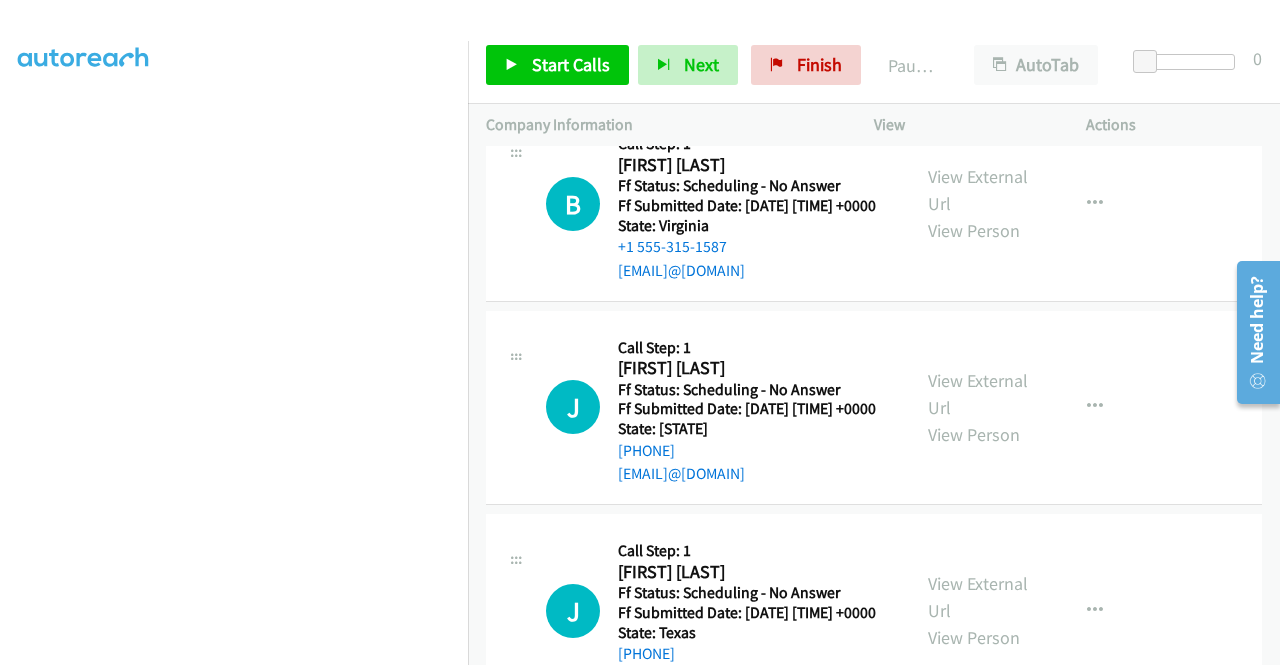 scroll, scrollTop: 1500, scrollLeft: 0, axis: vertical 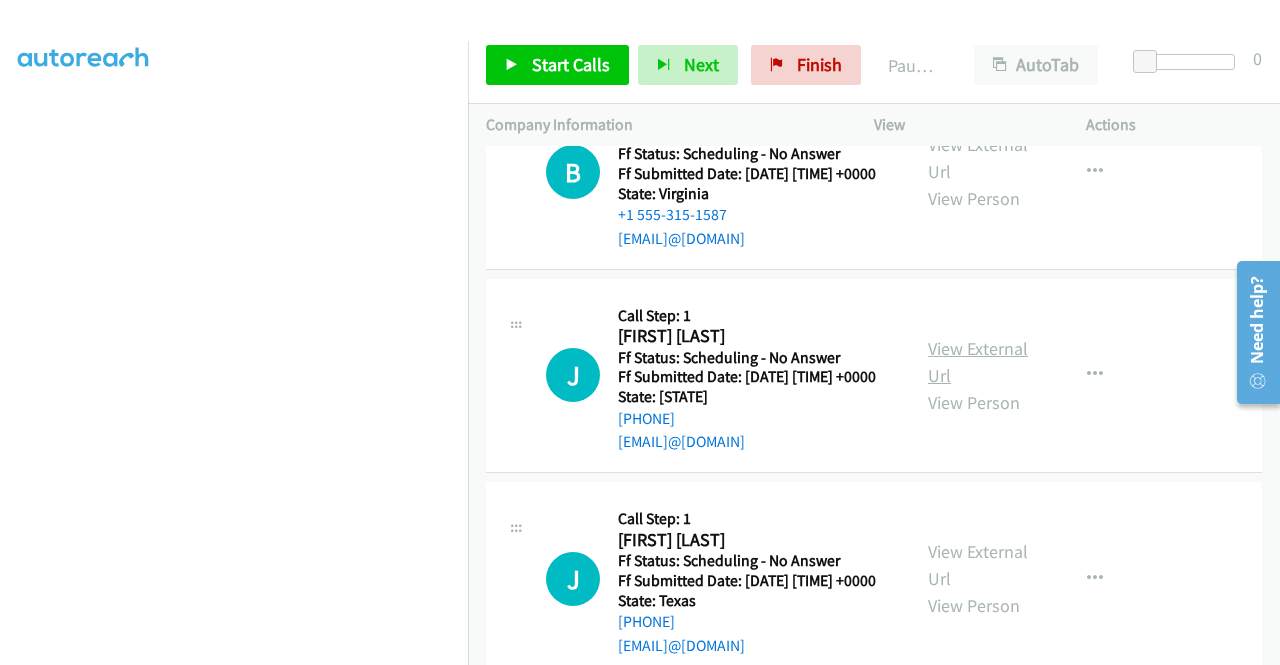 click on "View External Url" at bounding box center [978, 362] 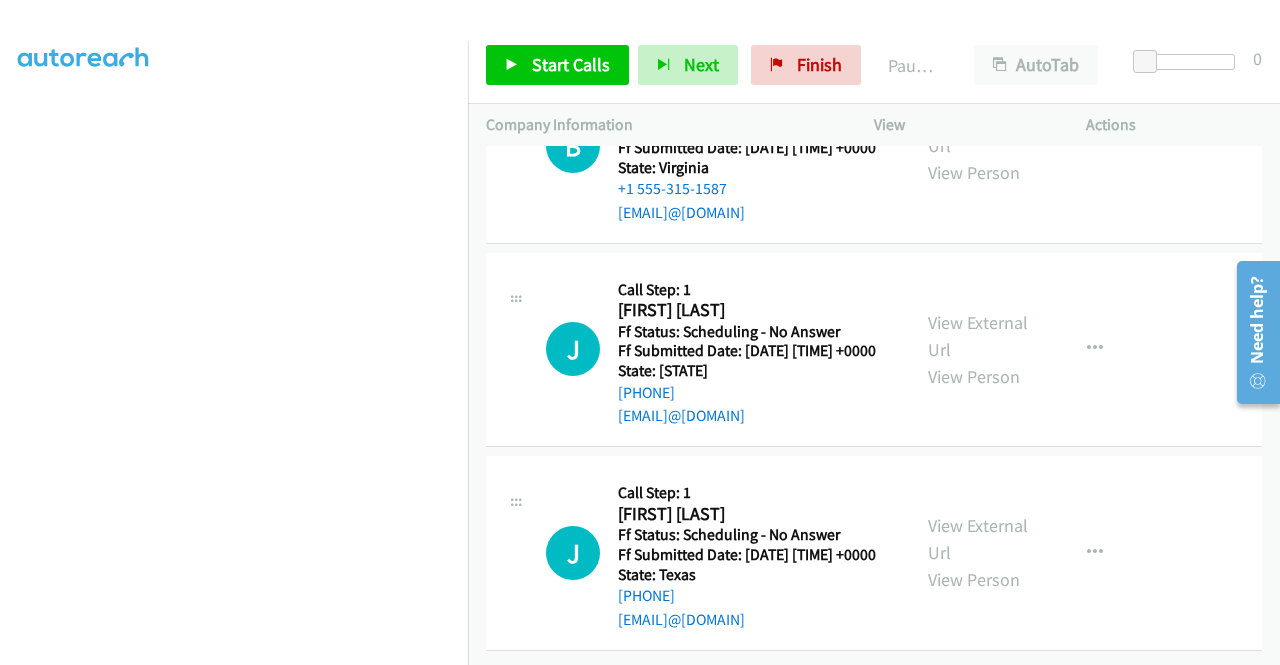 scroll, scrollTop: 1700, scrollLeft: 0, axis: vertical 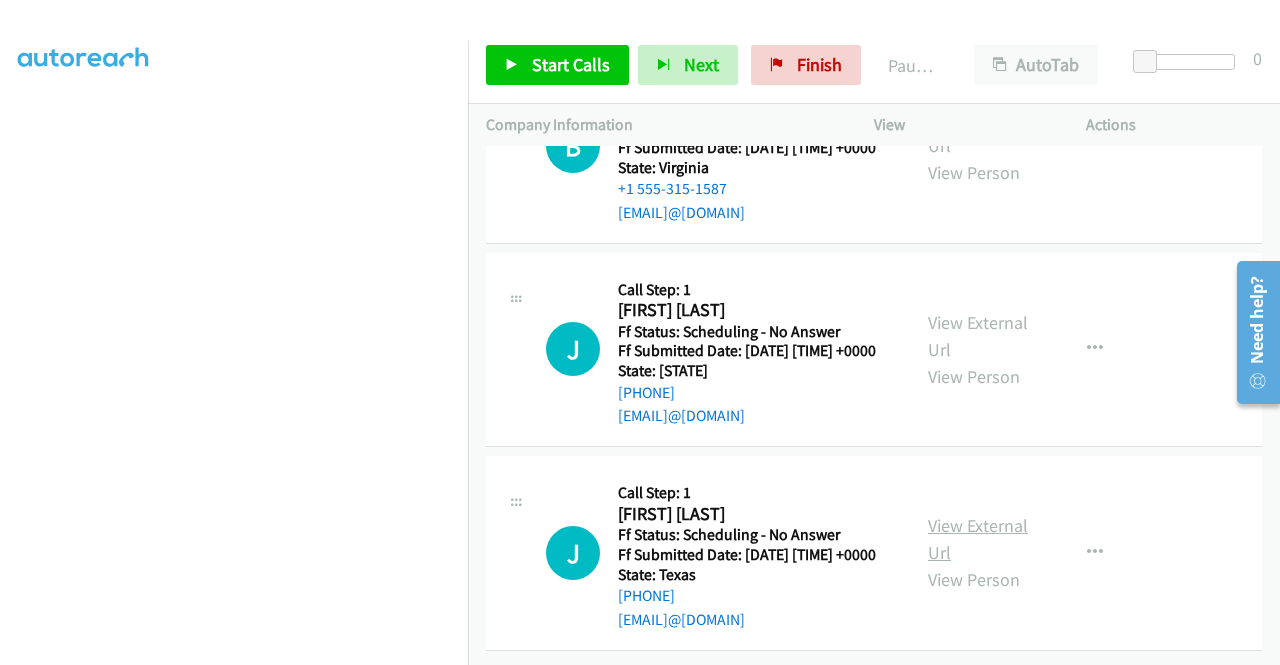 click on "View External Url" at bounding box center (978, 539) 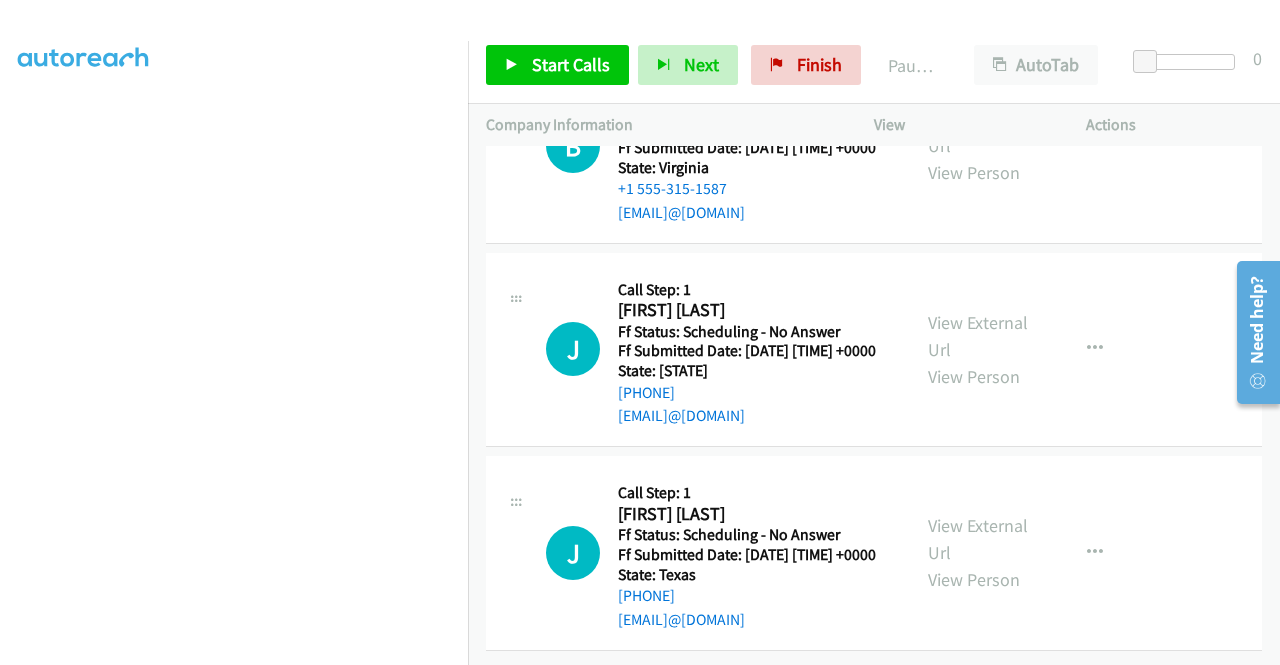 scroll, scrollTop: 1734, scrollLeft: 0, axis: vertical 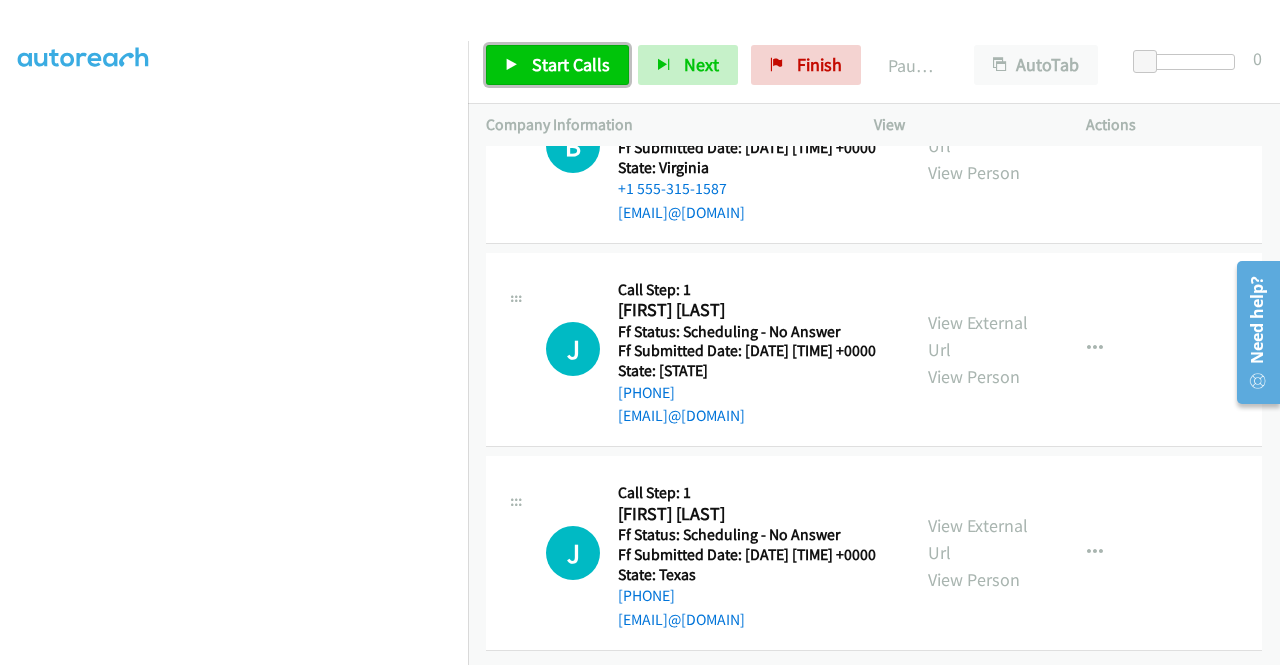 click on "Start Calls" at bounding box center [571, 64] 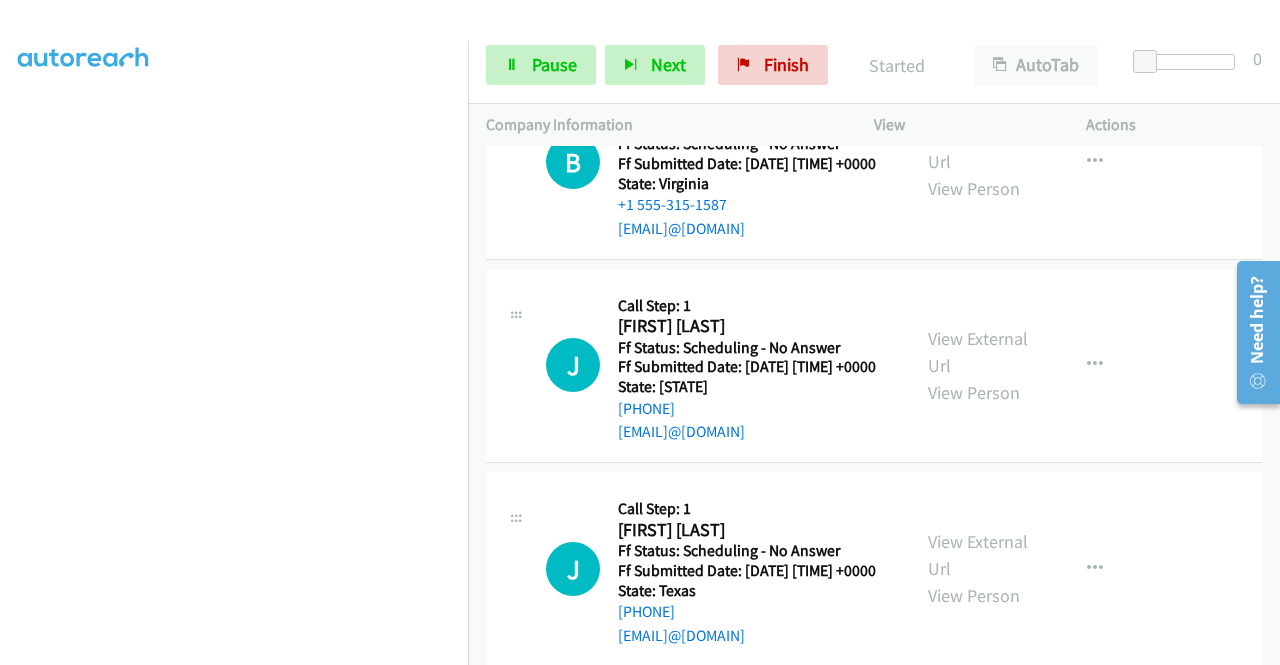 scroll, scrollTop: 0, scrollLeft: 0, axis: both 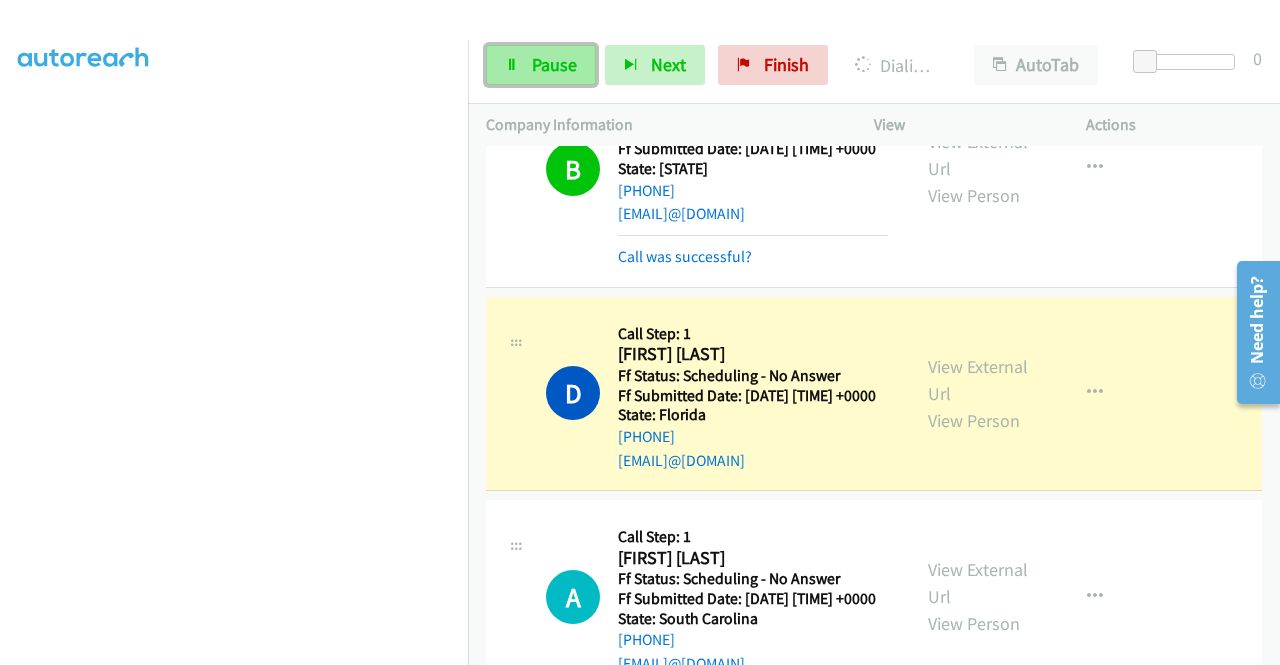 click on "Pause" at bounding box center (541, 65) 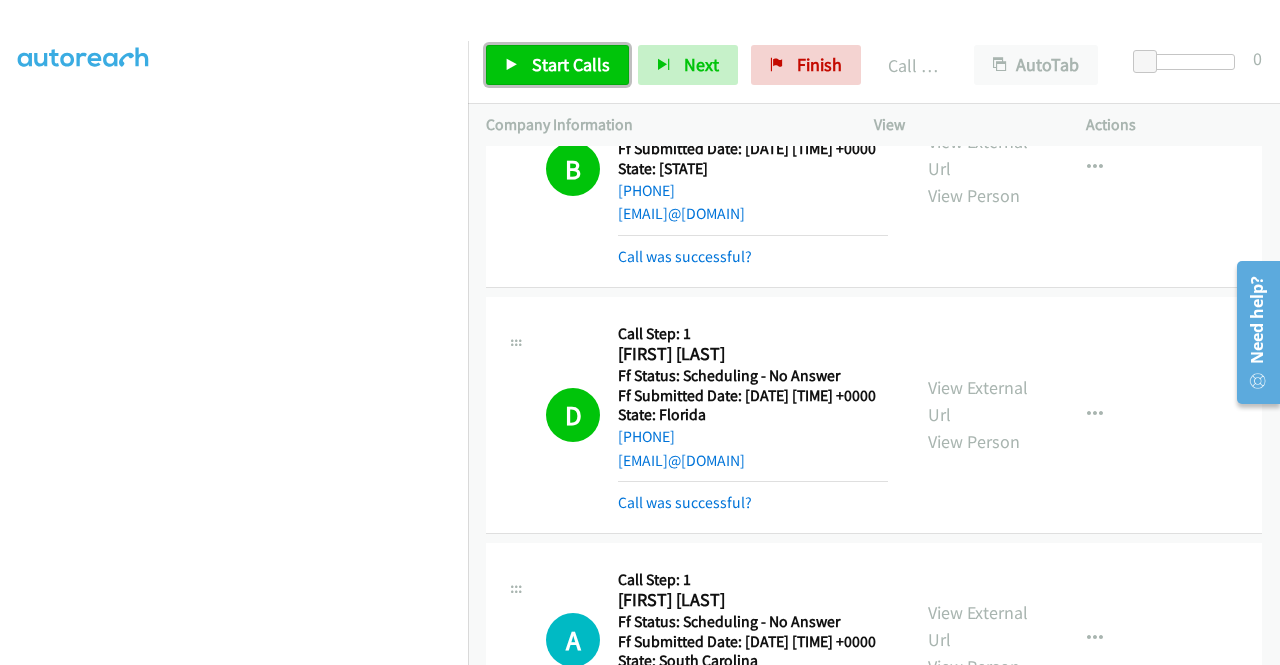 click on "Start Calls" at bounding box center [571, 64] 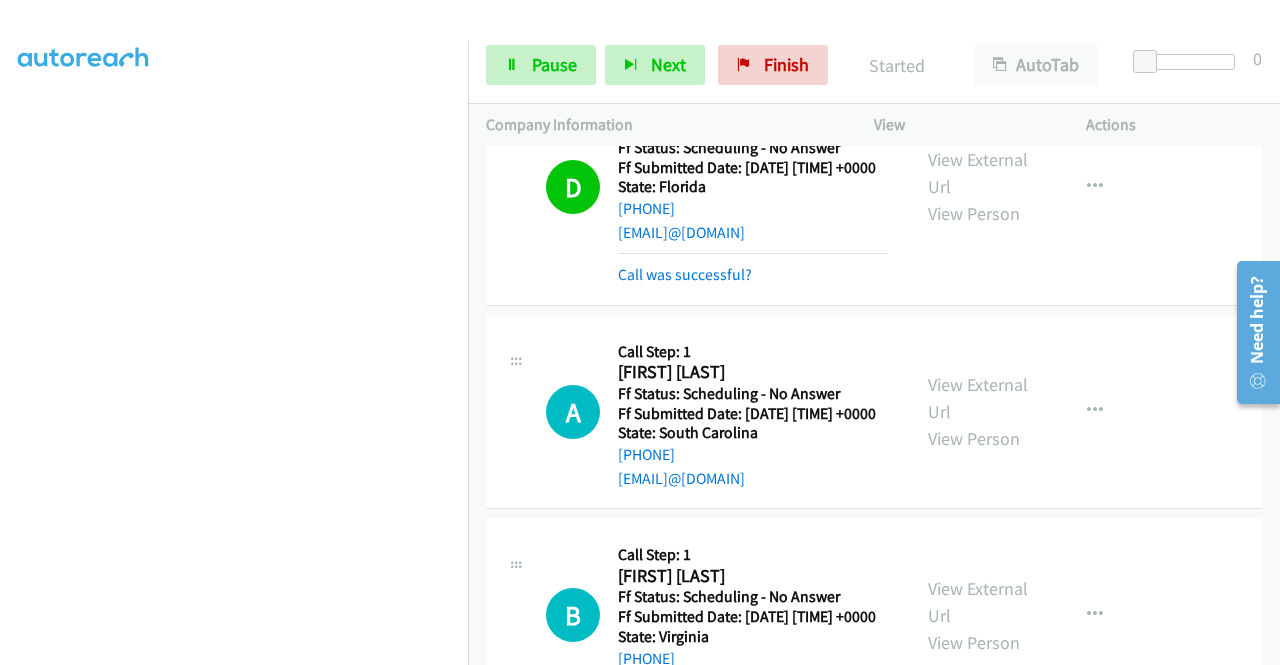 scroll, scrollTop: 400, scrollLeft: 0, axis: vertical 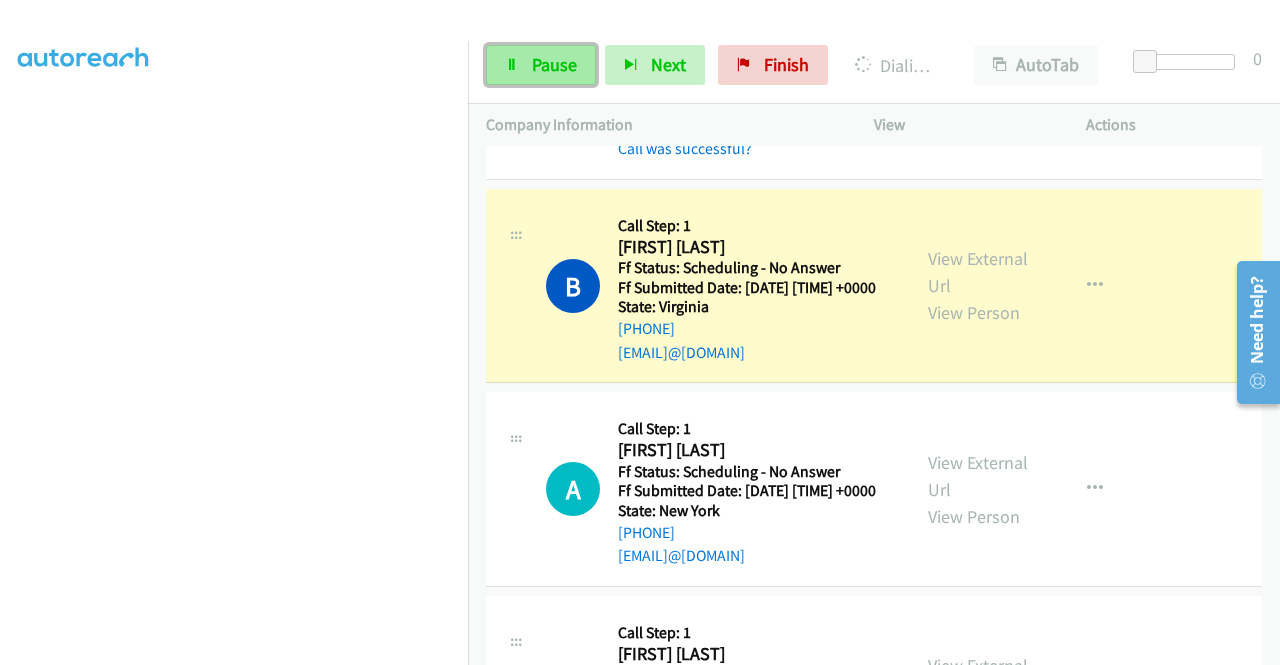 click on "Pause" at bounding box center (541, 65) 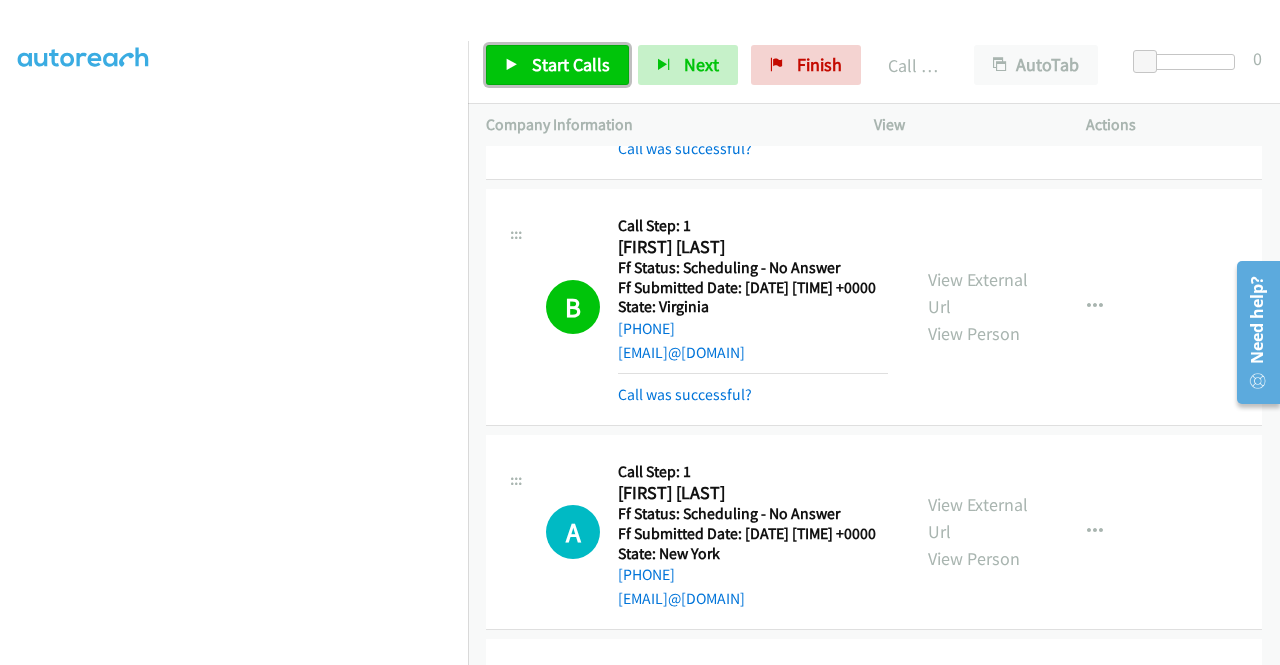 click on "Start Calls" at bounding box center [571, 64] 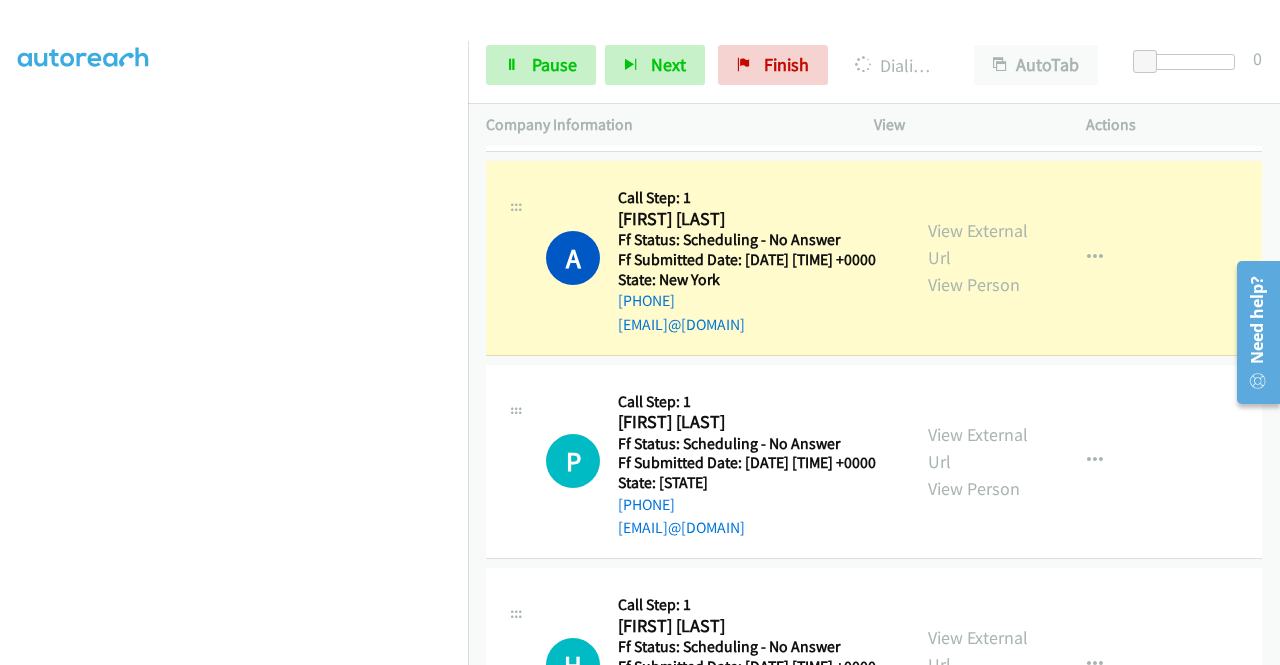scroll, scrollTop: 1000, scrollLeft: 0, axis: vertical 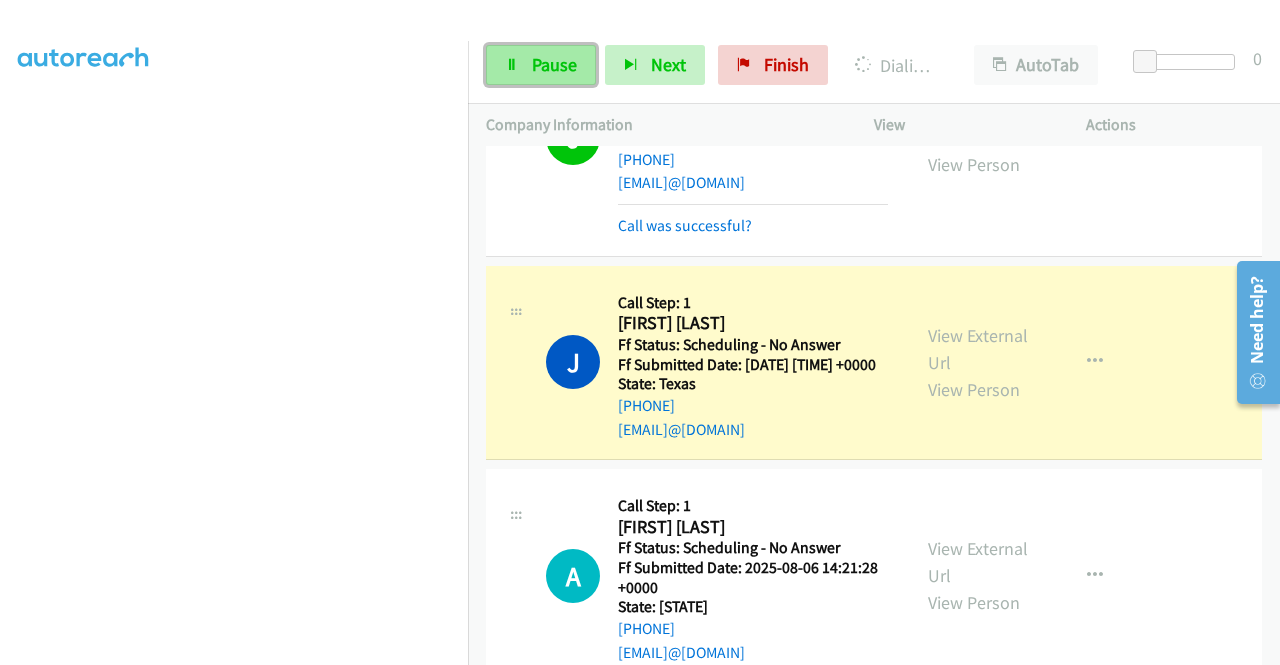 click on "Pause" at bounding box center (554, 64) 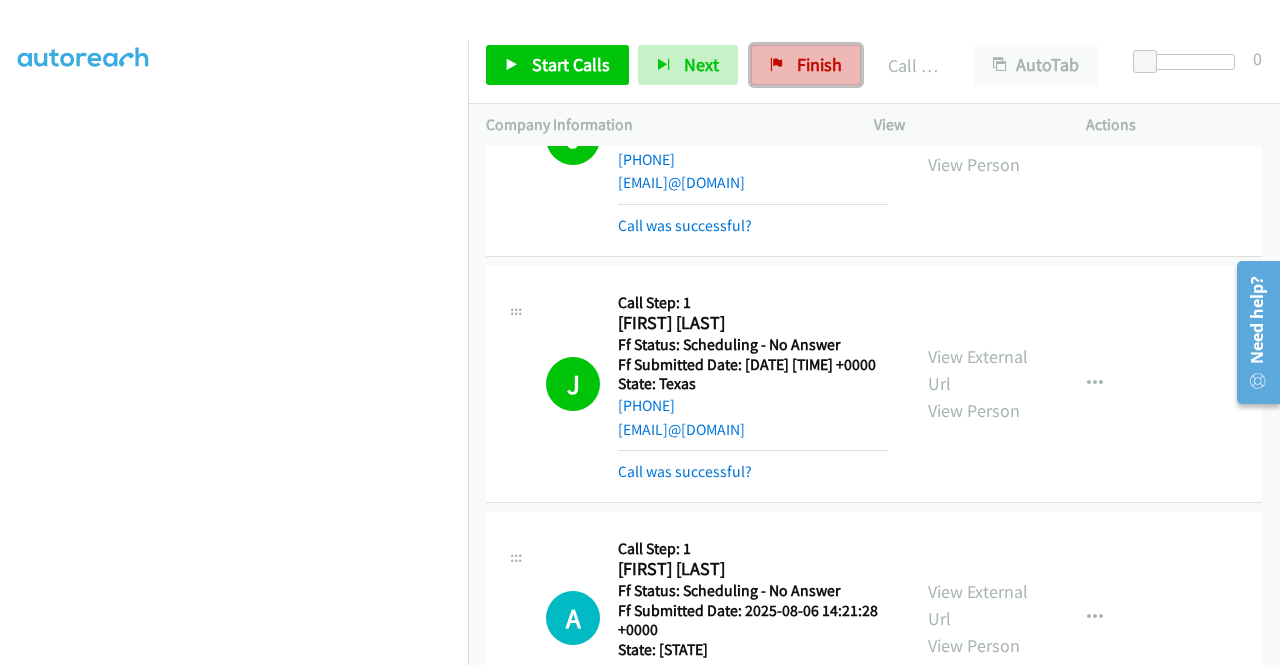 click at bounding box center [777, 66] 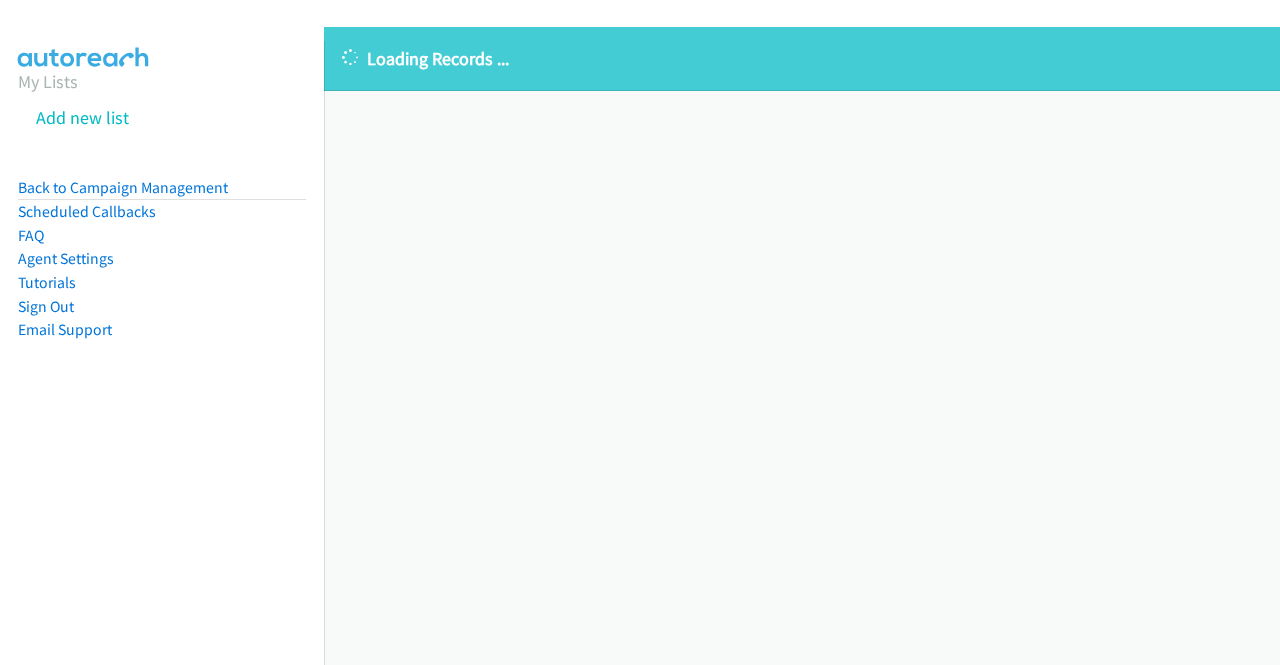 scroll, scrollTop: 0, scrollLeft: 0, axis: both 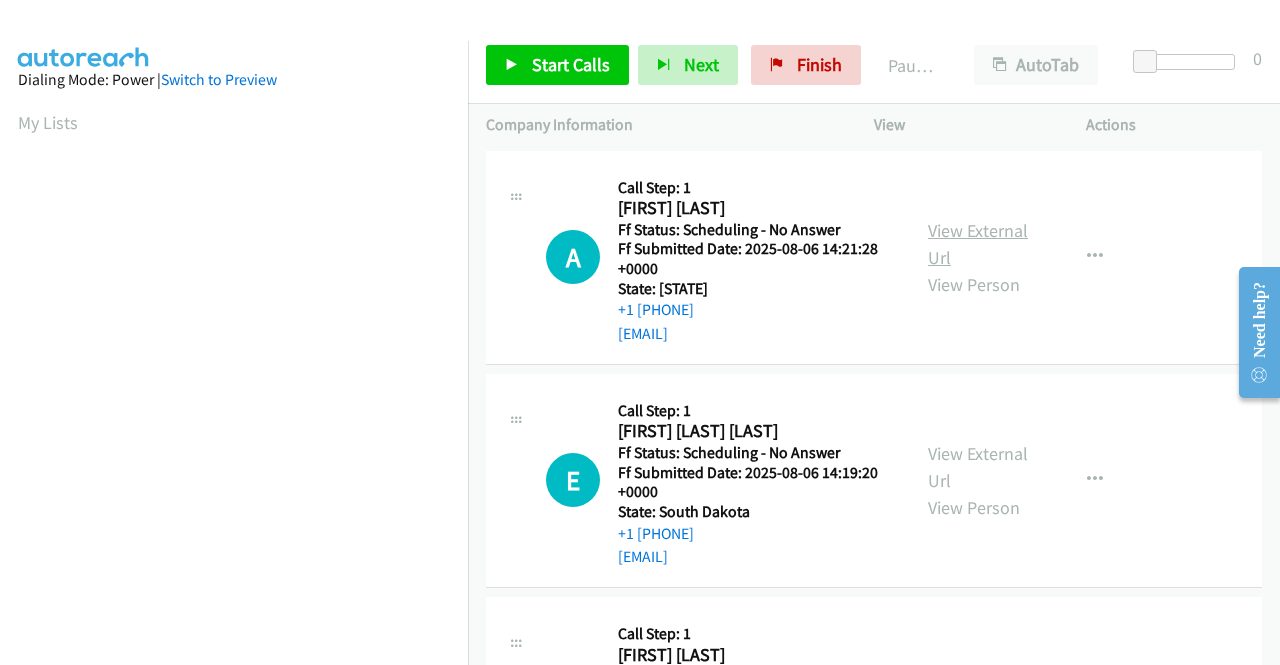 click on "View External Url" at bounding box center [978, 244] 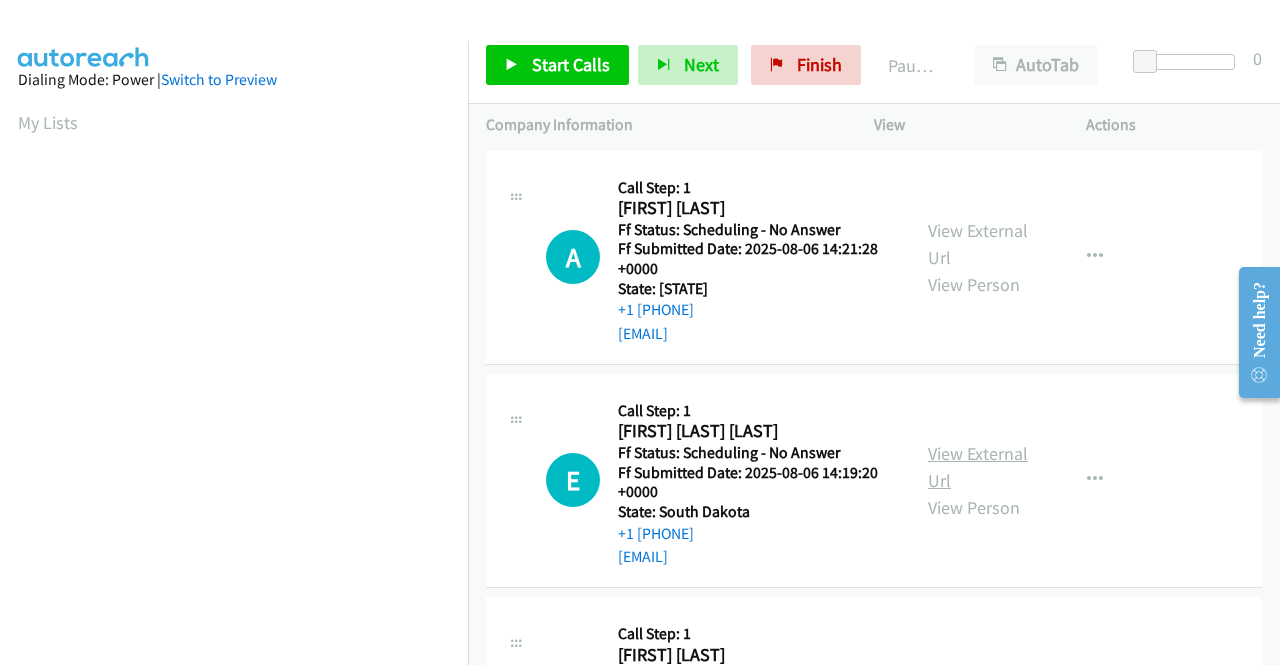 click on "View External Url" at bounding box center [978, 467] 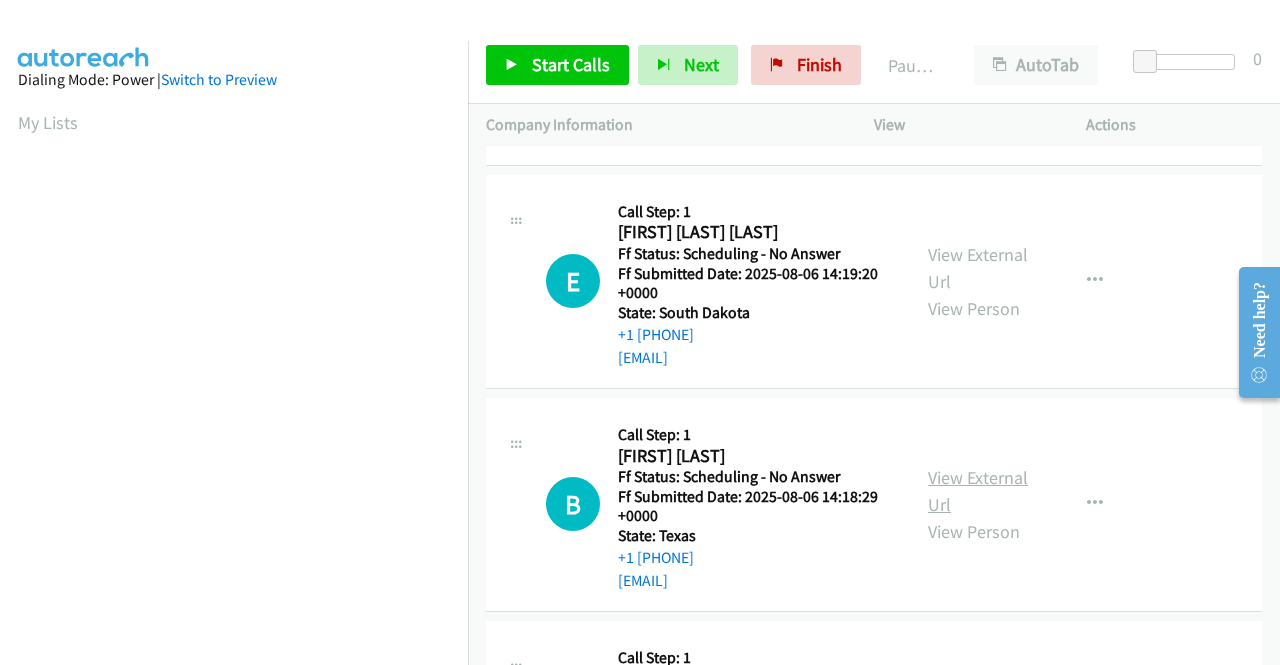 scroll, scrollTop: 200, scrollLeft: 0, axis: vertical 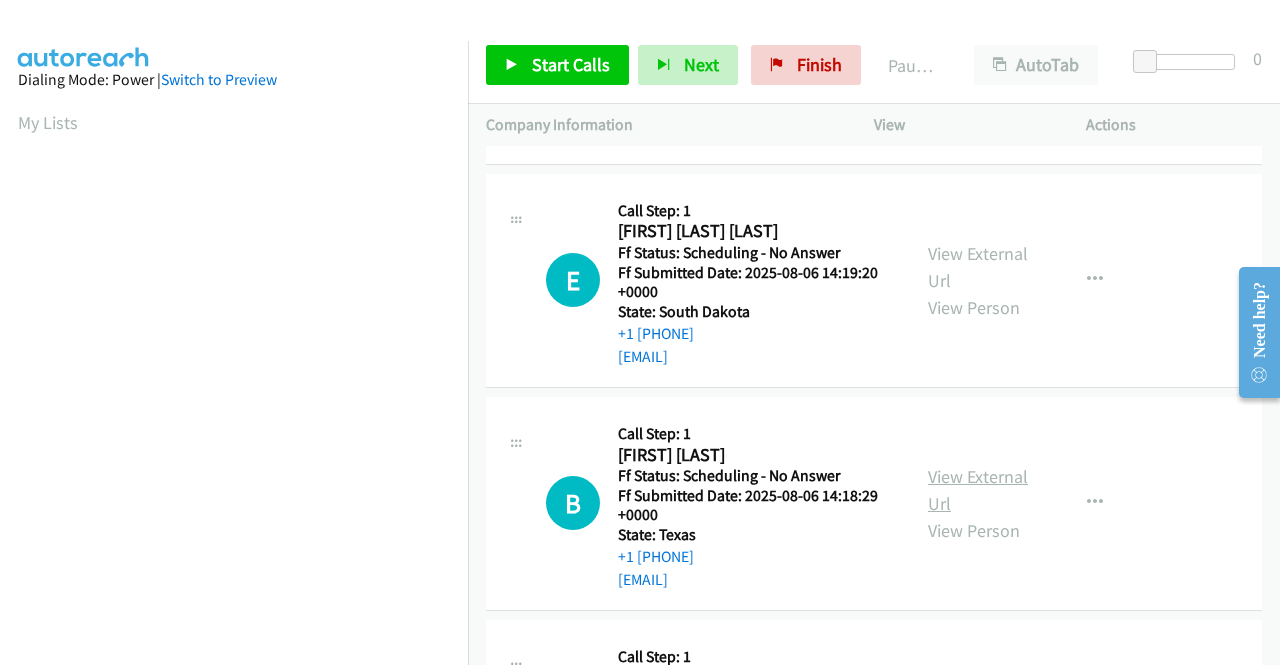 click on "View External Url" at bounding box center (978, 490) 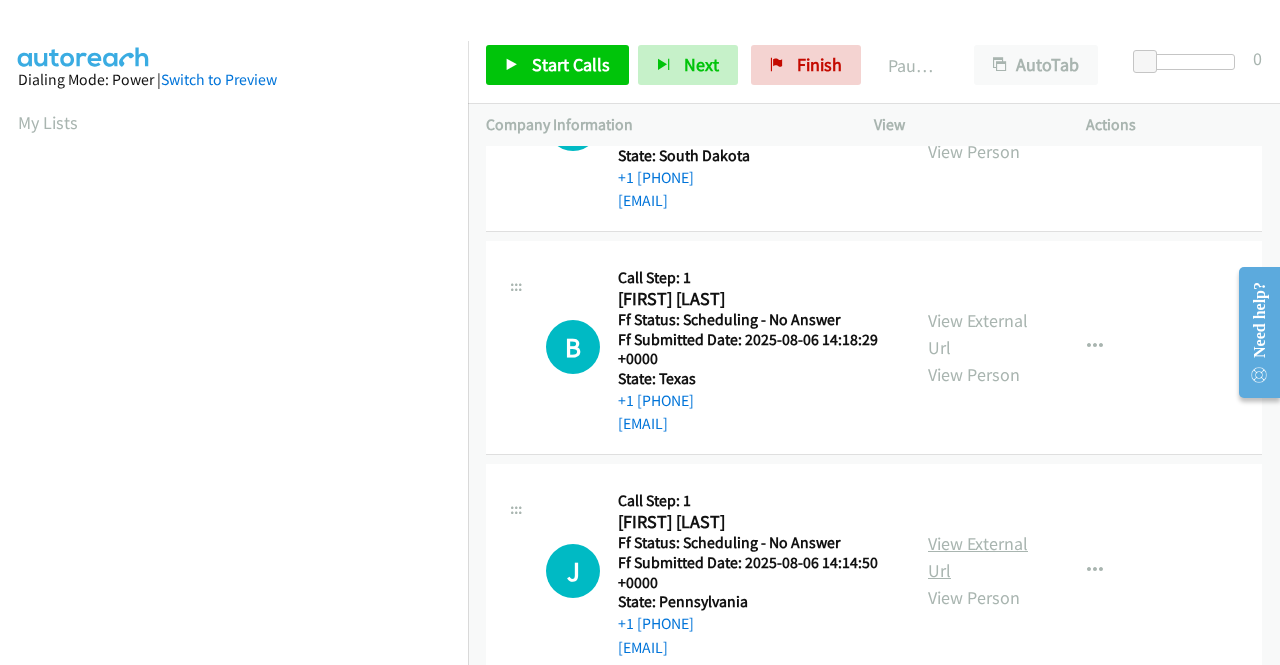scroll, scrollTop: 400, scrollLeft: 0, axis: vertical 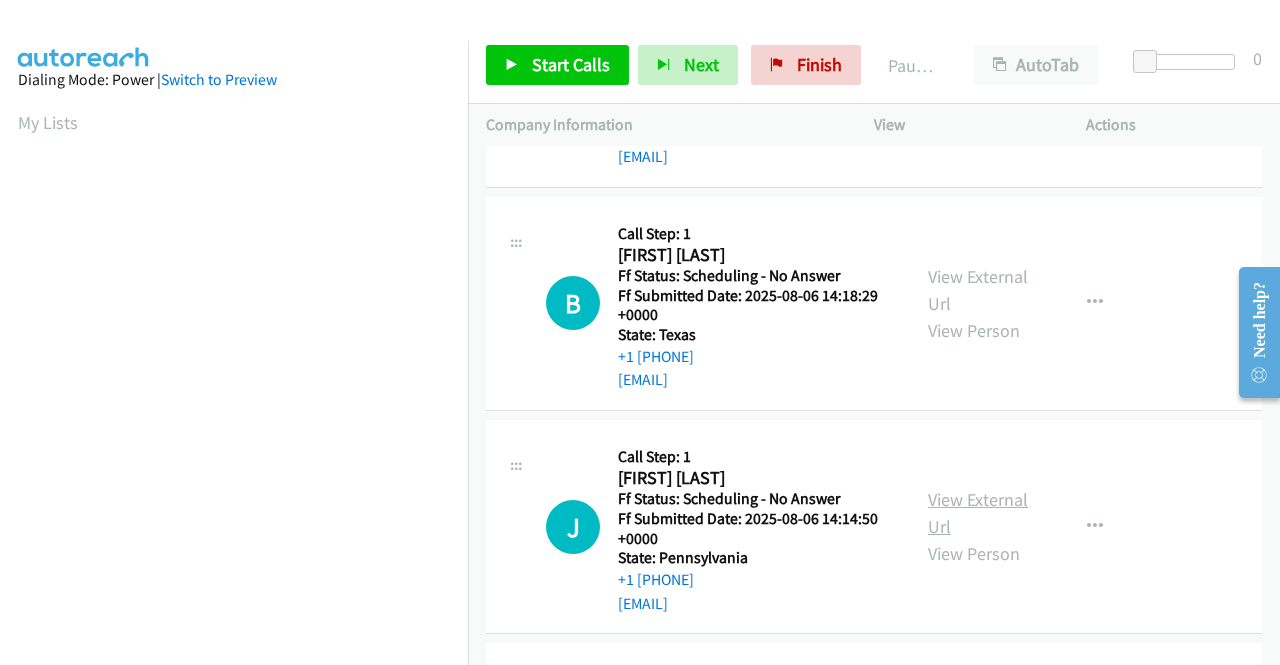 click on "View External Url" at bounding box center (978, 513) 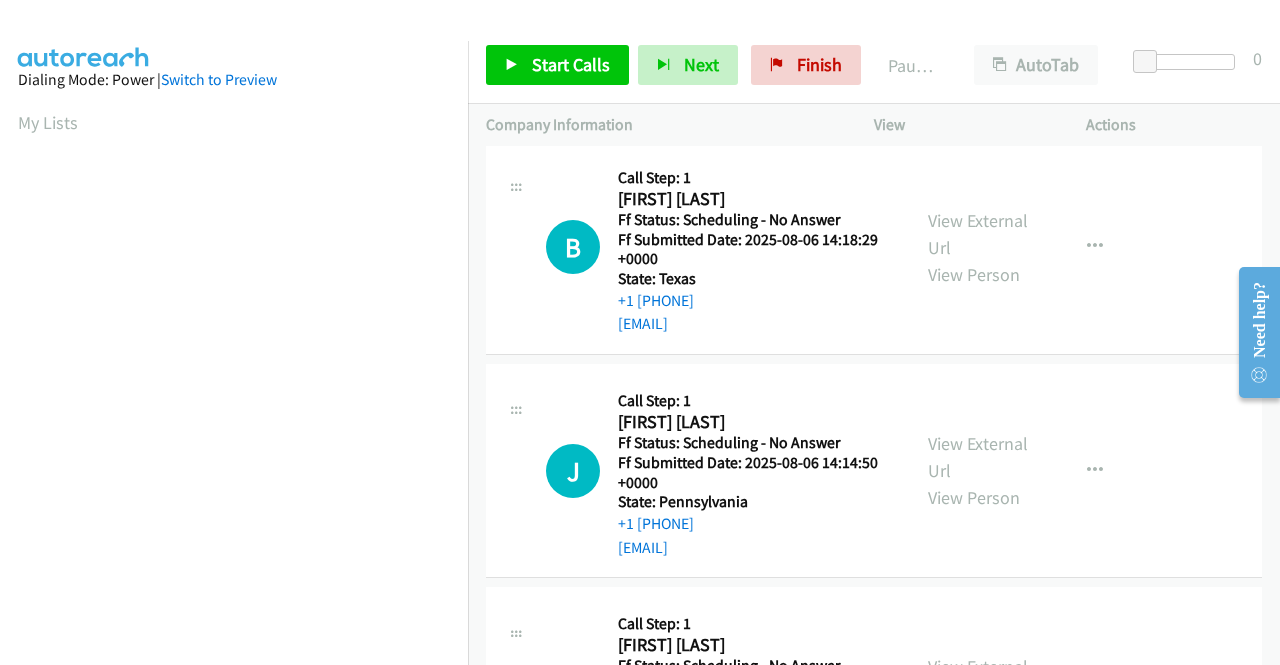 scroll, scrollTop: 600, scrollLeft: 0, axis: vertical 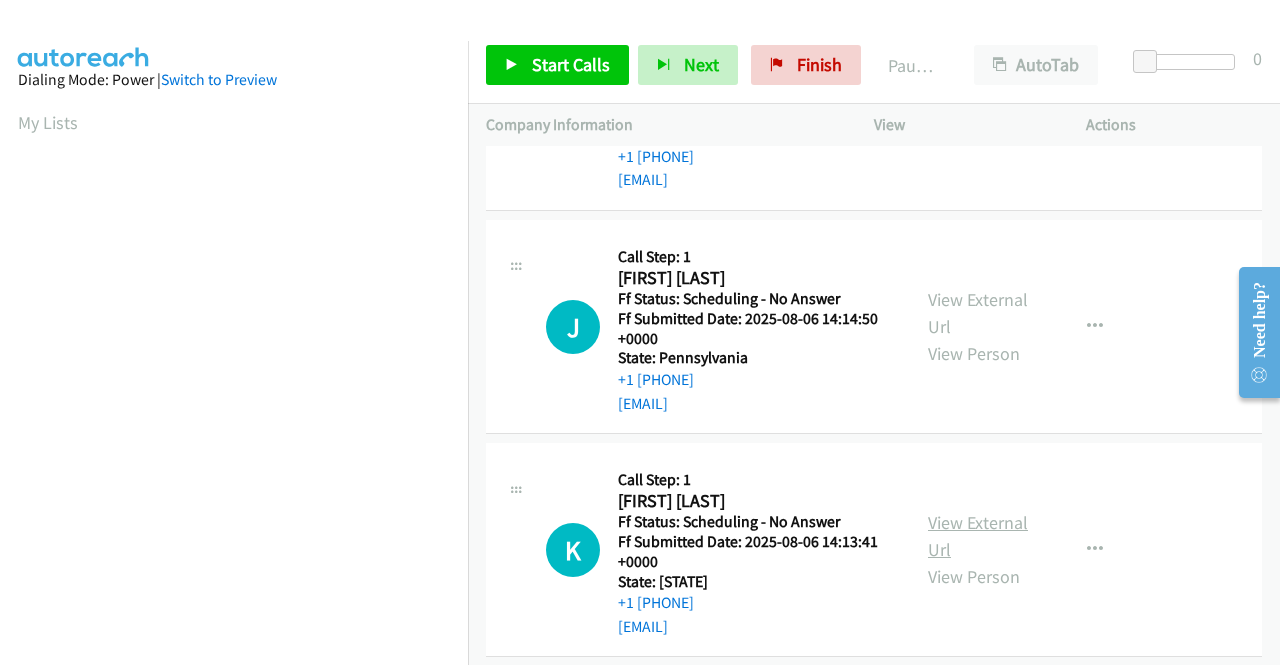 click on "View External Url" at bounding box center [978, 536] 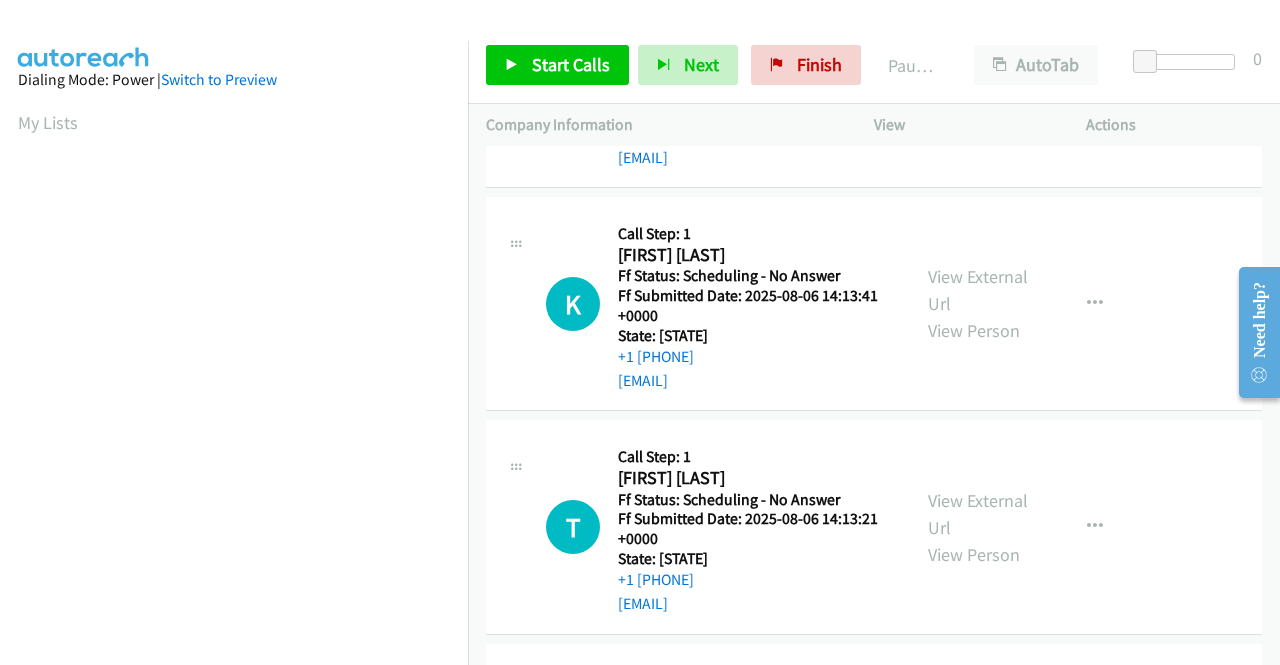 scroll, scrollTop: 900, scrollLeft: 0, axis: vertical 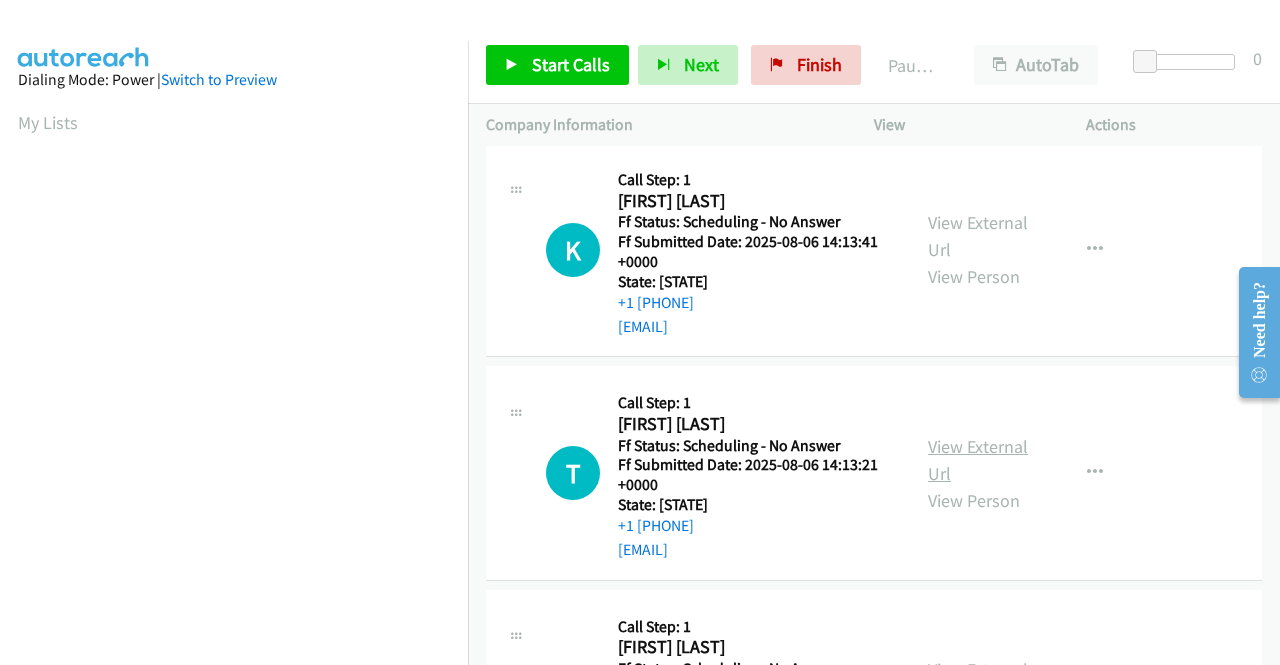 click on "View External Url" at bounding box center (978, 460) 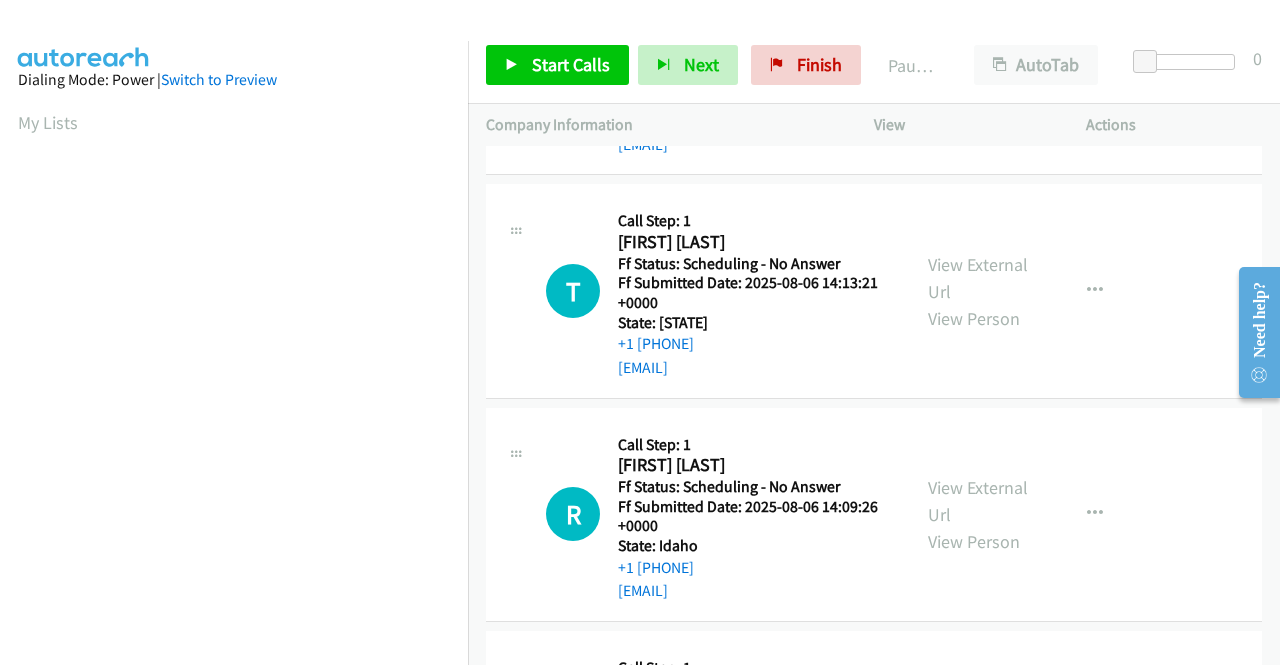 scroll, scrollTop: 1100, scrollLeft: 0, axis: vertical 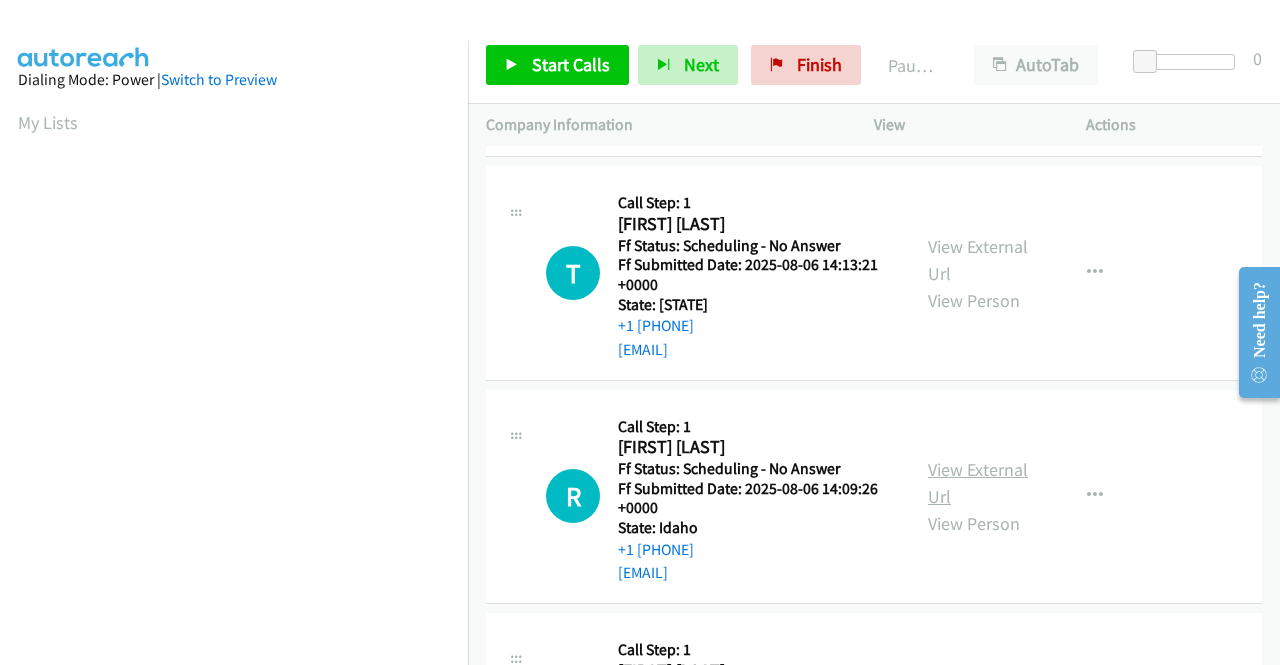 click on "View External Url" at bounding box center [978, 483] 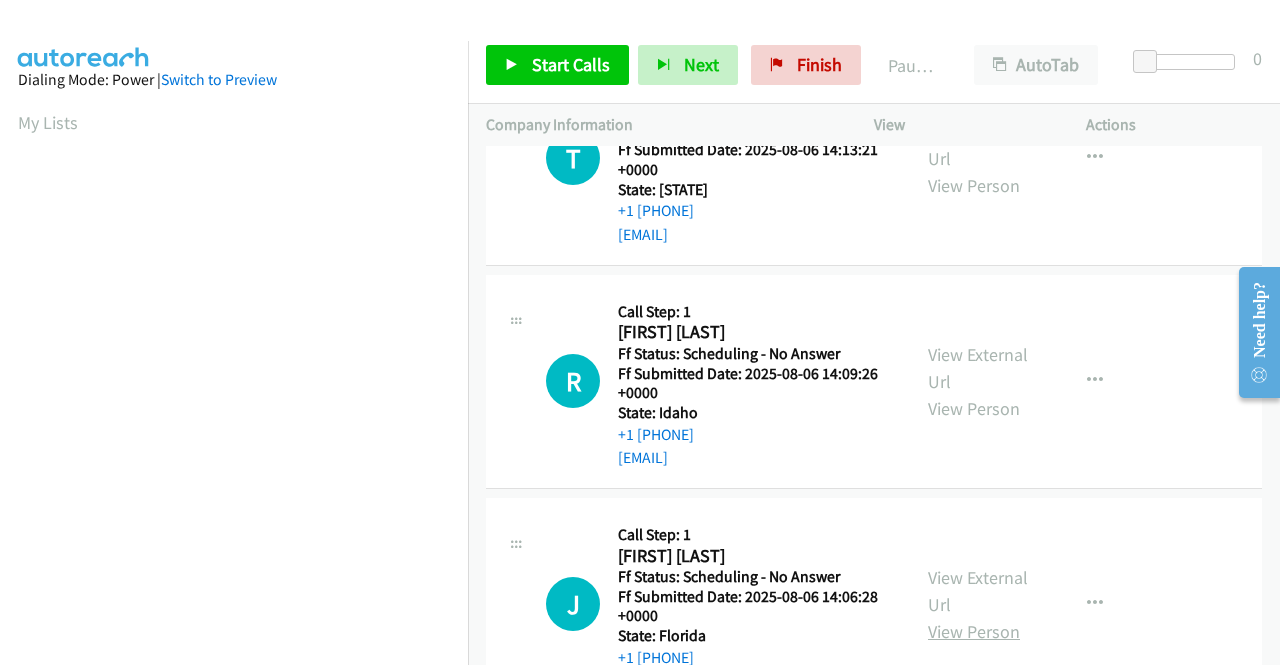 scroll, scrollTop: 1300, scrollLeft: 0, axis: vertical 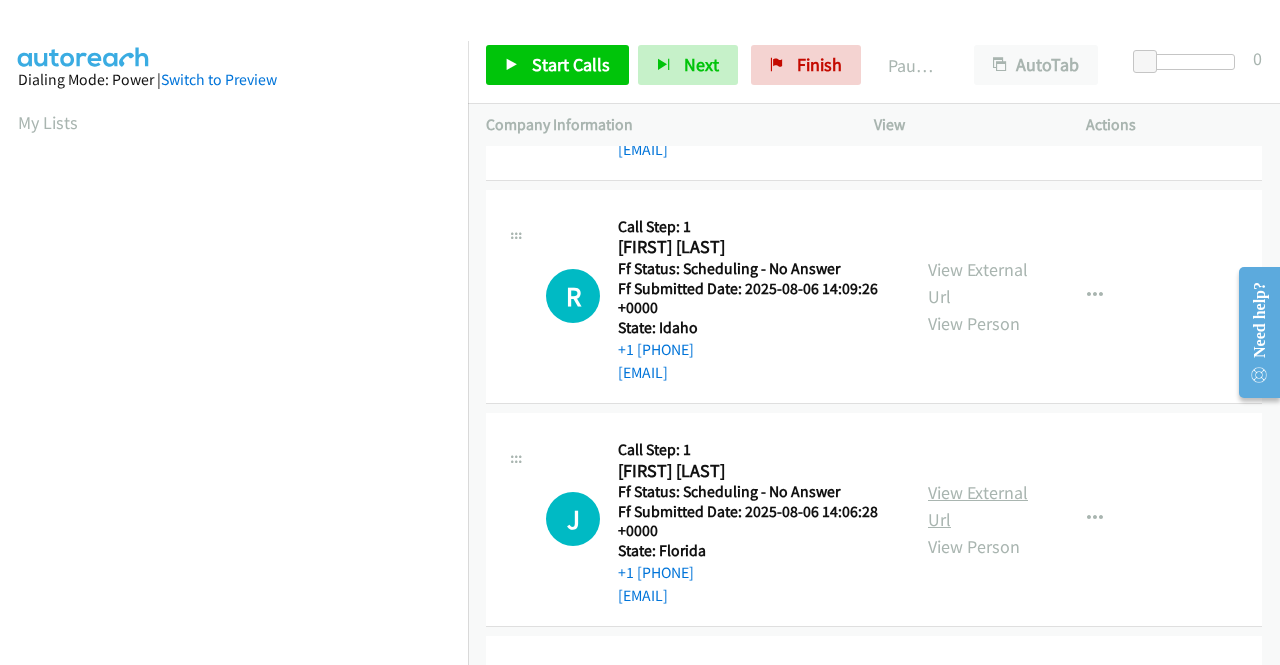 click on "View External Url" at bounding box center (978, 506) 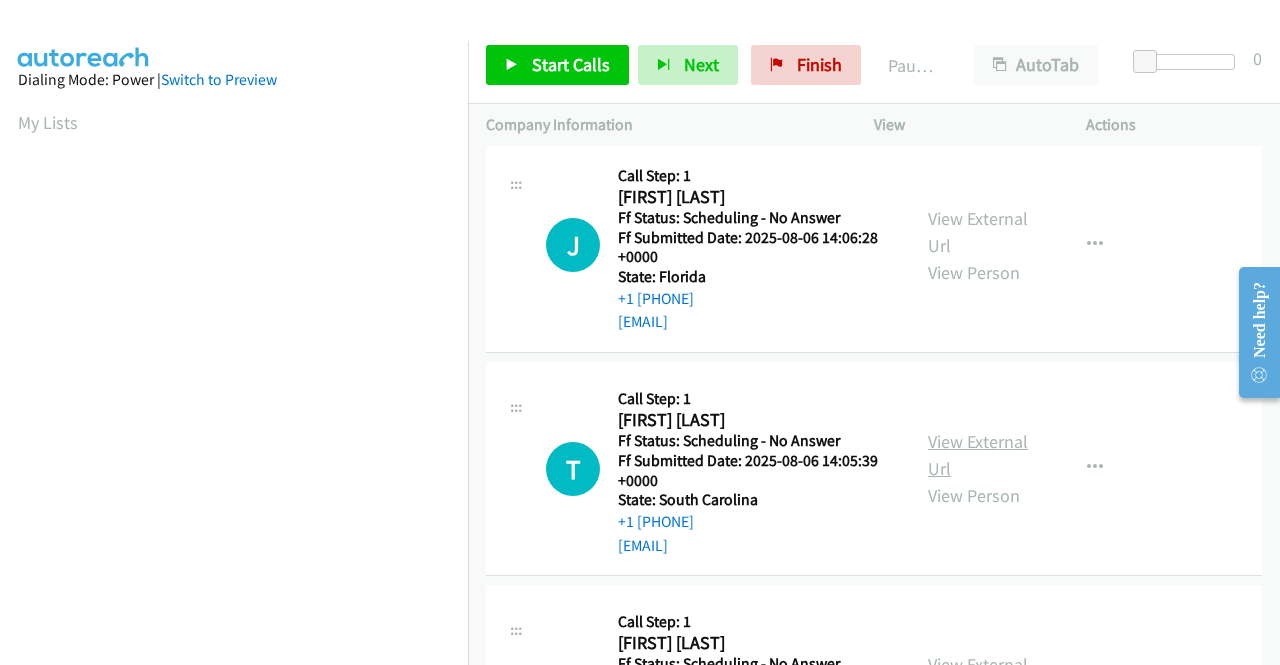 scroll, scrollTop: 1600, scrollLeft: 0, axis: vertical 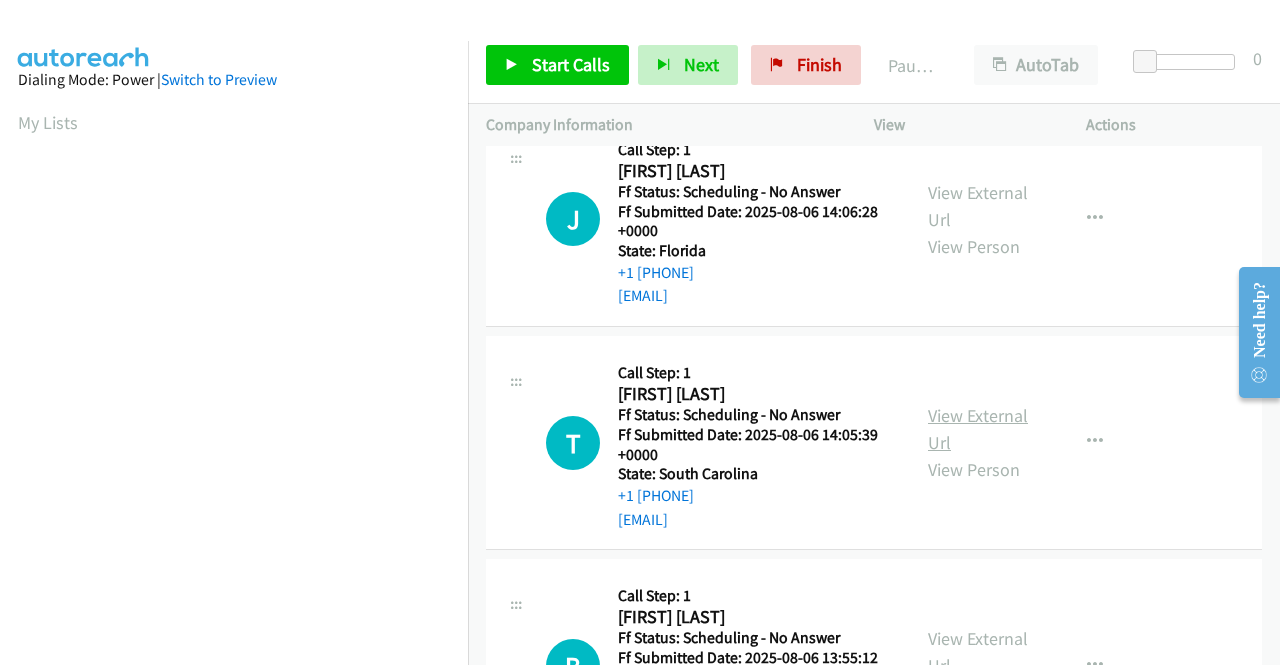 click on "View External Url" at bounding box center [978, 429] 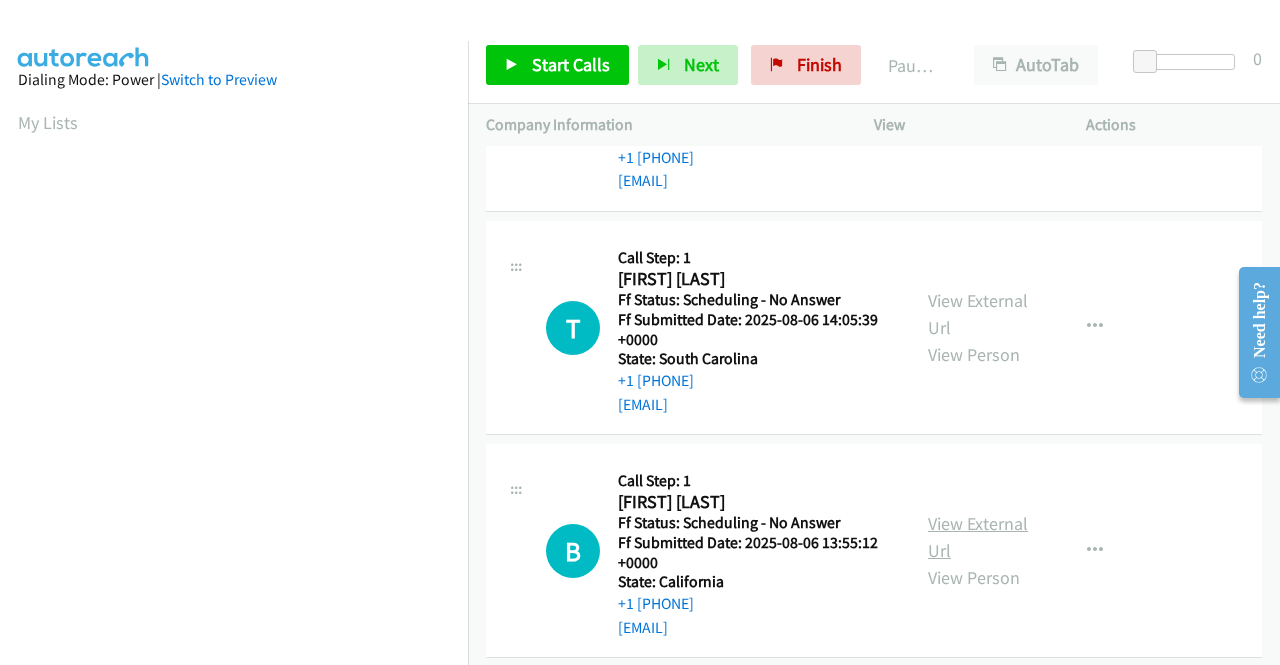 scroll, scrollTop: 1800, scrollLeft: 0, axis: vertical 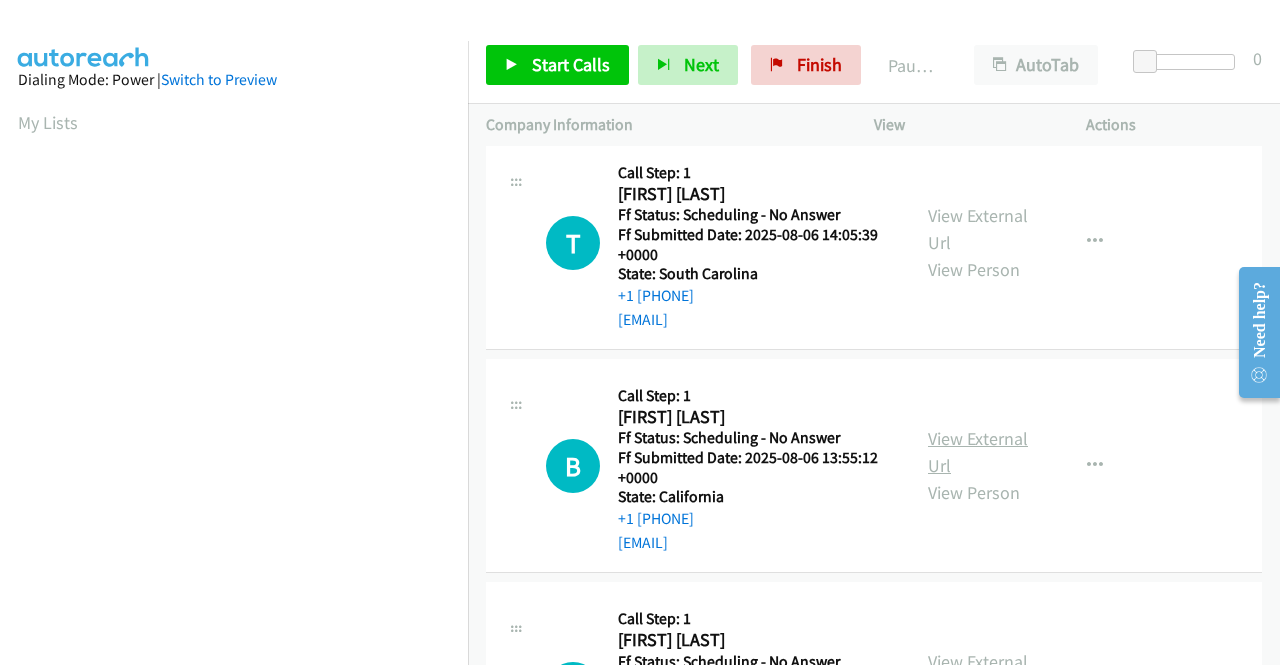 click on "View External Url" at bounding box center [978, 452] 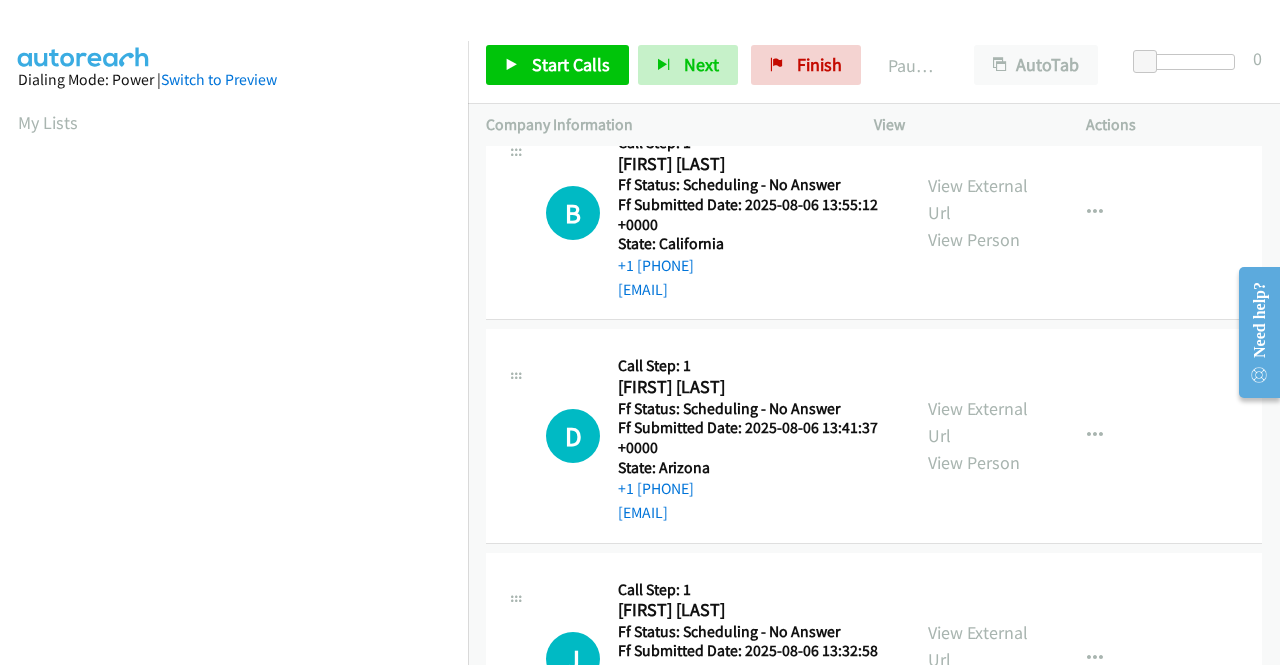 scroll, scrollTop: 2100, scrollLeft: 0, axis: vertical 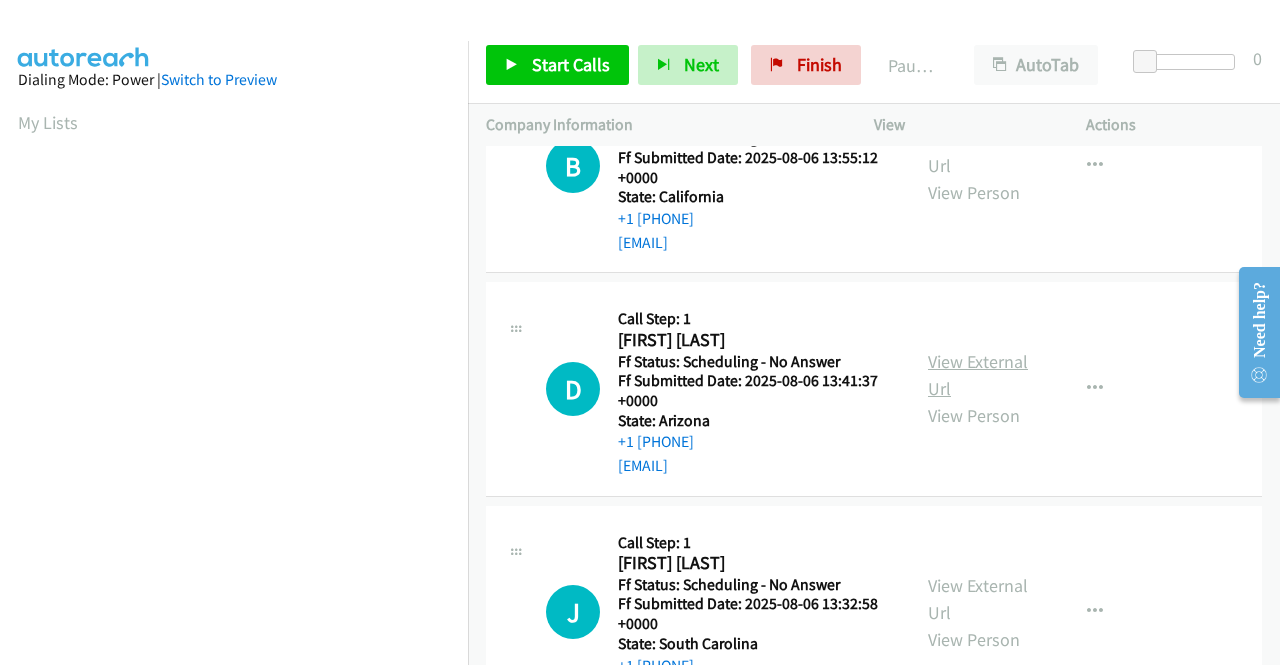 click on "View External Url" at bounding box center (978, 375) 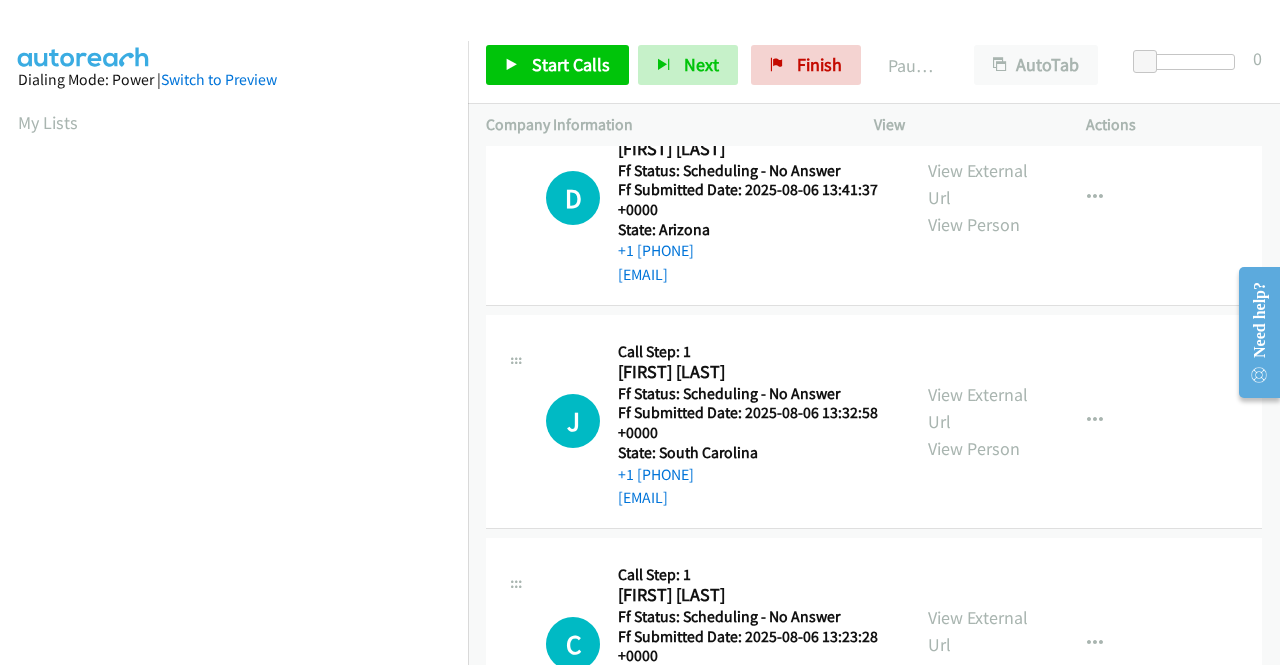 scroll, scrollTop: 2300, scrollLeft: 0, axis: vertical 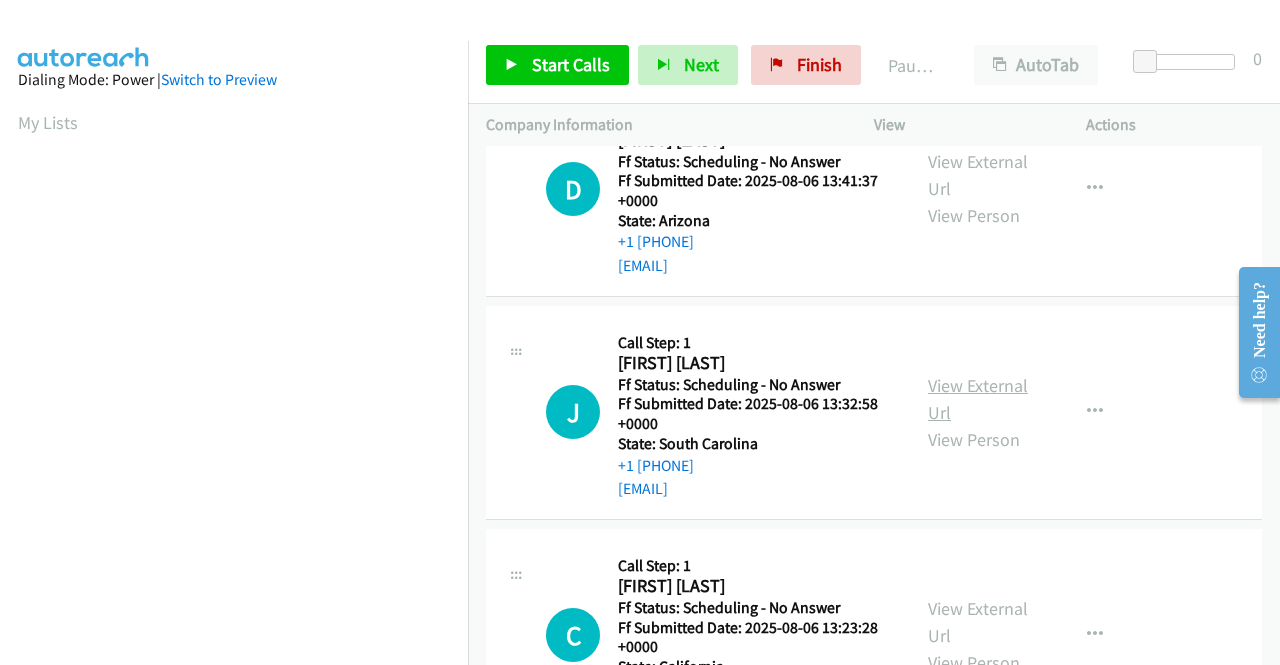 click on "View External Url" at bounding box center (978, 399) 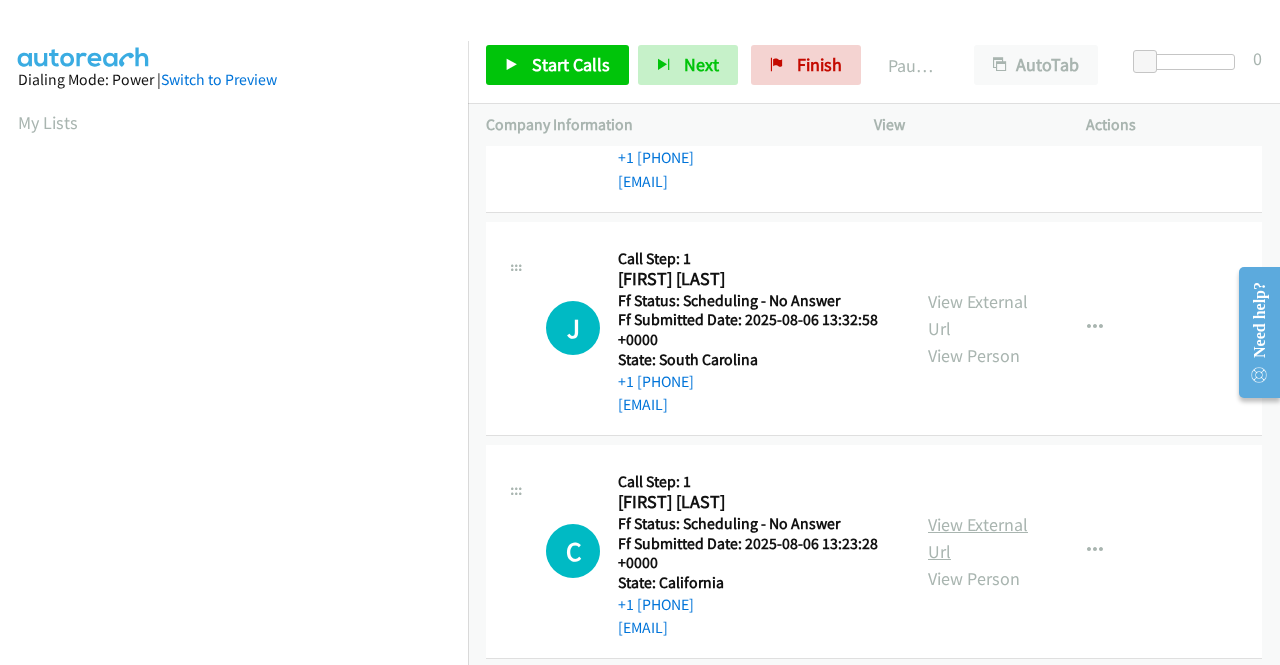 scroll, scrollTop: 2500, scrollLeft: 0, axis: vertical 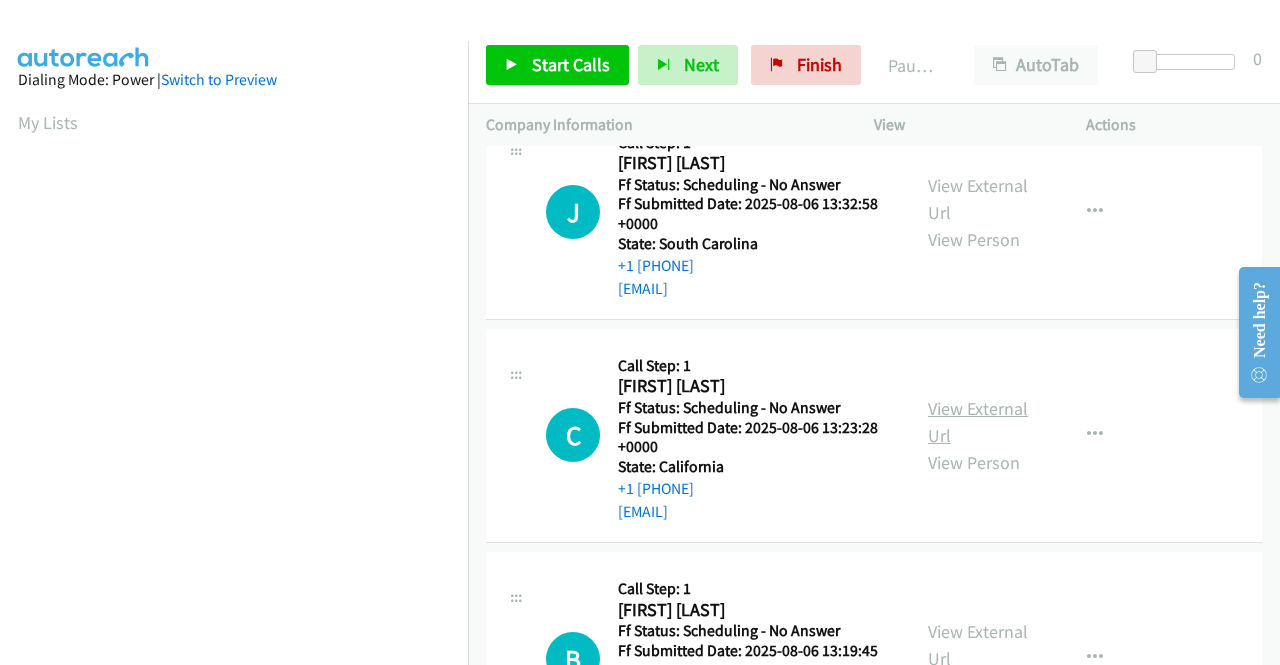 click on "View External Url" at bounding box center (978, 422) 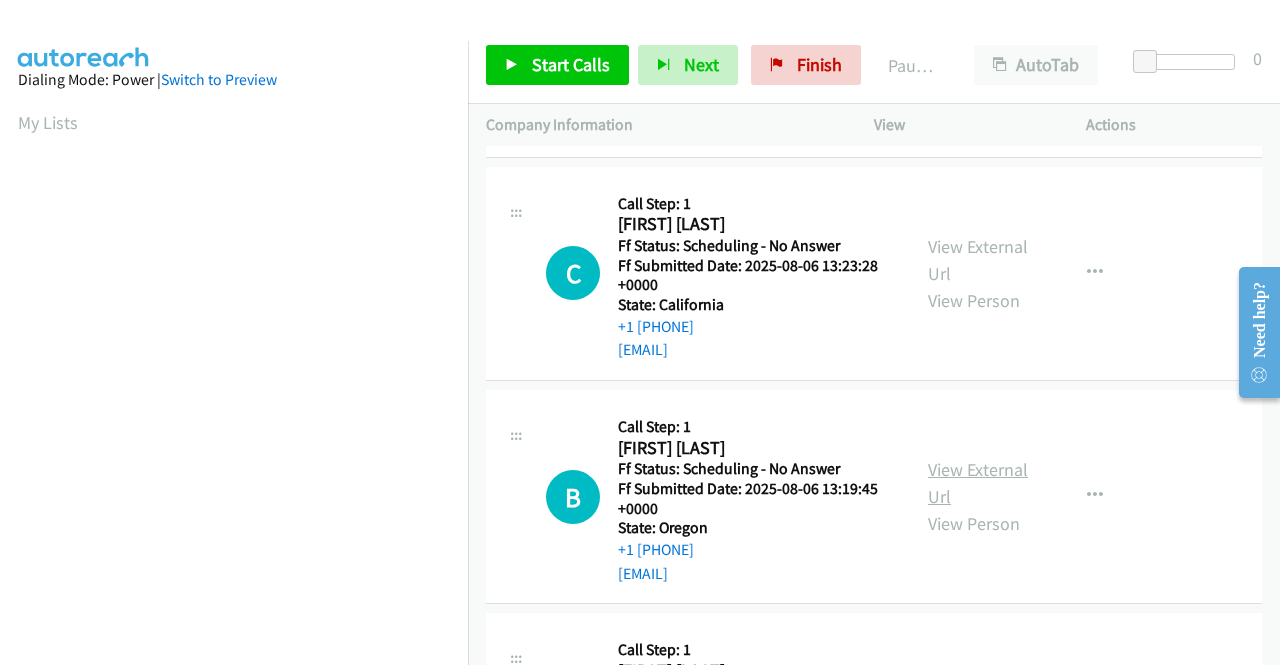 scroll, scrollTop: 2700, scrollLeft: 0, axis: vertical 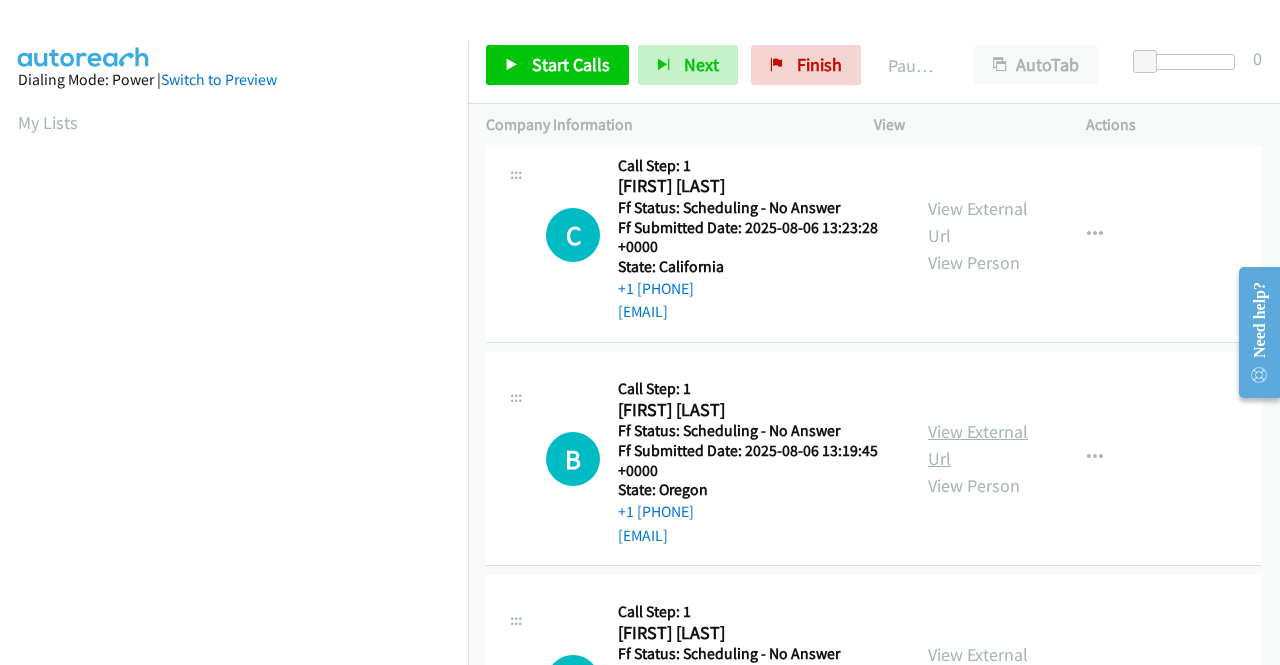 click on "View External Url" at bounding box center (978, 445) 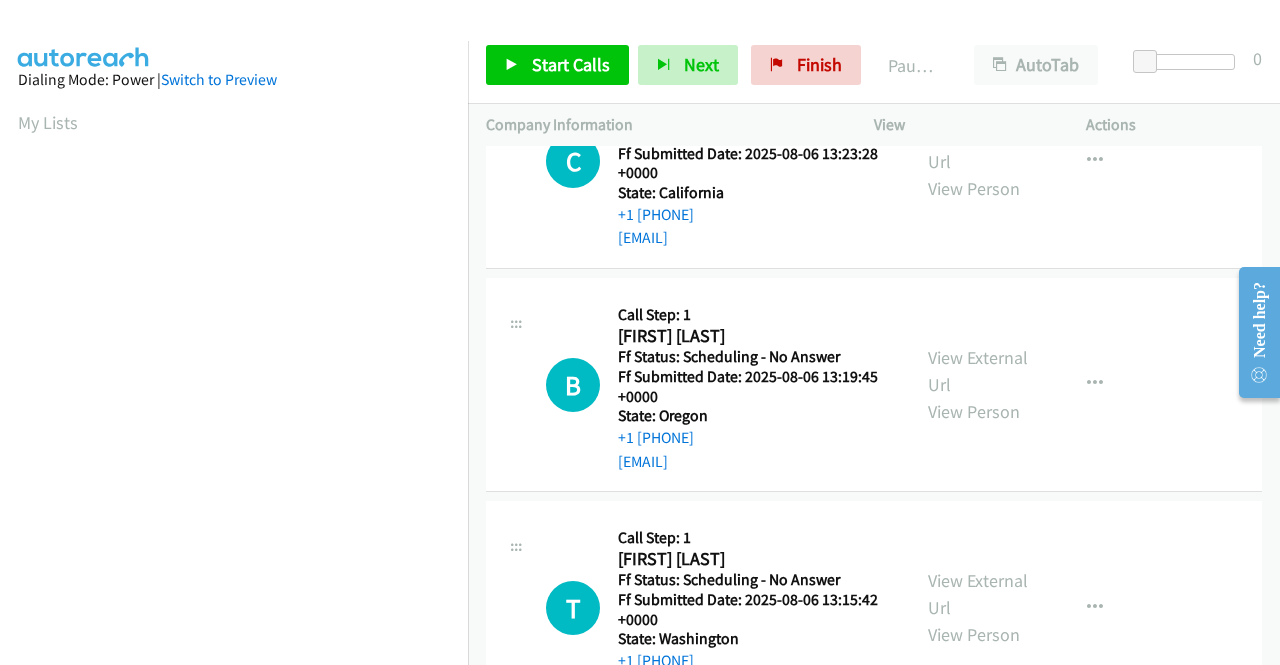 scroll, scrollTop: 2848, scrollLeft: 0, axis: vertical 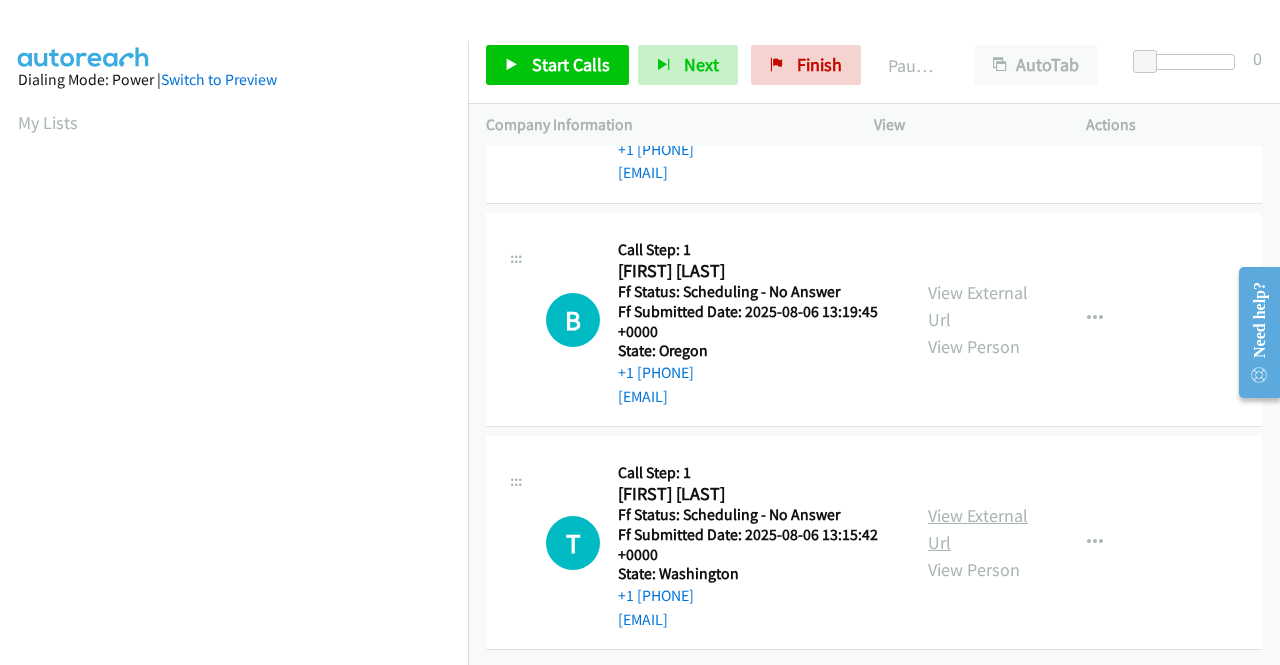 click on "View External Url" at bounding box center (978, 529) 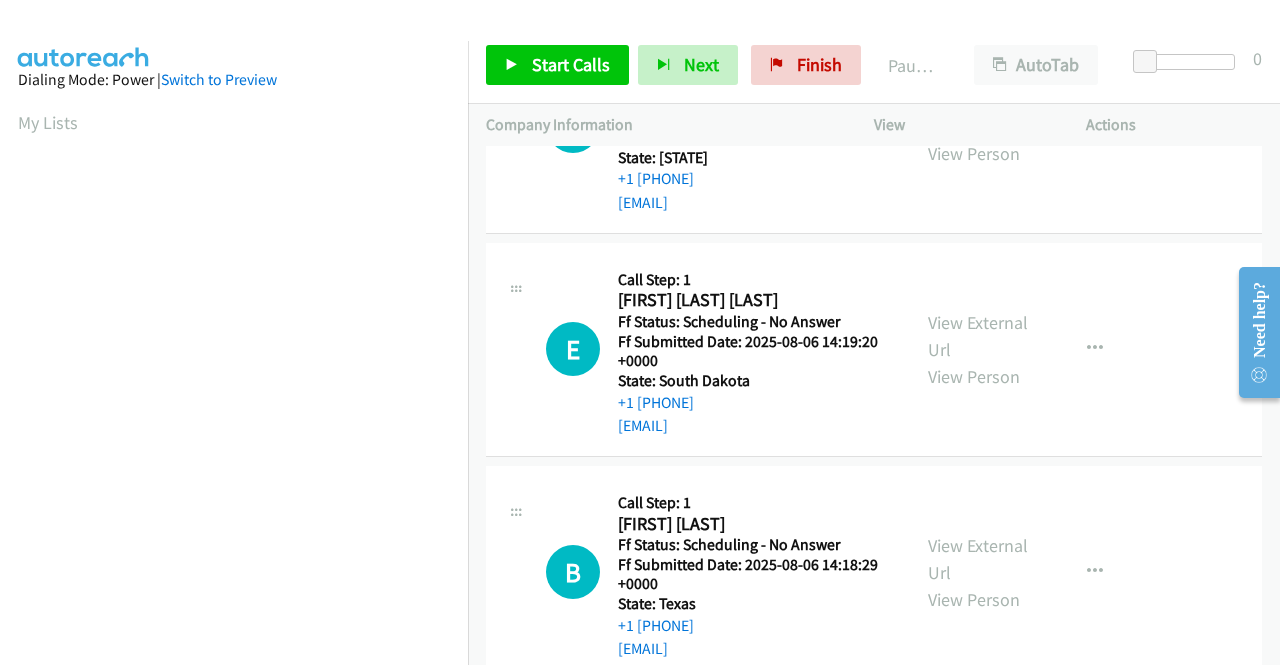 scroll, scrollTop: 0, scrollLeft: 0, axis: both 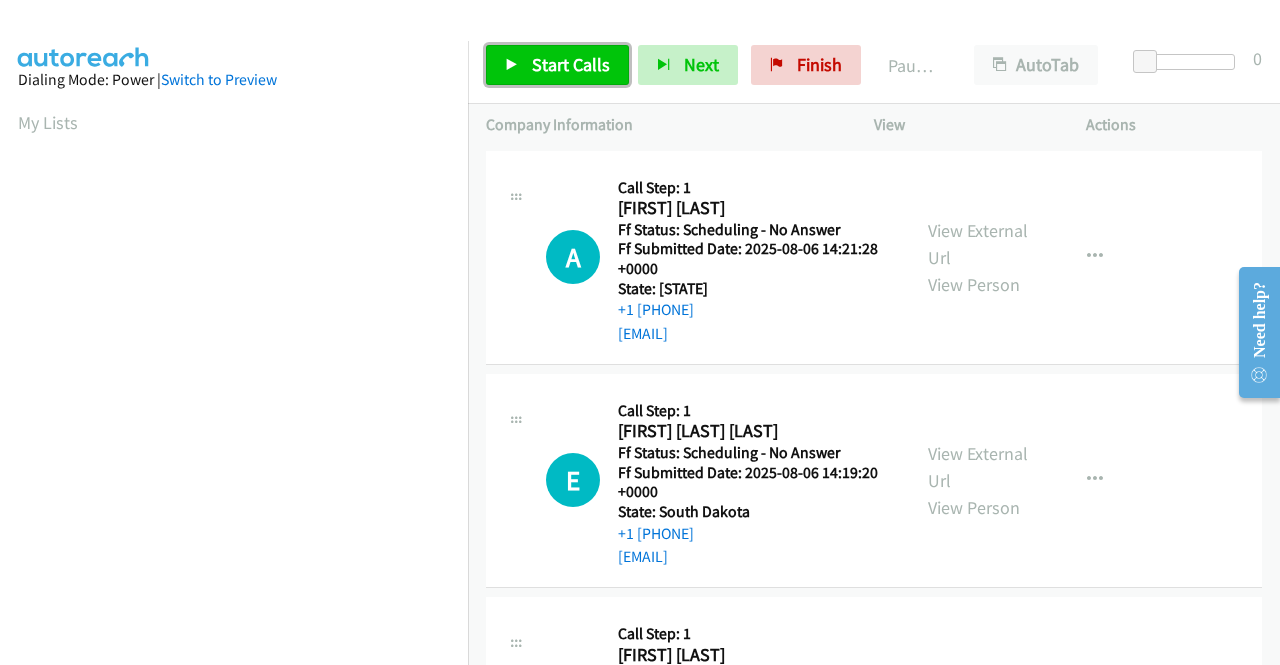 click on "Start Calls" at bounding box center (571, 64) 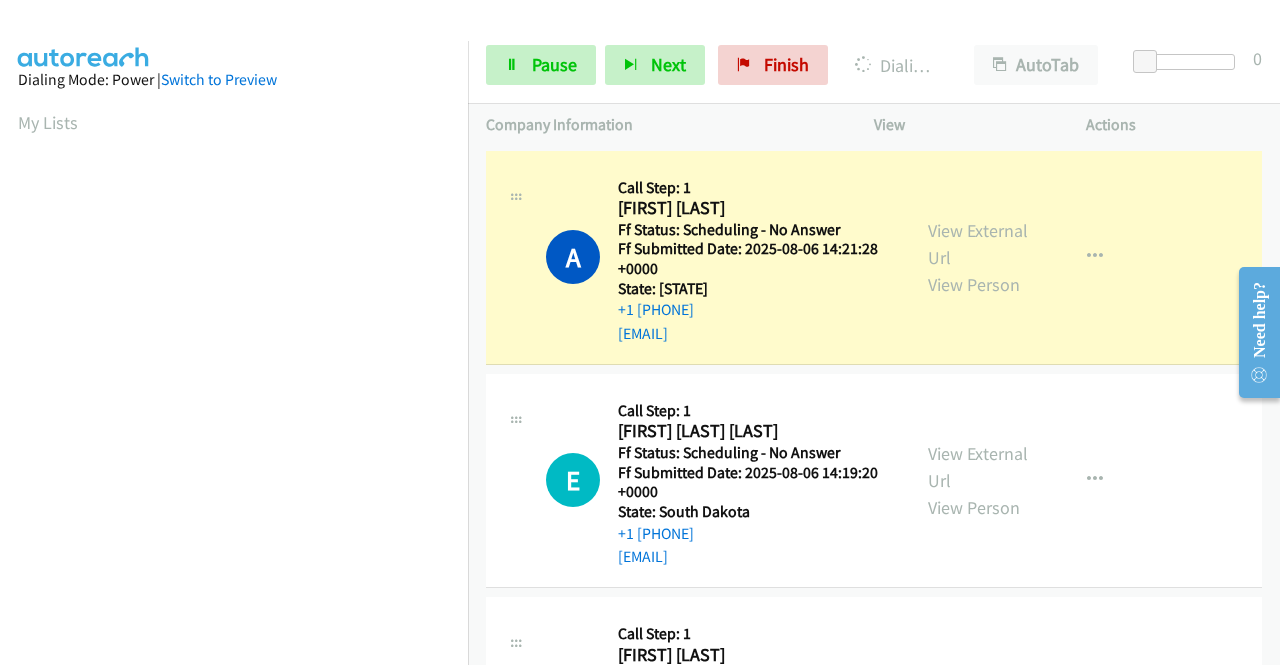 scroll, scrollTop: 456, scrollLeft: 0, axis: vertical 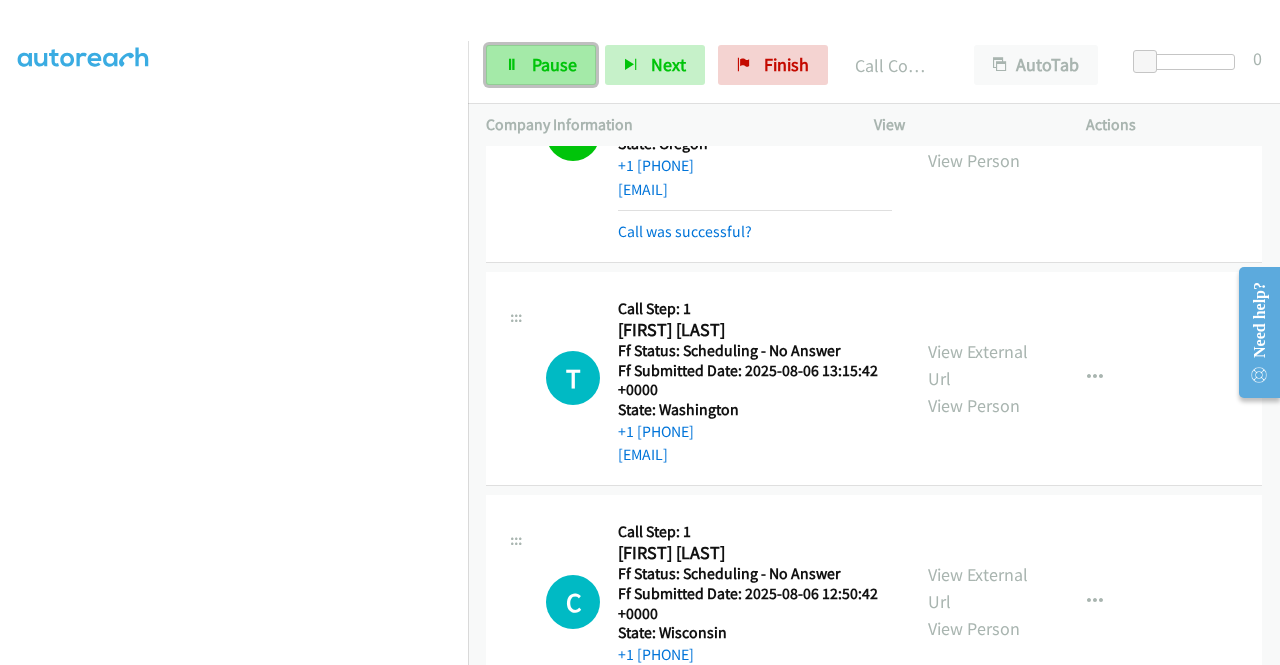click on "Pause" at bounding box center (554, 64) 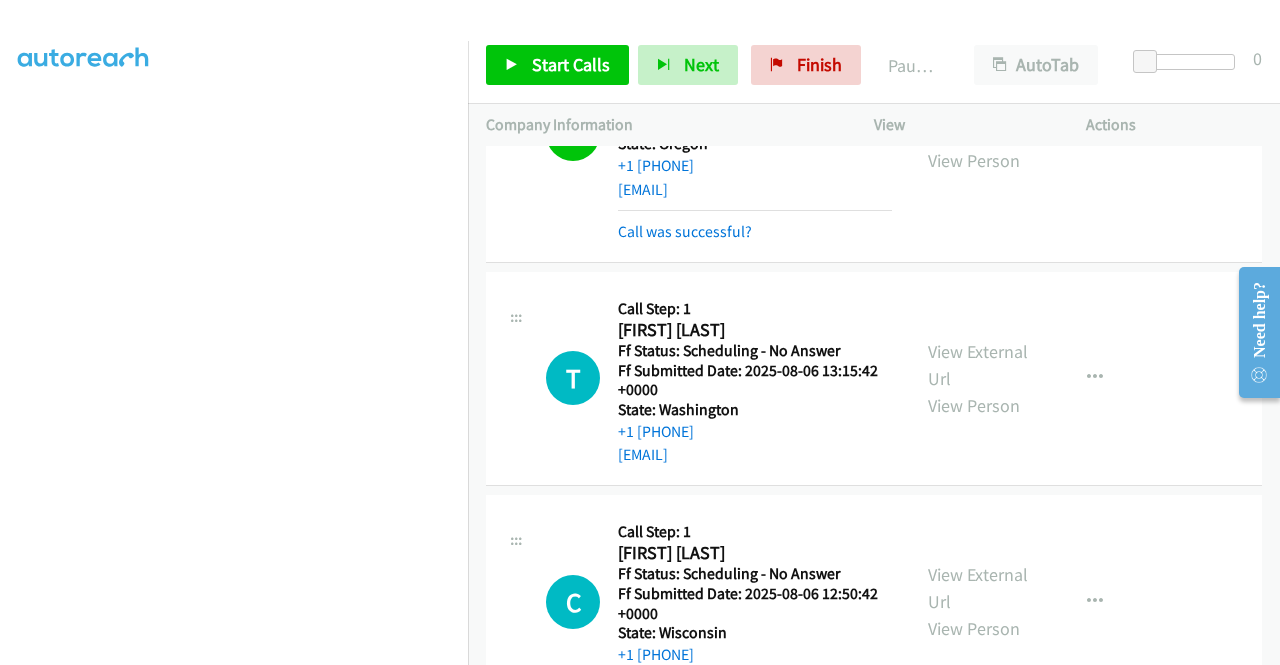 scroll, scrollTop: 456, scrollLeft: 0, axis: vertical 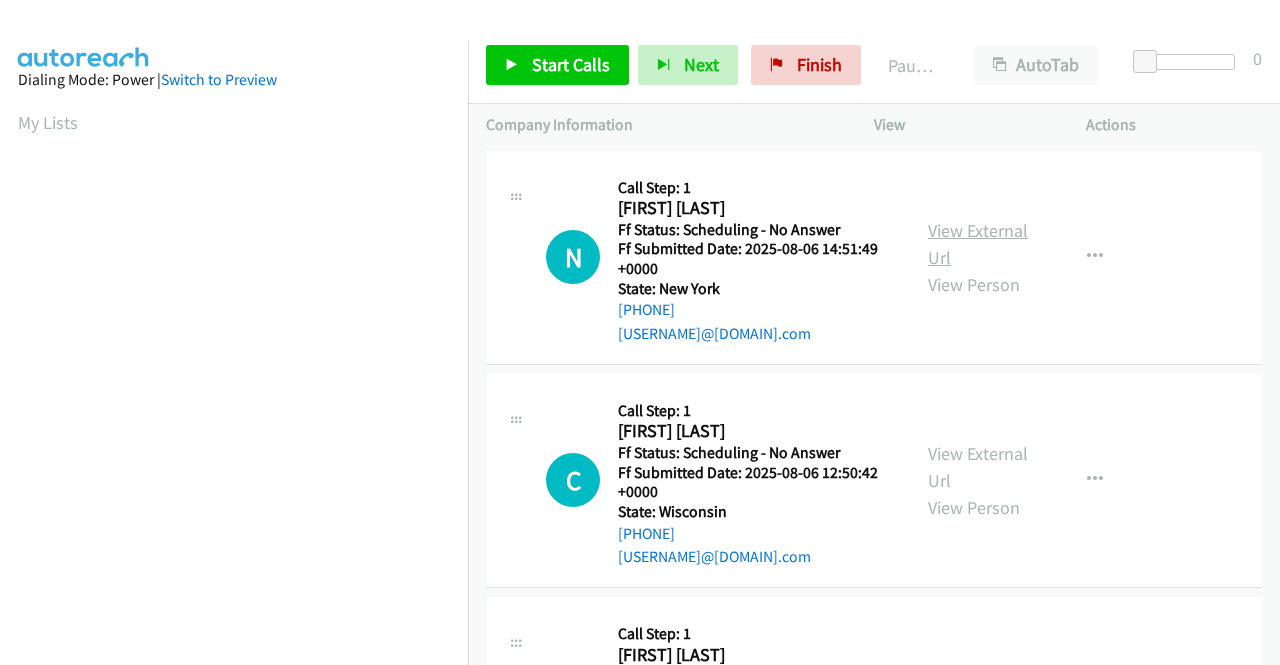 click on "View External Url" at bounding box center [978, 244] 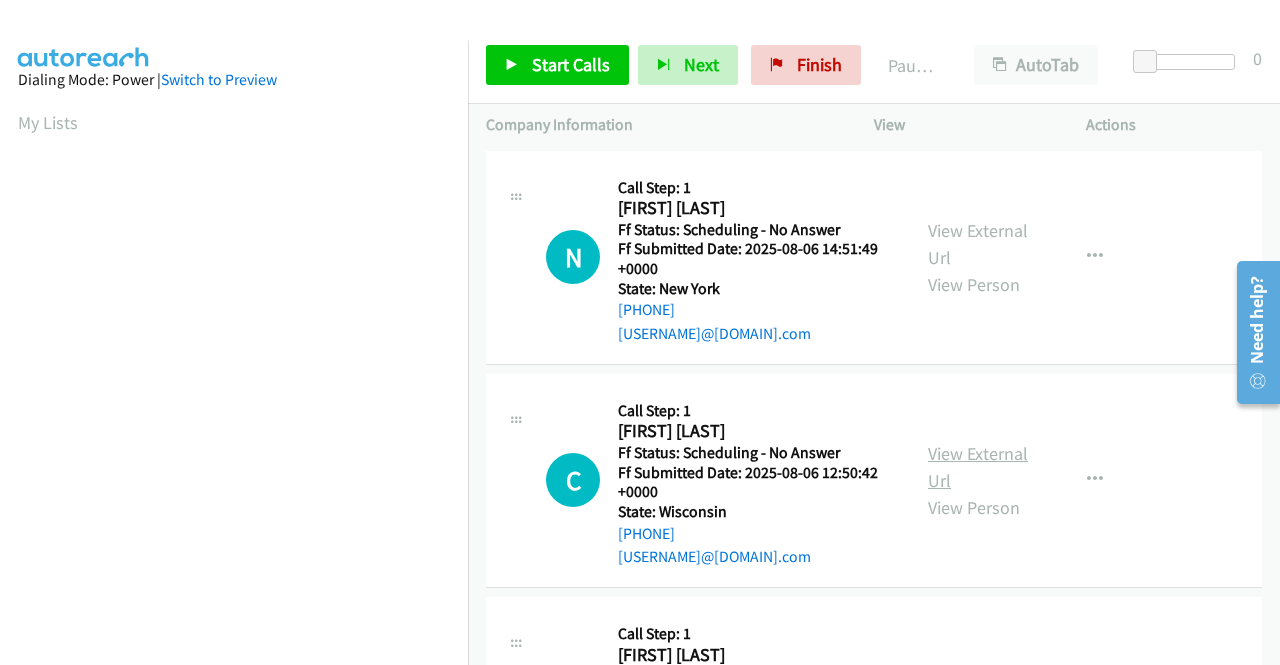 click on "View External Url" at bounding box center [978, 467] 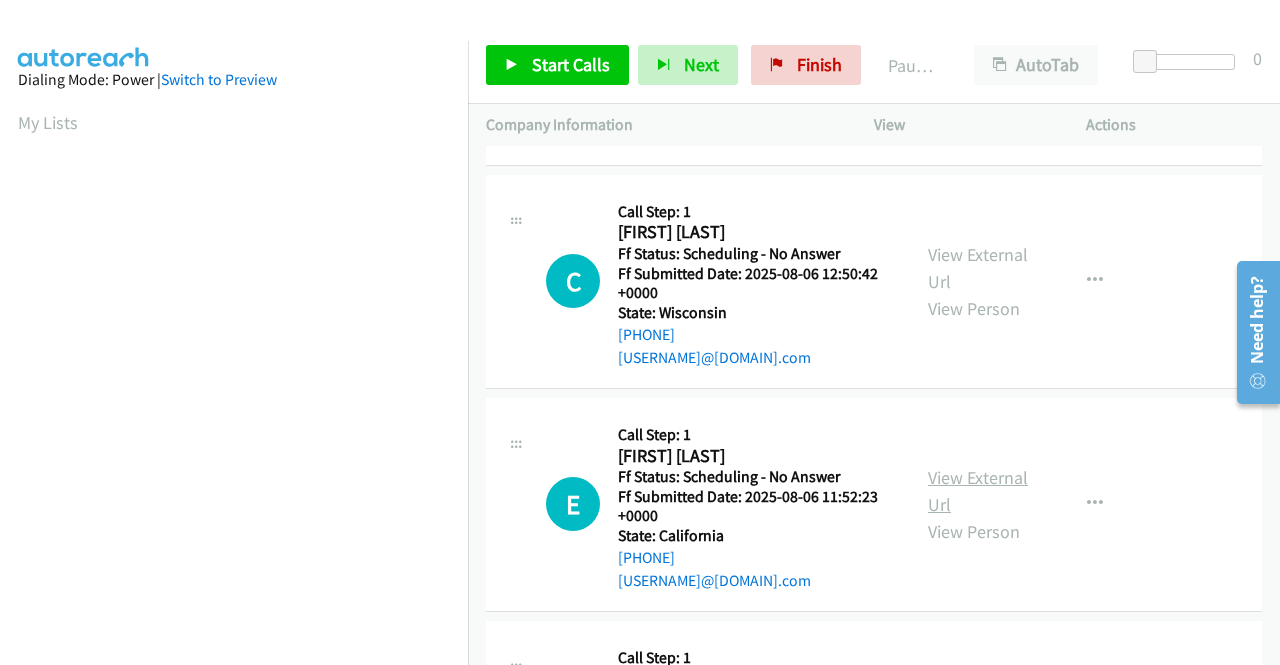 scroll, scrollTop: 200, scrollLeft: 0, axis: vertical 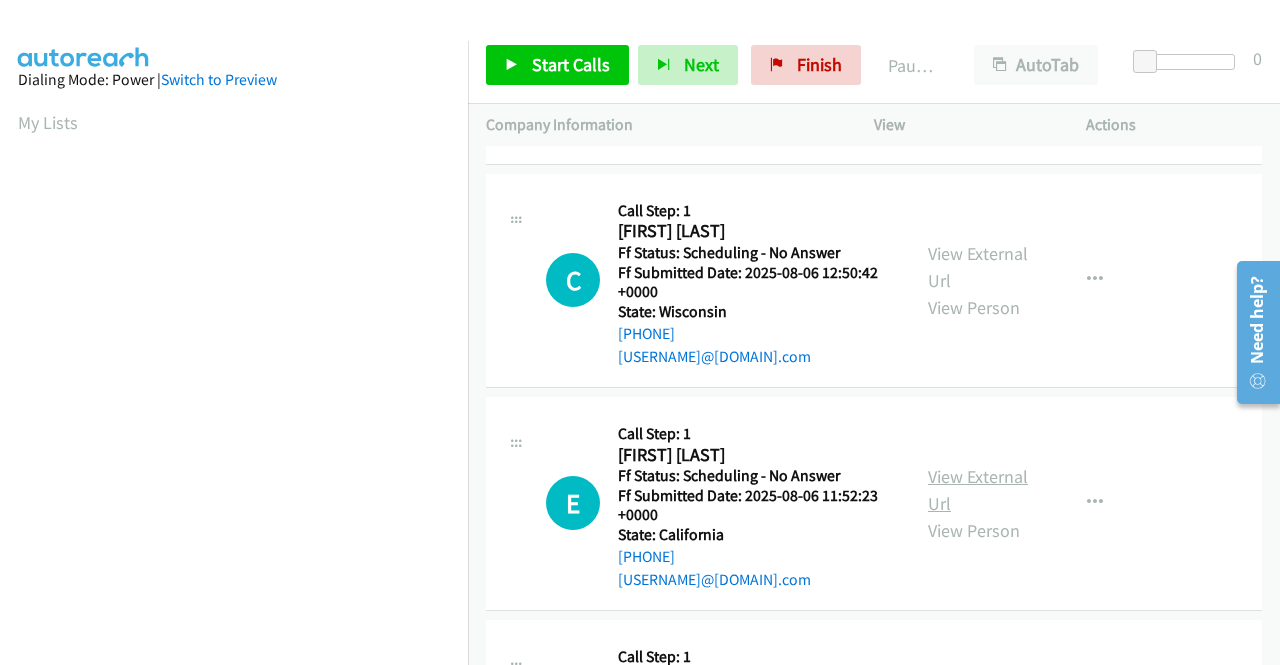 click on "View External Url" at bounding box center [978, 490] 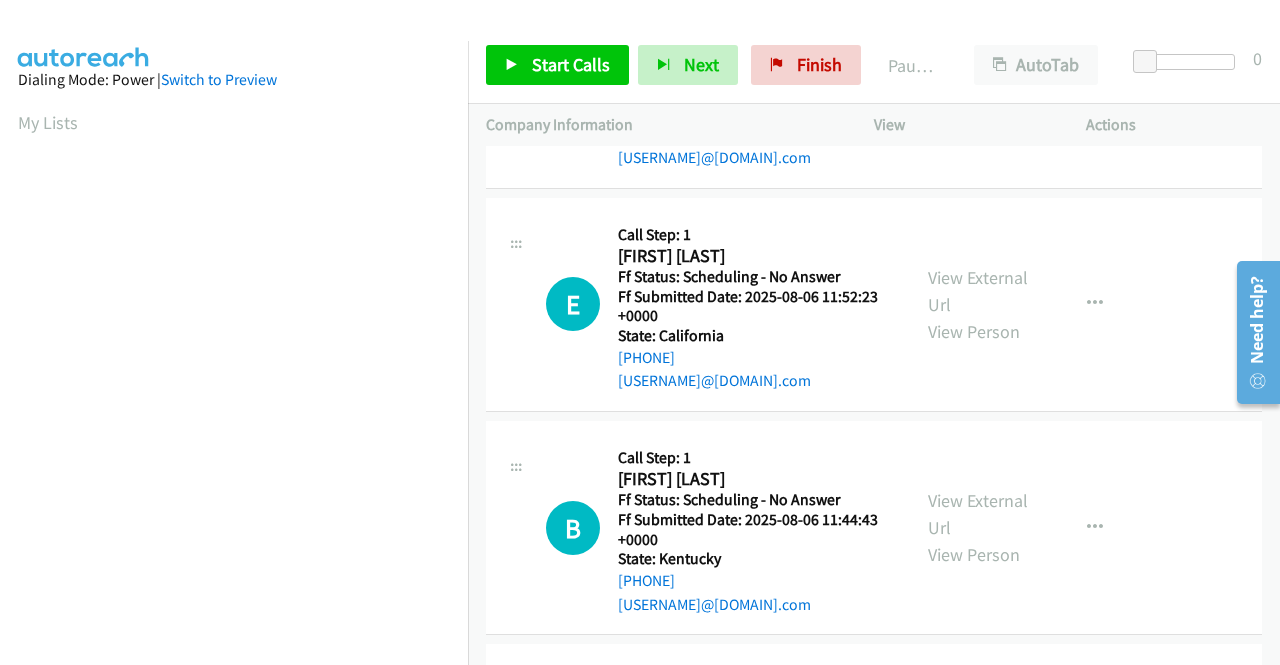 scroll, scrollTop: 400, scrollLeft: 0, axis: vertical 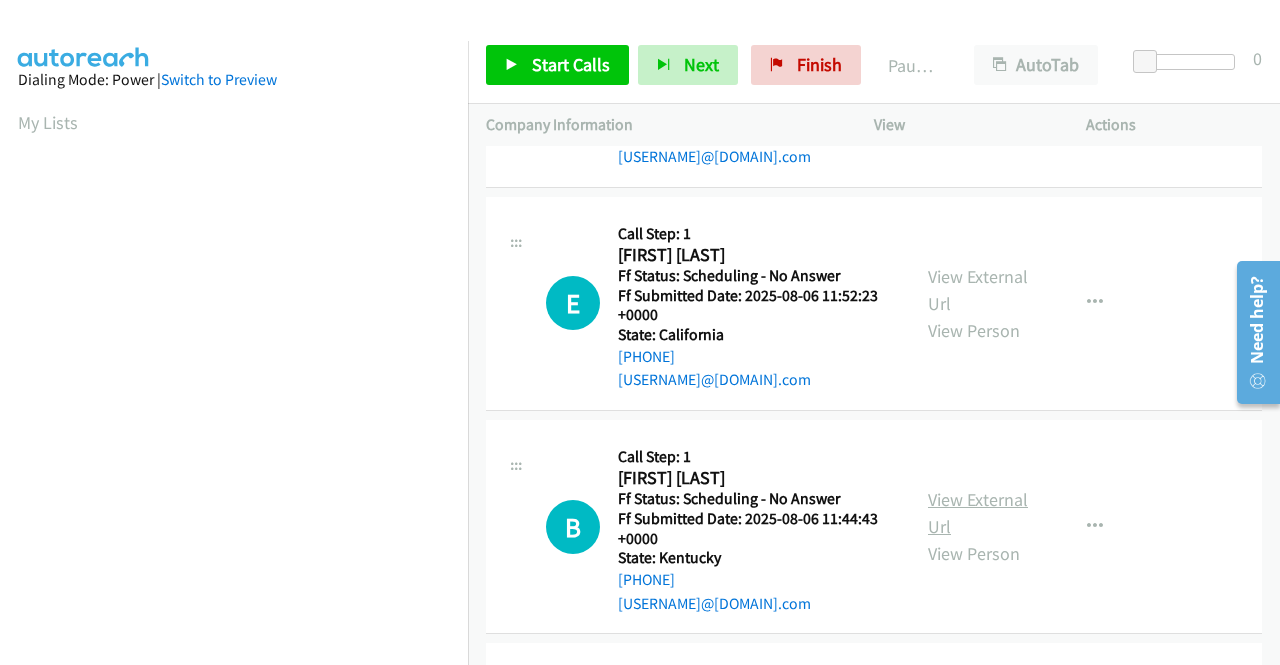 click on "View External Url" at bounding box center [978, 513] 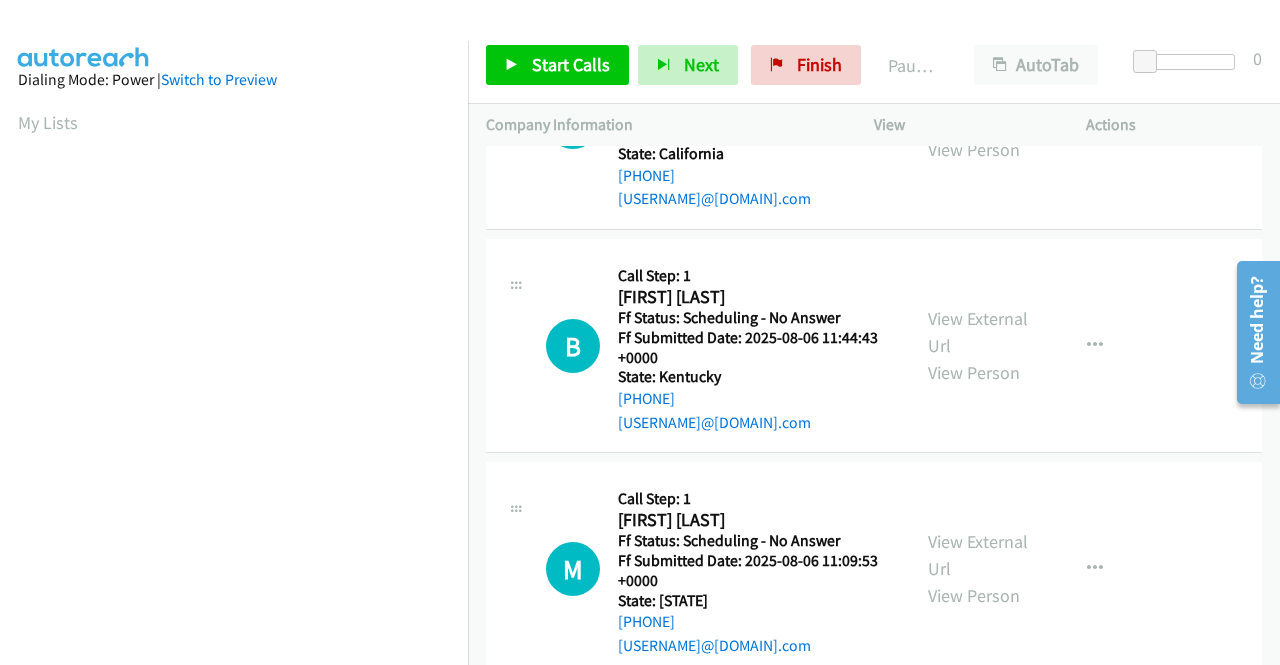 scroll, scrollTop: 600, scrollLeft: 0, axis: vertical 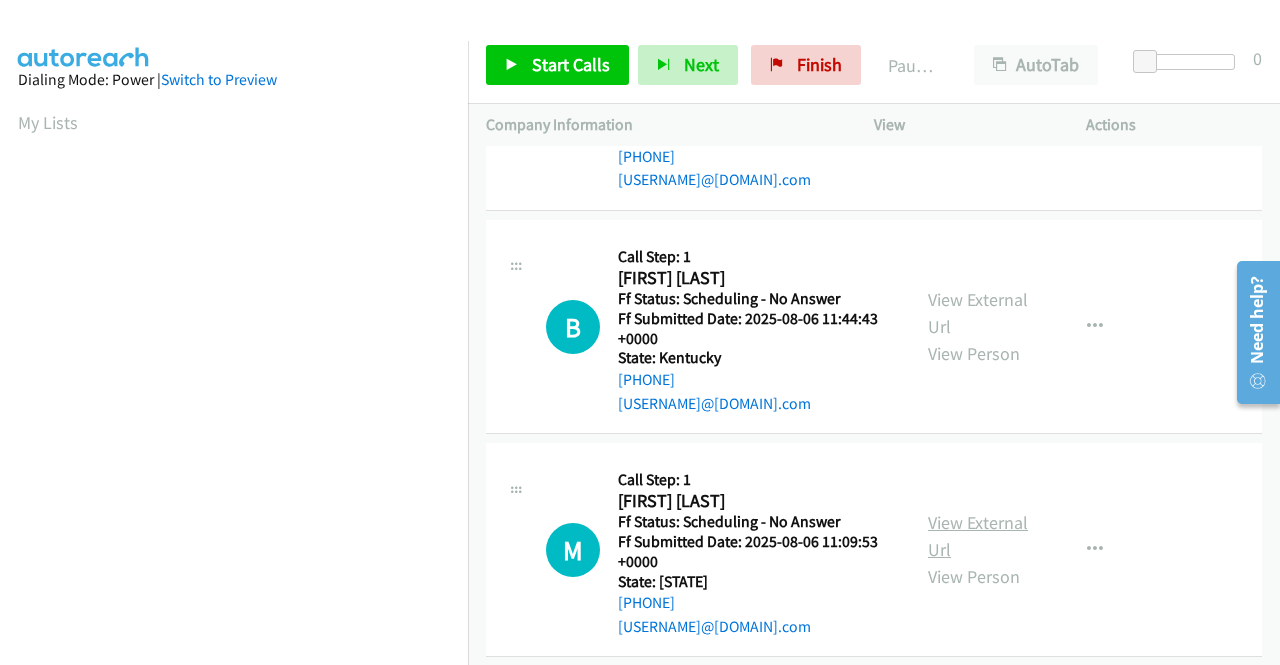 click on "View External Url" at bounding box center (978, 536) 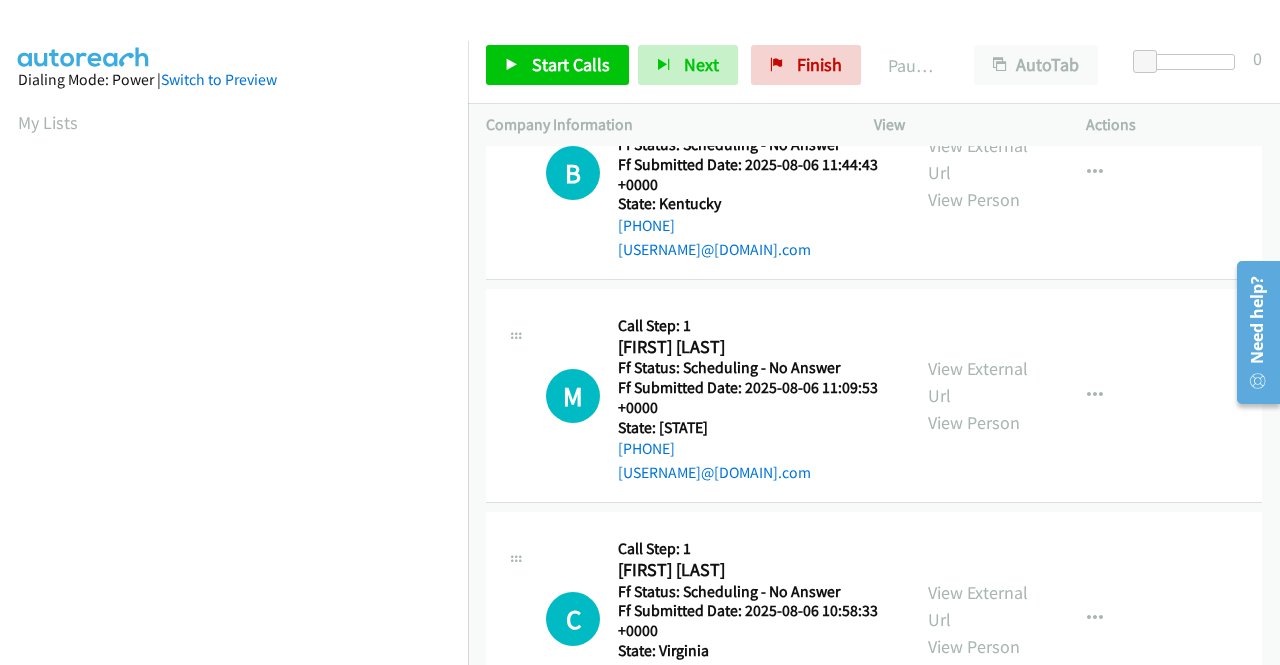 scroll, scrollTop: 800, scrollLeft: 0, axis: vertical 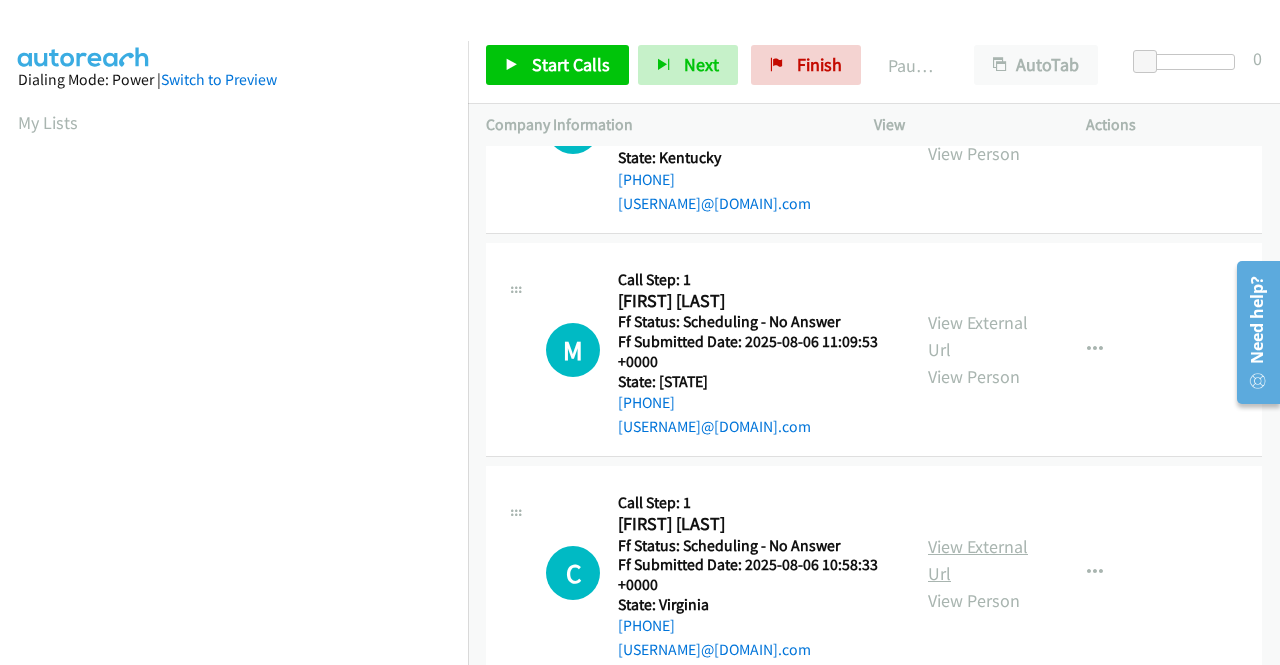 click on "View External Url" at bounding box center (978, 560) 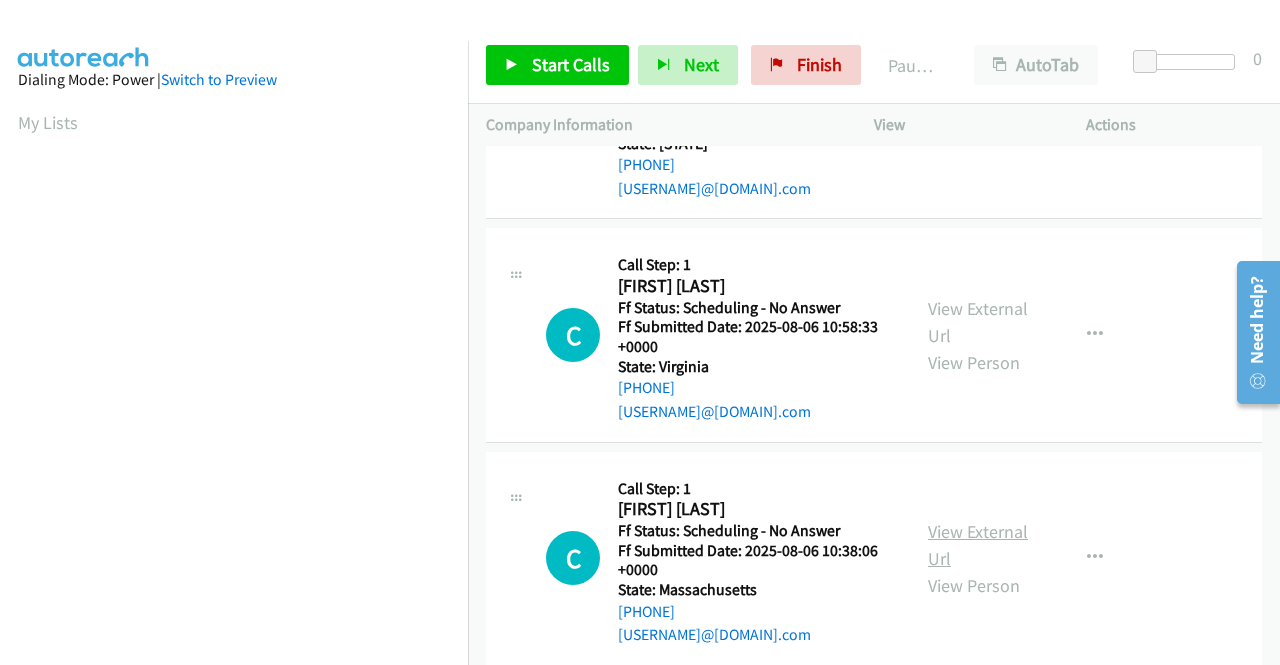scroll, scrollTop: 1100, scrollLeft: 0, axis: vertical 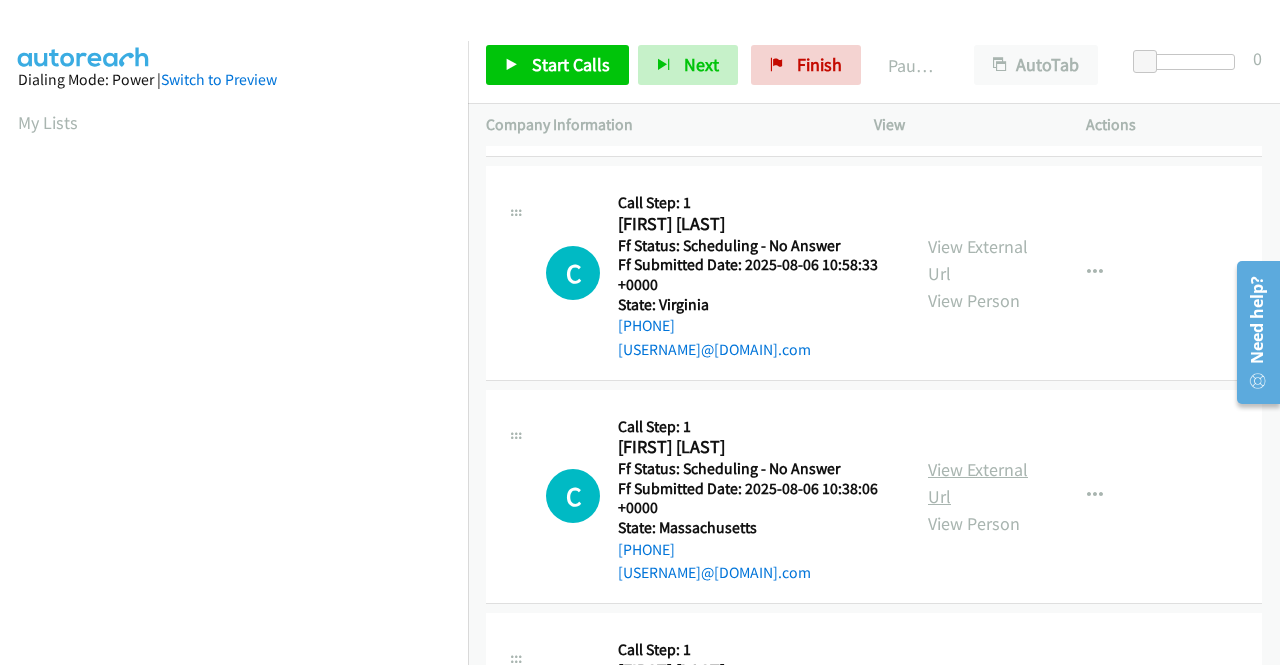 click on "View External Url" at bounding box center [978, 483] 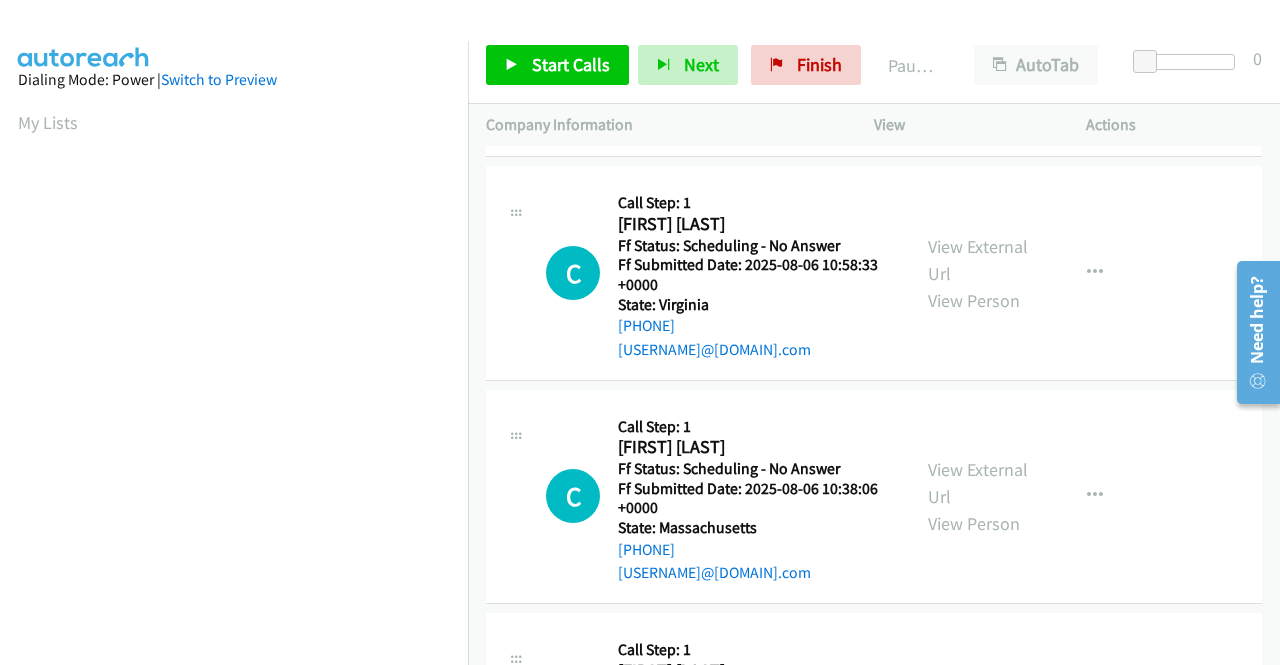 scroll, scrollTop: 1300, scrollLeft: 0, axis: vertical 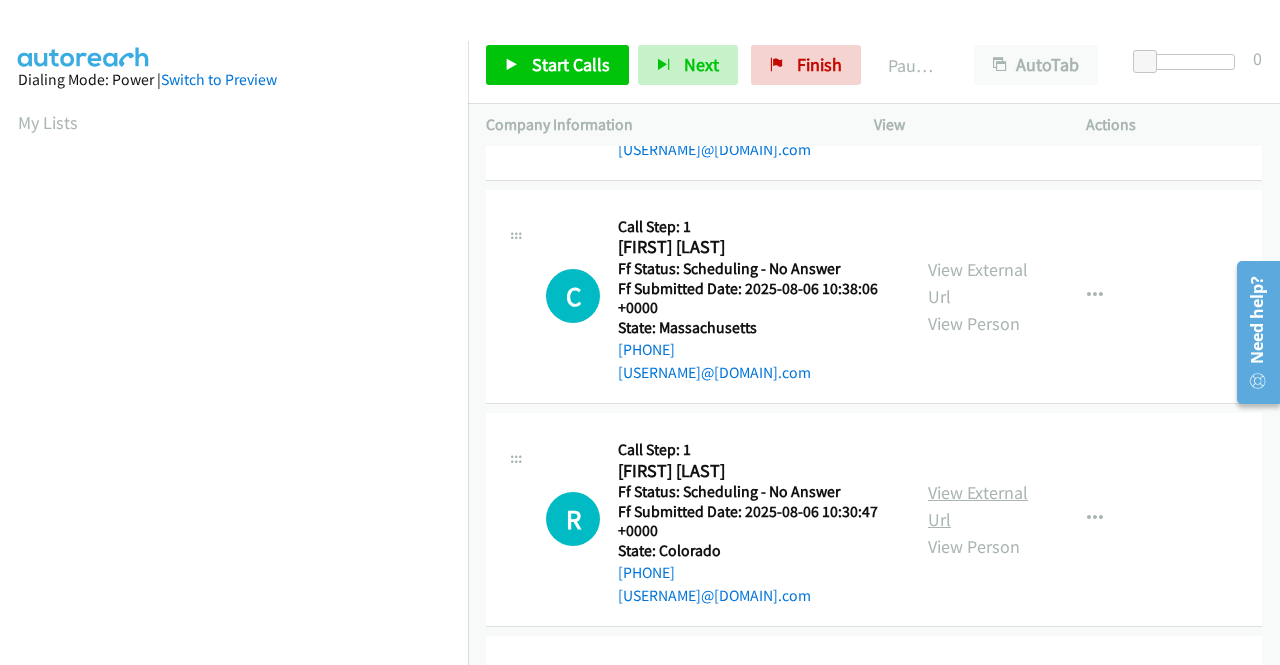 click on "View External Url" at bounding box center (978, 506) 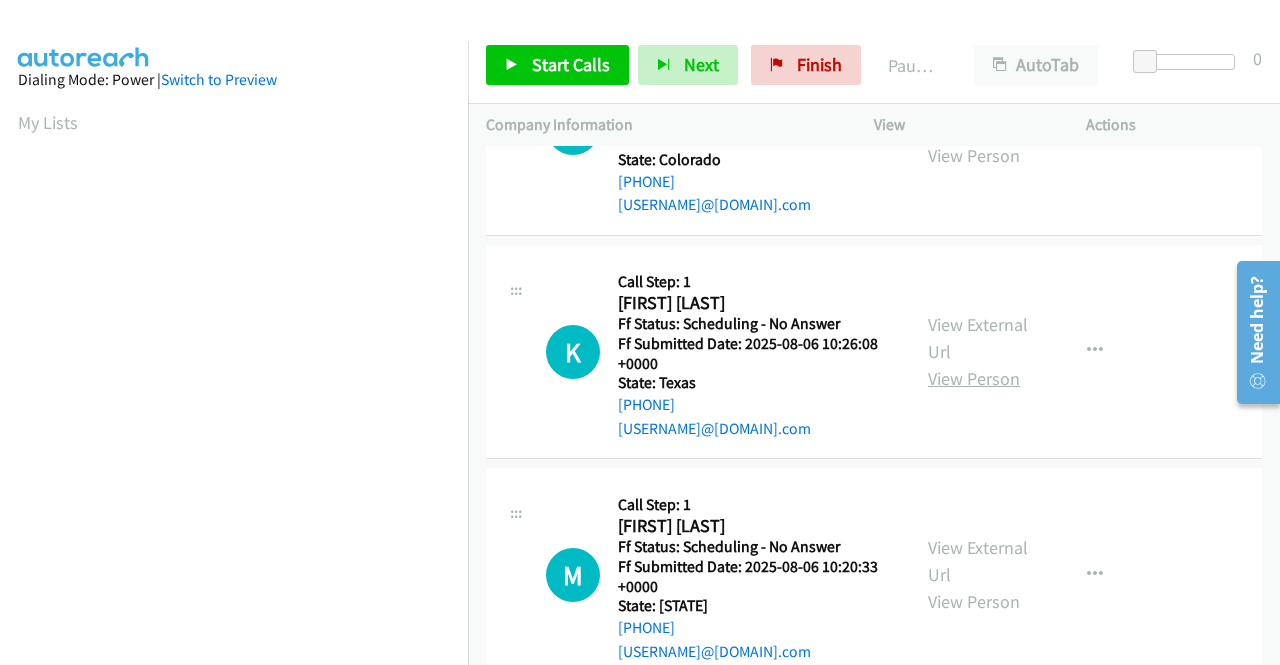 scroll, scrollTop: 1700, scrollLeft: 0, axis: vertical 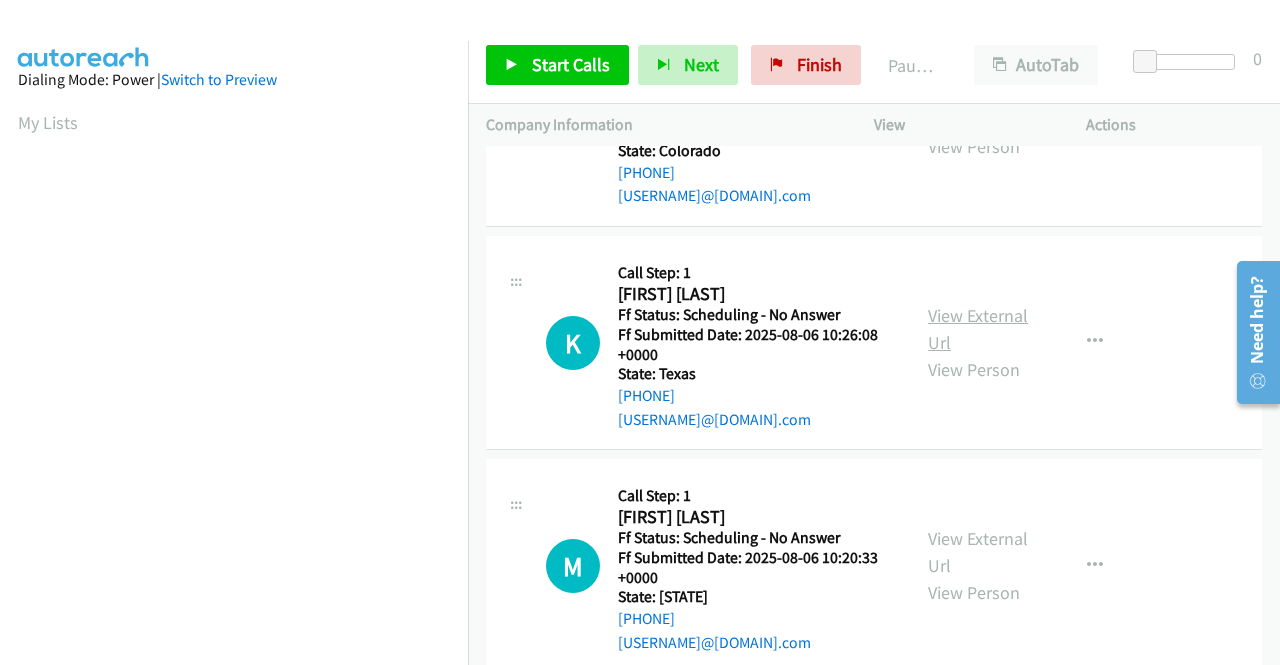 click on "View External Url" at bounding box center [978, 329] 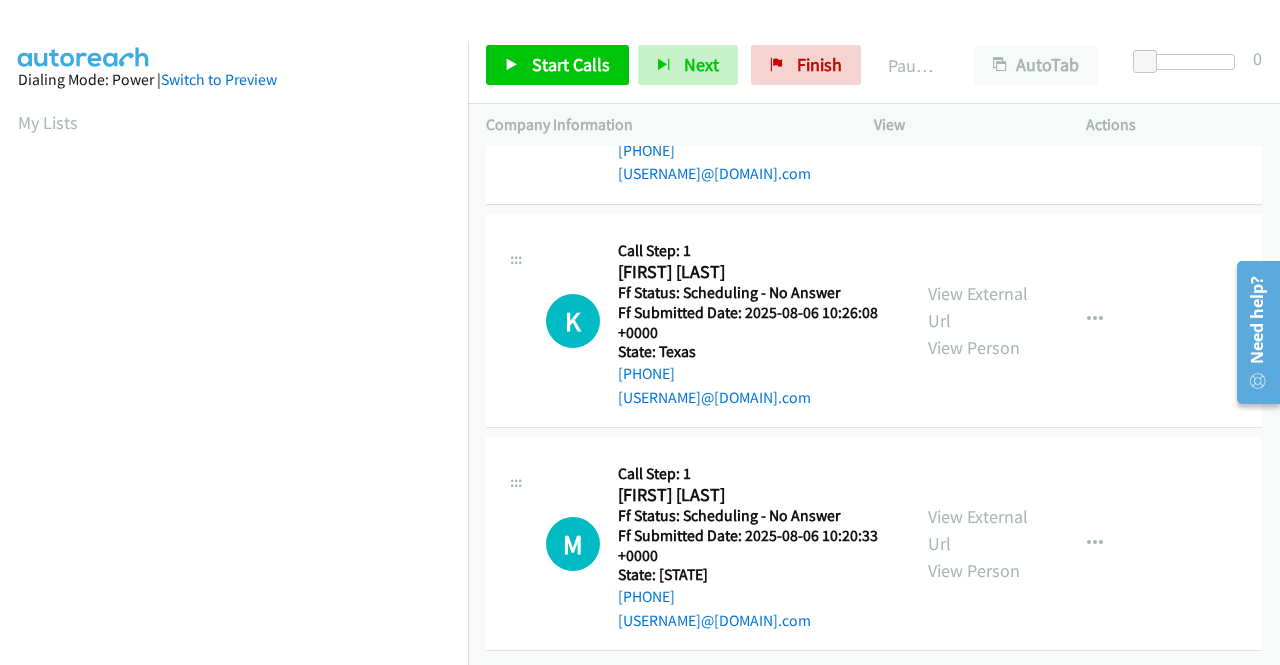 scroll, scrollTop: 1734, scrollLeft: 0, axis: vertical 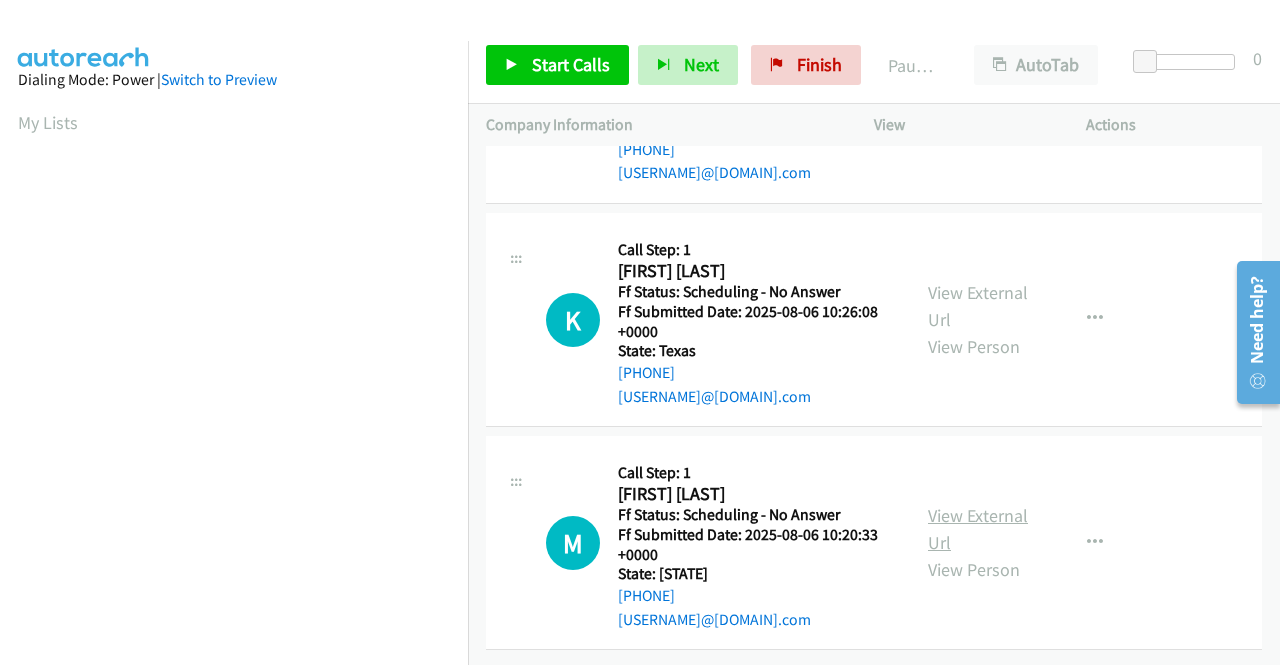 click on "View External Url" at bounding box center (978, 529) 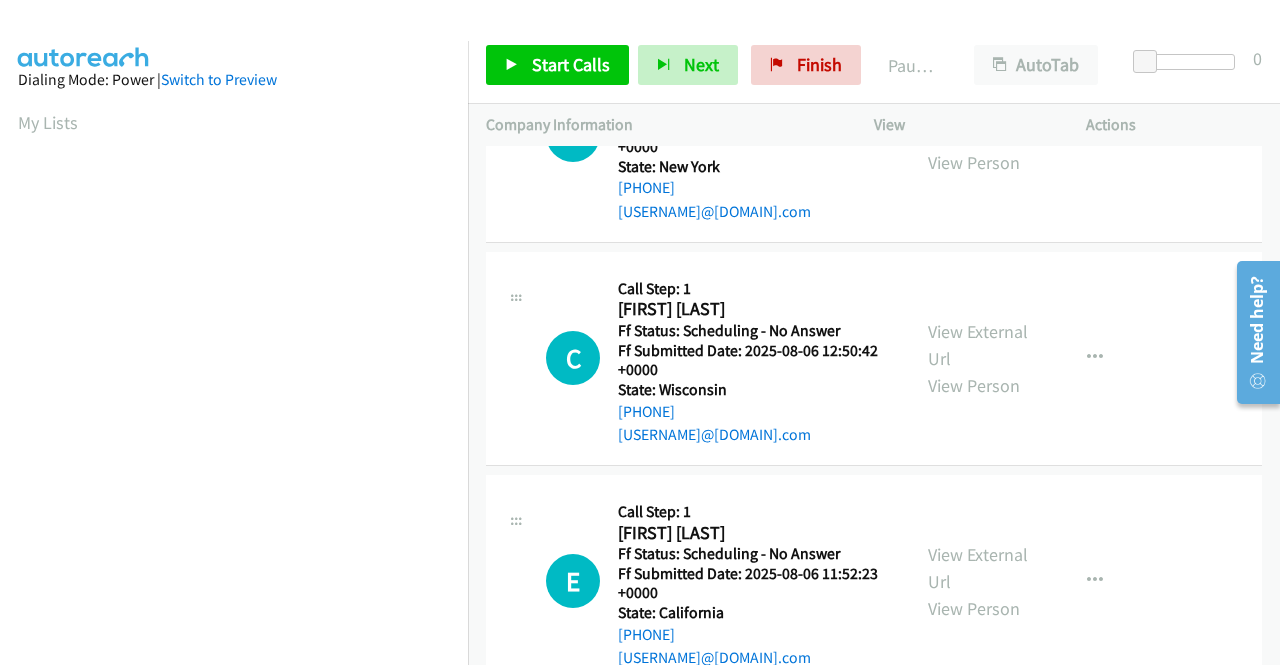 scroll, scrollTop: 0, scrollLeft: 0, axis: both 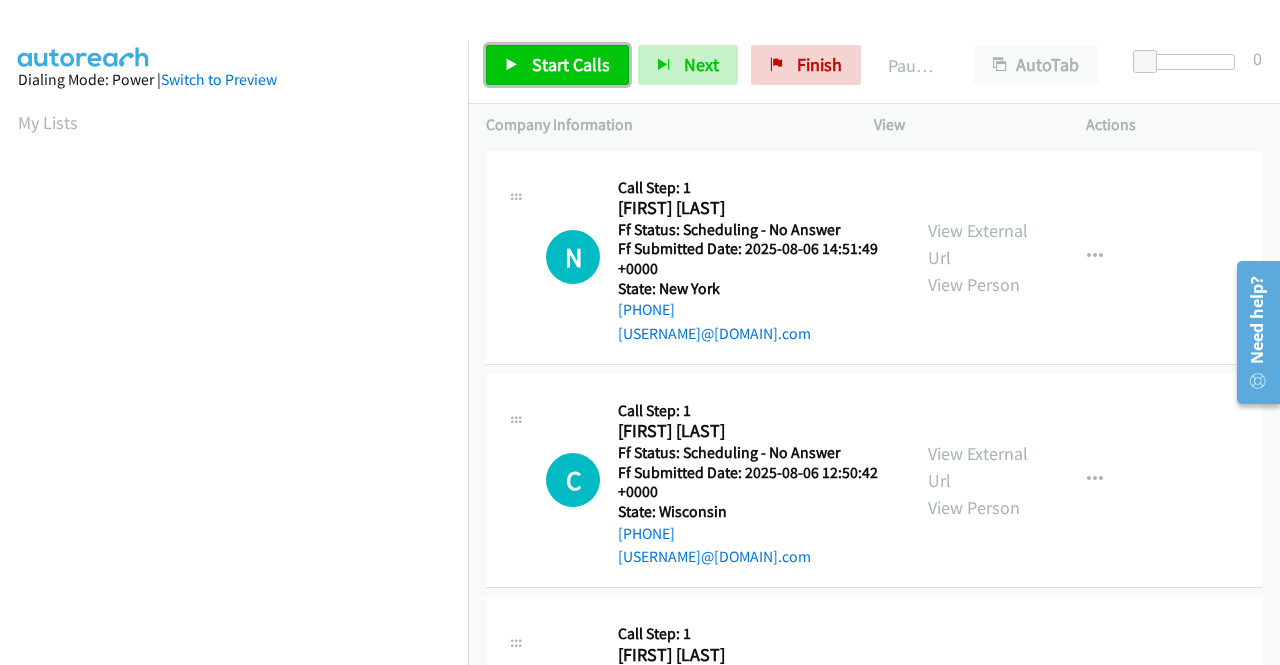 click on "Start Calls" at bounding box center (571, 64) 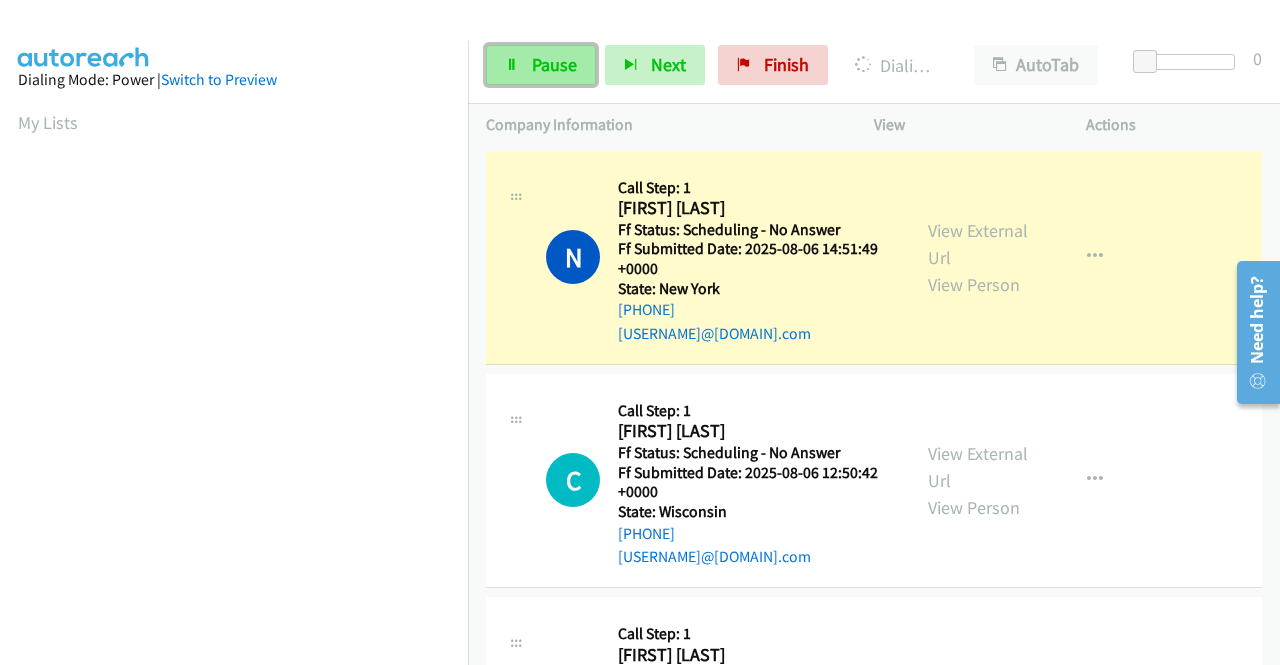 click on "Pause" at bounding box center [541, 65] 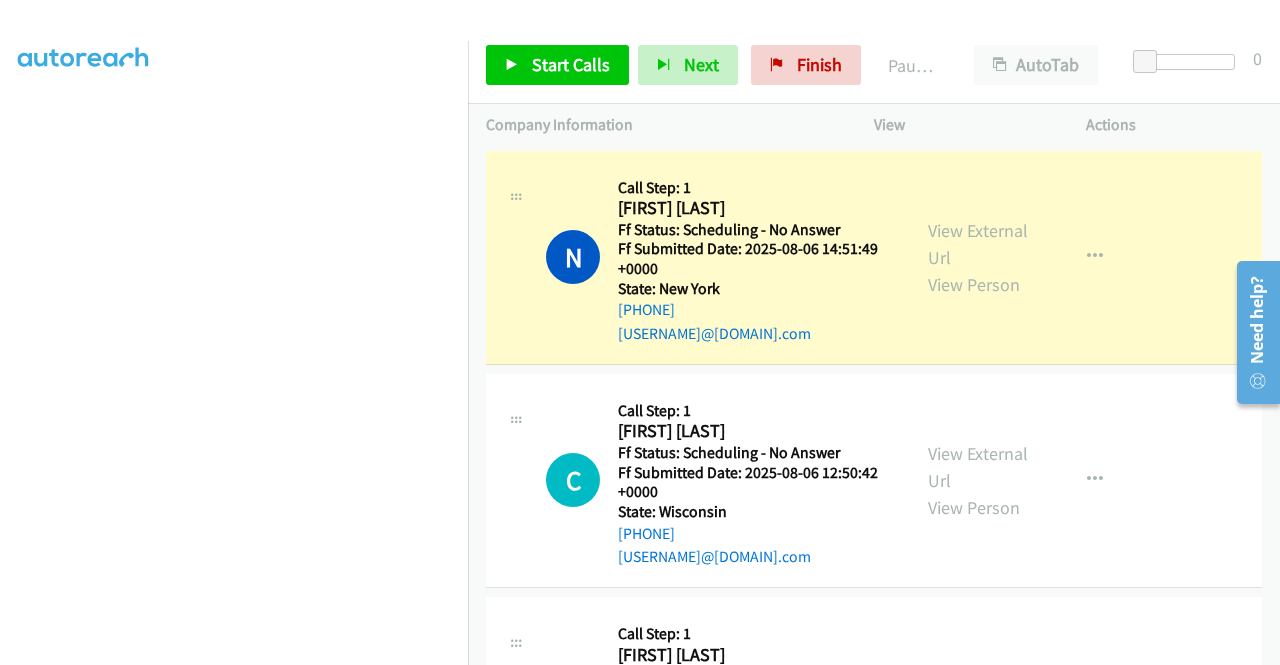 scroll, scrollTop: 456, scrollLeft: 0, axis: vertical 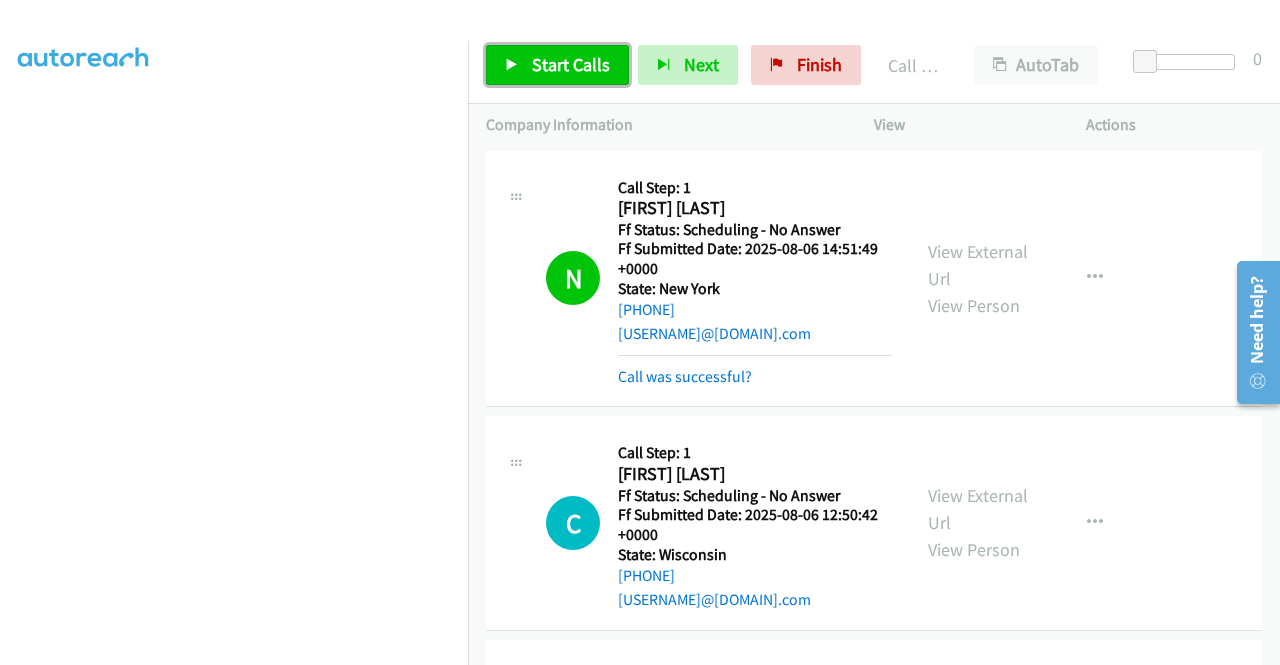click on "Start Calls" at bounding box center (557, 65) 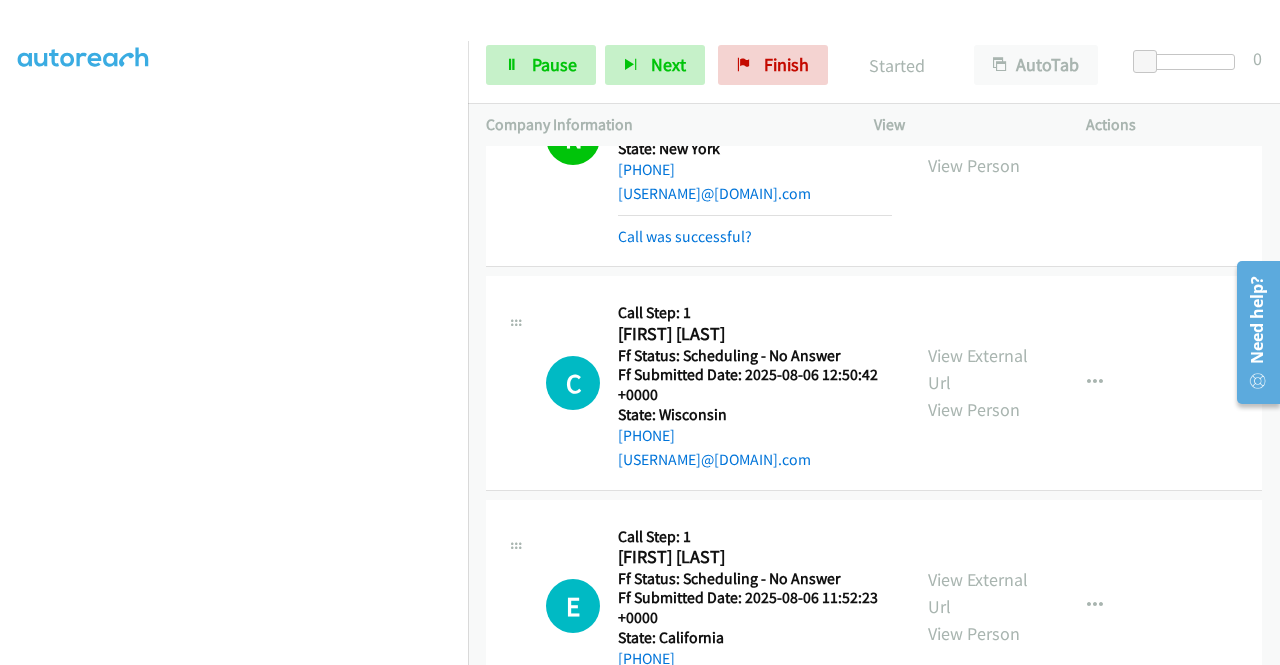 scroll, scrollTop: 200, scrollLeft: 0, axis: vertical 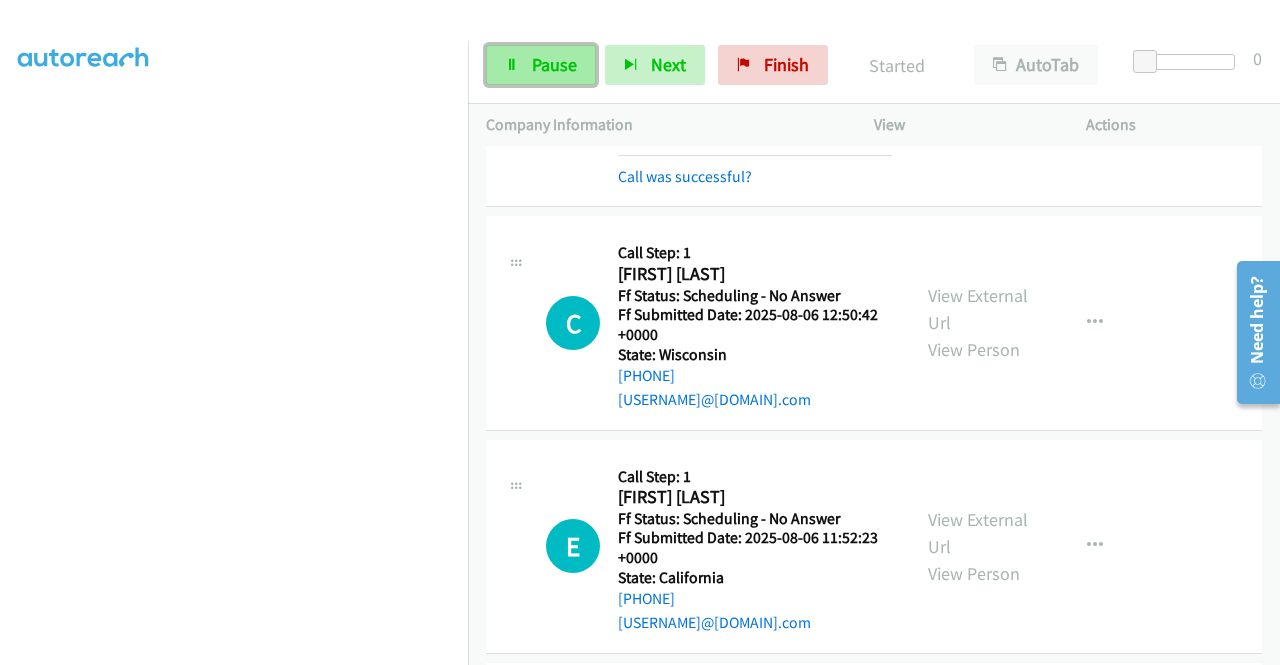 click on "Pause" at bounding box center [541, 65] 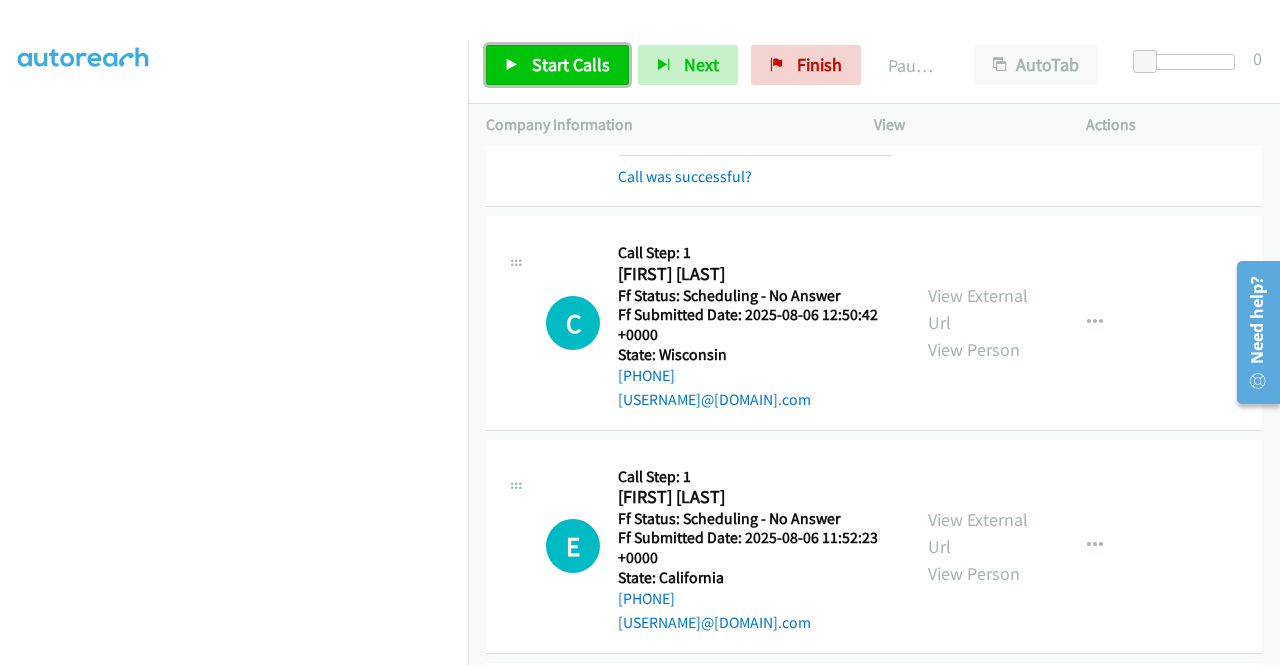 click on "Start Calls" at bounding box center [557, 65] 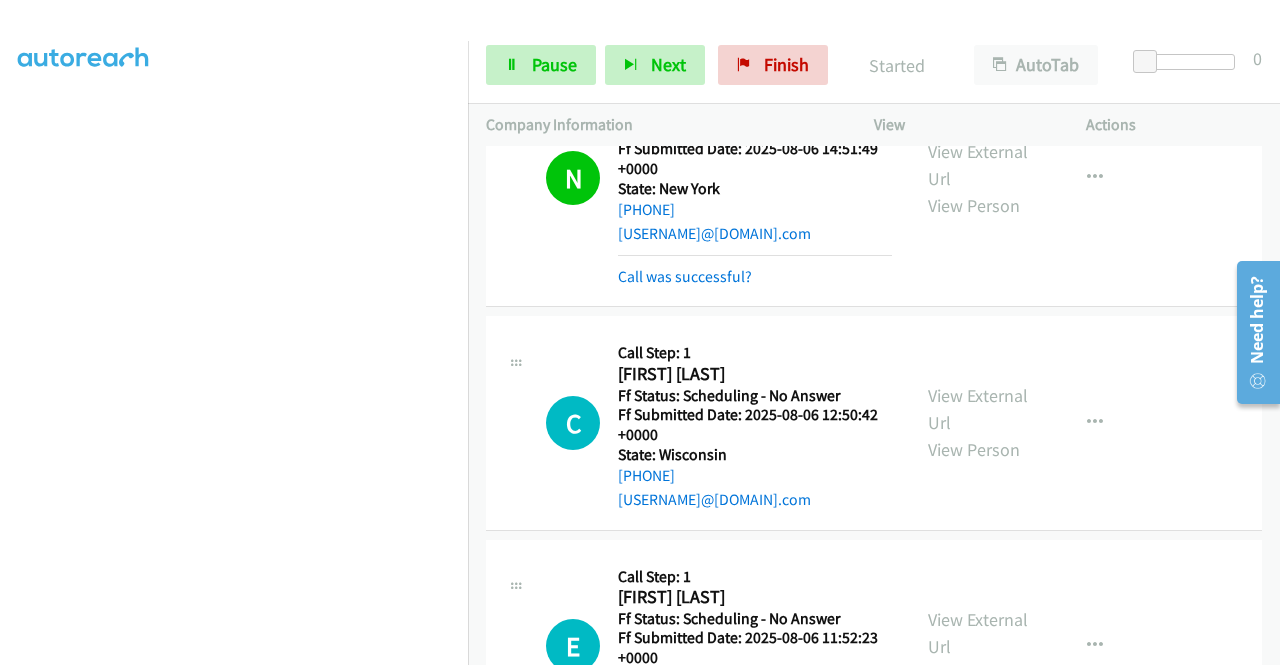 scroll, scrollTop: 200, scrollLeft: 0, axis: vertical 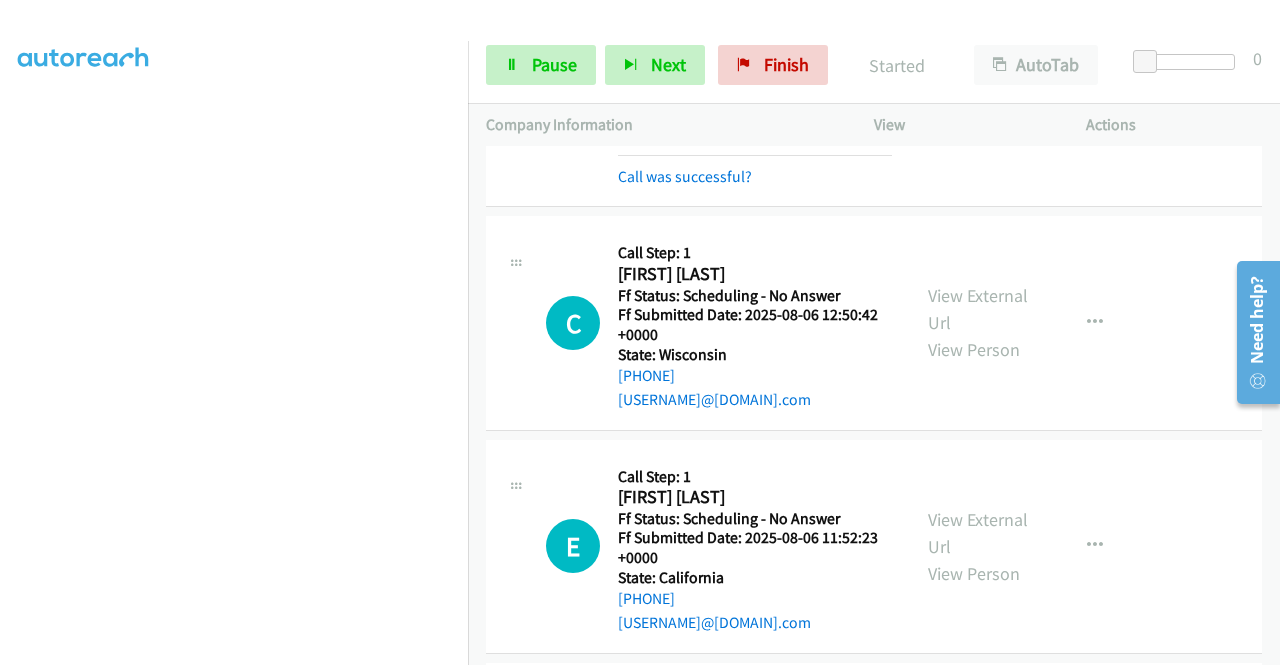 click on "Start Calls
Pause
Next
Finish
Started
AutoTab
AutoTab
0" at bounding box center [874, 65] 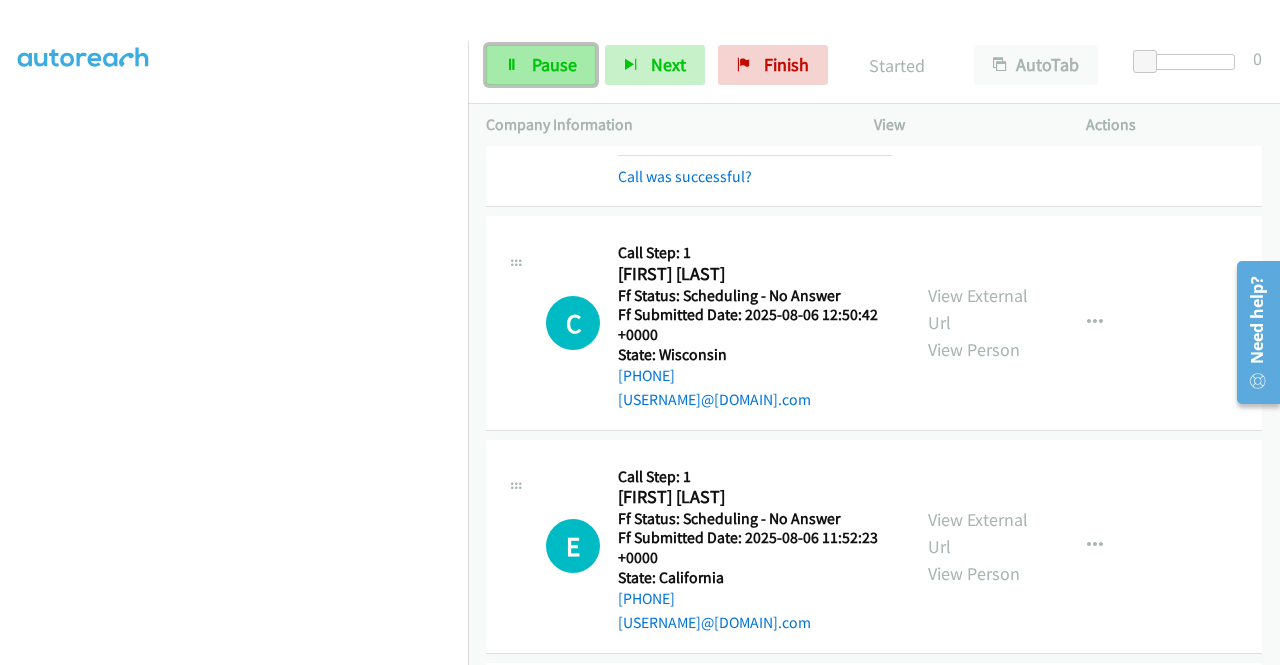 click on "Pause" at bounding box center [541, 65] 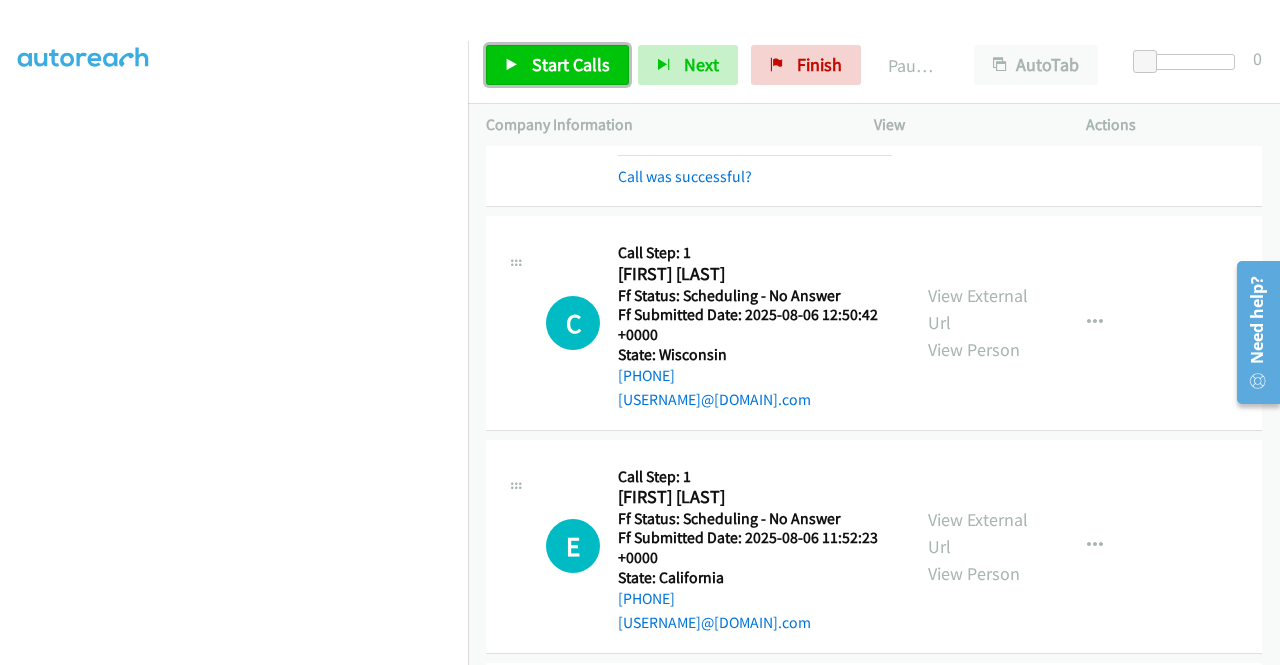 click on "Start Calls" at bounding box center (557, 65) 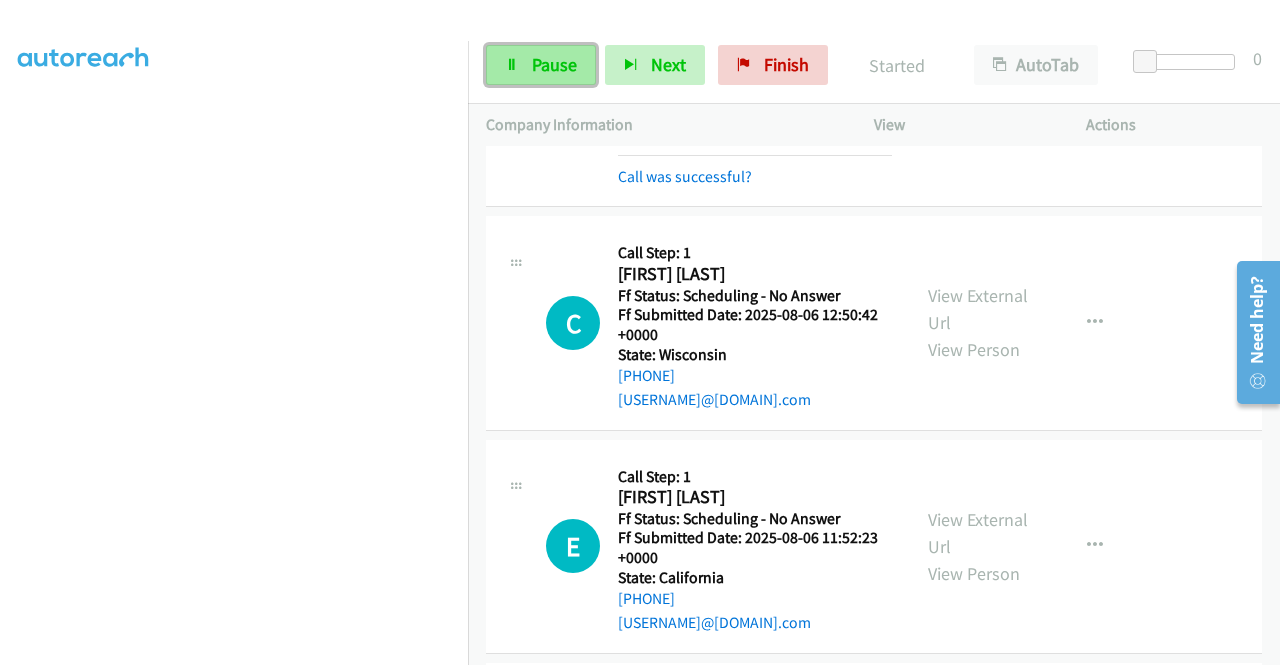 click on "Pause" at bounding box center [541, 65] 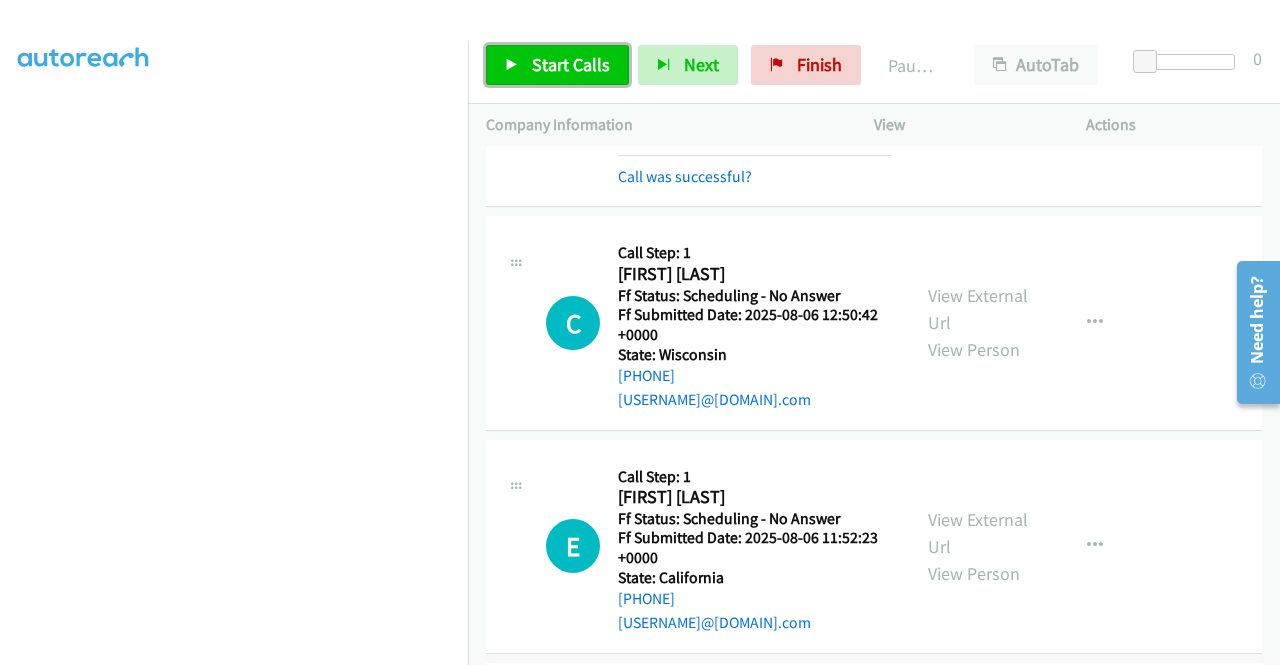 click on "Start Calls" at bounding box center (557, 65) 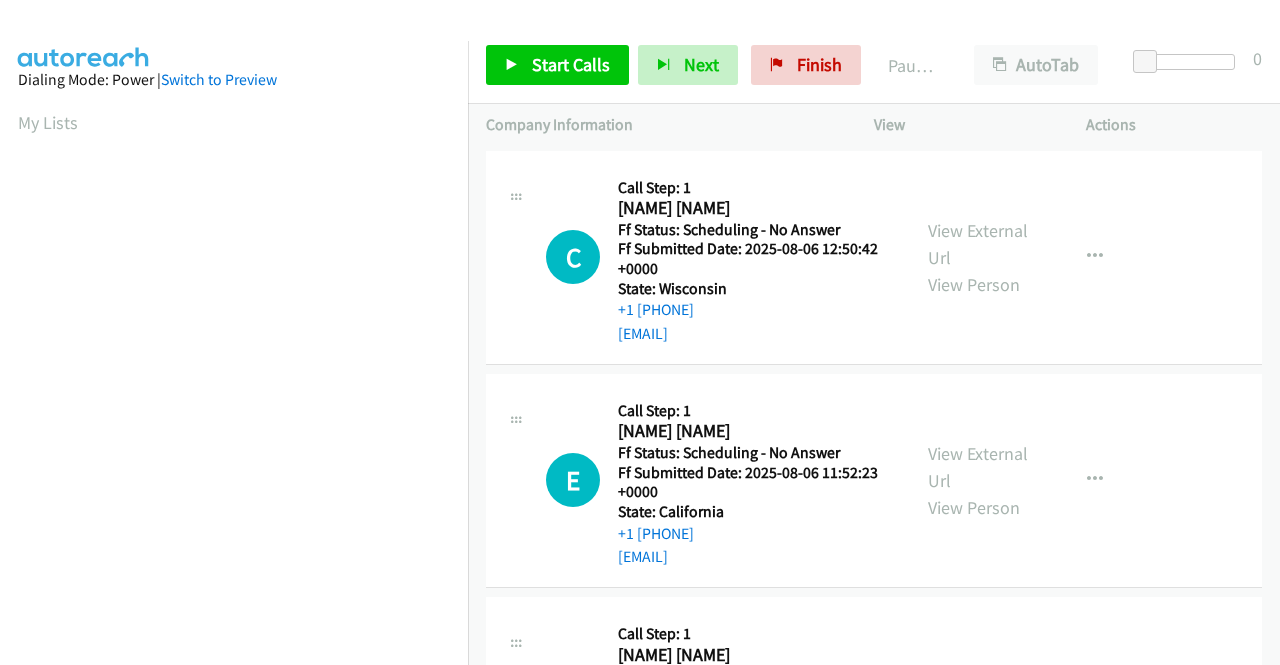 scroll, scrollTop: 0, scrollLeft: 0, axis: both 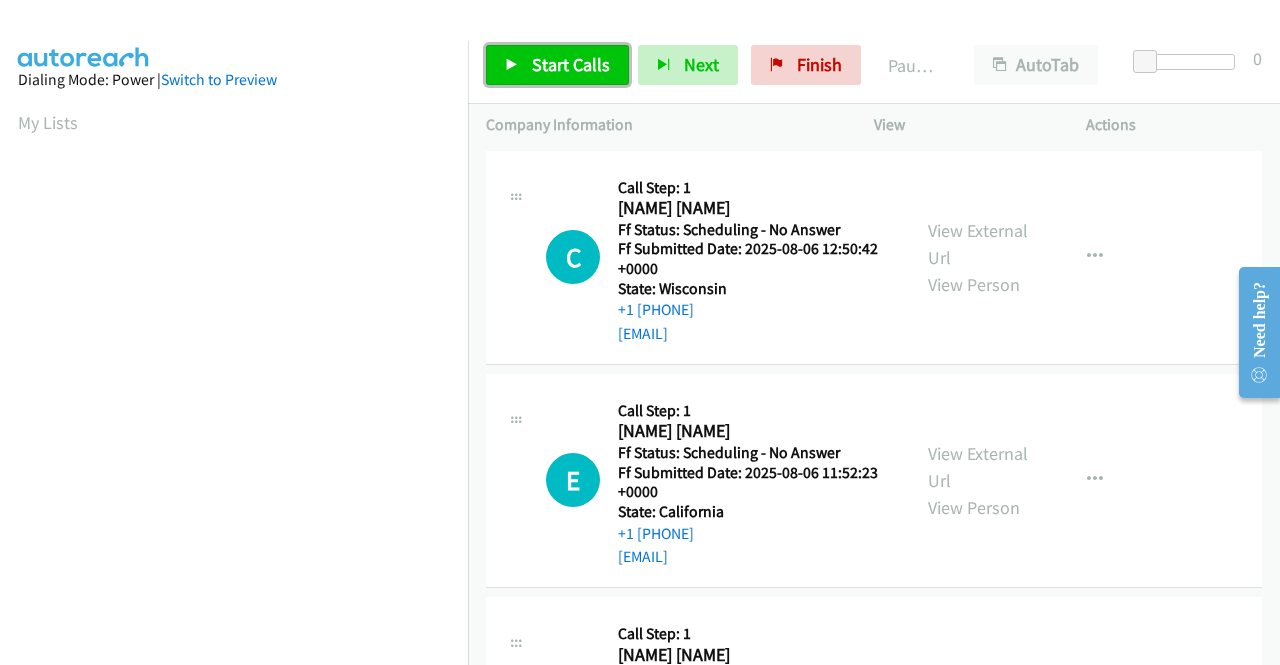 click on "Start Calls" at bounding box center [571, 64] 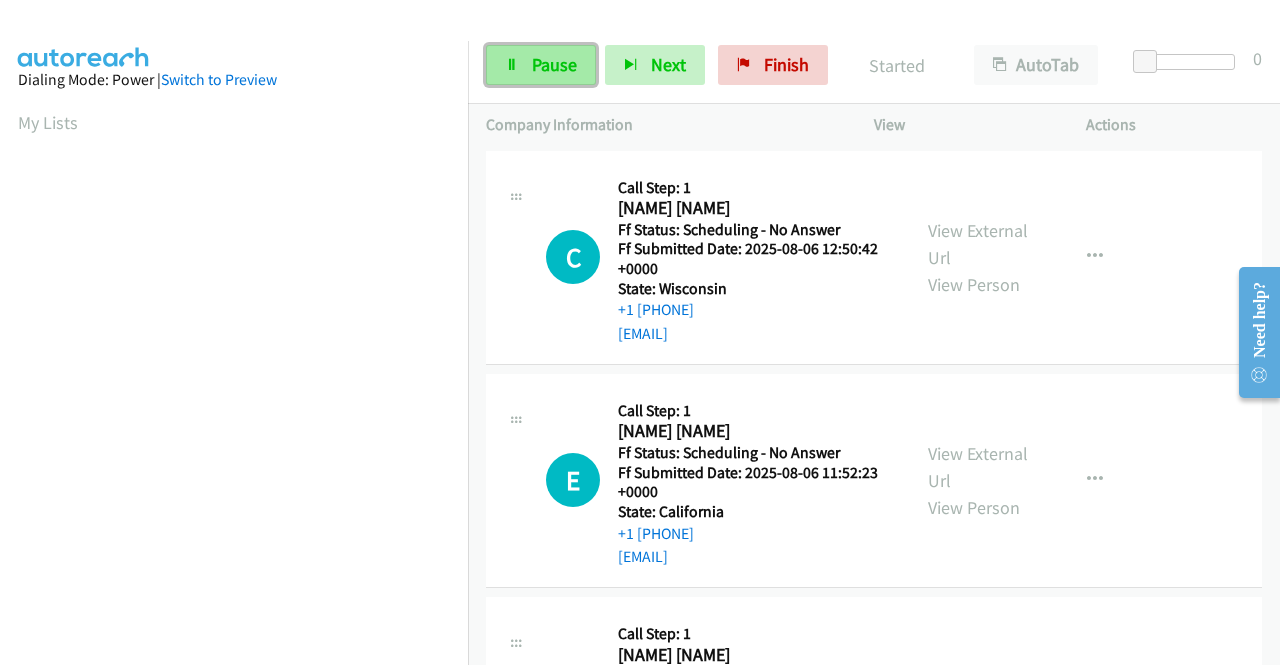 click on "Pause" at bounding box center (541, 65) 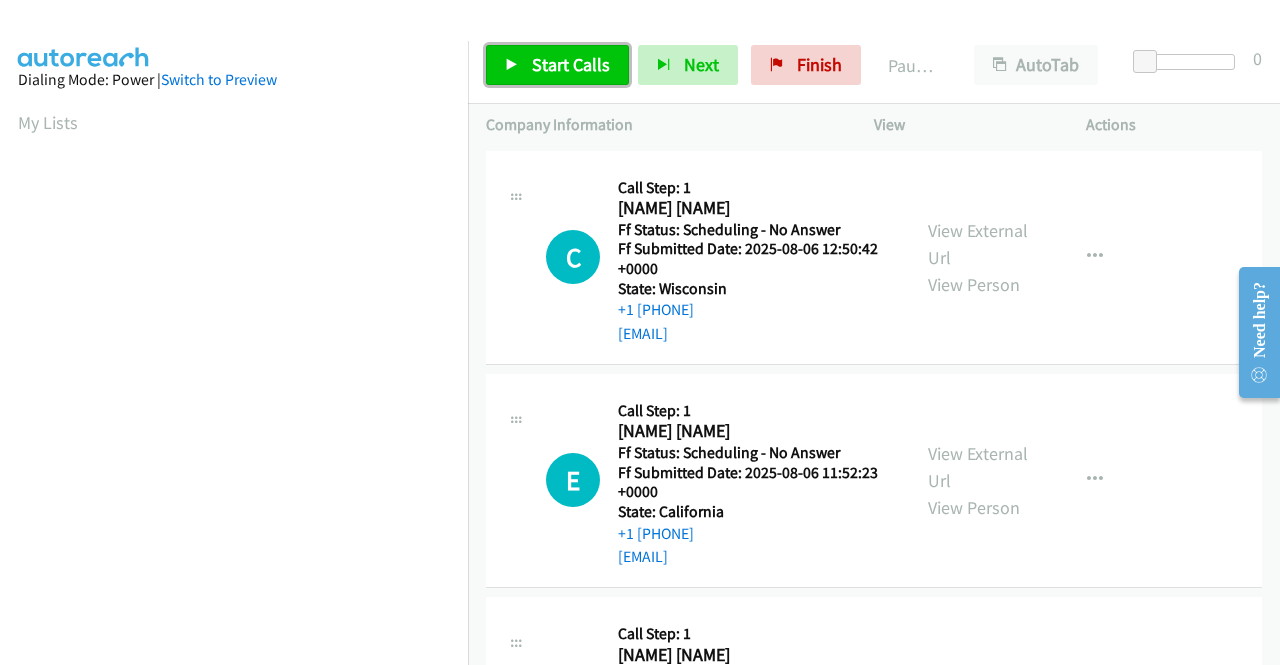 click on "Start Calls" at bounding box center (557, 65) 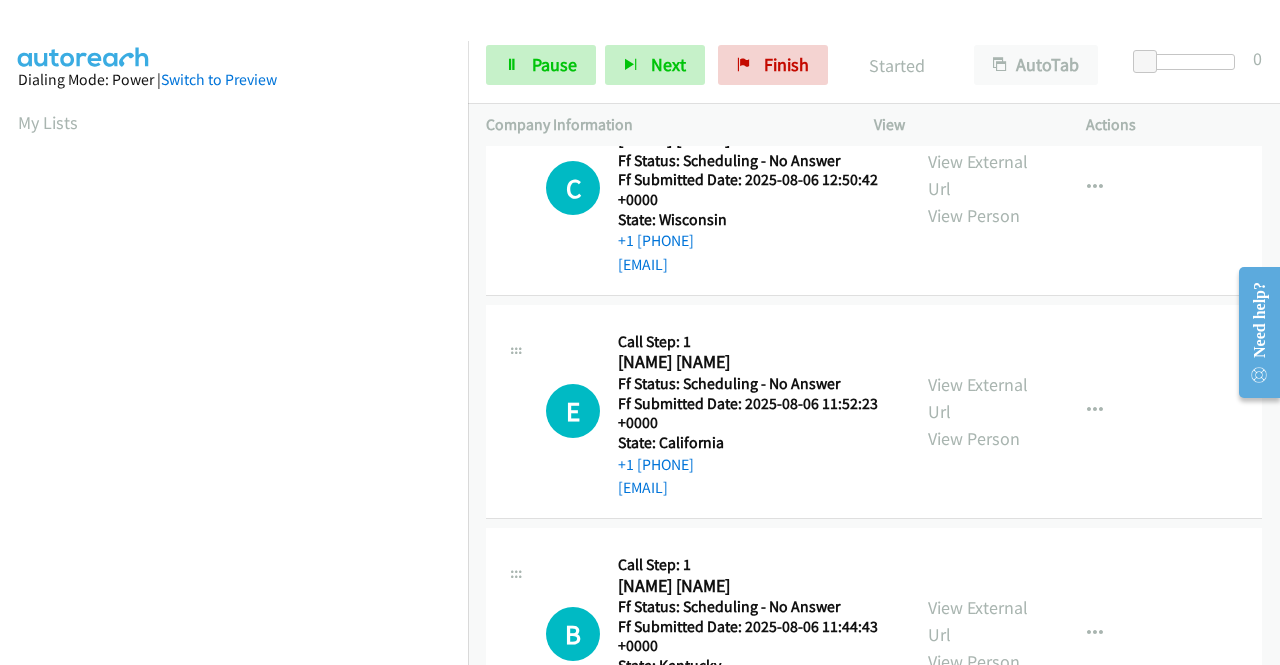 scroll, scrollTop: 100, scrollLeft: 0, axis: vertical 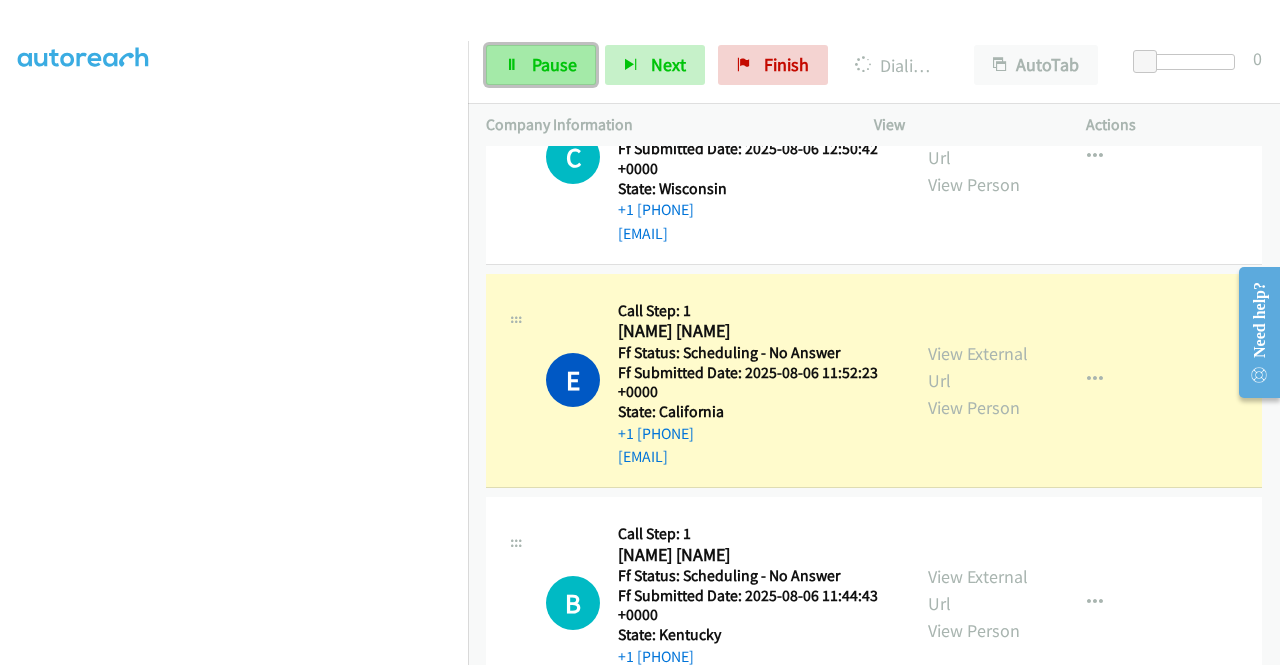 click on "Pause" at bounding box center [554, 64] 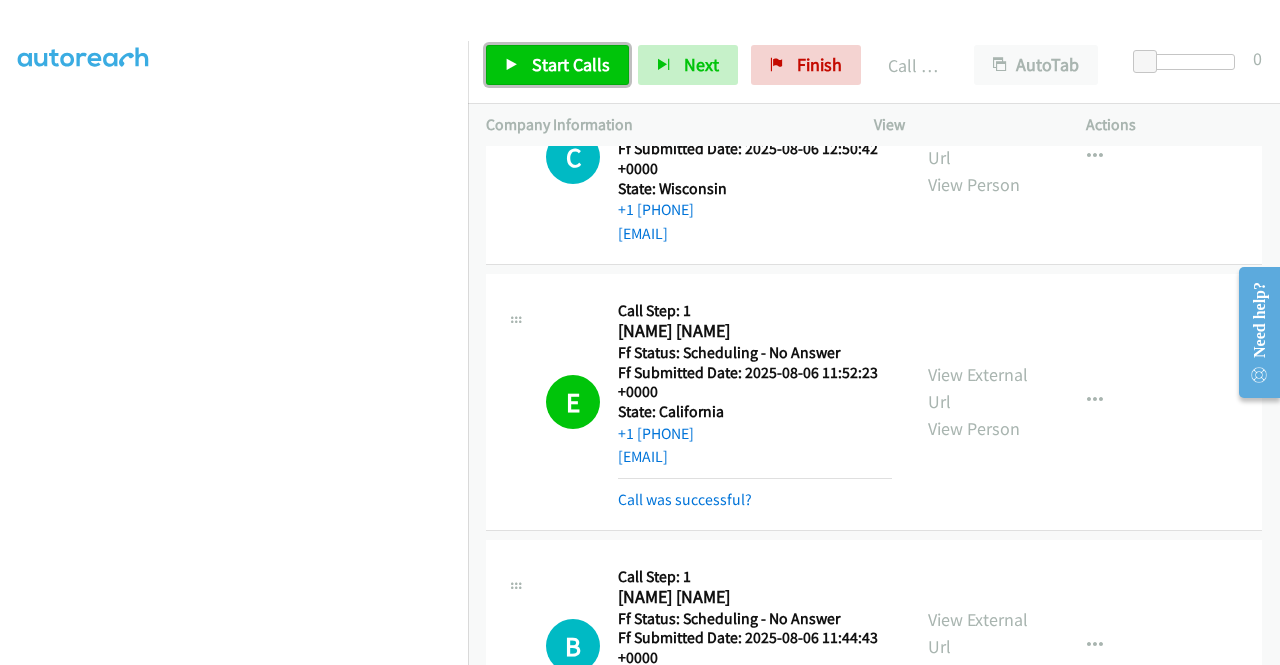 click on "Start Calls" at bounding box center [557, 65] 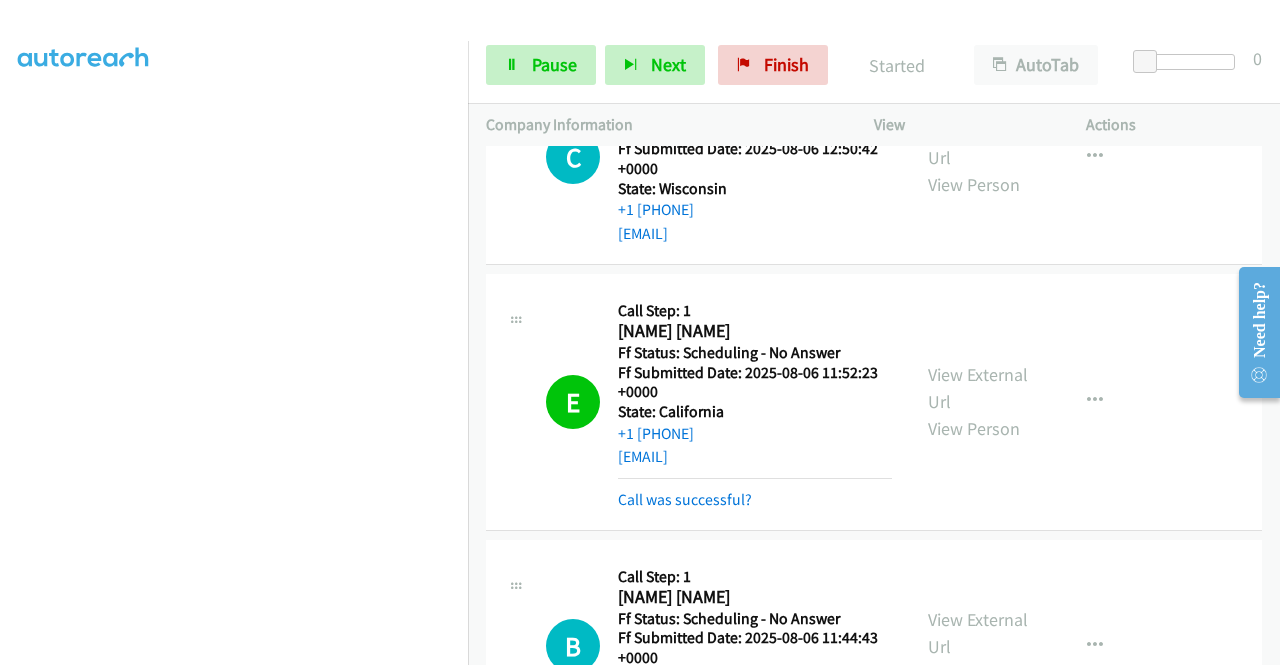 scroll, scrollTop: 300, scrollLeft: 0, axis: vertical 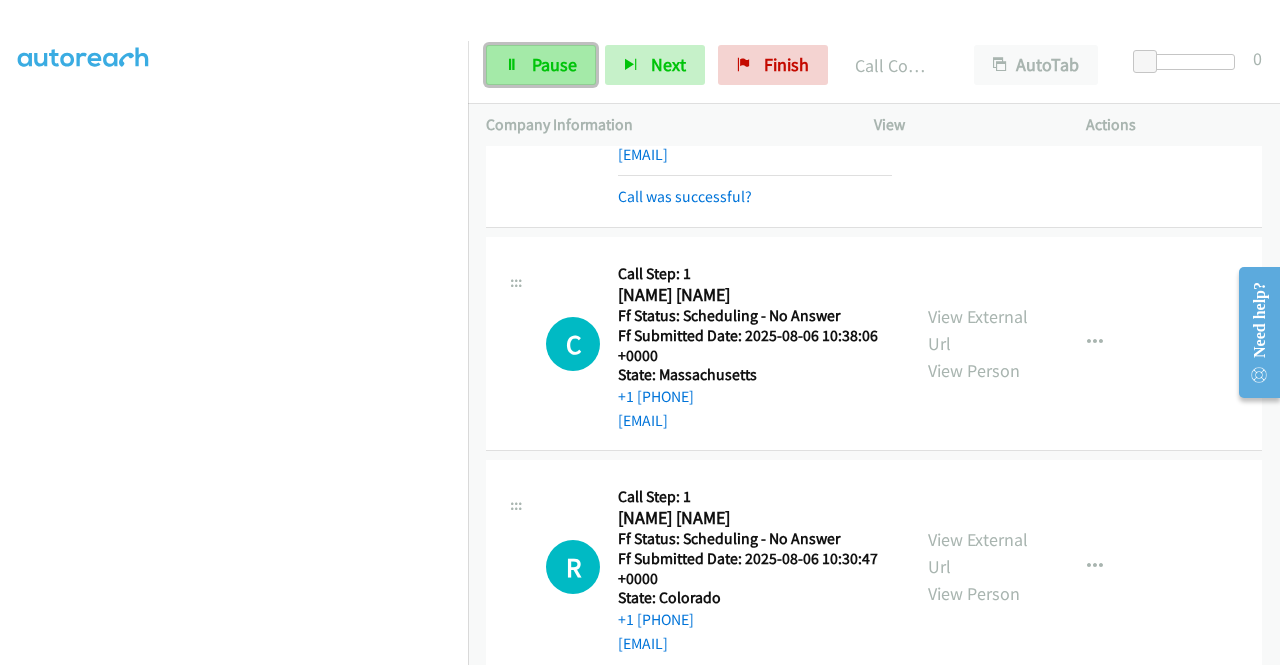click on "Pause" at bounding box center (554, 64) 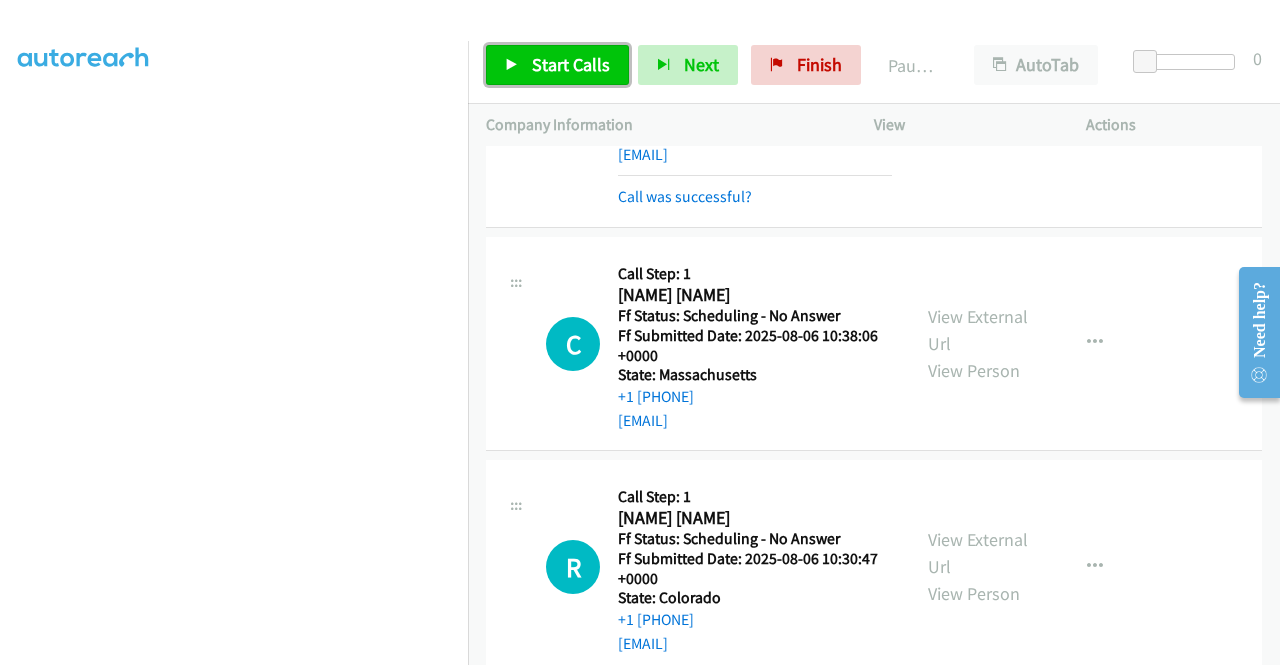 click on "Start Calls" at bounding box center [571, 64] 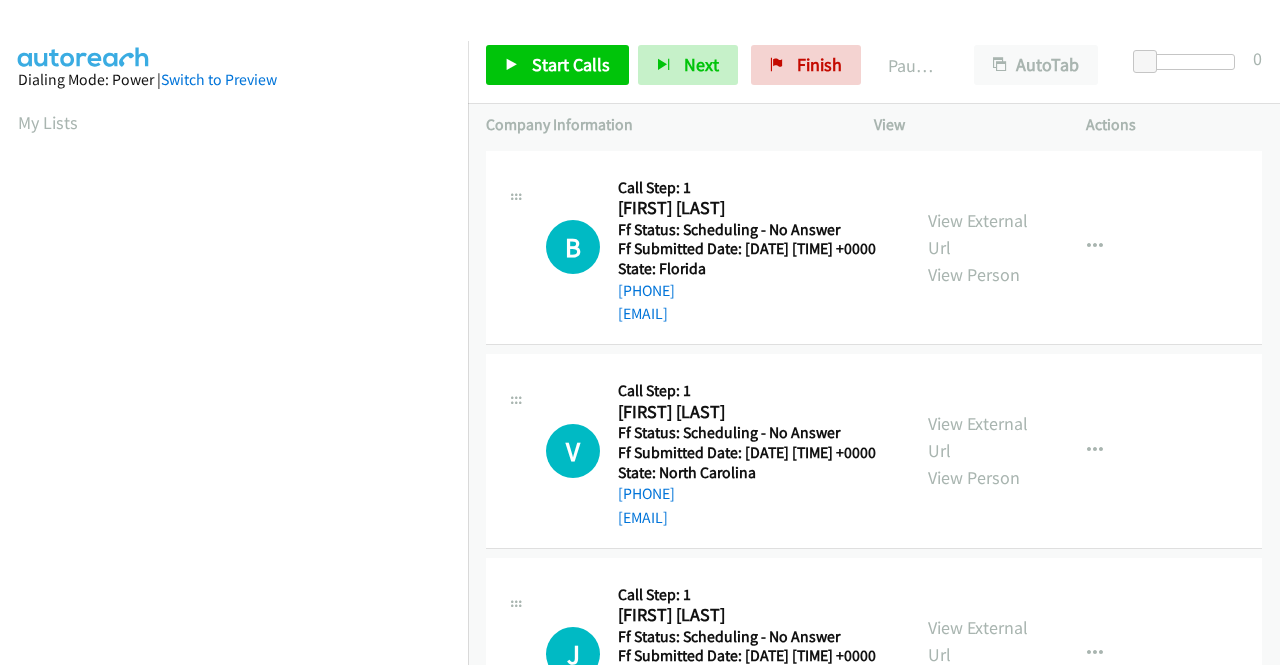 scroll, scrollTop: 0, scrollLeft: 0, axis: both 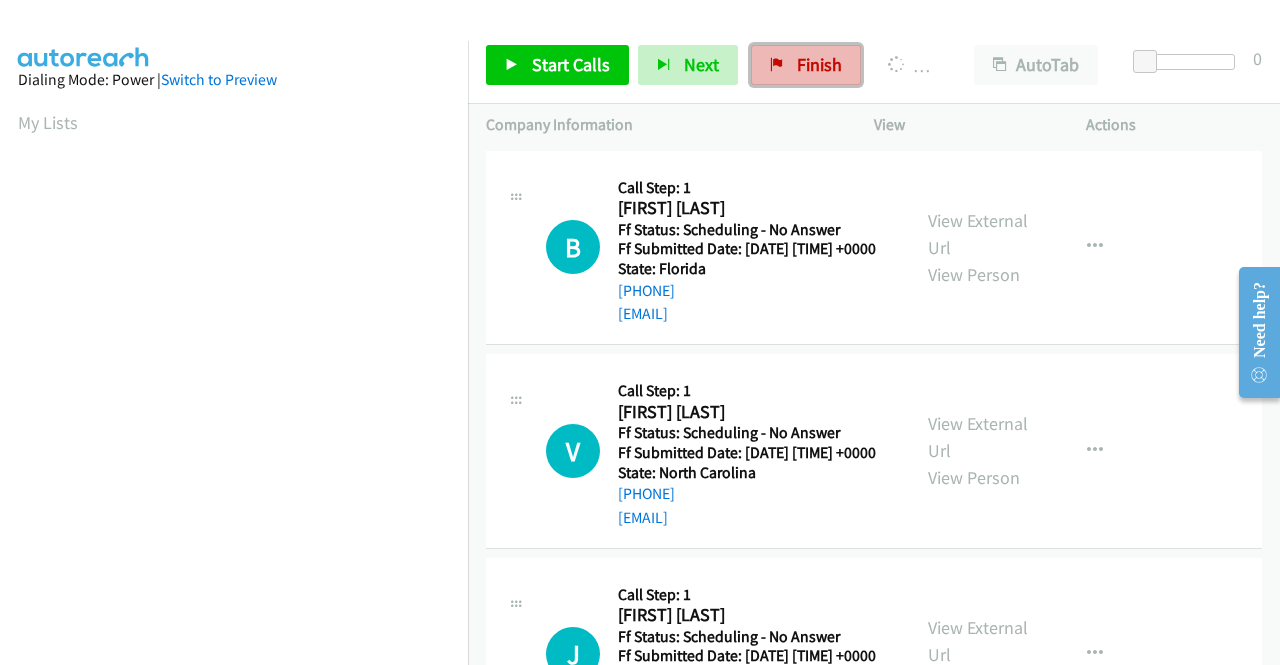 click on "Finish" at bounding box center [819, 64] 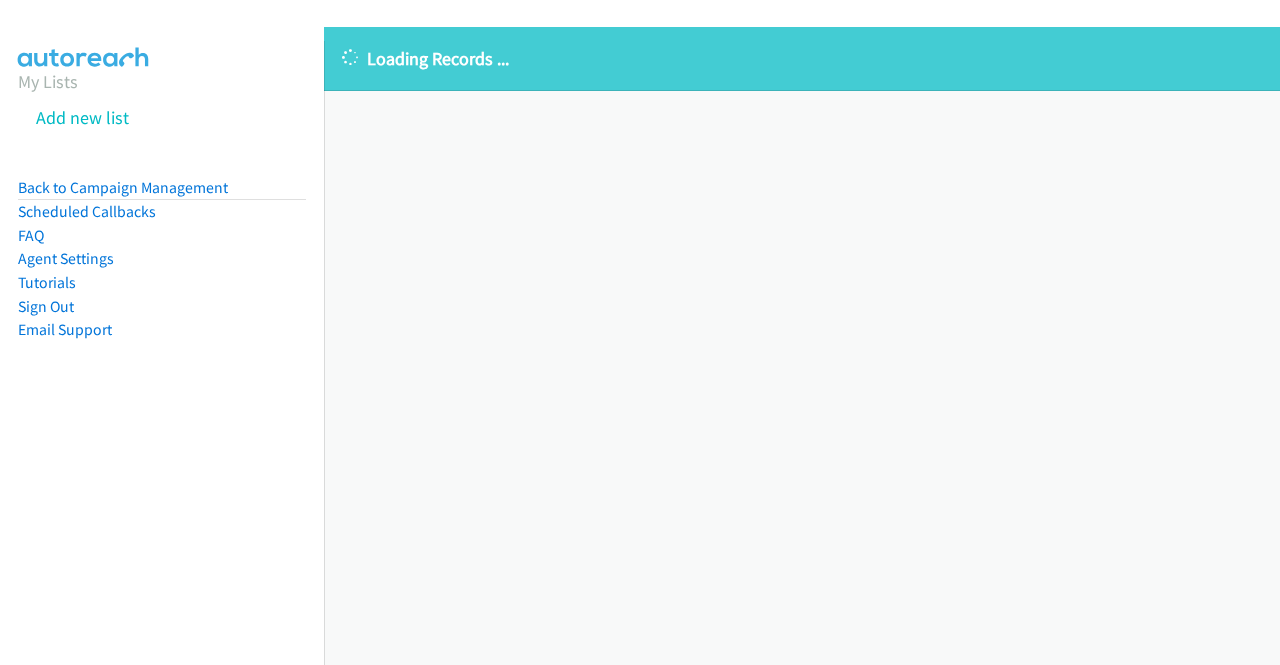 scroll, scrollTop: 0, scrollLeft: 0, axis: both 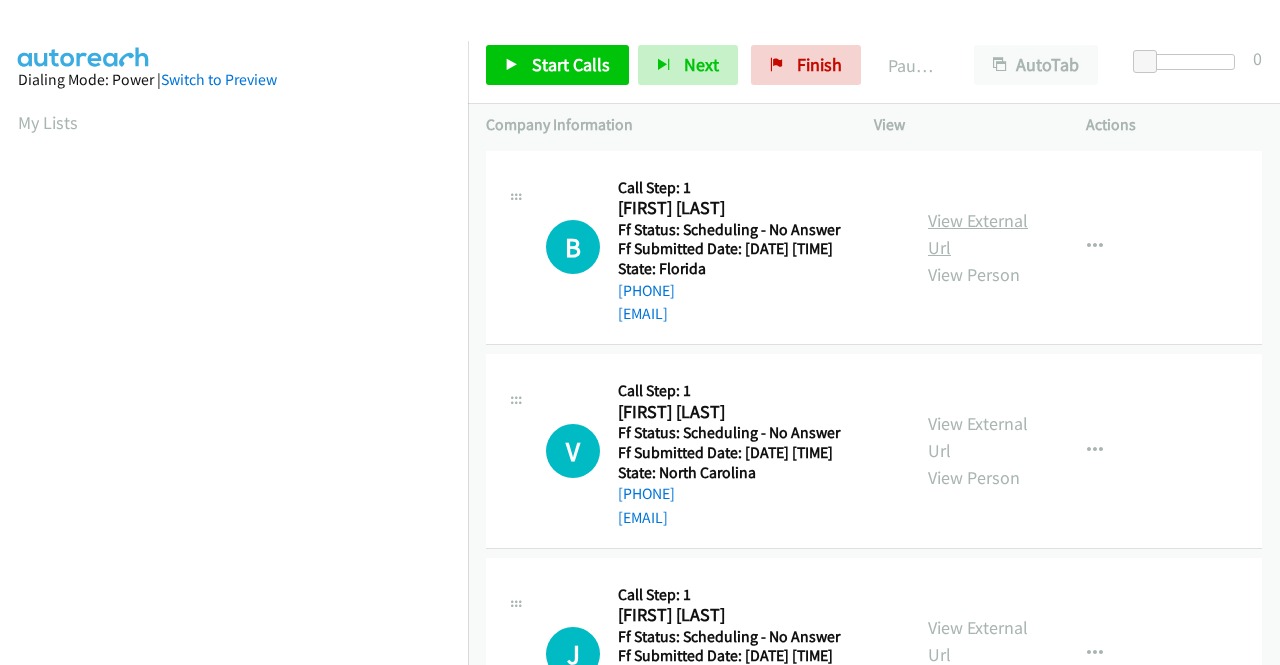 click on "View External Url" at bounding box center [978, 234] 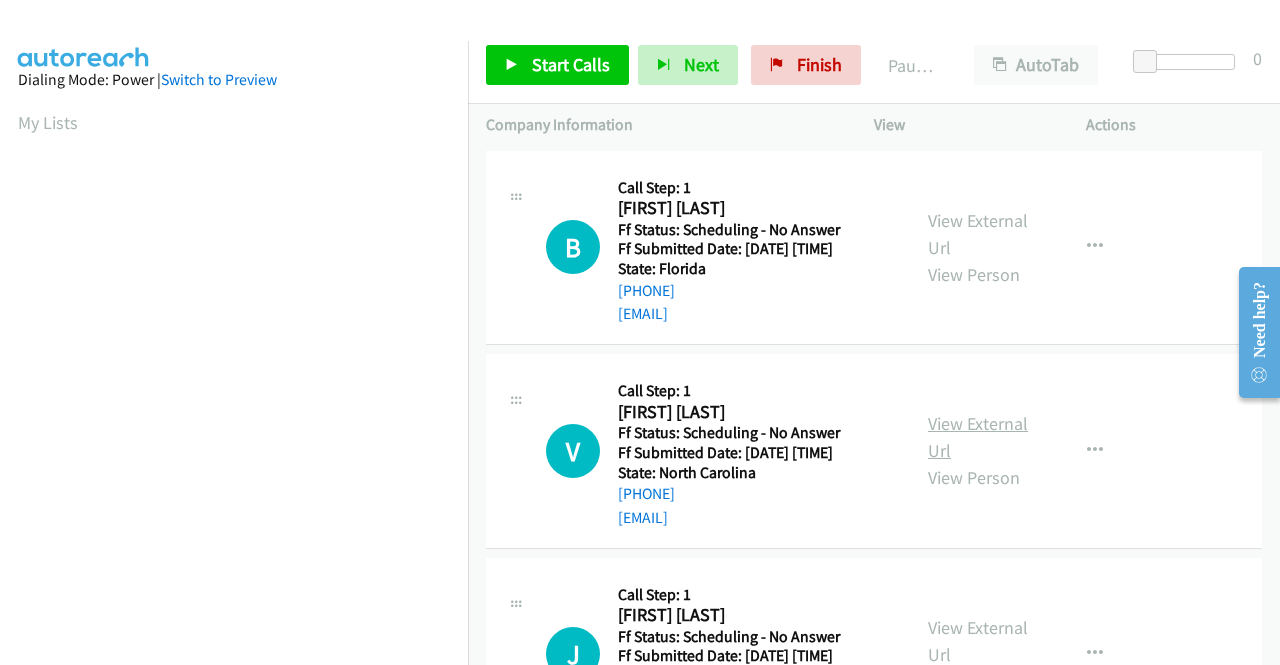 click on "View External Url" at bounding box center [978, 437] 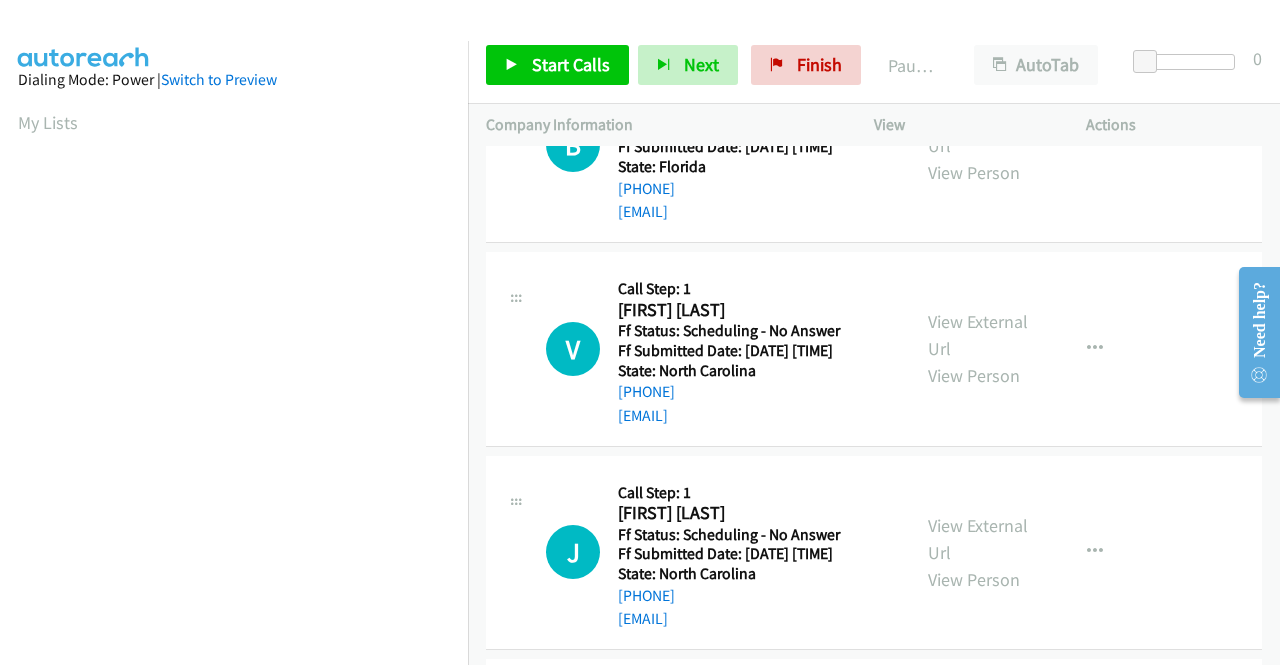 scroll, scrollTop: 200, scrollLeft: 0, axis: vertical 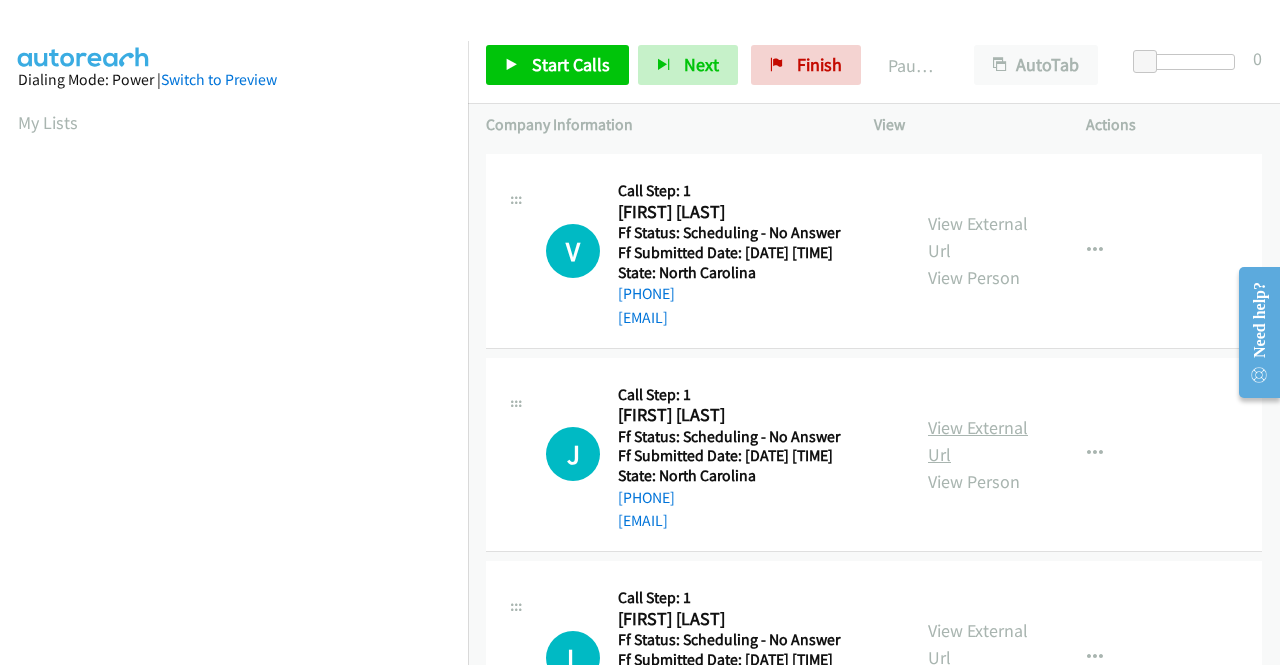 click on "View External Url" at bounding box center (978, 441) 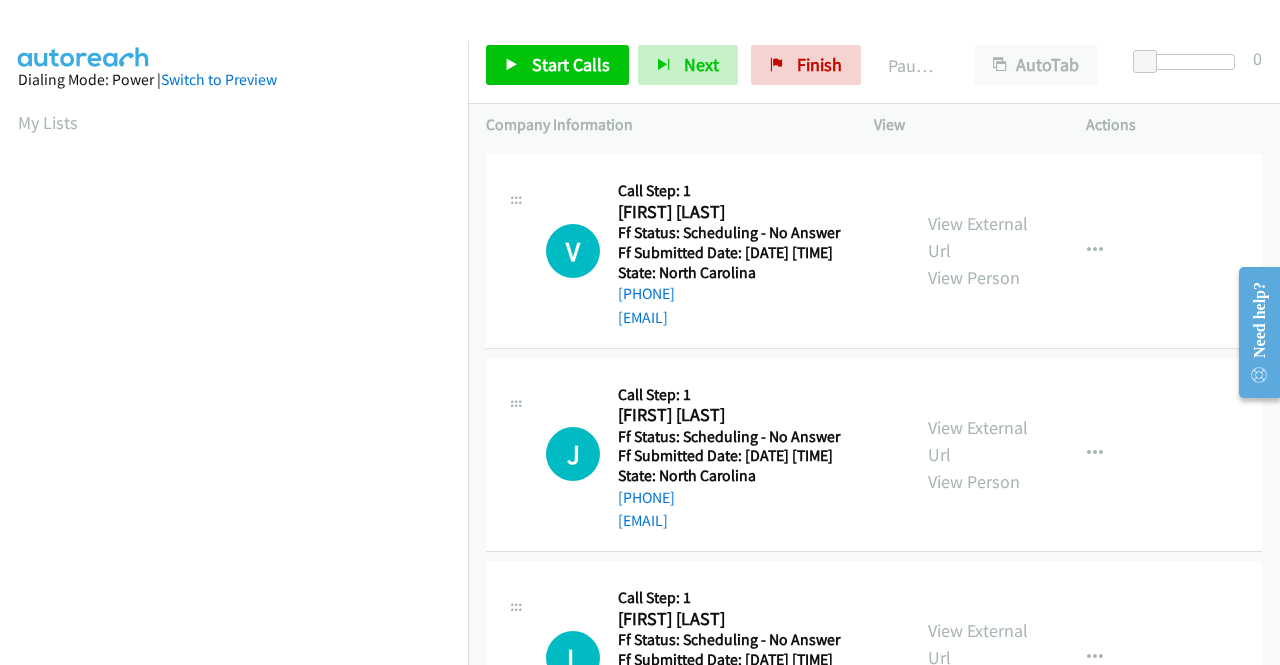 scroll, scrollTop: 400, scrollLeft: 0, axis: vertical 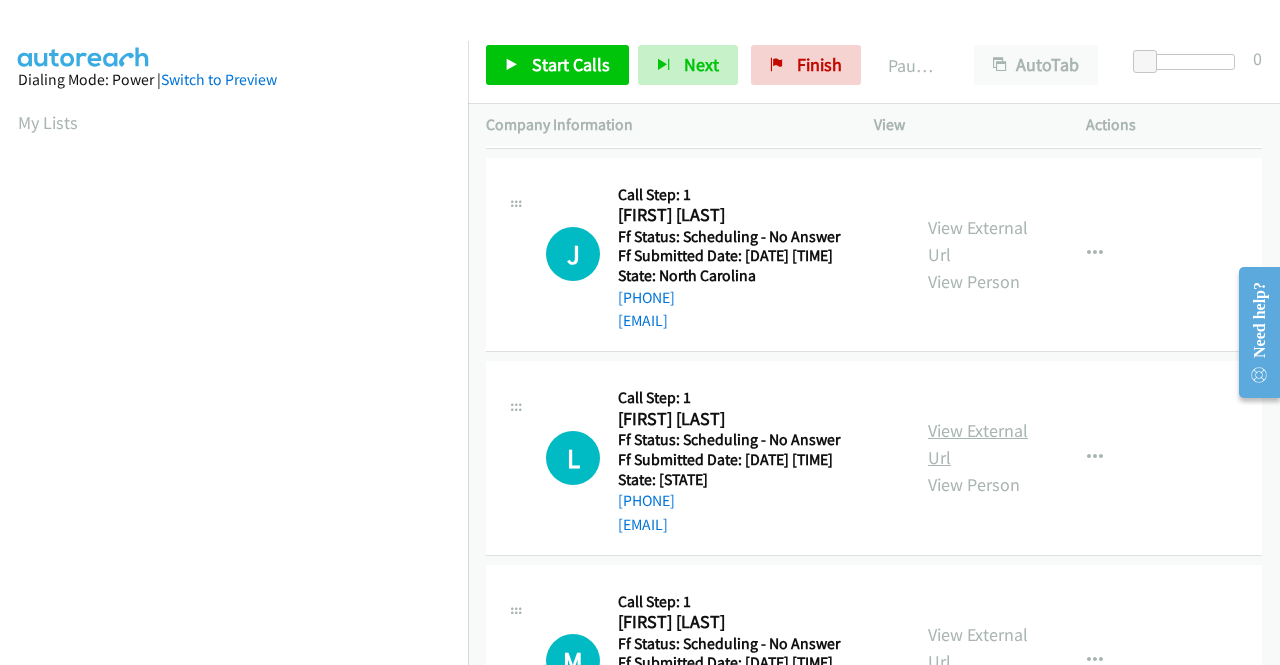 click on "View External Url" at bounding box center [978, 444] 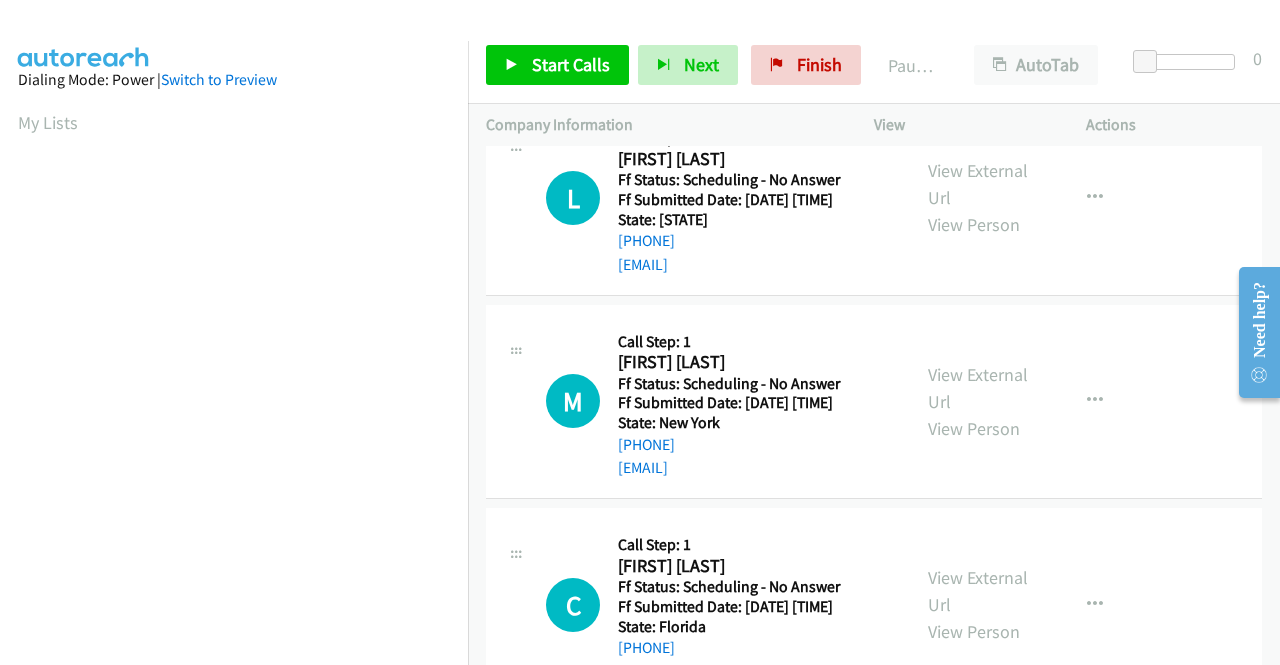 scroll, scrollTop: 700, scrollLeft: 0, axis: vertical 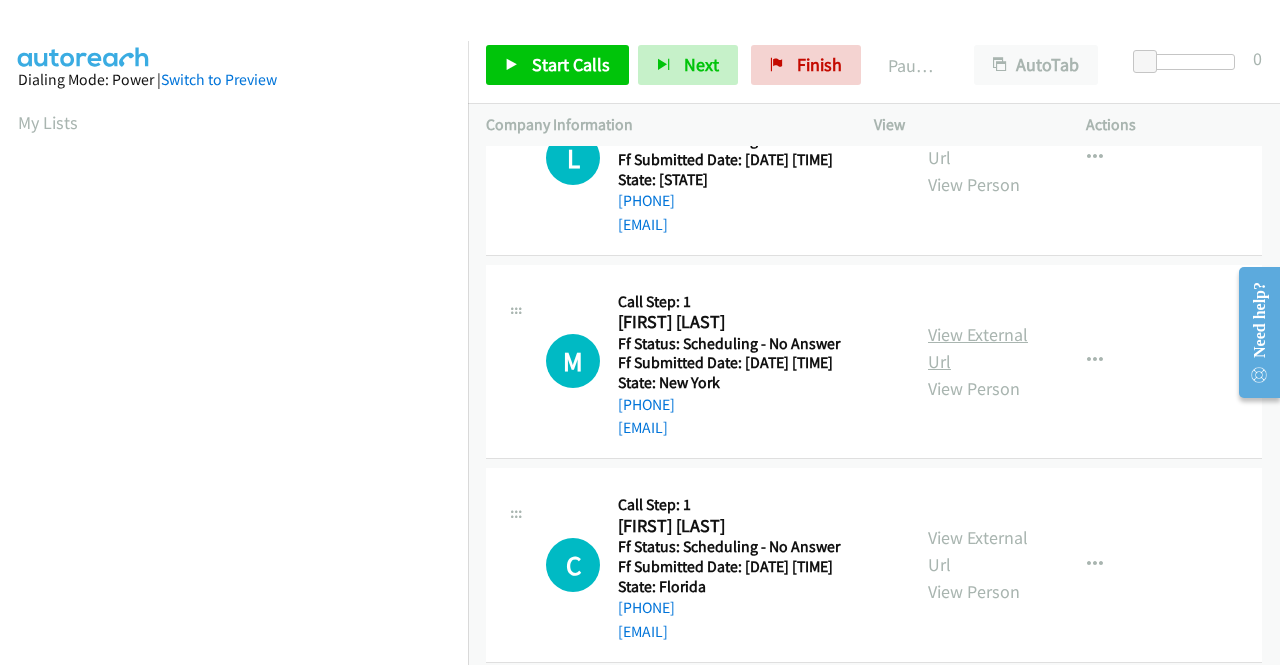 click on "View External Url" at bounding box center [978, 348] 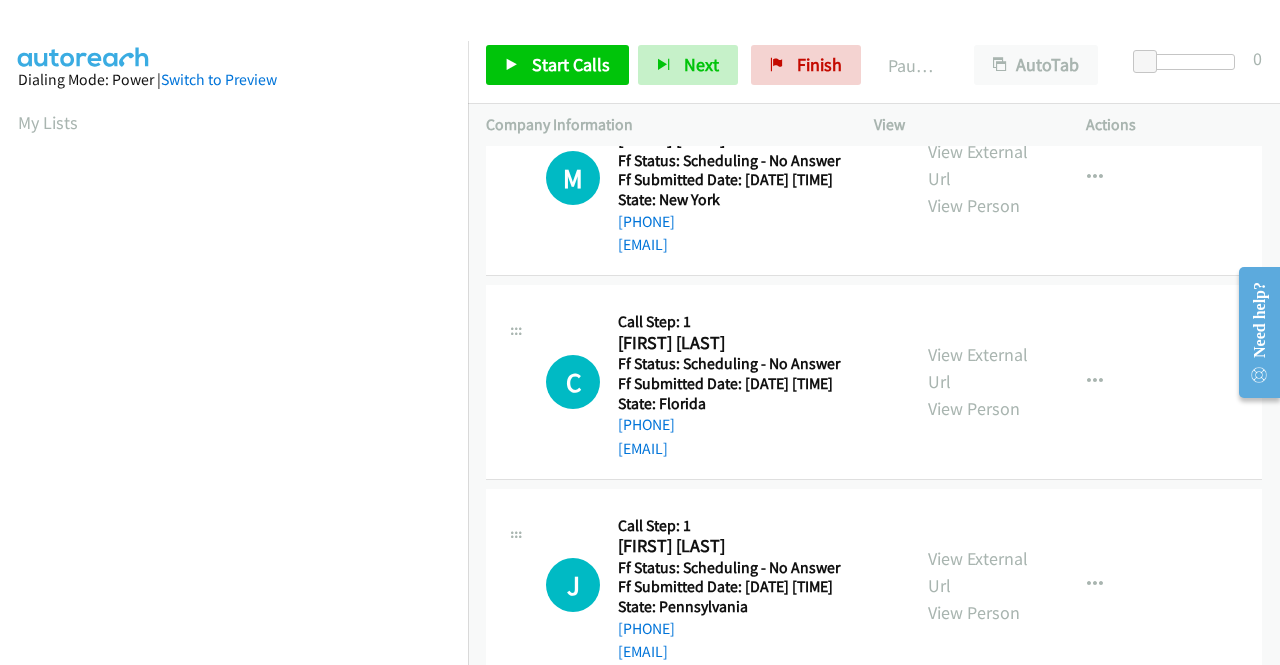 scroll, scrollTop: 900, scrollLeft: 0, axis: vertical 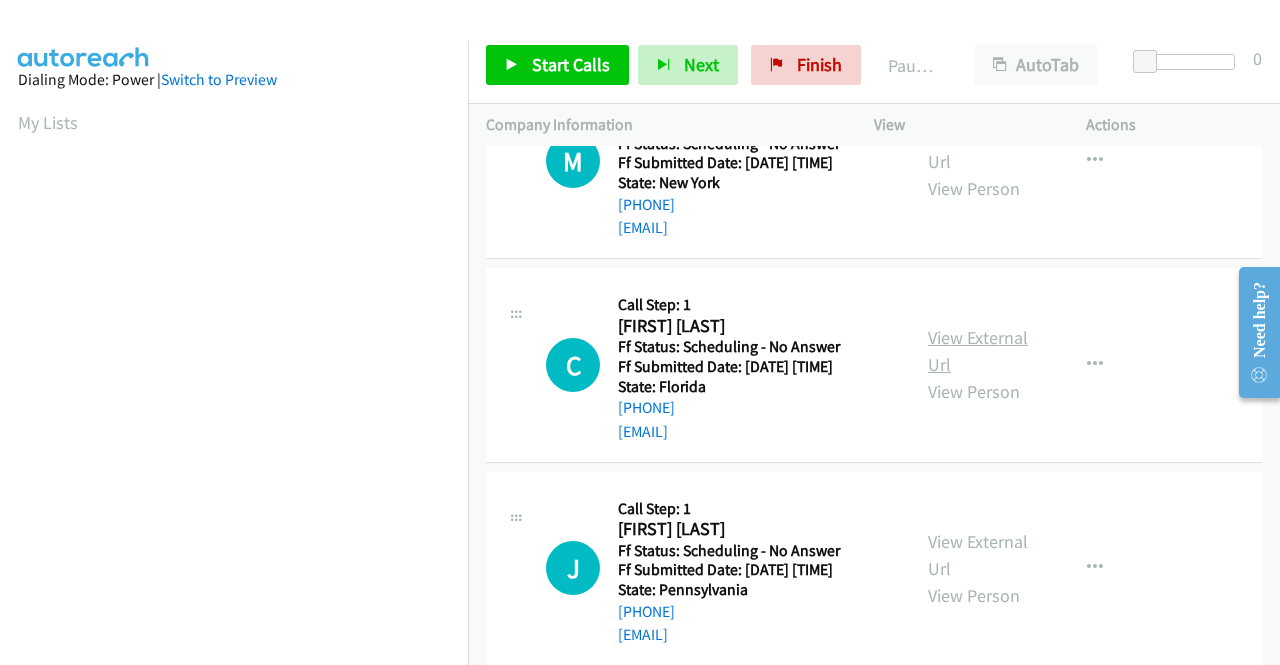 click on "View External Url" at bounding box center [978, 351] 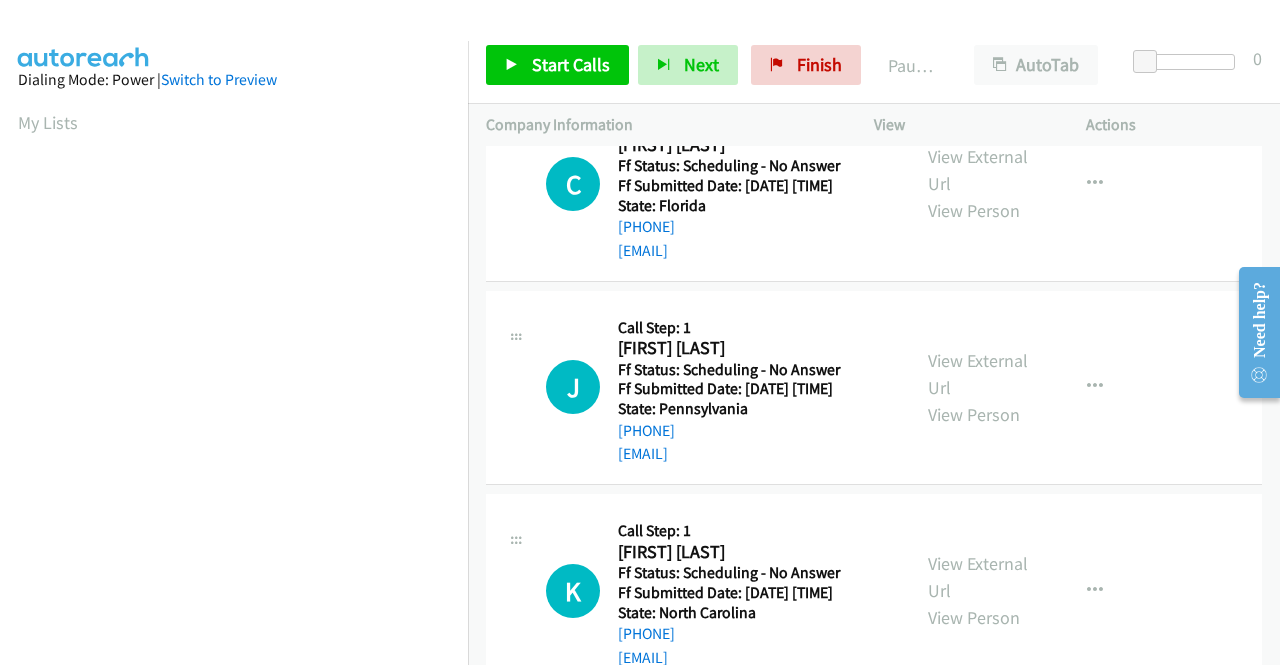 scroll, scrollTop: 1100, scrollLeft: 0, axis: vertical 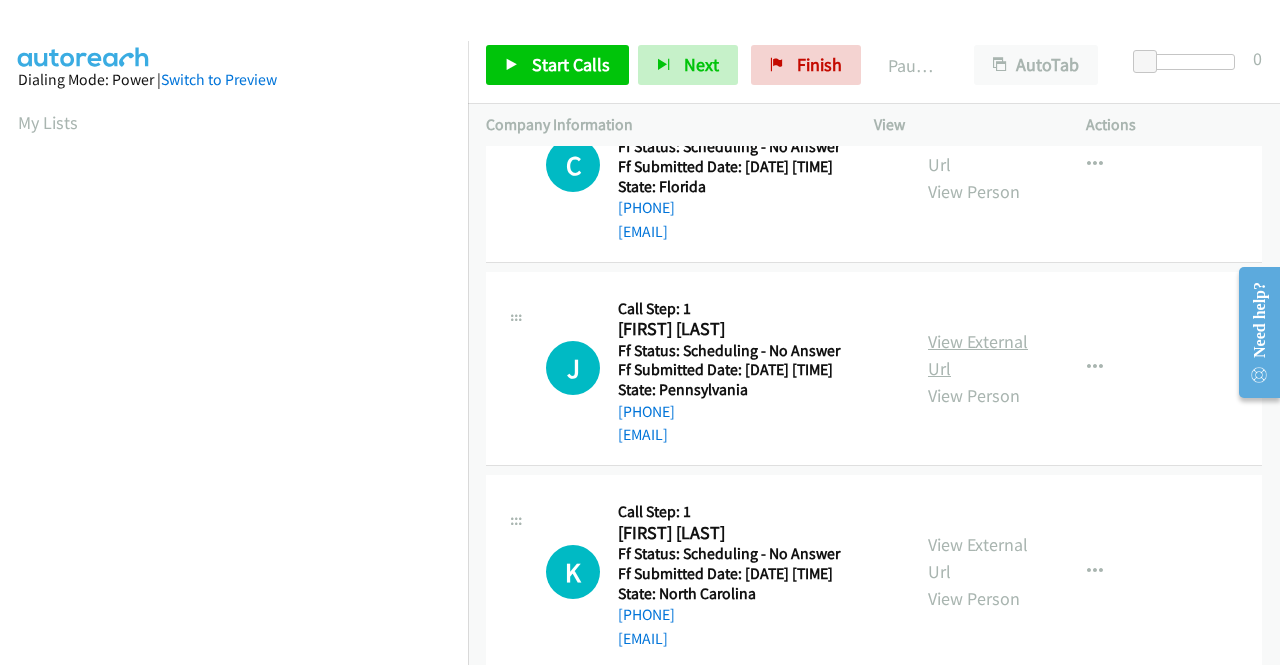 click on "View External Url" at bounding box center (978, 355) 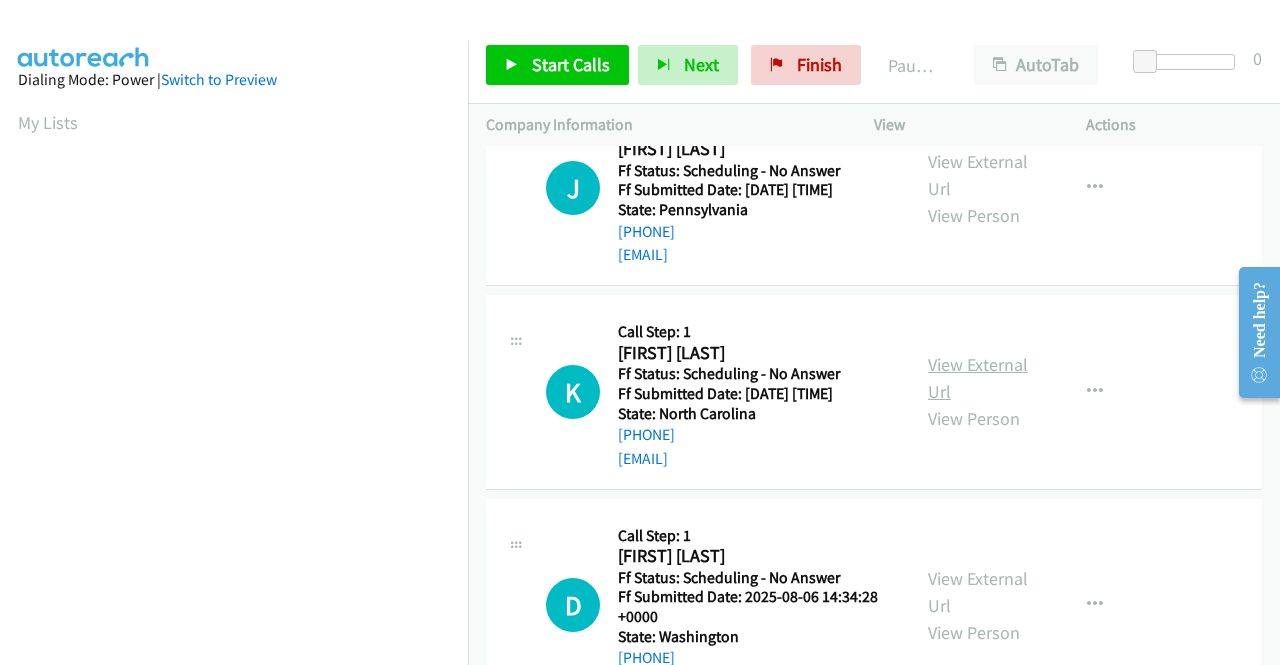 scroll, scrollTop: 1300, scrollLeft: 0, axis: vertical 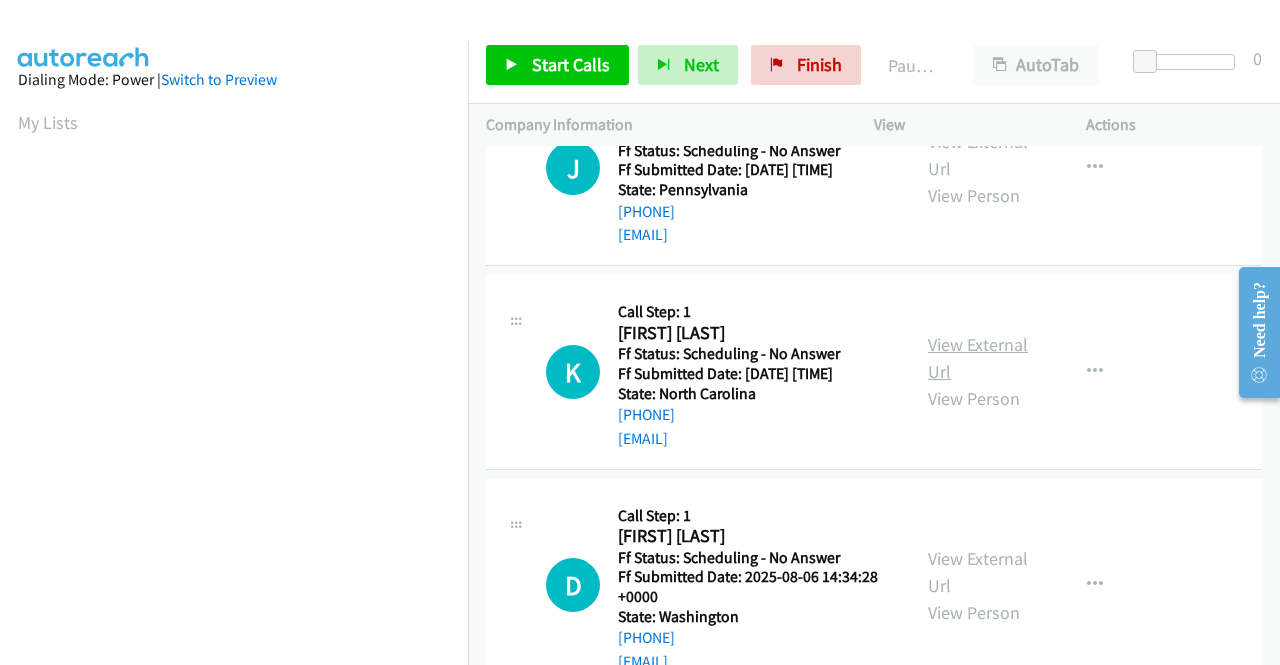 click on "View External Url" at bounding box center [978, 358] 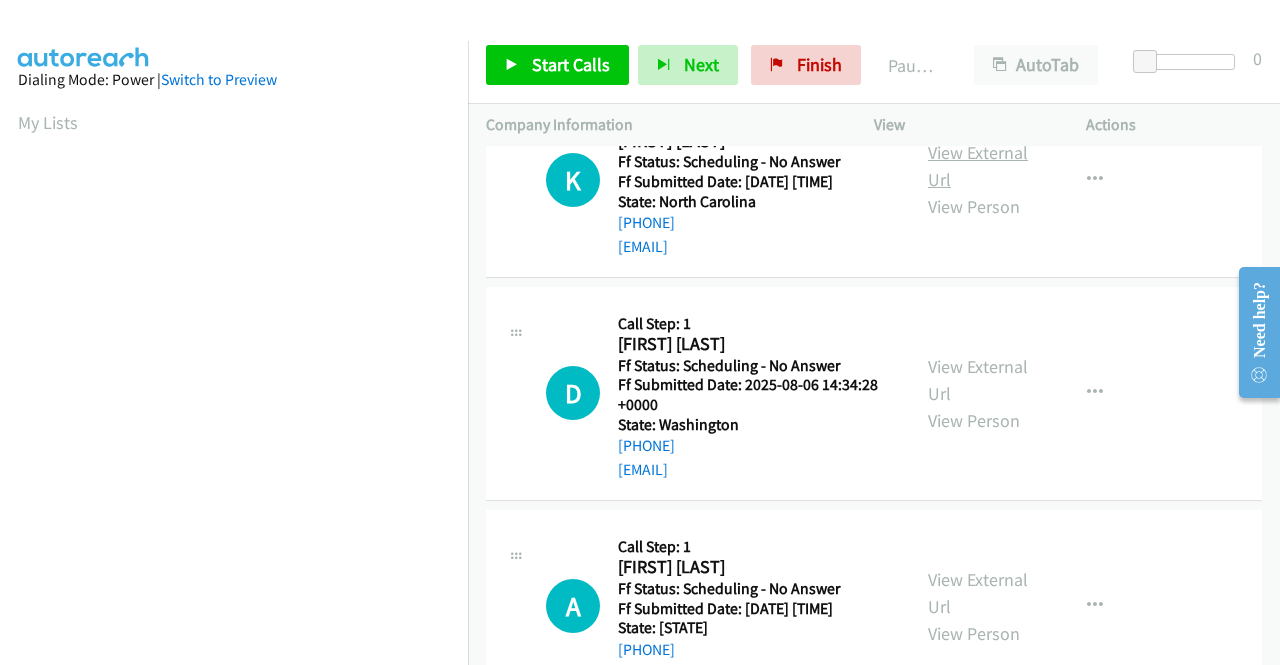 scroll, scrollTop: 1500, scrollLeft: 0, axis: vertical 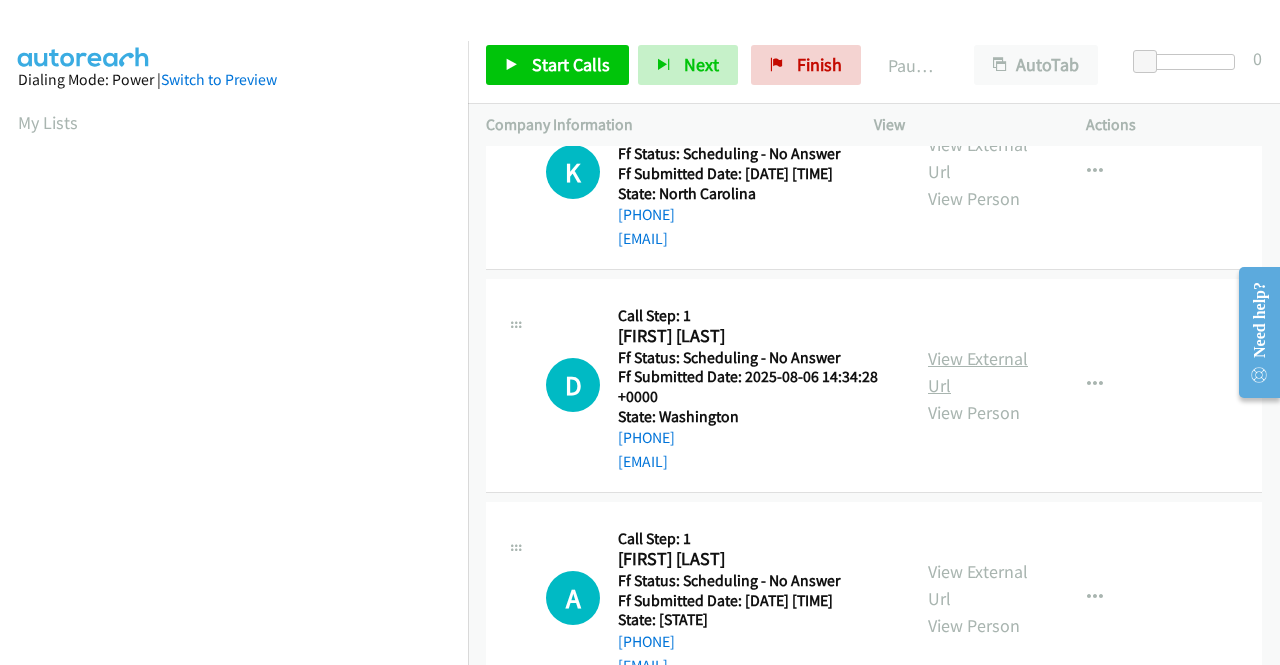 click on "View External Url" at bounding box center [978, 372] 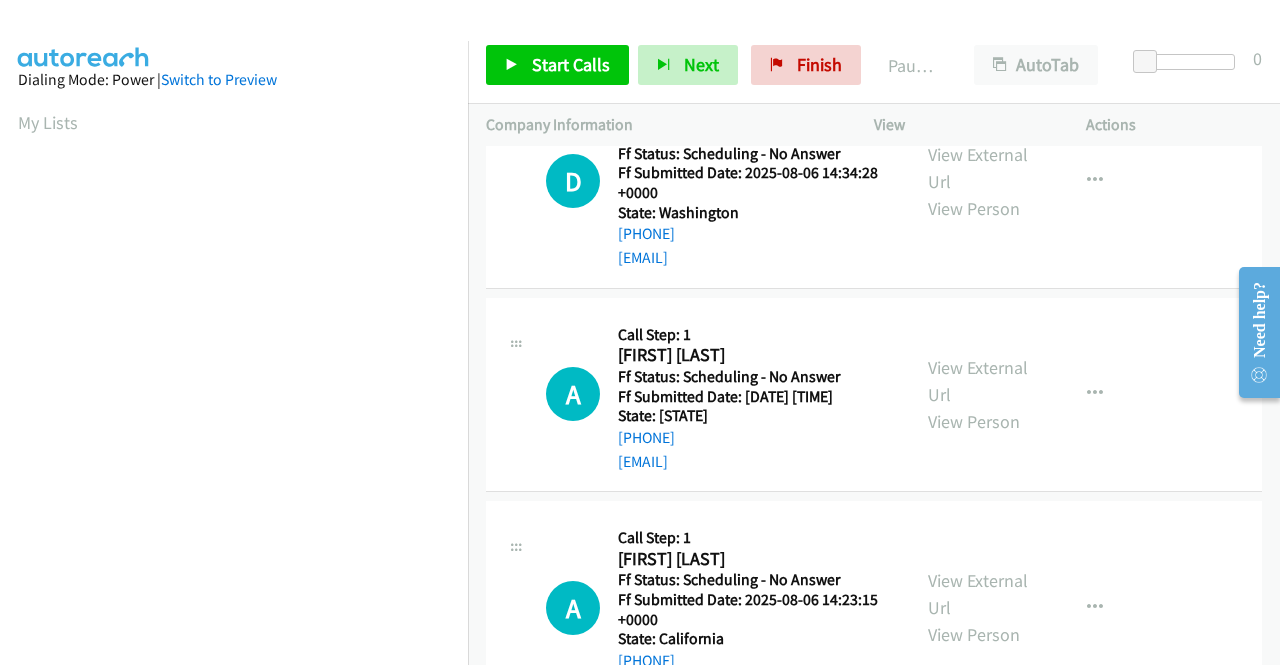scroll, scrollTop: 1800, scrollLeft: 0, axis: vertical 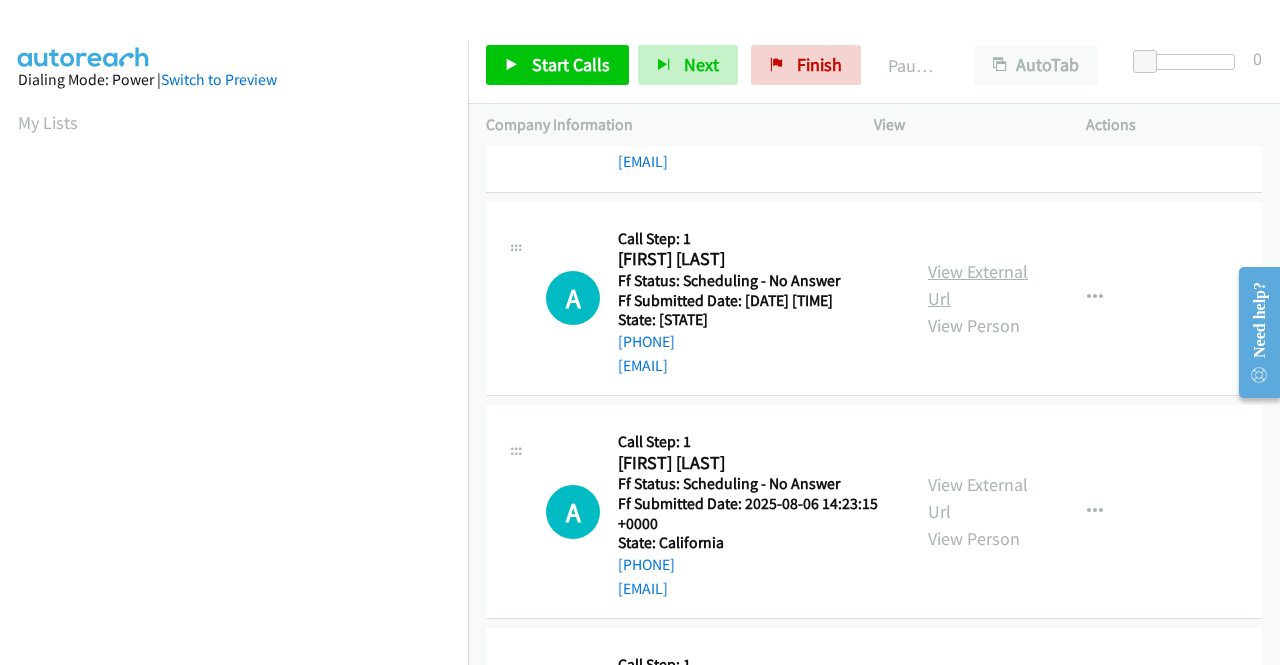 click on "View External Url" at bounding box center [978, 285] 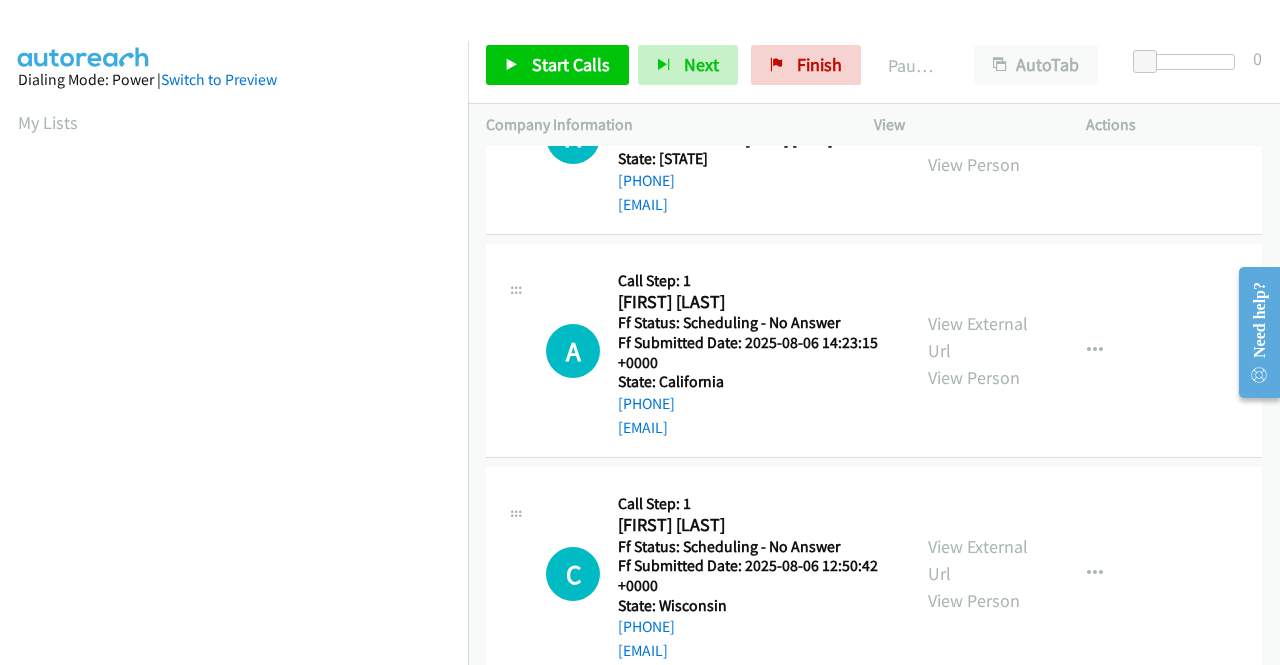 scroll, scrollTop: 2000, scrollLeft: 0, axis: vertical 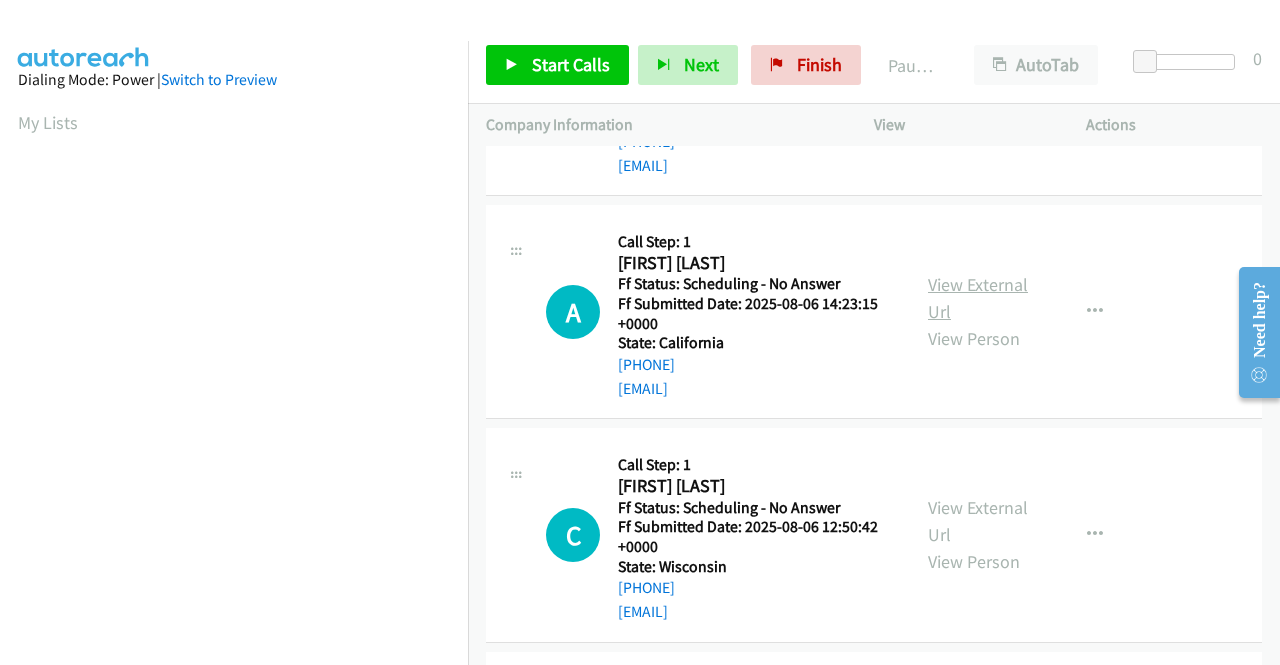 click on "View External Url" at bounding box center (978, 298) 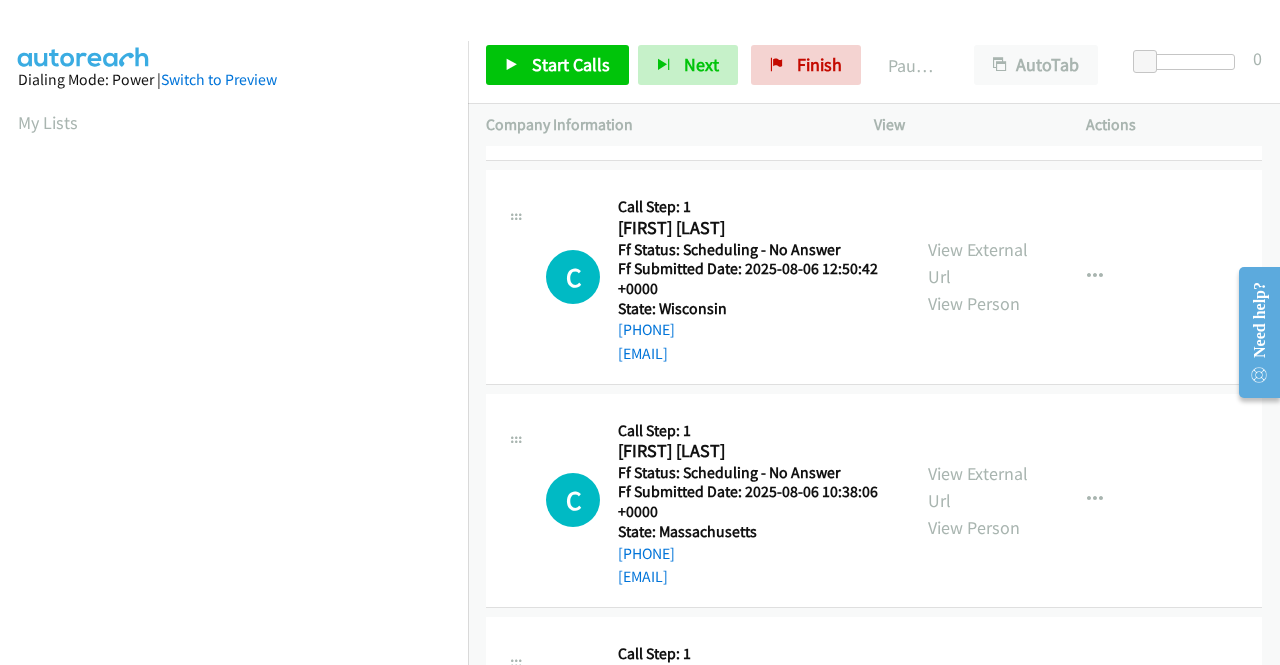 scroll, scrollTop: 2300, scrollLeft: 0, axis: vertical 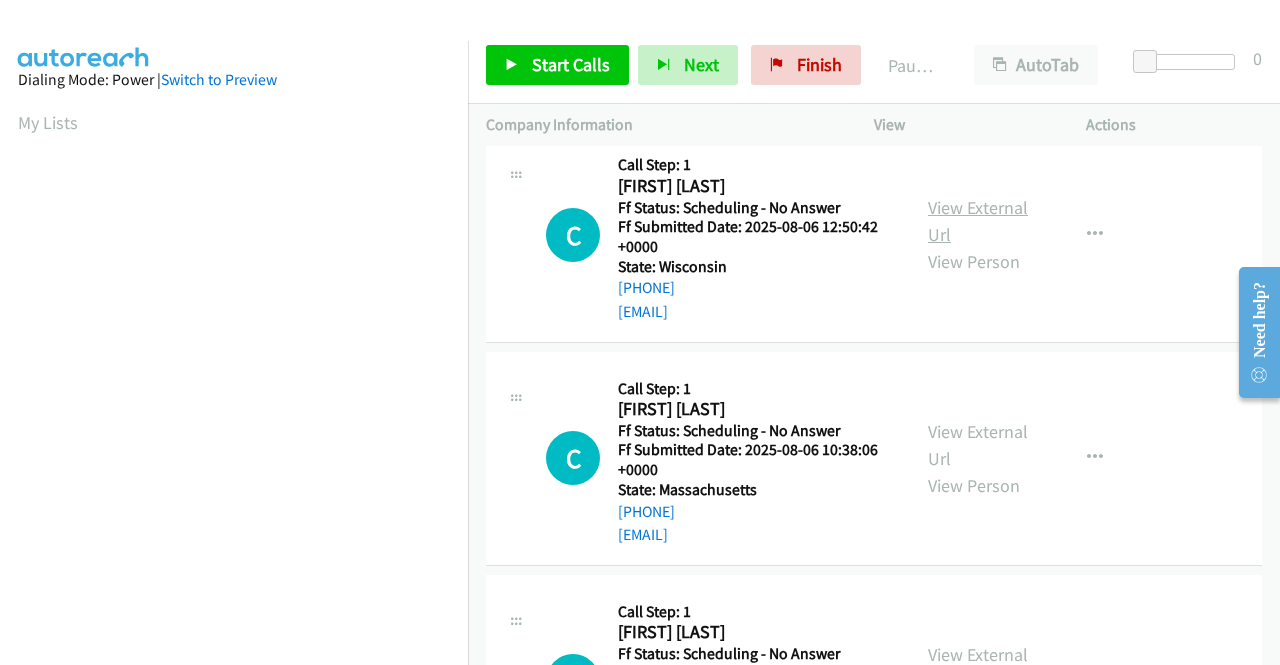 click on "View External Url" at bounding box center [978, 221] 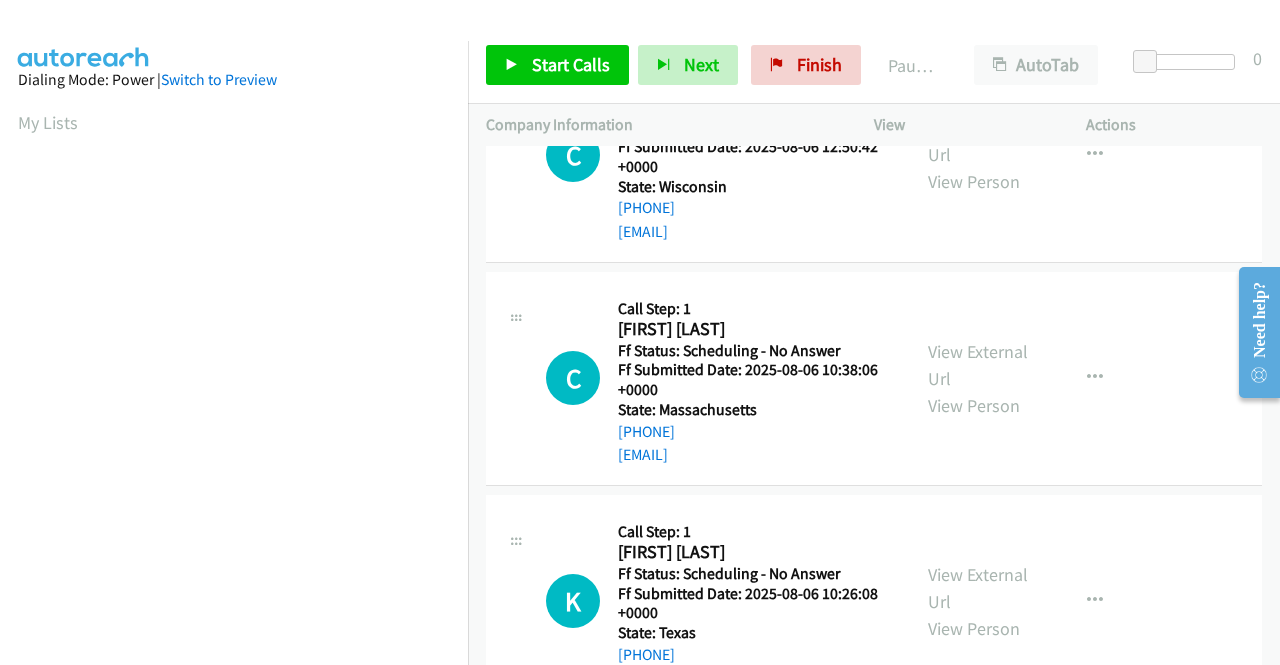 scroll, scrollTop: 2500, scrollLeft: 0, axis: vertical 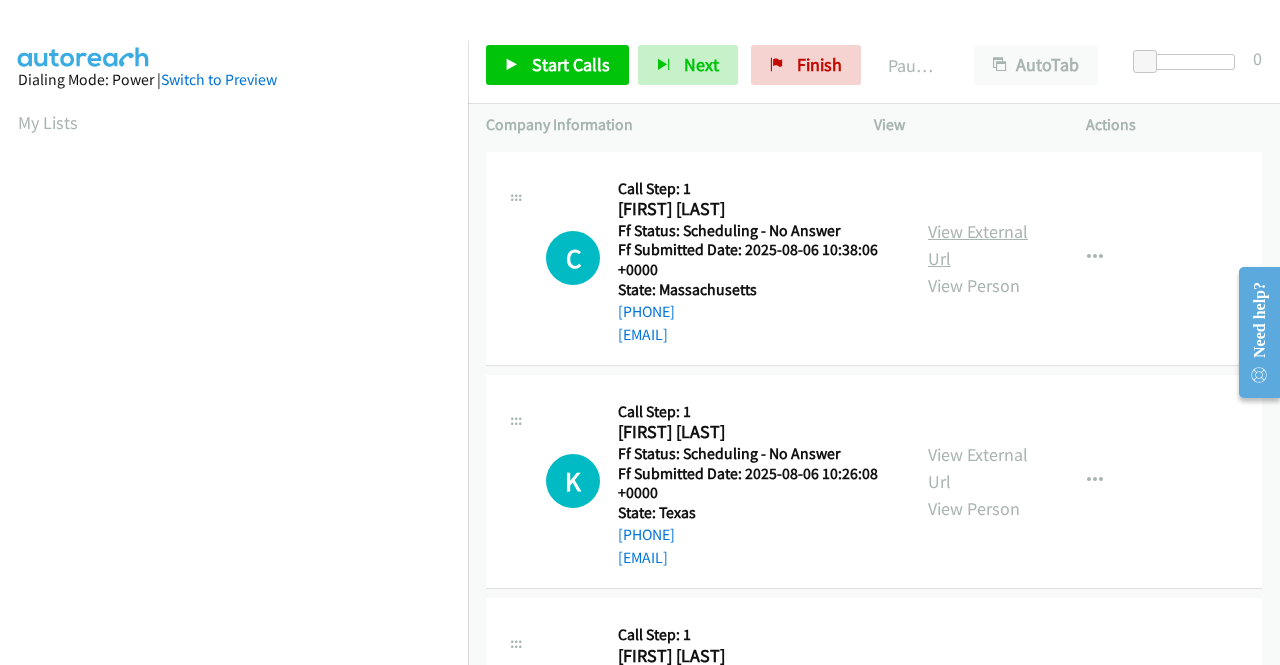 click on "View External Url" at bounding box center [978, 245] 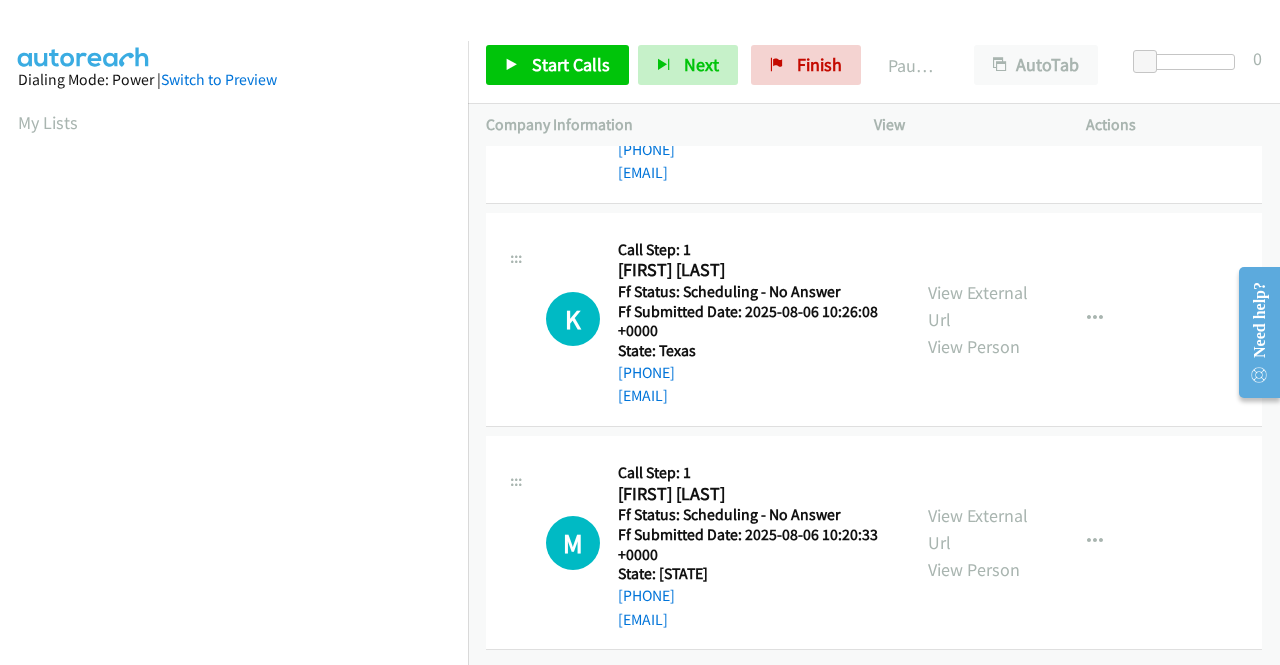 scroll, scrollTop: 2700, scrollLeft: 0, axis: vertical 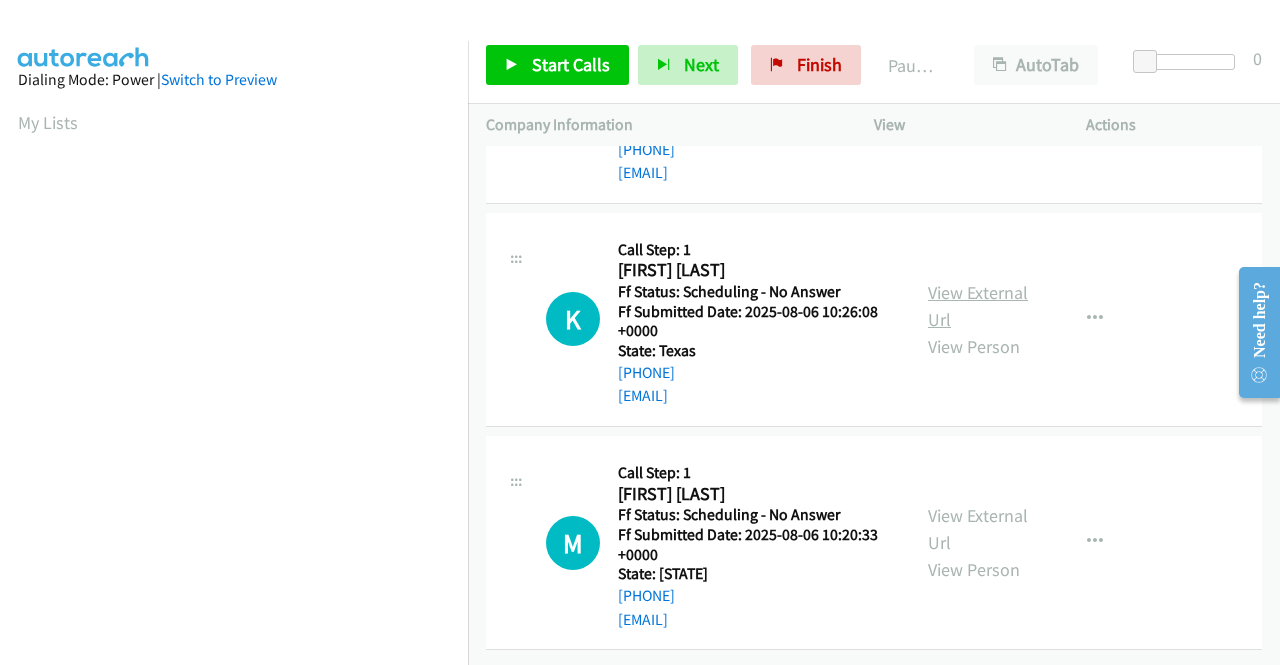 click on "View External Url" at bounding box center (978, 306) 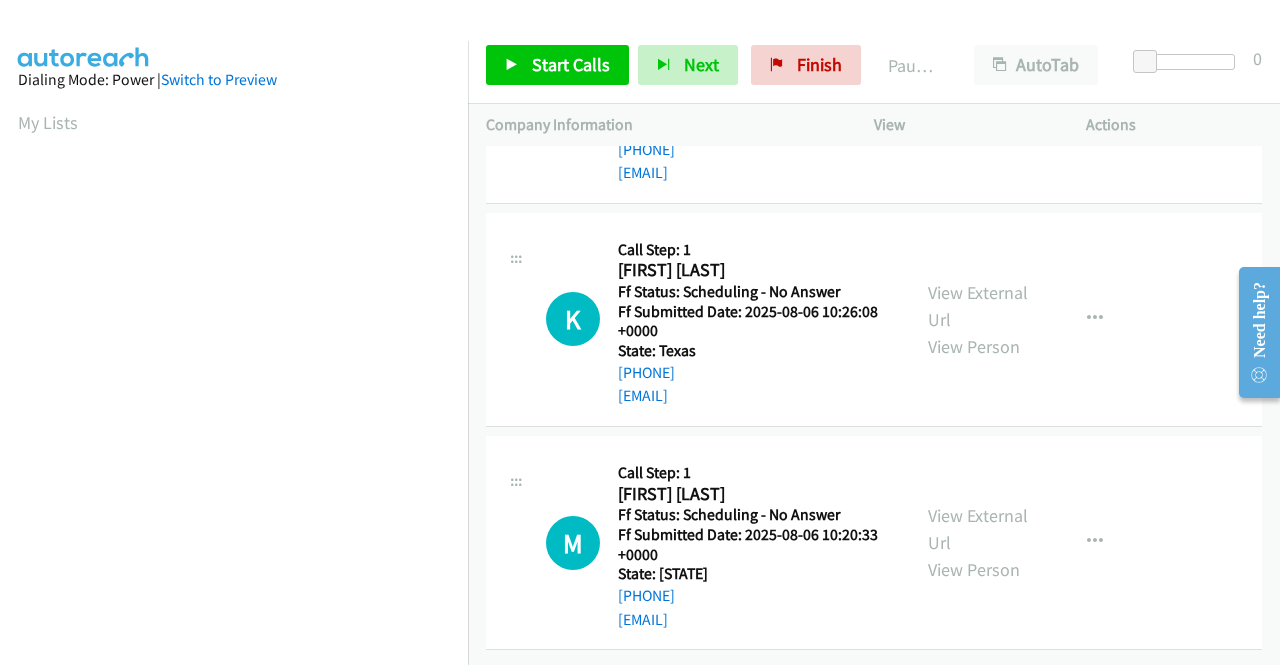 scroll, scrollTop: 2848, scrollLeft: 0, axis: vertical 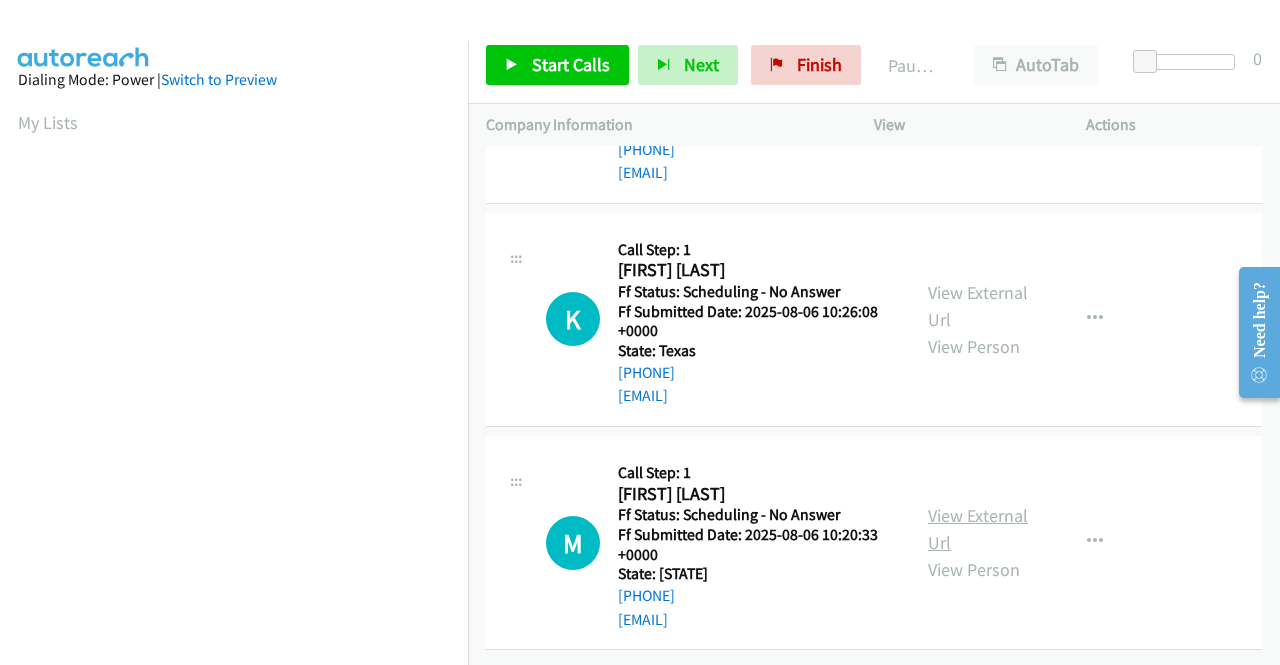 click on "View External Url" at bounding box center [978, 529] 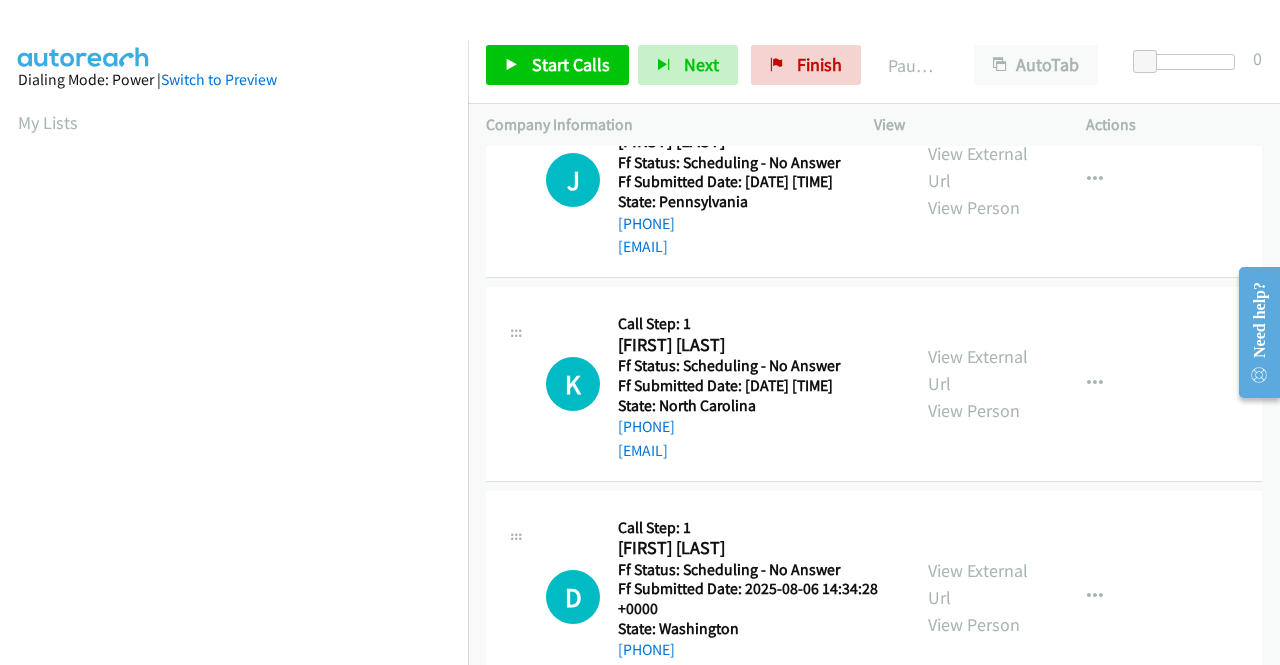 scroll, scrollTop: 0, scrollLeft: 0, axis: both 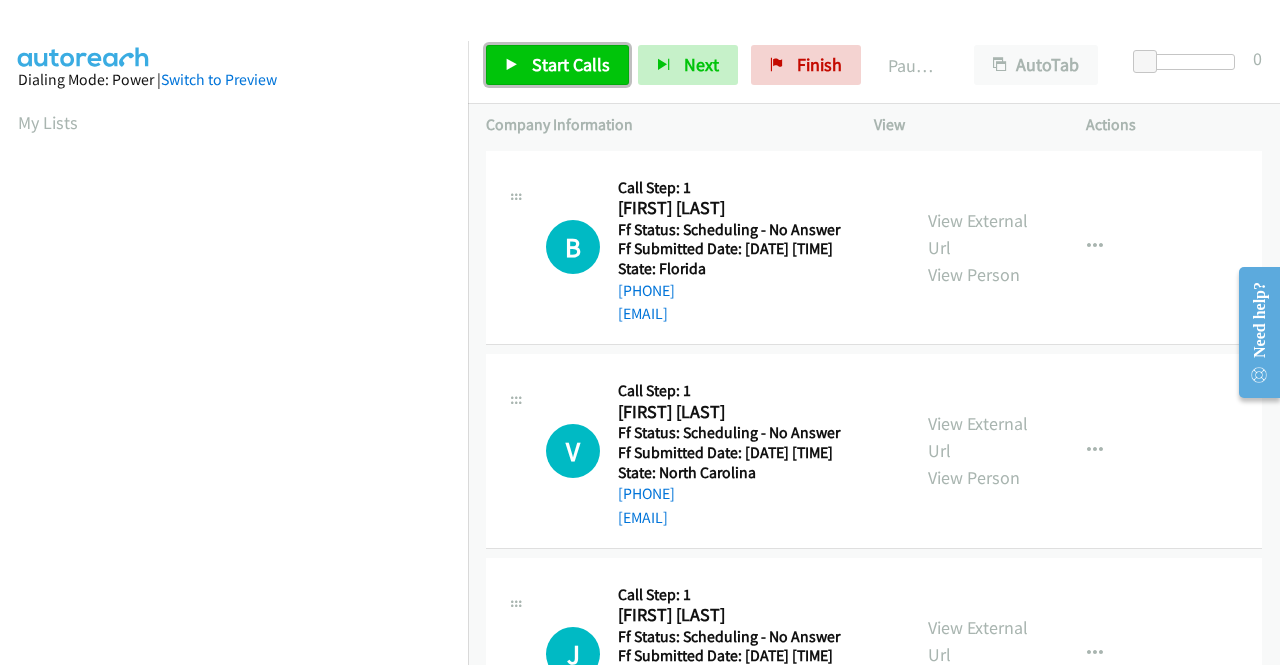 click on "Start Calls" at bounding box center (571, 64) 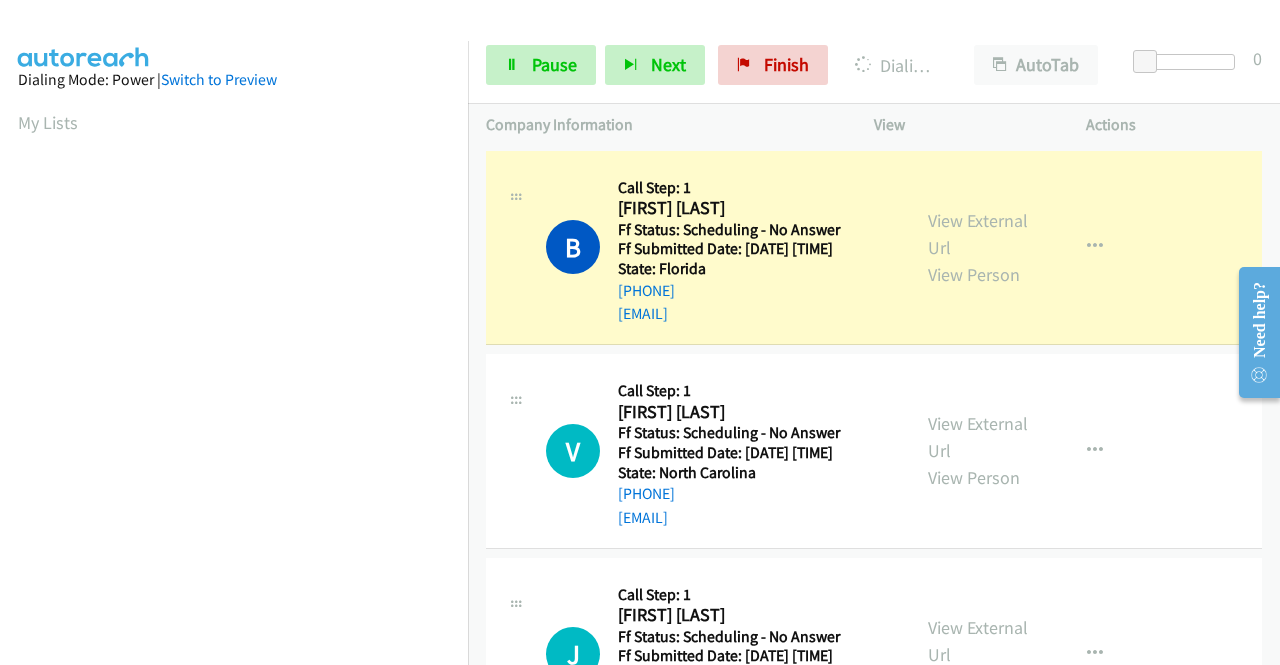 scroll, scrollTop: 456, scrollLeft: 0, axis: vertical 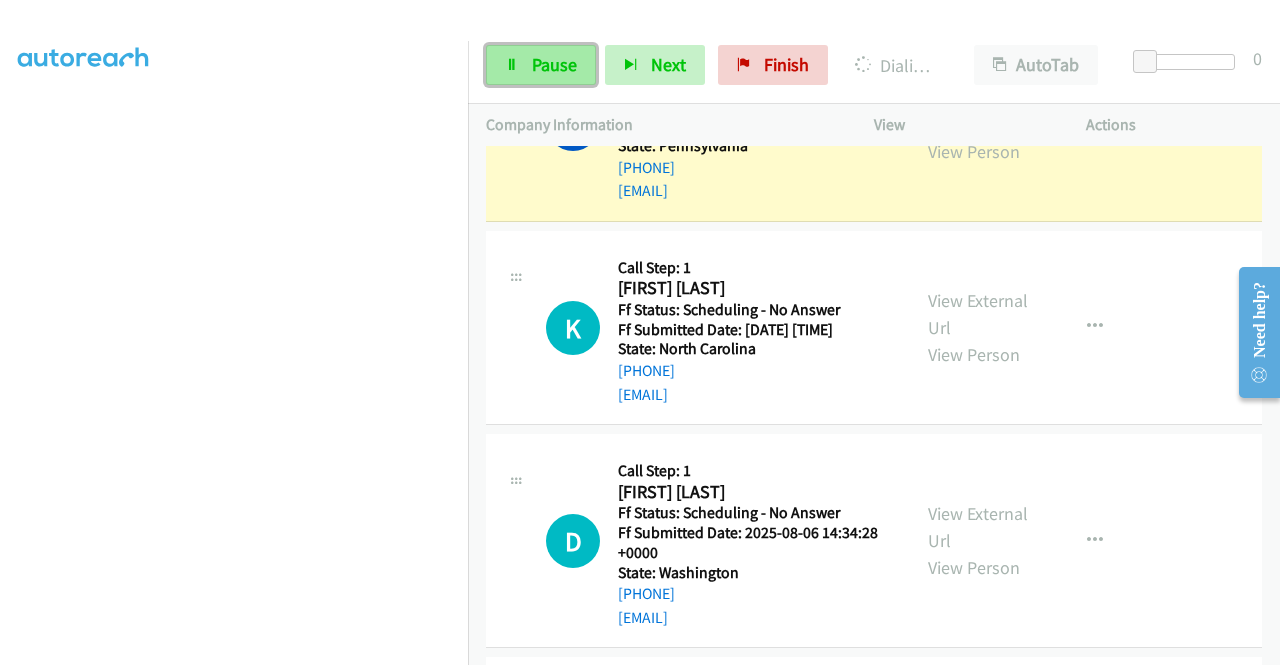 click on "Pause" at bounding box center [554, 64] 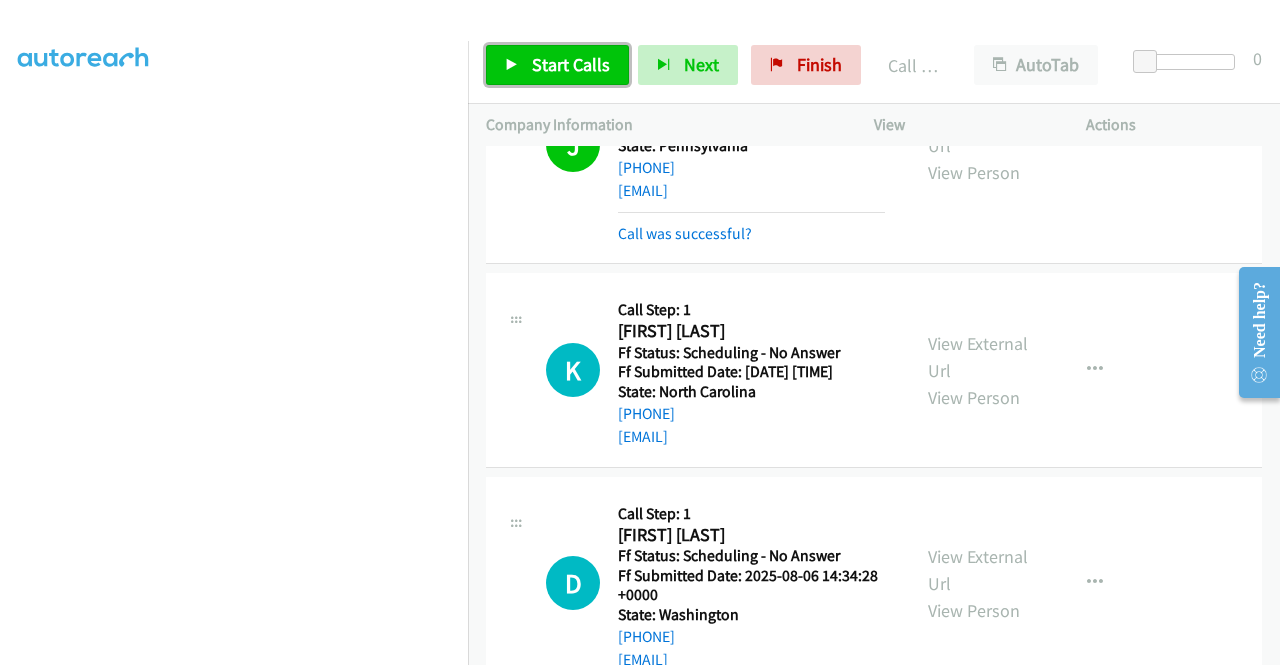 click on "Start Calls" at bounding box center [571, 64] 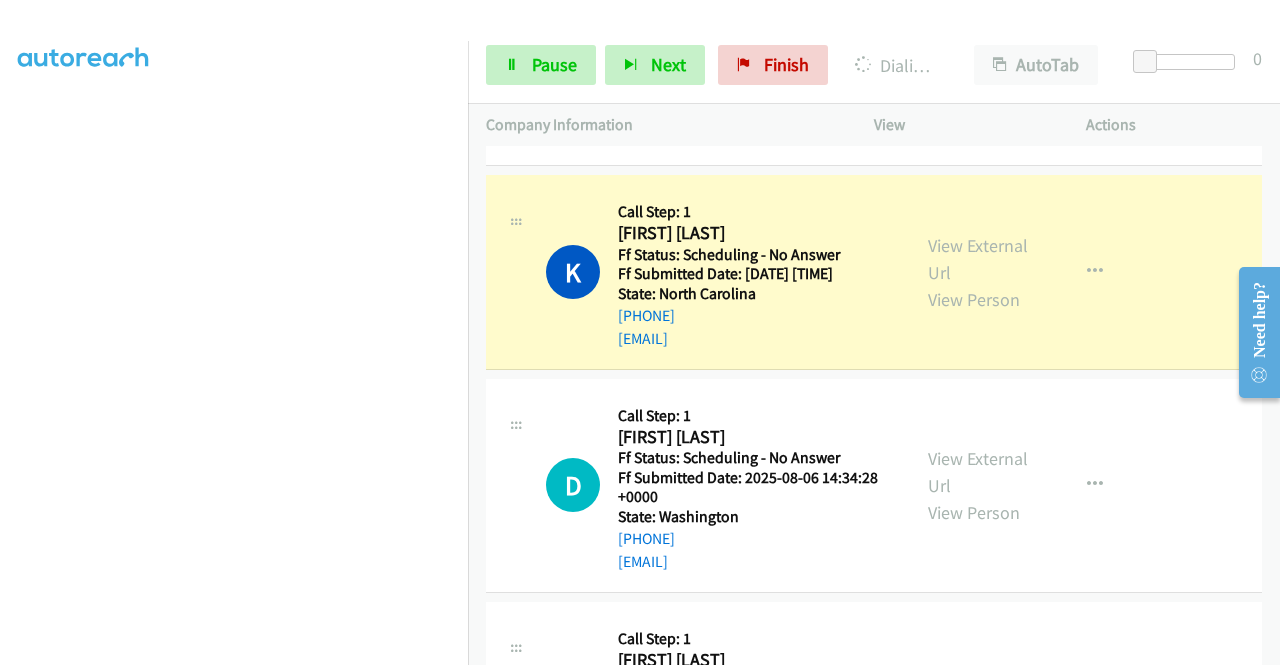 scroll, scrollTop: 1600, scrollLeft: 0, axis: vertical 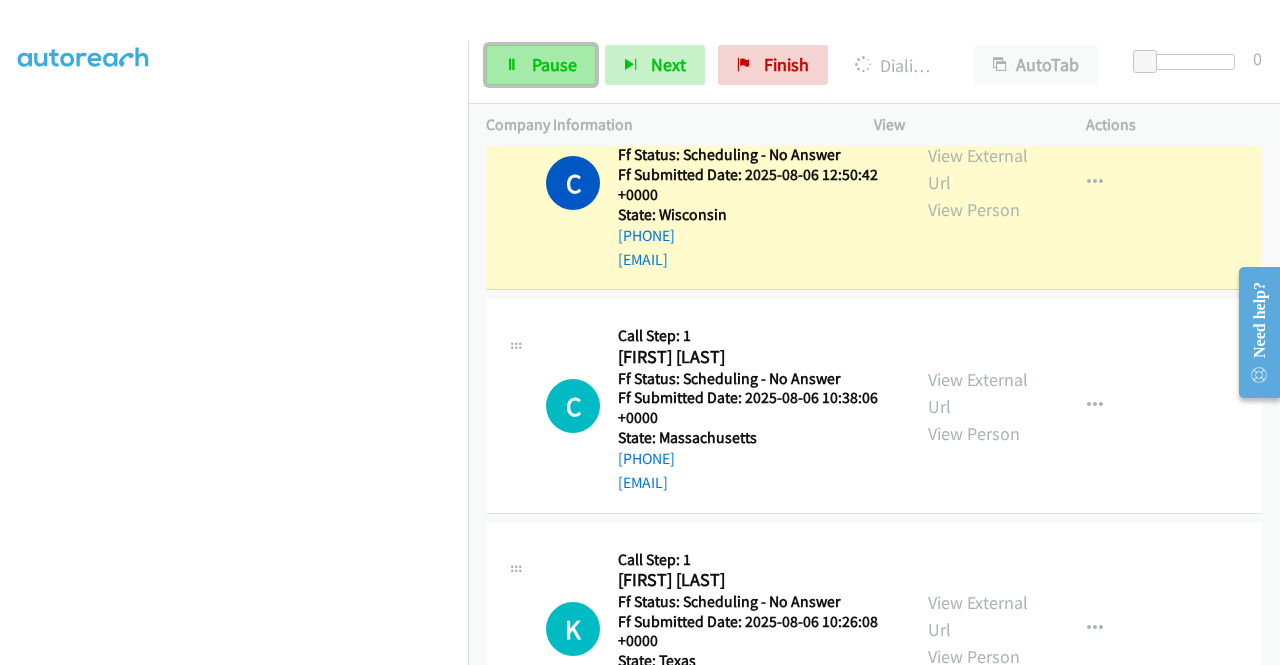 click on "Pause" at bounding box center (541, 65) 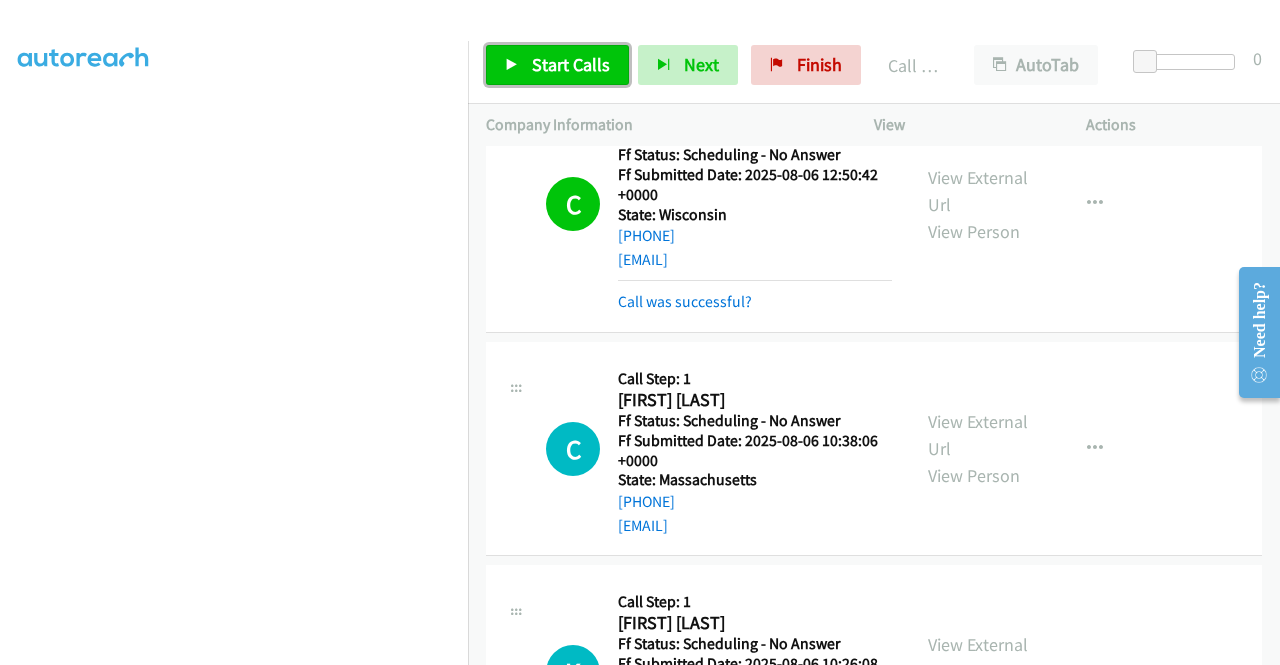 click on "Start Calls" at bounding box center [571, 64] 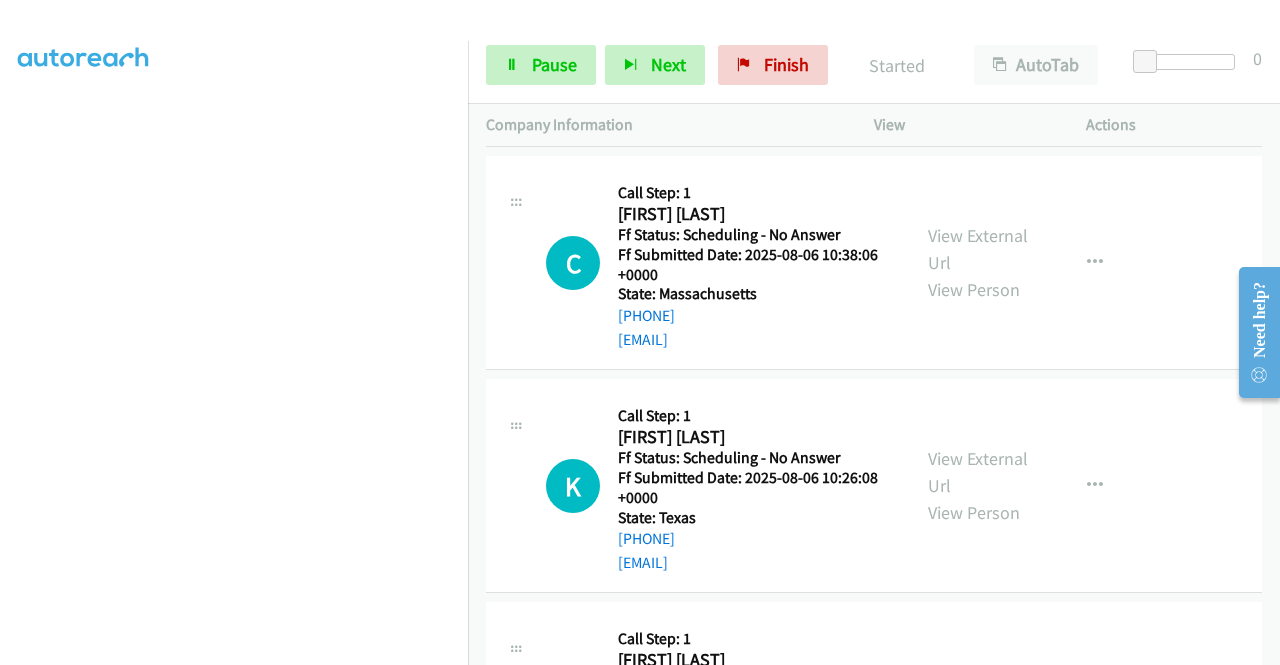scroll, scrollTop: 3021, scrollLeft: 0, axis: vertical 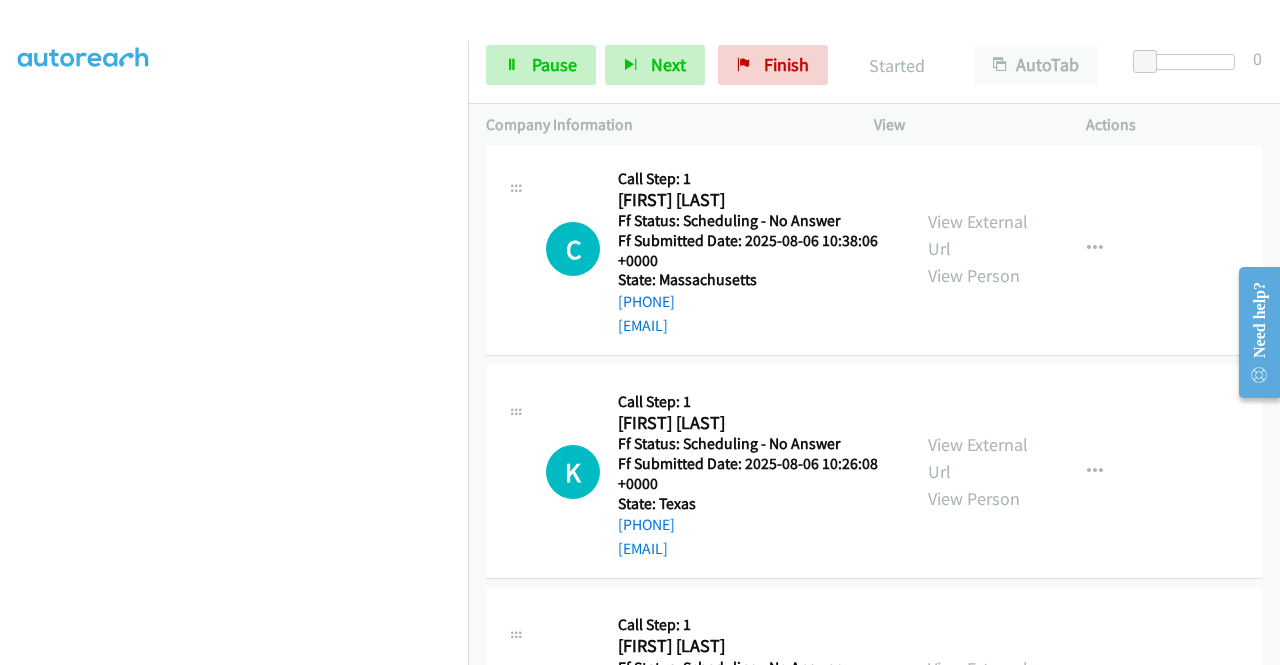 click on "Call was successful?" at bounding box center (685, 101) 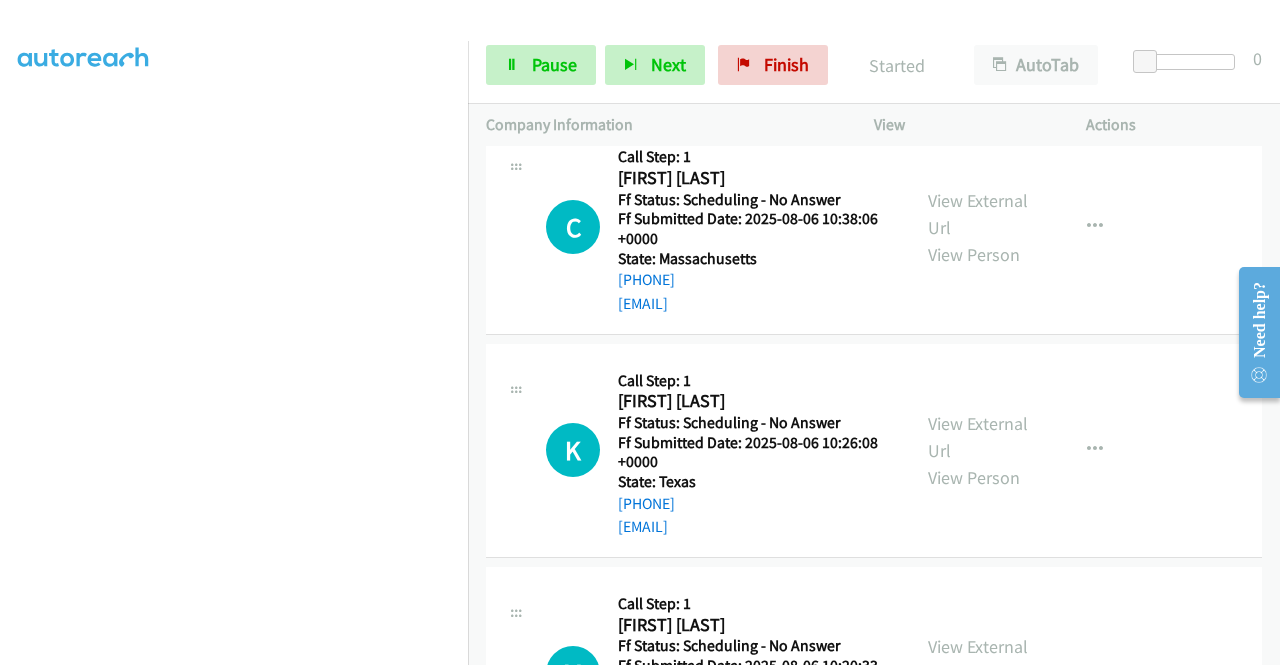 scroll, scrollTop: 3100, scrollLeft: 0, axis: vertical 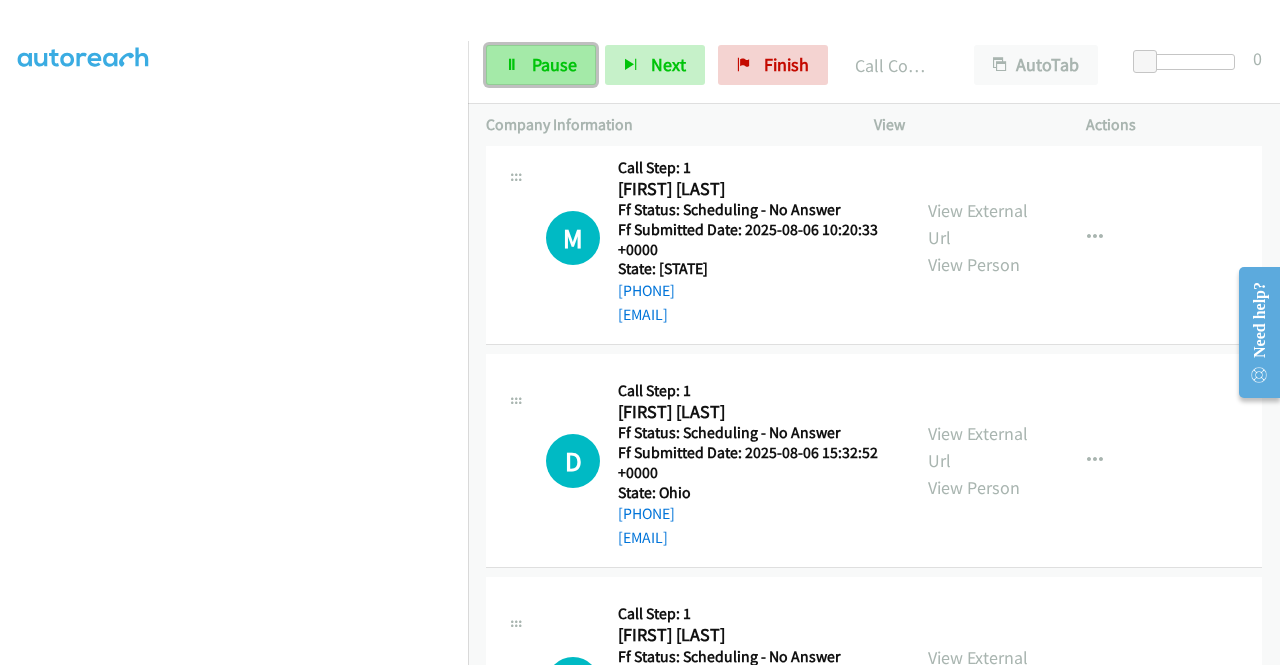 click on "Pause" at bounding box center (541, 65) 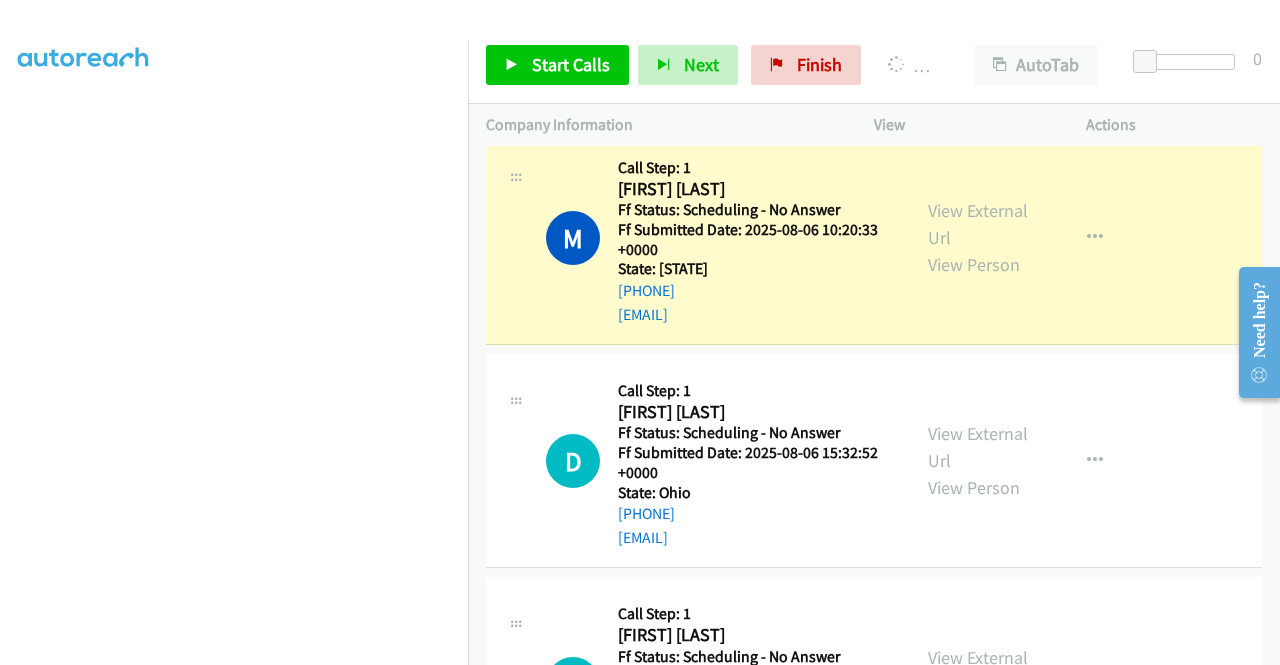 scroll, scrollTop: 456, scrollLeft: 0, axis: vertical 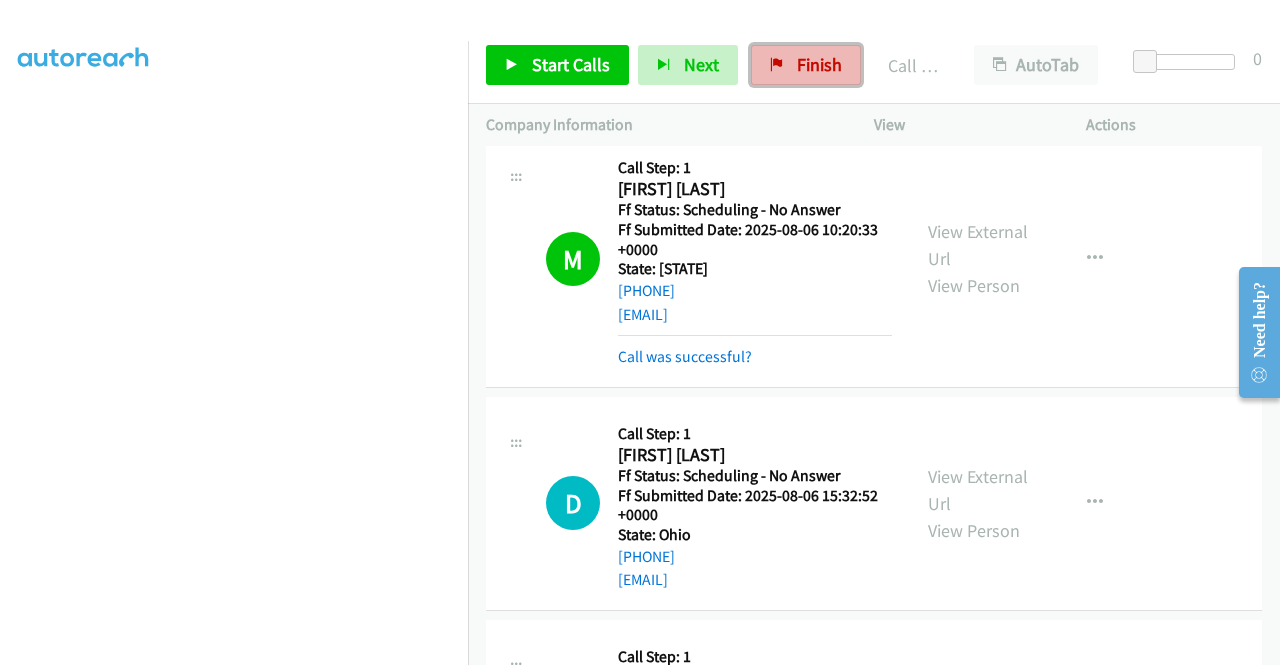 click on "Finish" at bounding box center (806, 65) 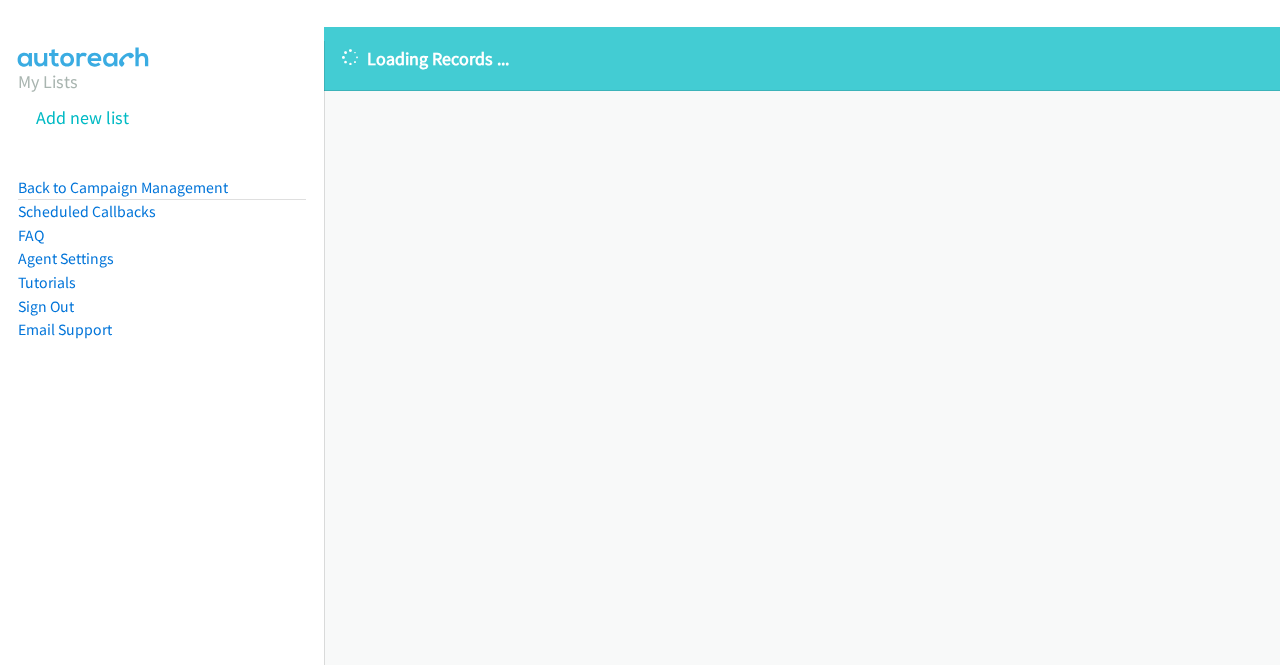 scroll, scrollTop: 0, scrollLeft: 0, axis: both 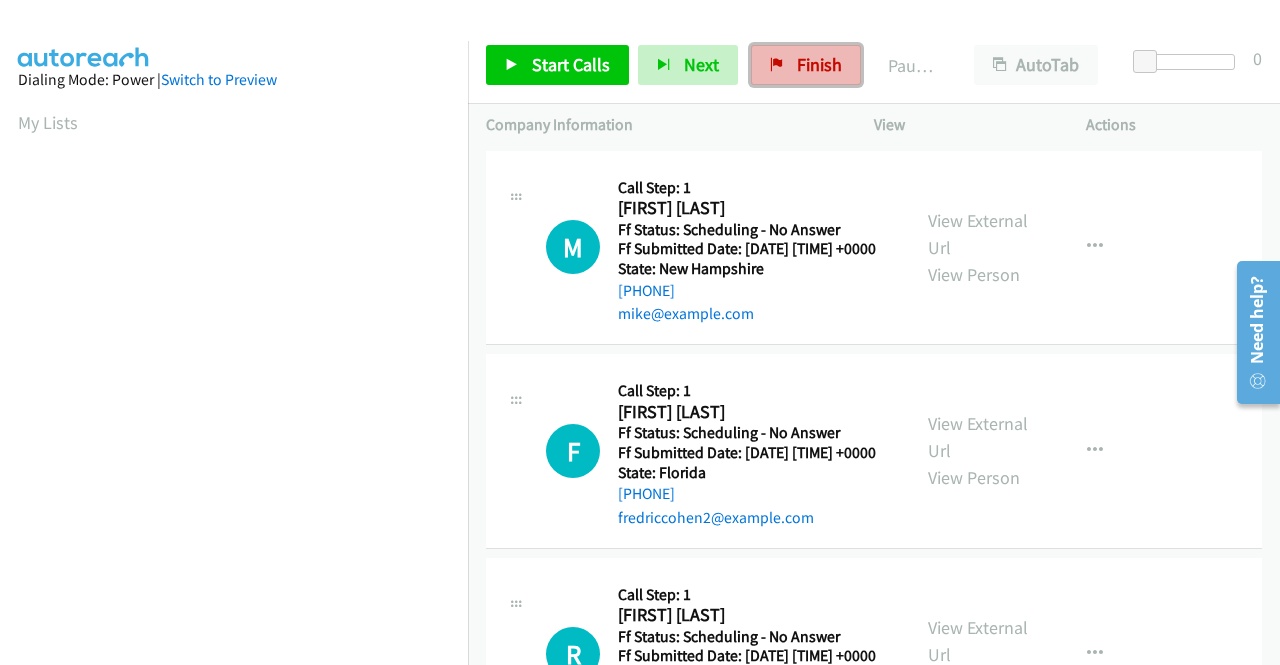 click on "Finish" at bounding box center (819, 64) 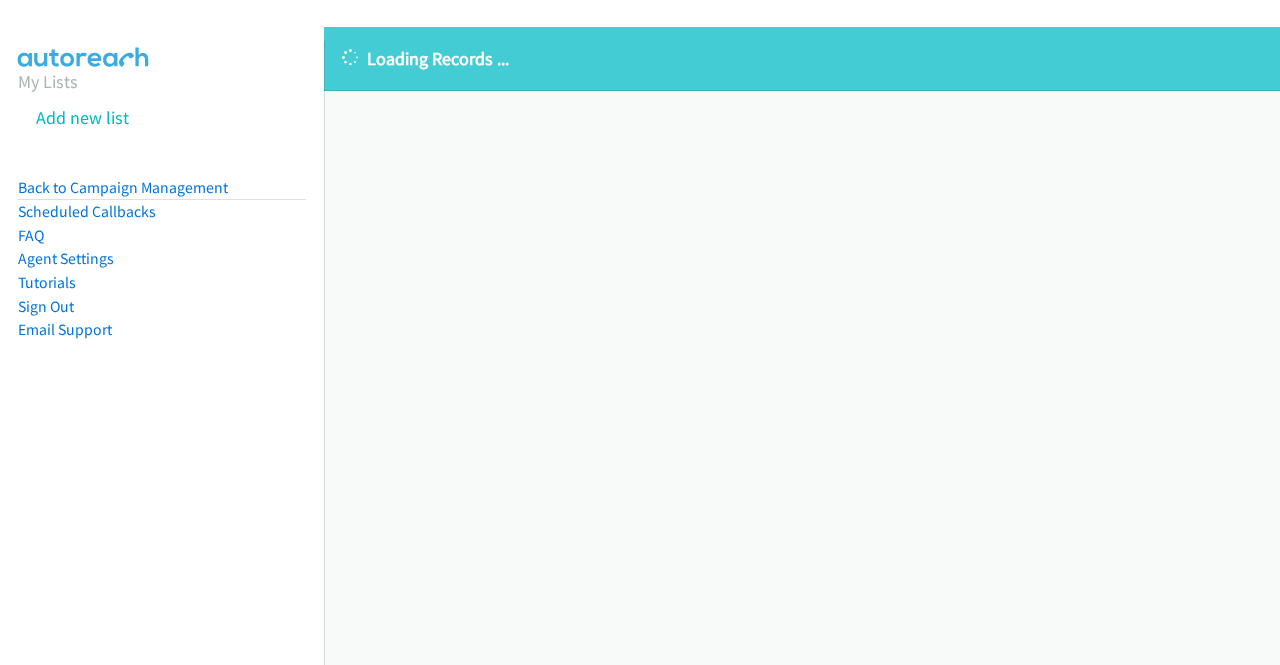 scroll, scrollTop: 0, scrollLeft: 0, axis: both 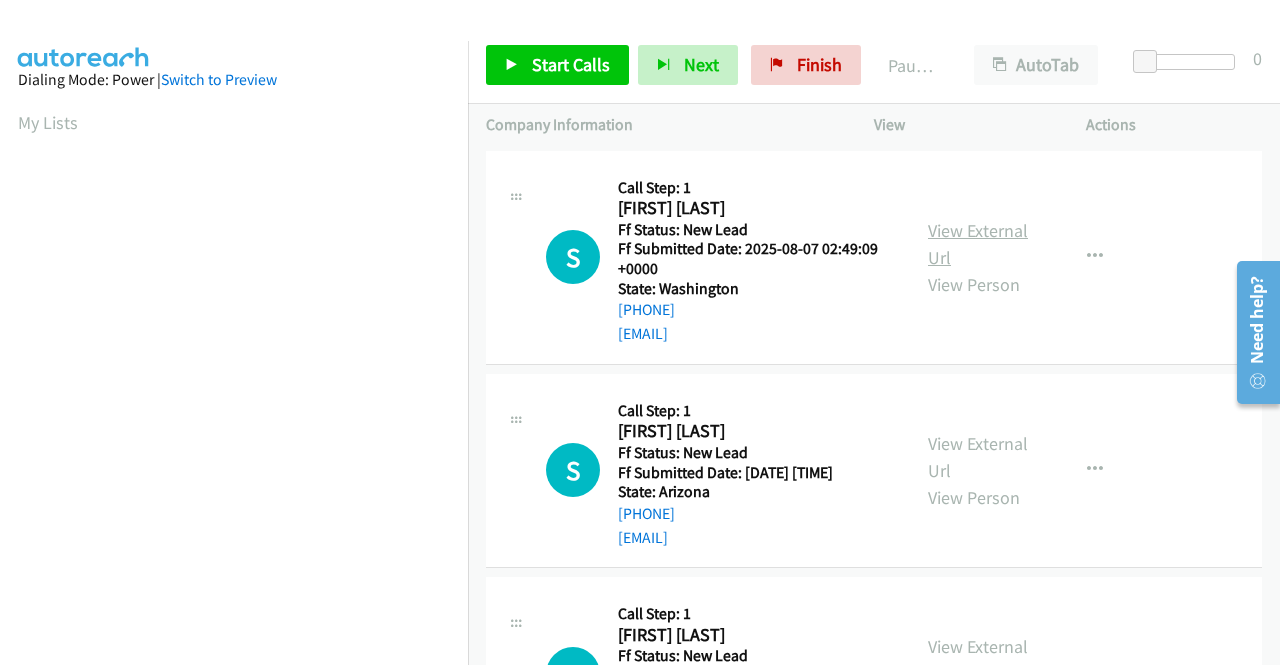 click on "View External Url" at bounding box center [978, 244] 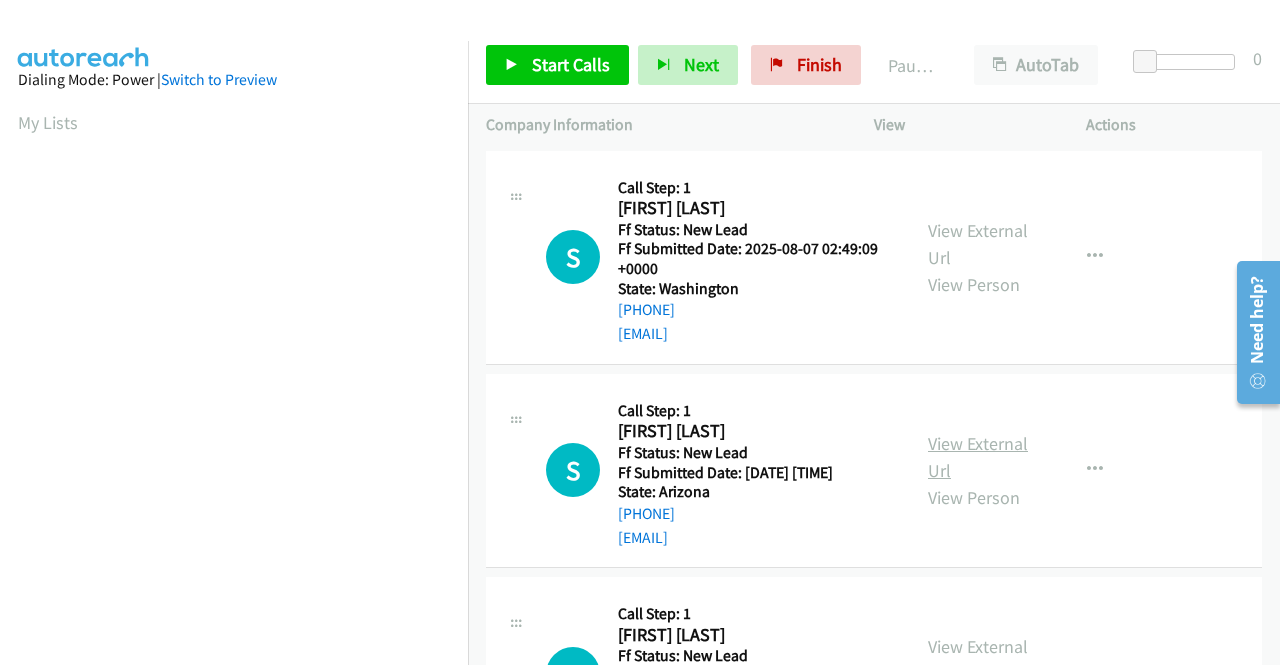 click on "View External Url" at bounding box center [978, 457] 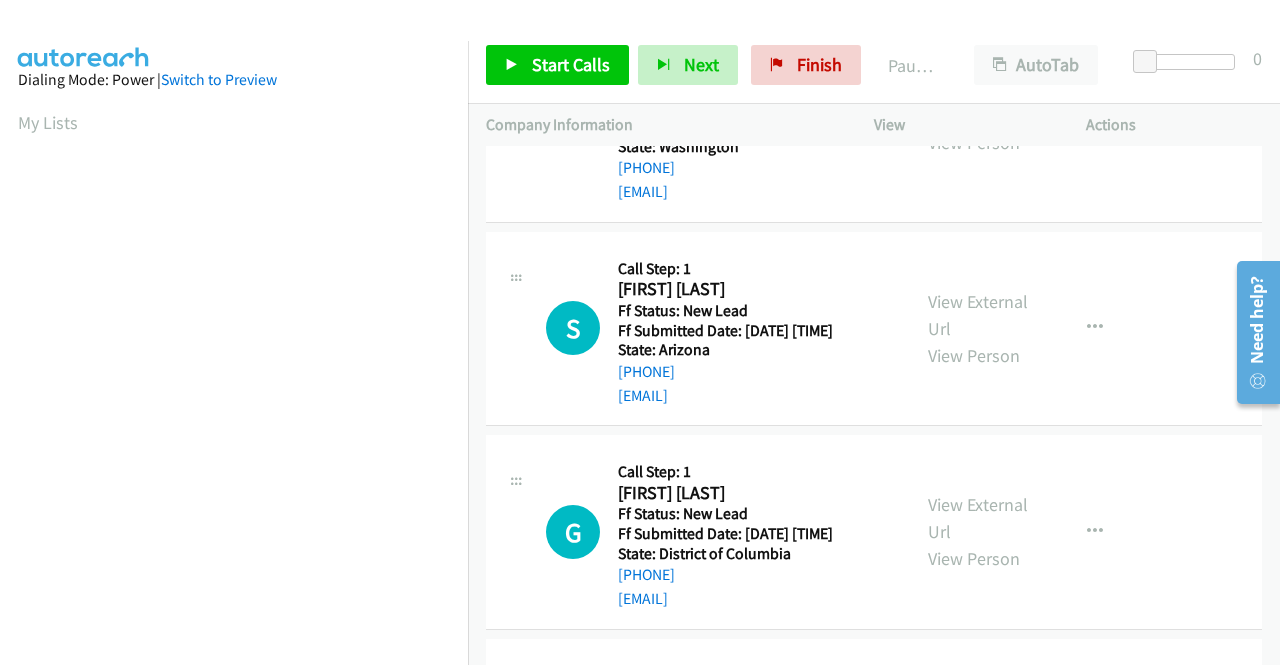 scroll, scrollTop: 200, scrollLeft: 0, axis: vertical 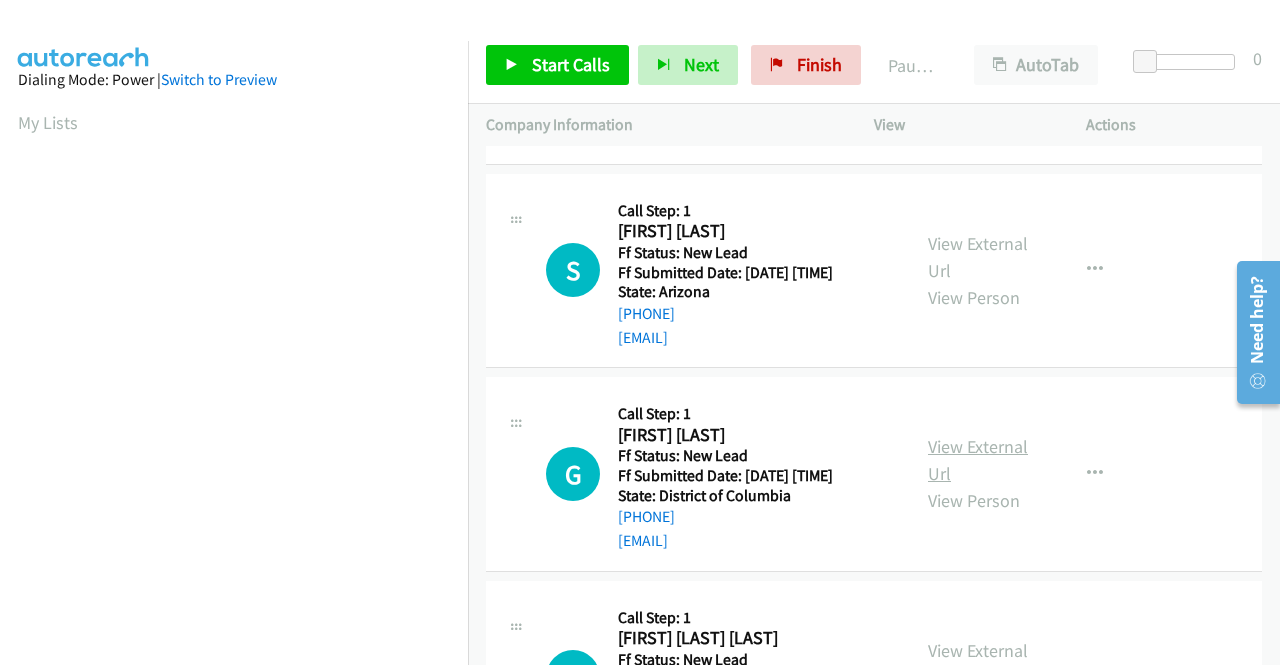 click on "View External Url" at bounding box center (978, 460) 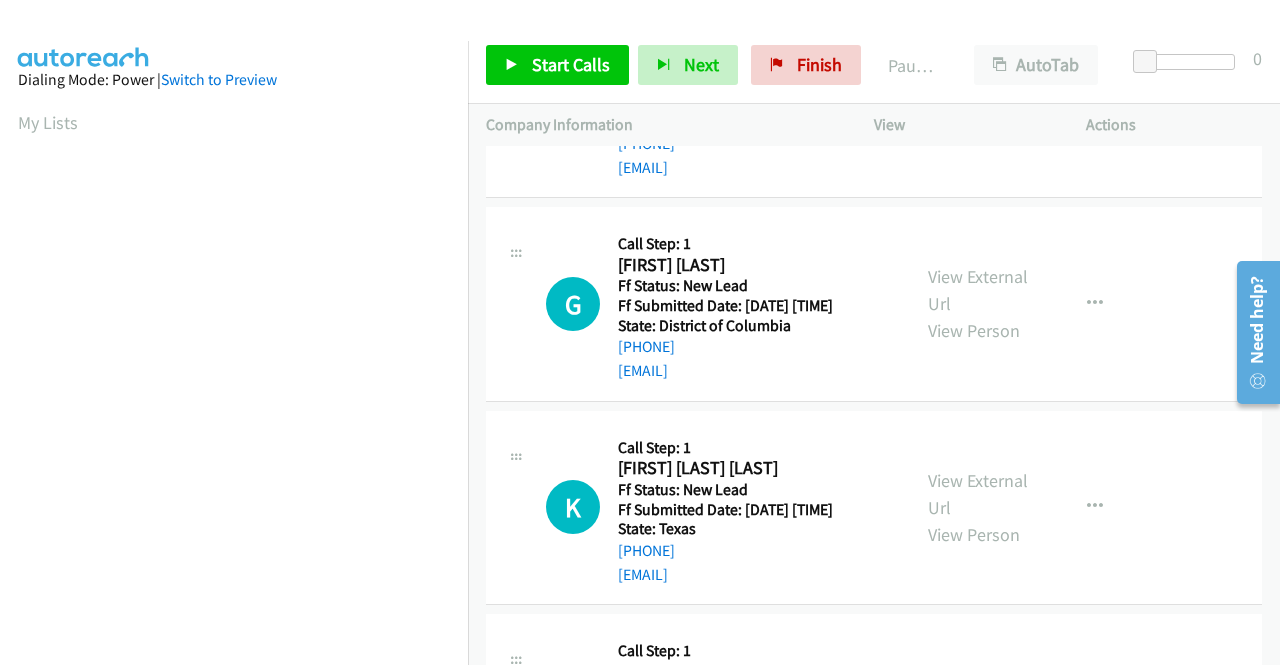 scroll, scrollTop: 400, scrollLeft: 0, axis: vertical 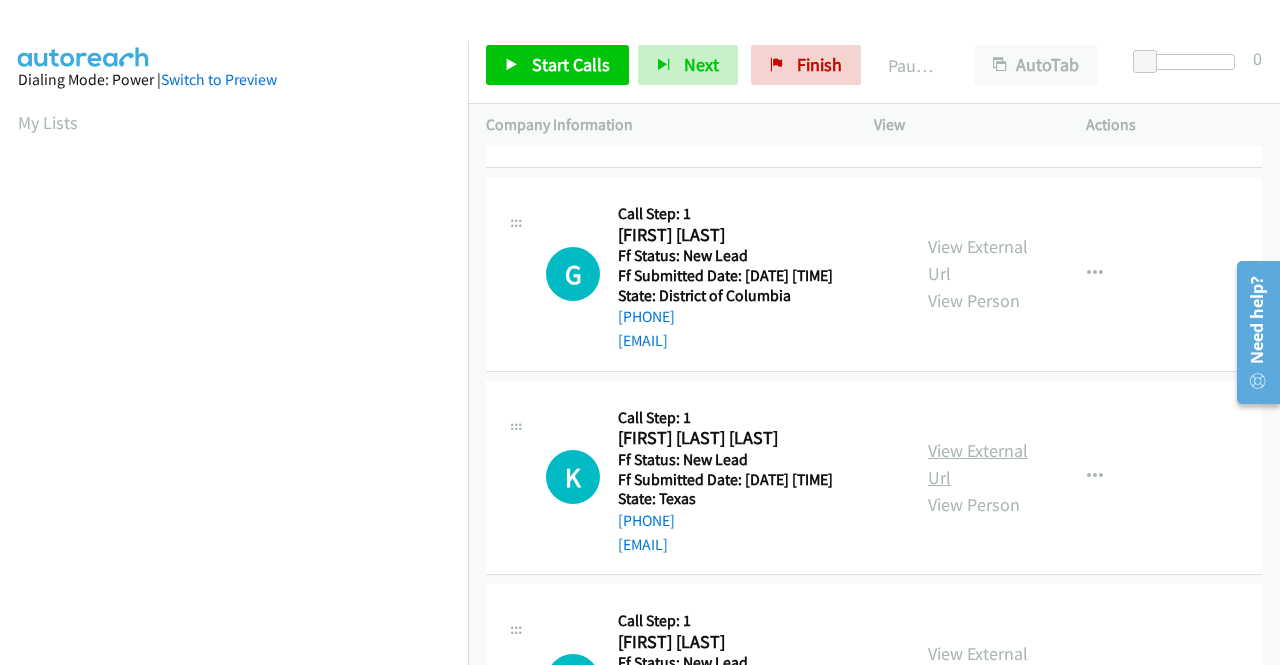 click on "View External Url" at bounding box center [978, 464] 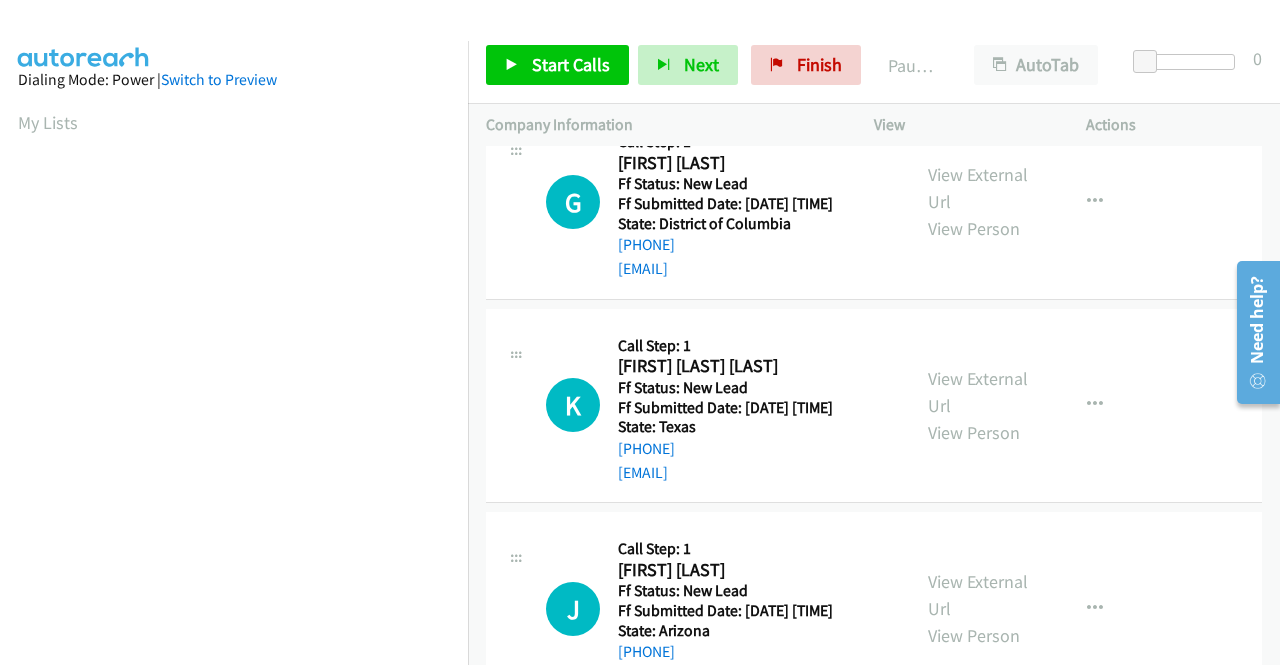 scroll, scrollTop: 700, scrollLeft: 0, axis: vertical 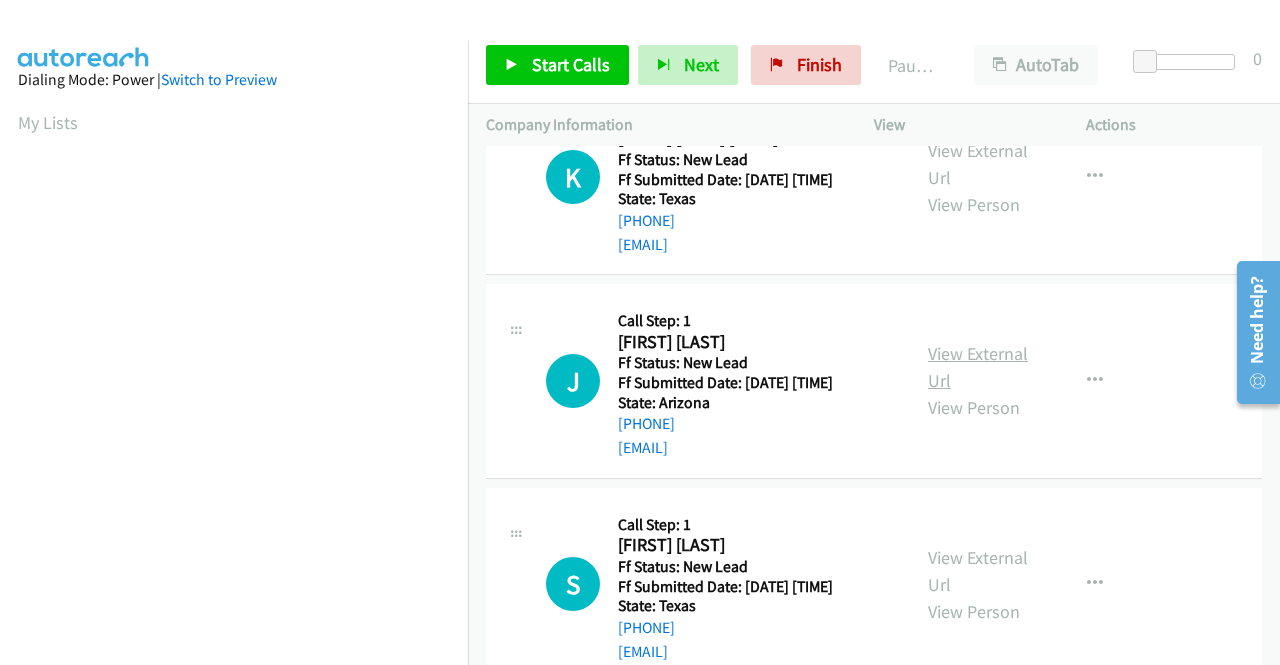 click on "View External Url" at bounding box center (978, 367) 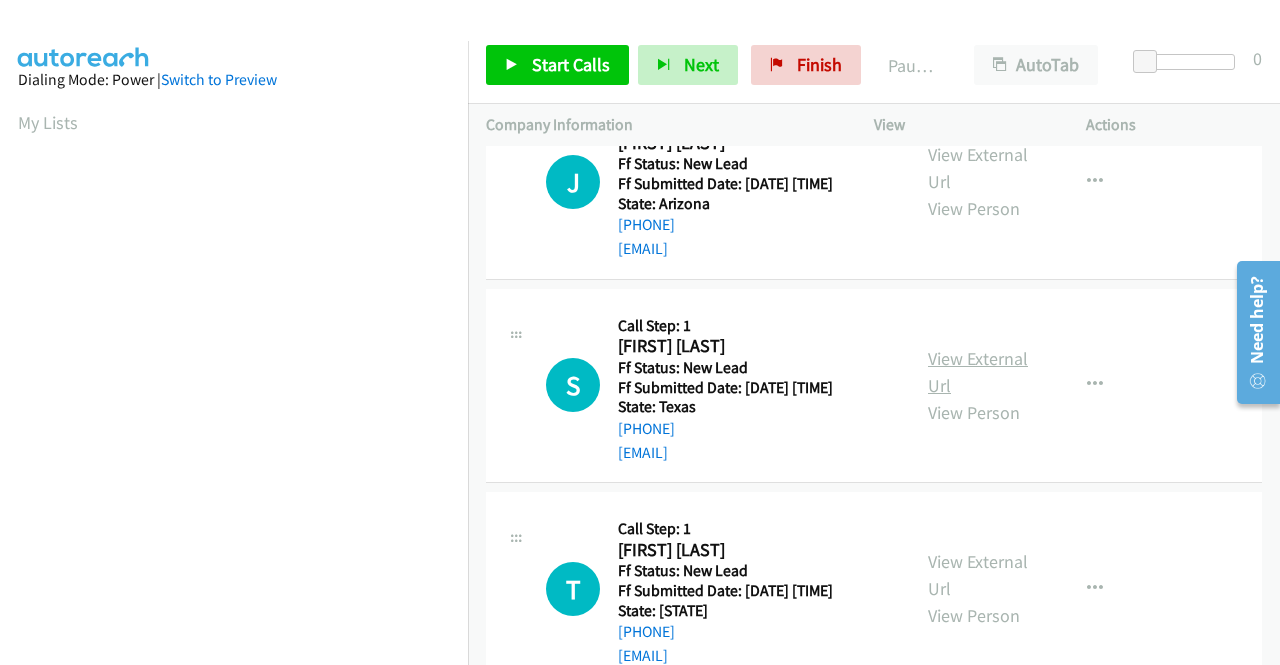 scroll, scrollTop: 900, scrollLeft: 0, axis: vertical 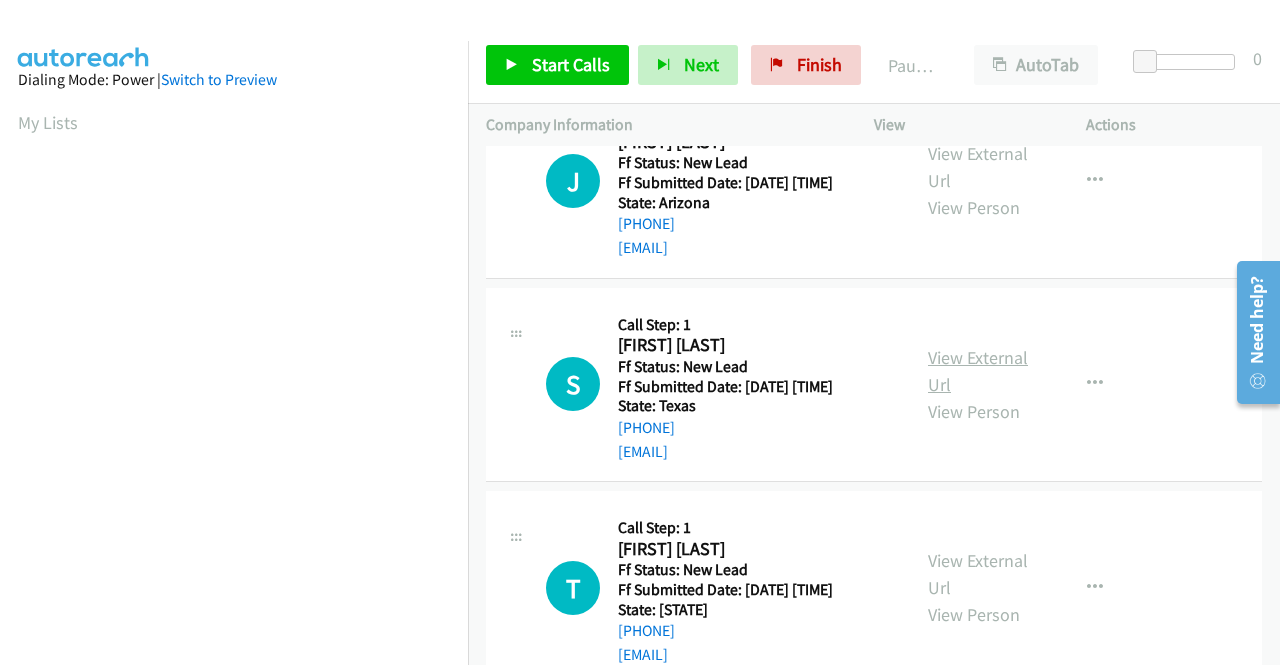 click on "View External Url" at bounding box center (978, 371) 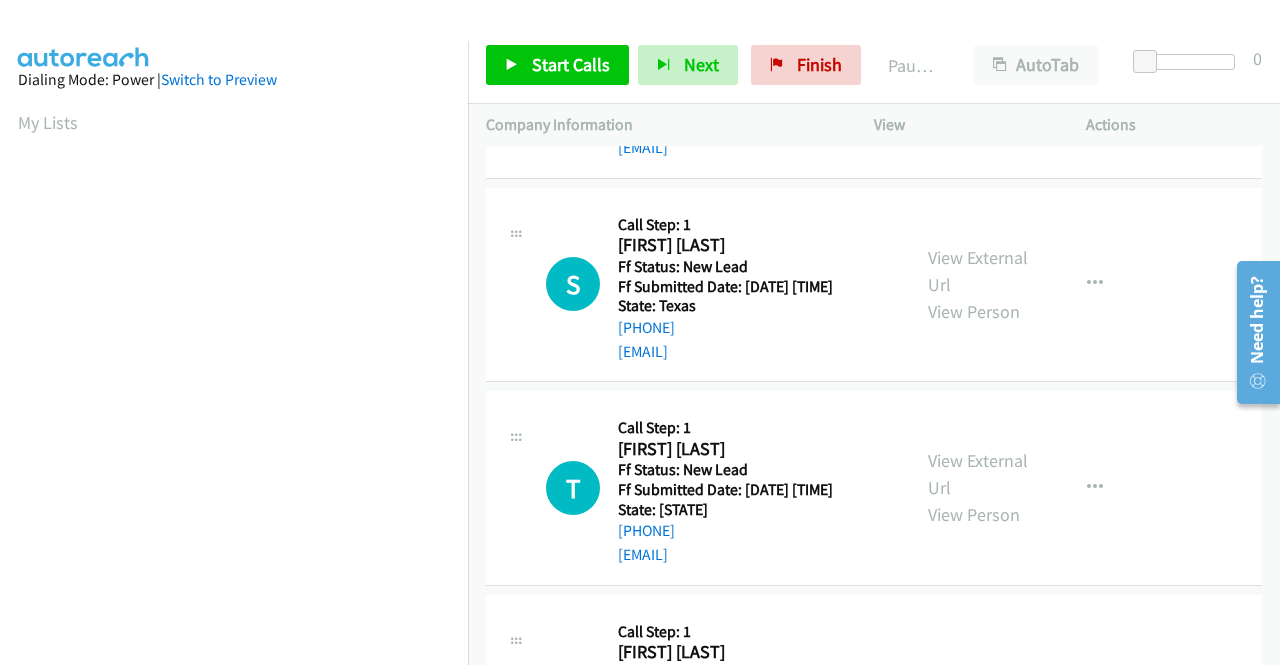scroll, scrollTop: 1100, scrollLeft: 0, axis: vertical 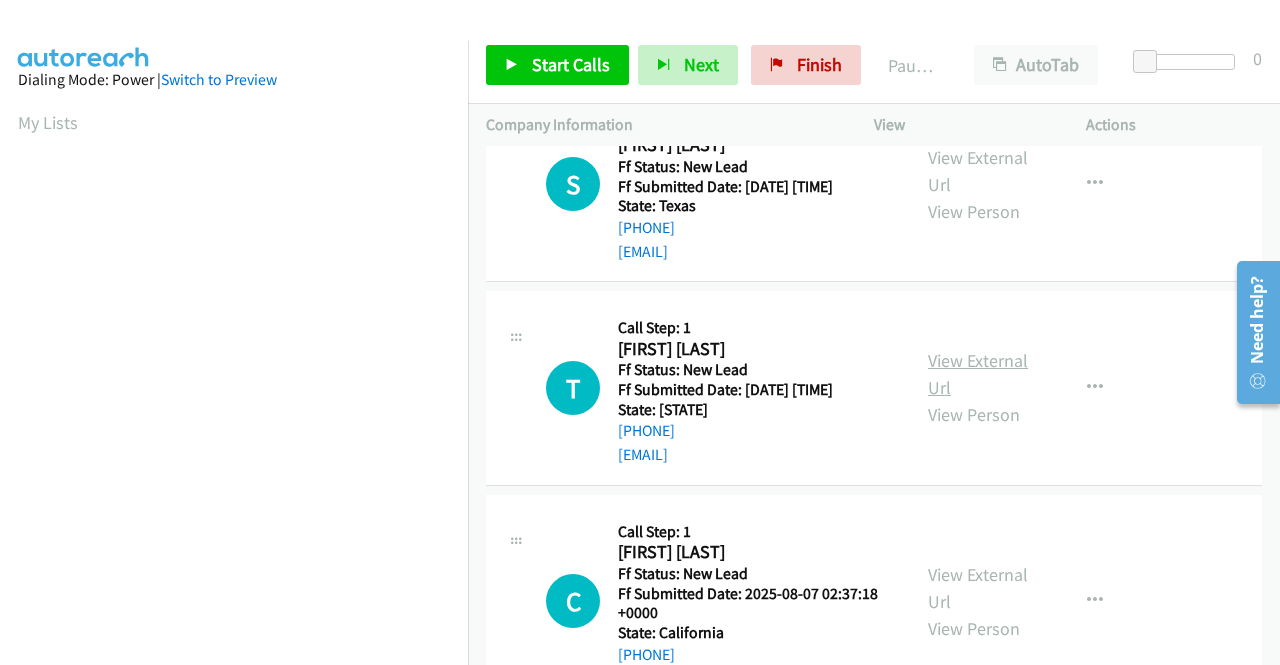 click on "View External Url" at bounding box center (978, 374) 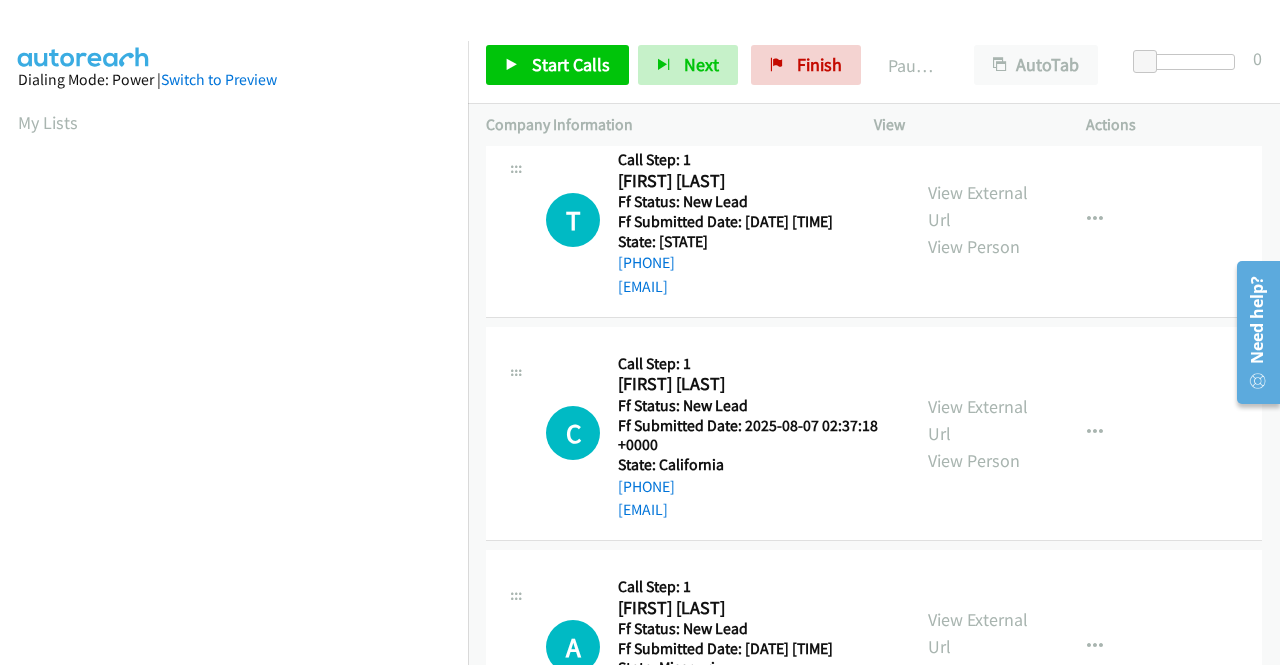 scroll, scrollTop: 1300, scrollLeft: 0, axis: vertical 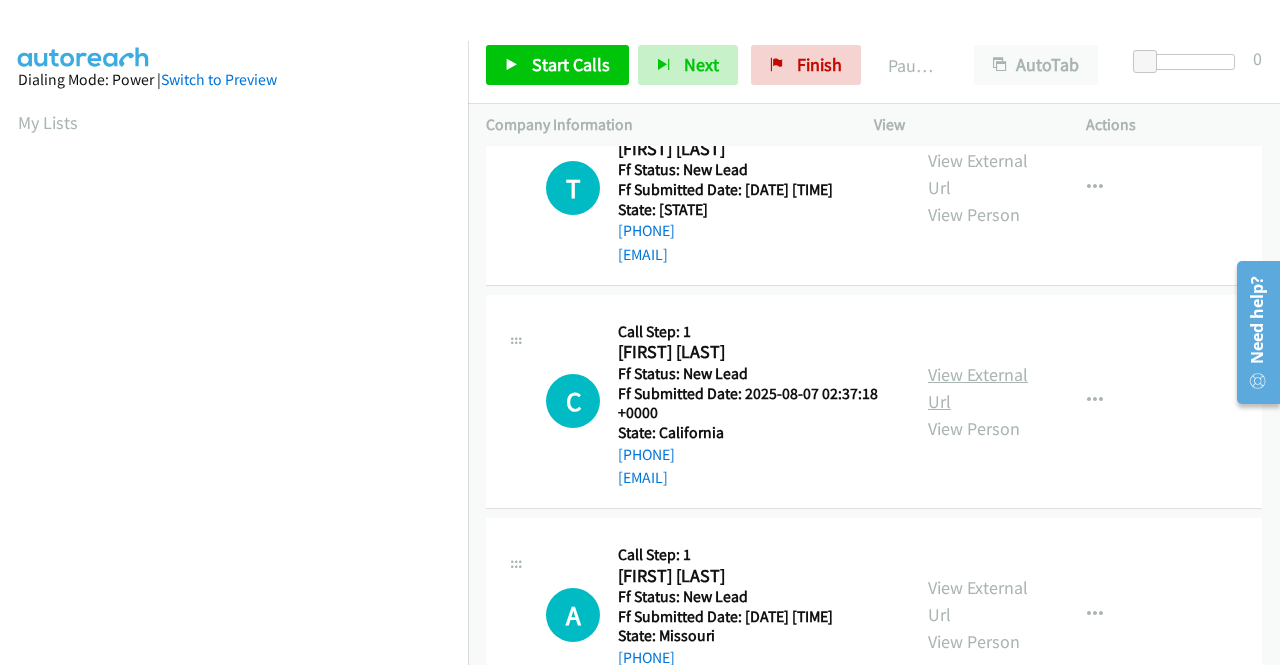 click on "View External Url" at bounding box center [978, 388] 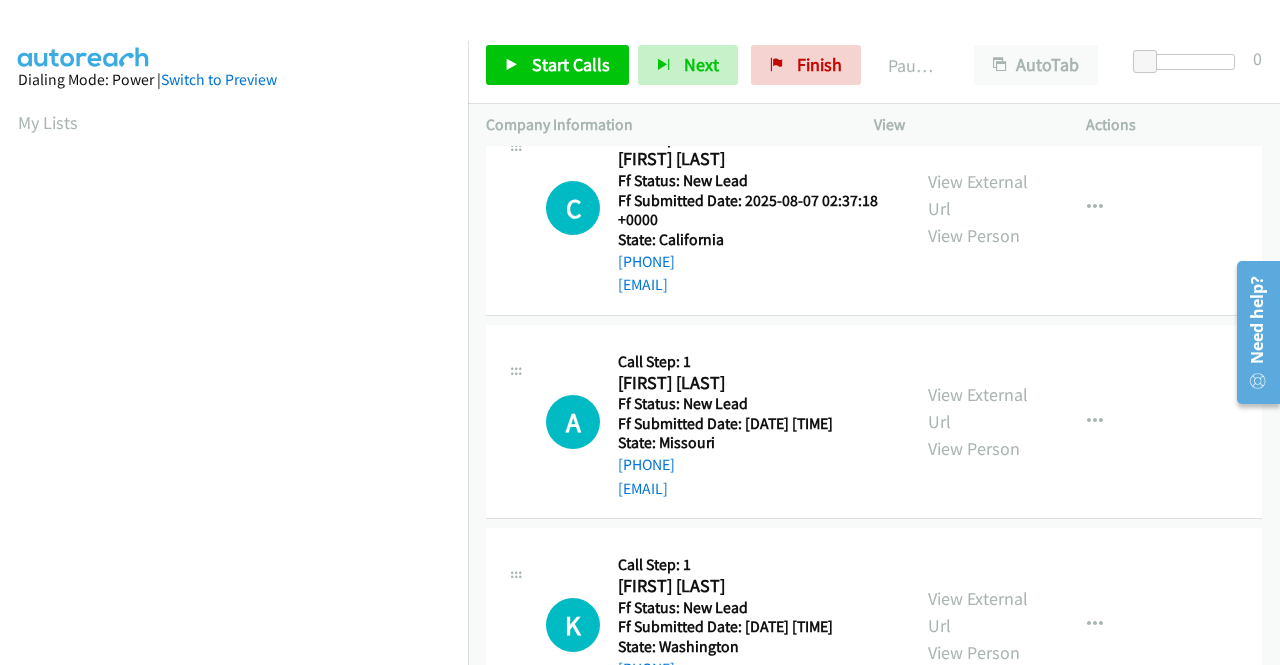 scroll, scrollTop: 1500, scrollLeft: 0, axis: vertical 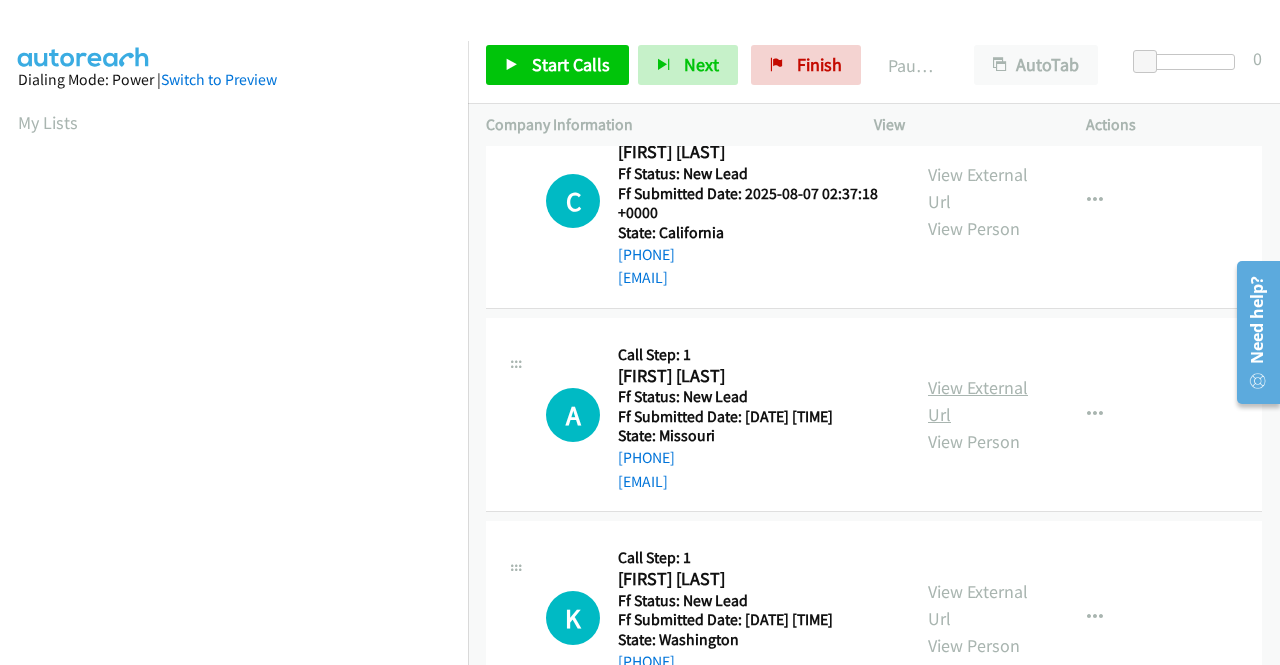 click on "View External Url" at bounding box center (978, 401) 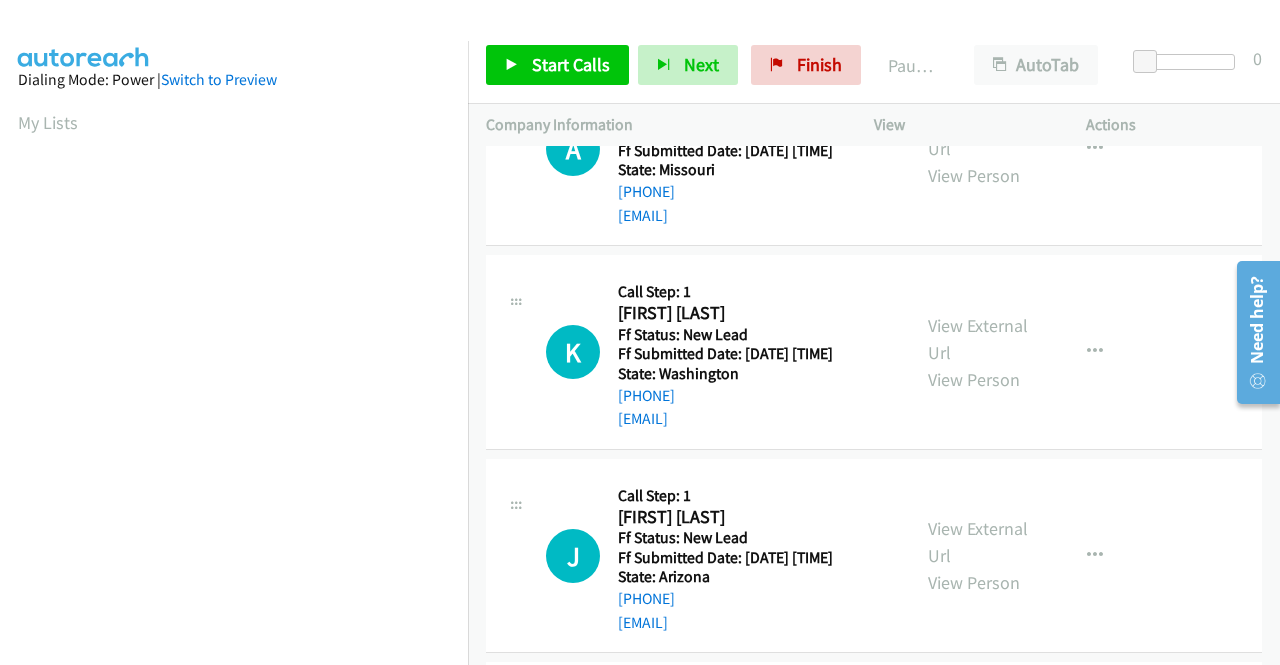 scroll, scrollTop: 1800, scrollLeft: 0, axis: vertical 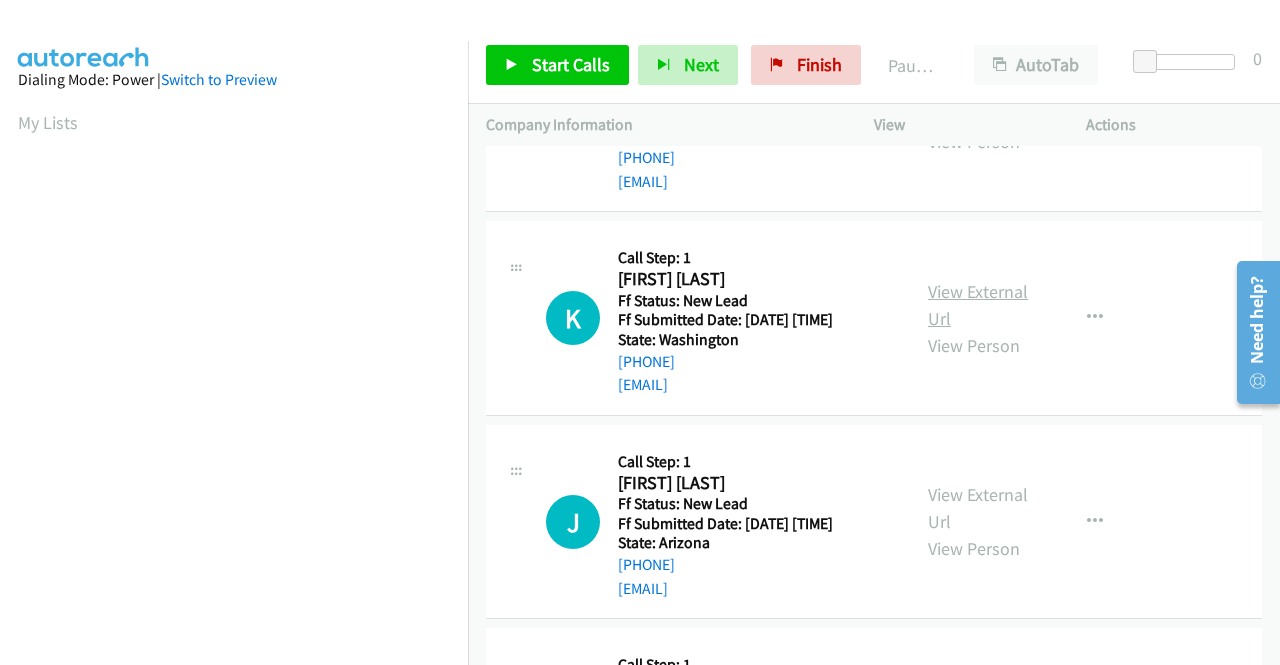 click on "View External Url" at bounding box center (978, 305) 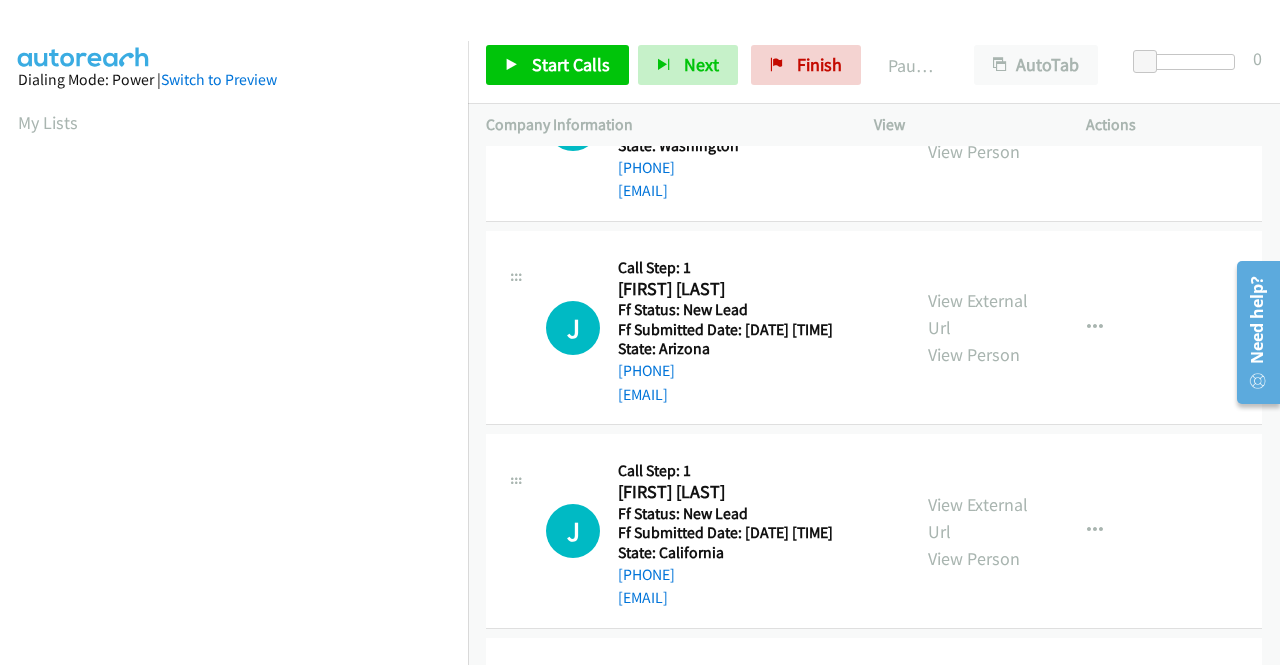 scroll, scrollTop: 2000, scrollLeft: 0, axis: vertical 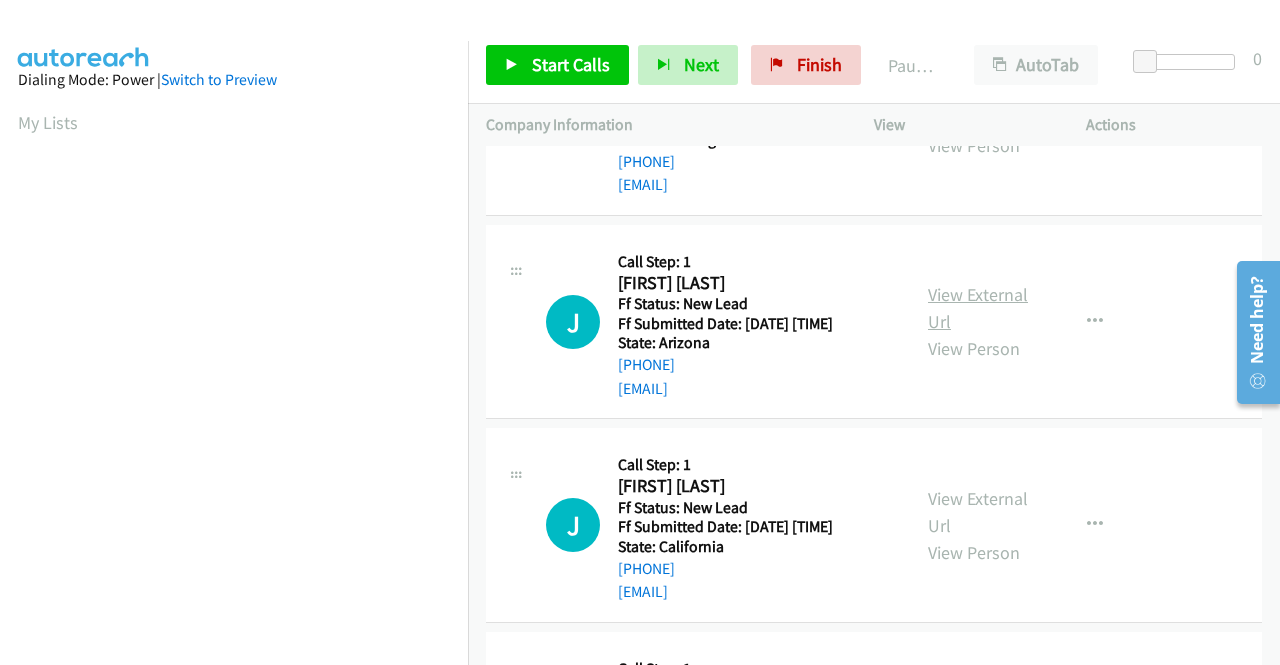 click on "View External Url" at bounding box center [978, 308] 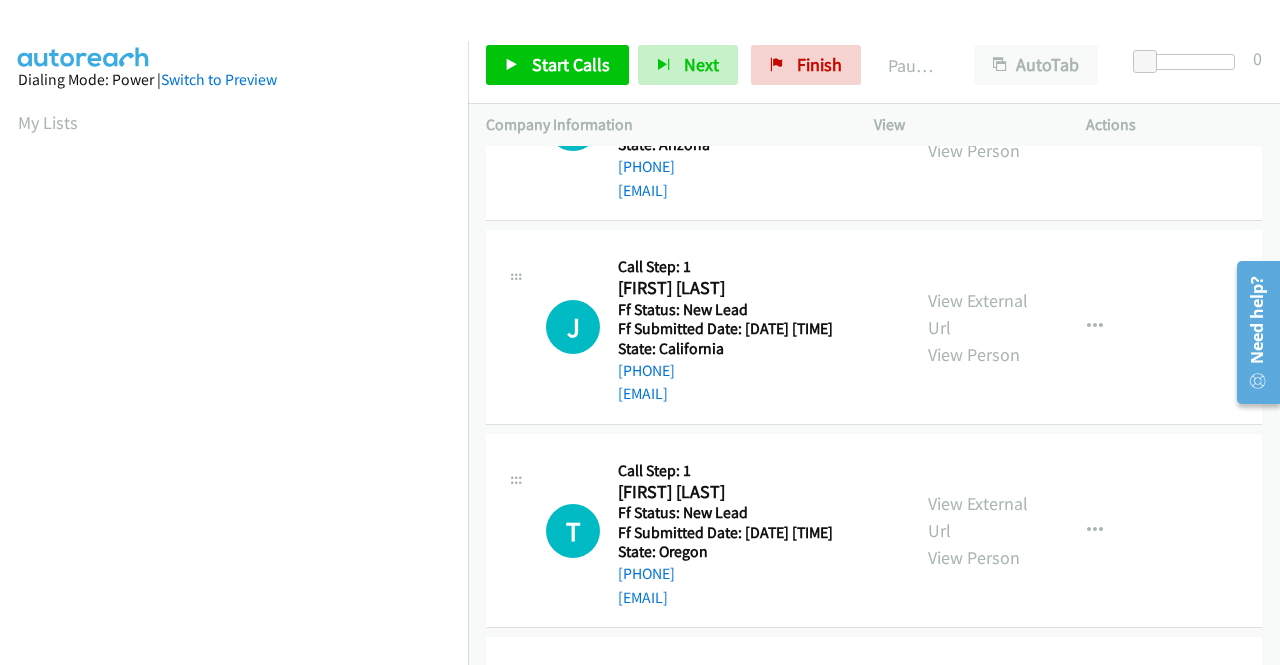 scroll, scrollTop: 2200, scrollLeft: 0, axis: vertical 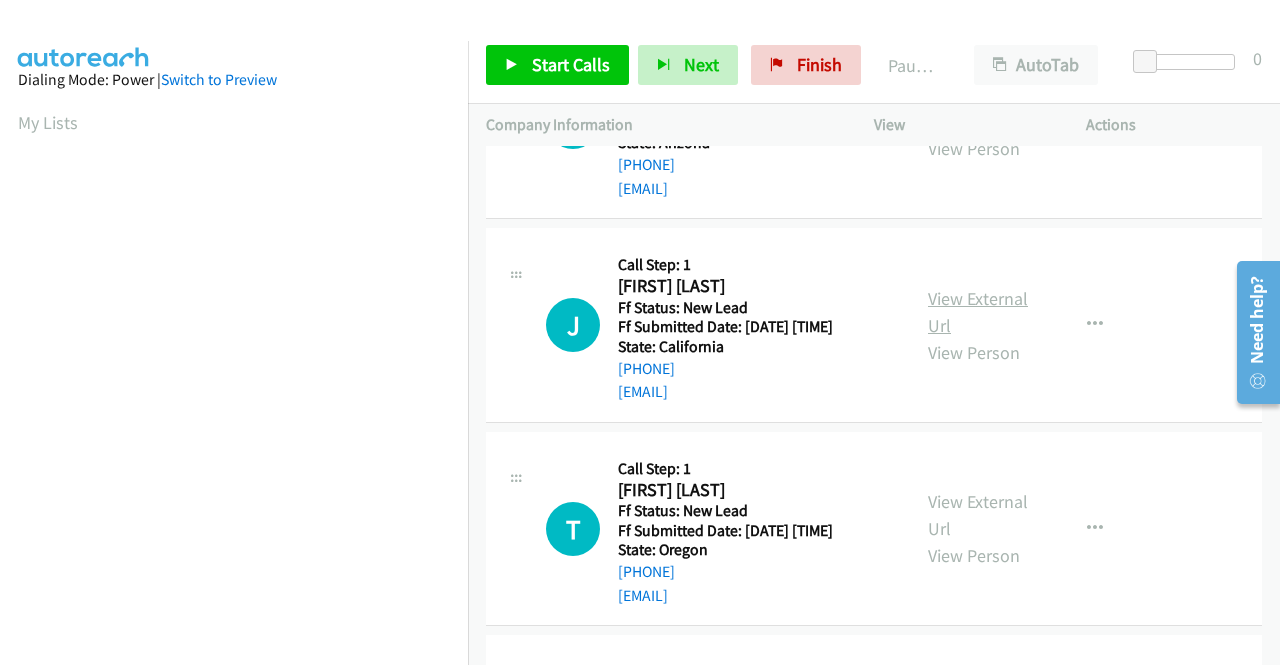 click on "View External Url" at bounding box center [978, 312] 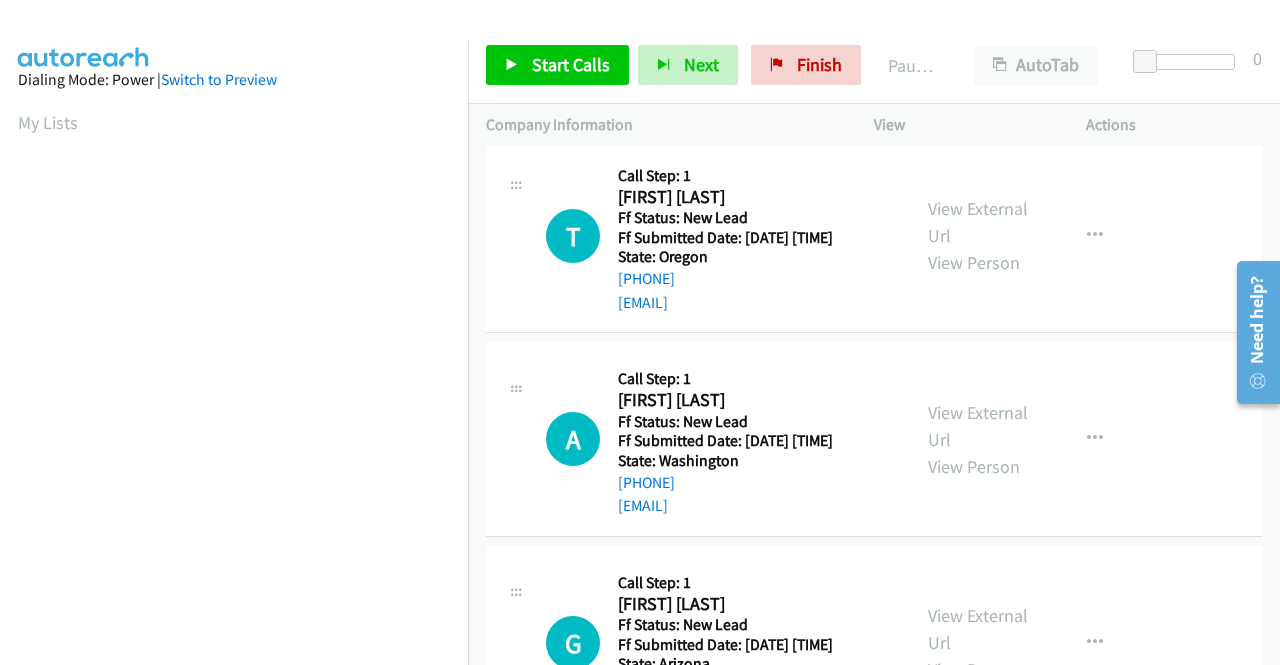 scroll, scrollTop: 2500, scrollLeft: 0, axis: vertical 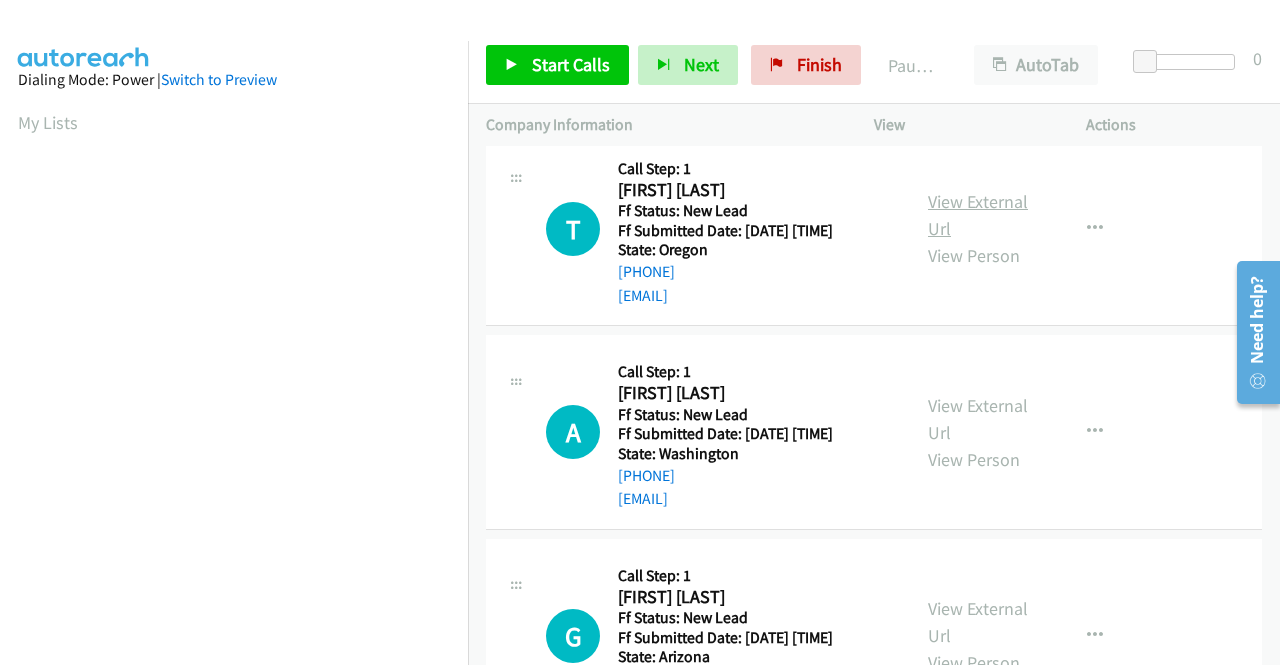 click on "View External Url" at bounding box center [978, 215] 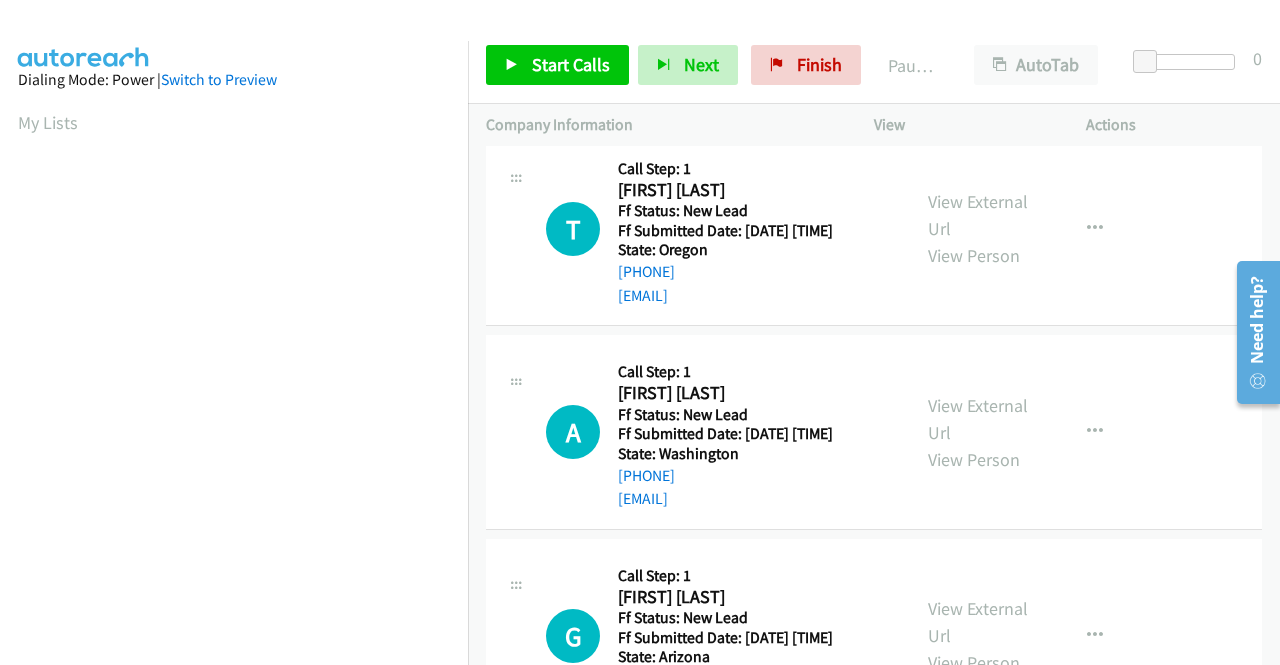 scroll, scrollTop: 2700, scrollLeft: 0, axis: vertical 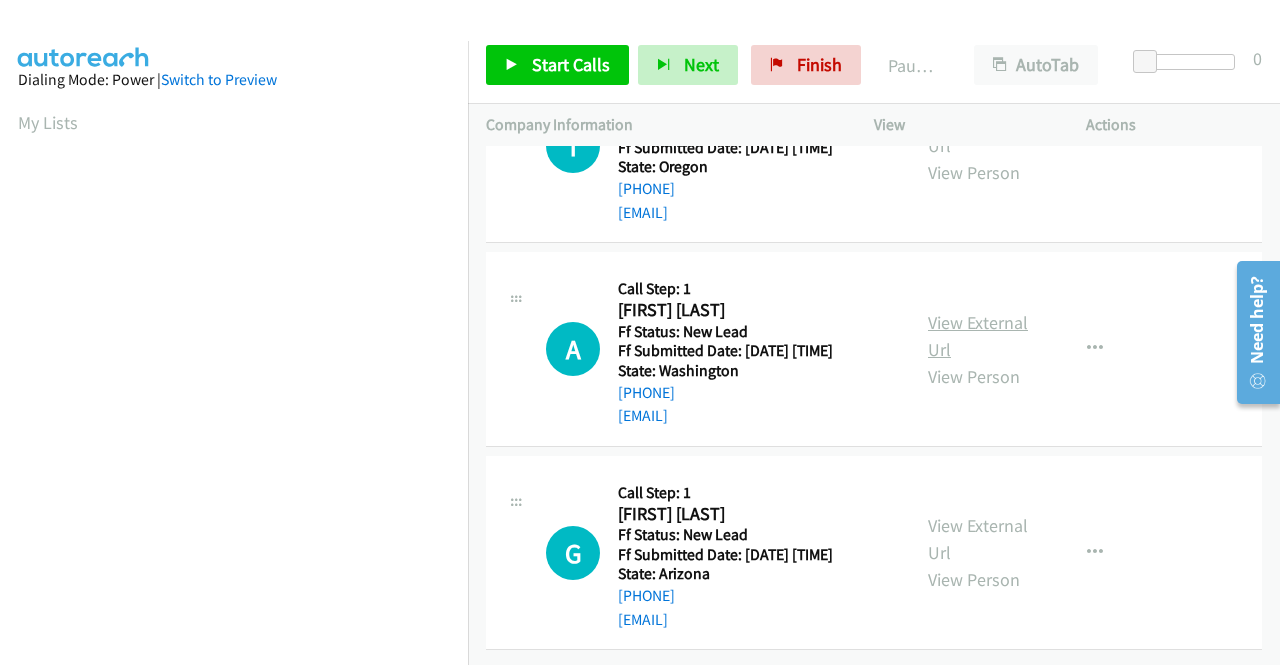 click on "View External Url" at bounding box center [978, 336] 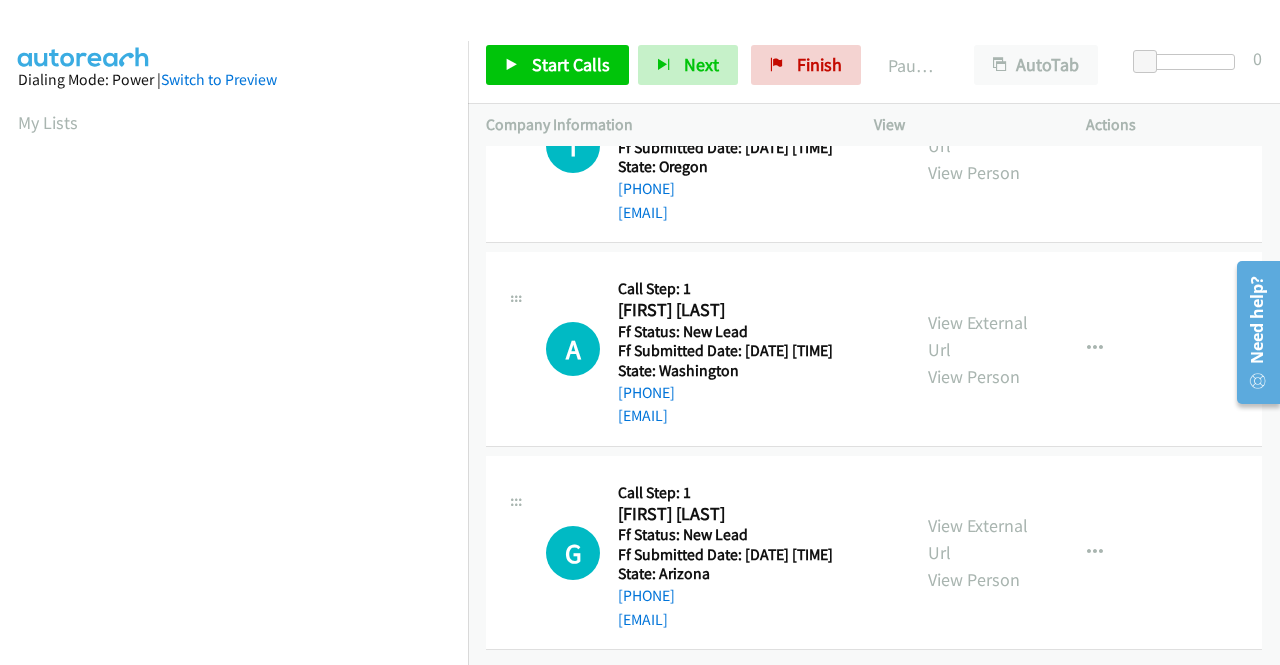scroll, scrollTop: 2848, scrollLeft: 0, axis: vertical 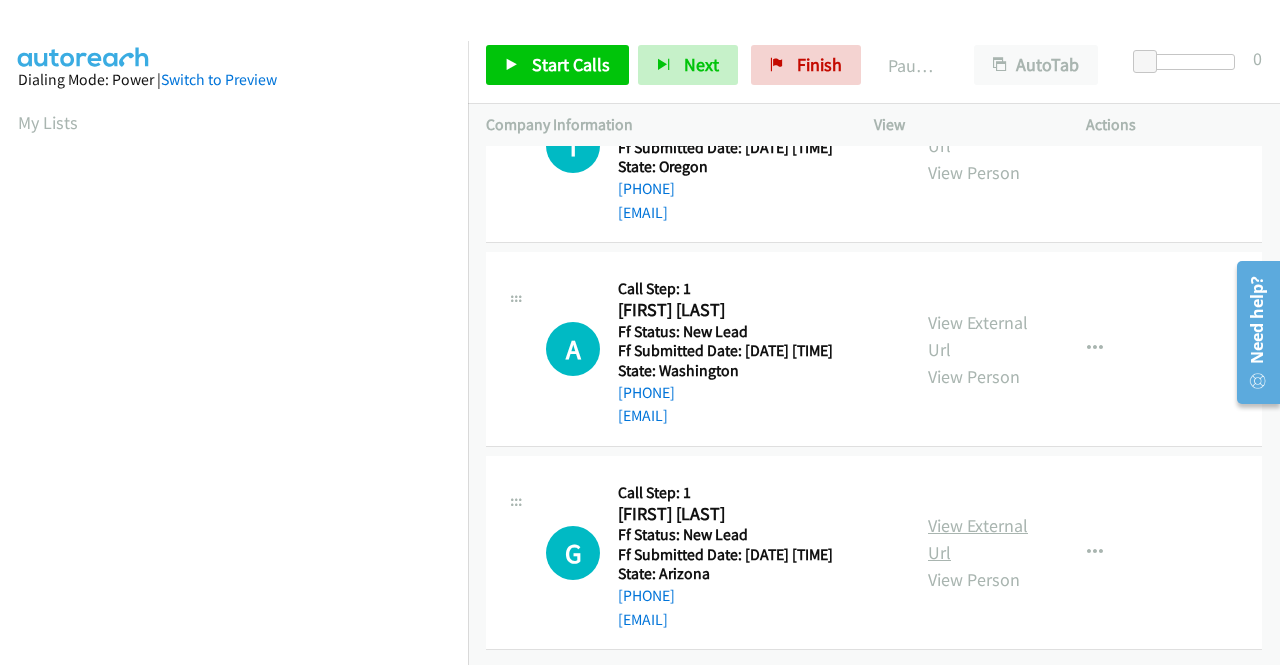 click on "View External Url" at bounding box center (978, 539) 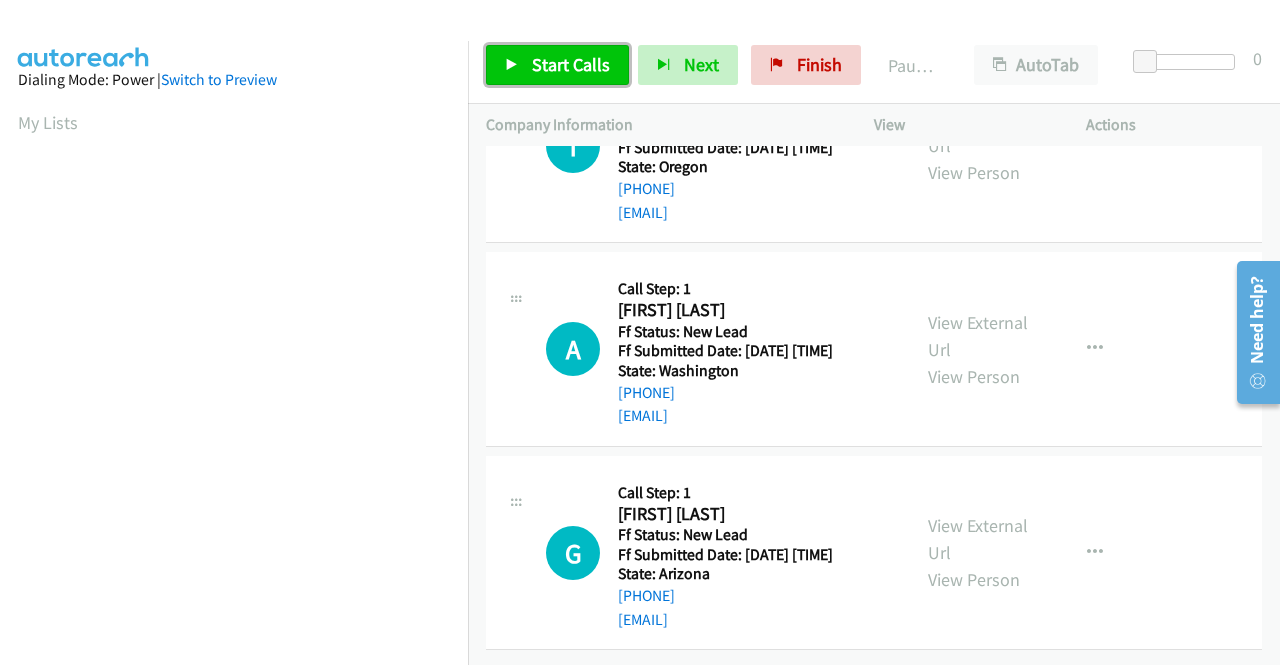 click on "Start Calls" at bounding box center (557, 65) 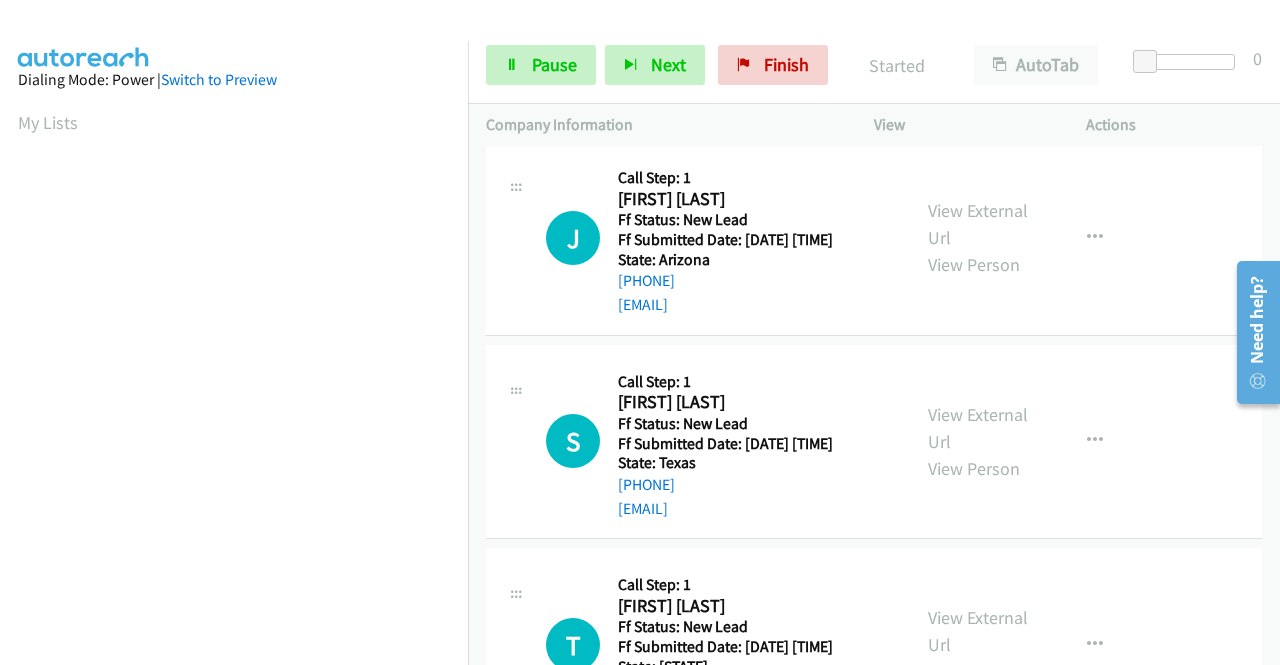 scroll, scrollTop: 0, scrollLeft: 0, axis: both 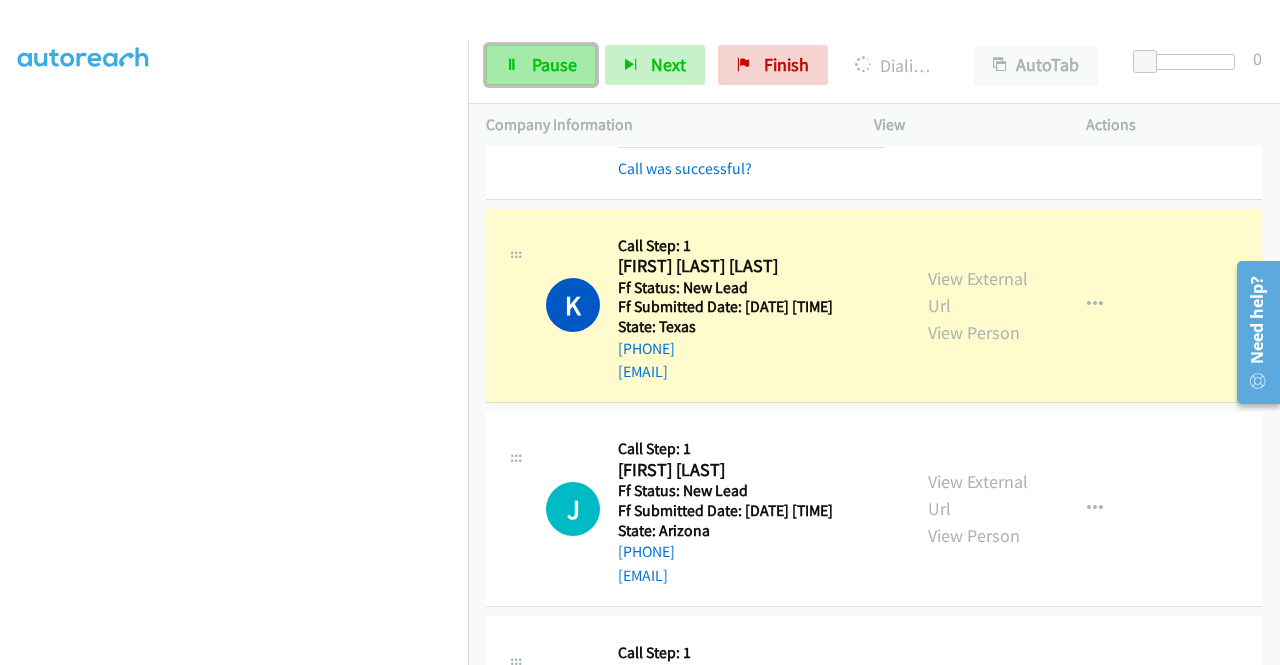 click at bounding box center (512, 66) 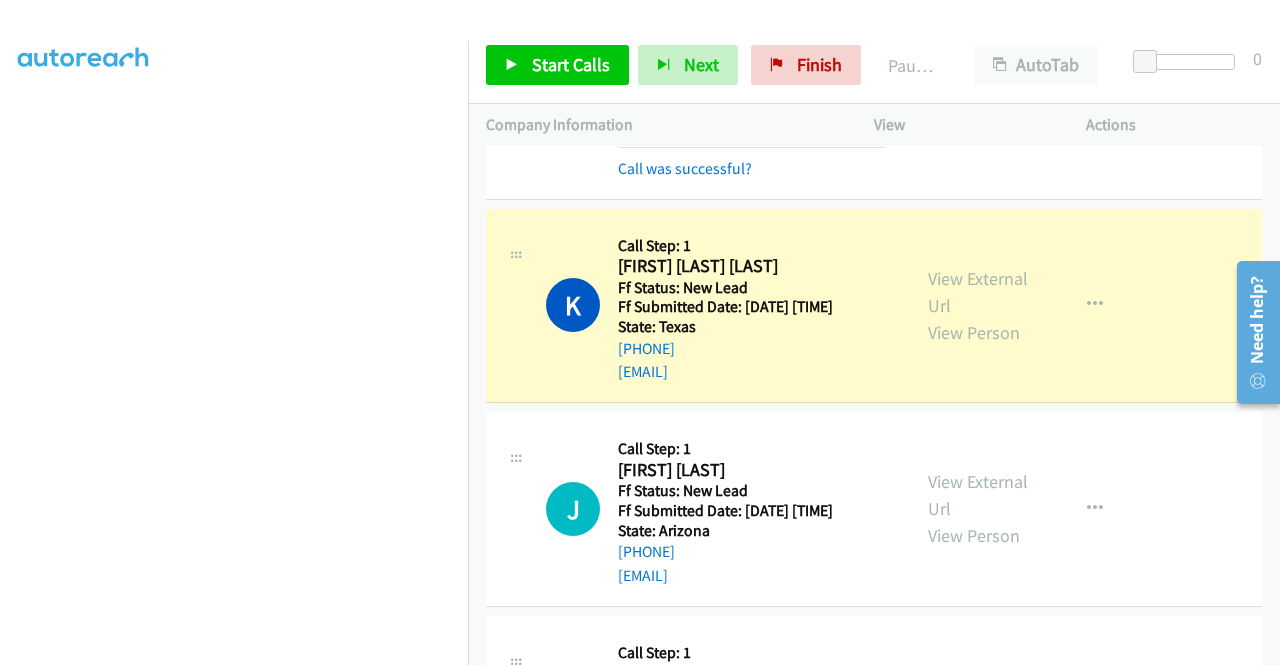 scroll, scrollTop: 0, scrollLeft: 0, axis: both 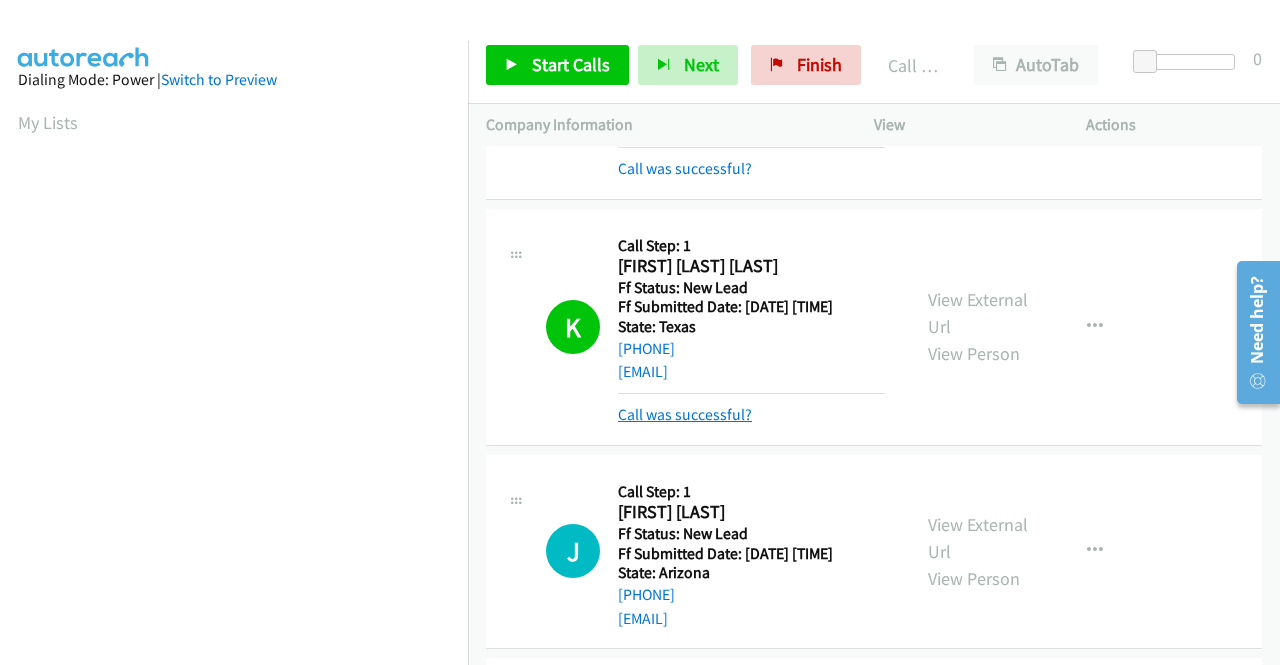click on "Call was successful?" at bounding box center [685, 414] 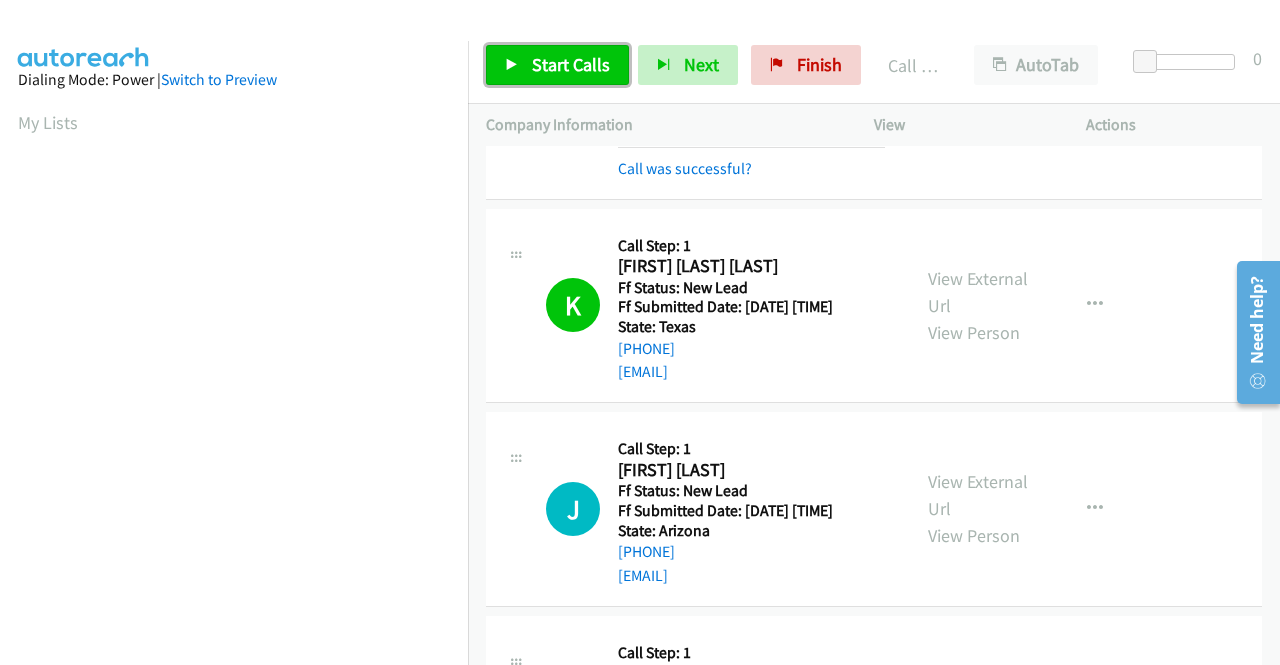 click on "Start Calls" at bounding box center [571, 64] 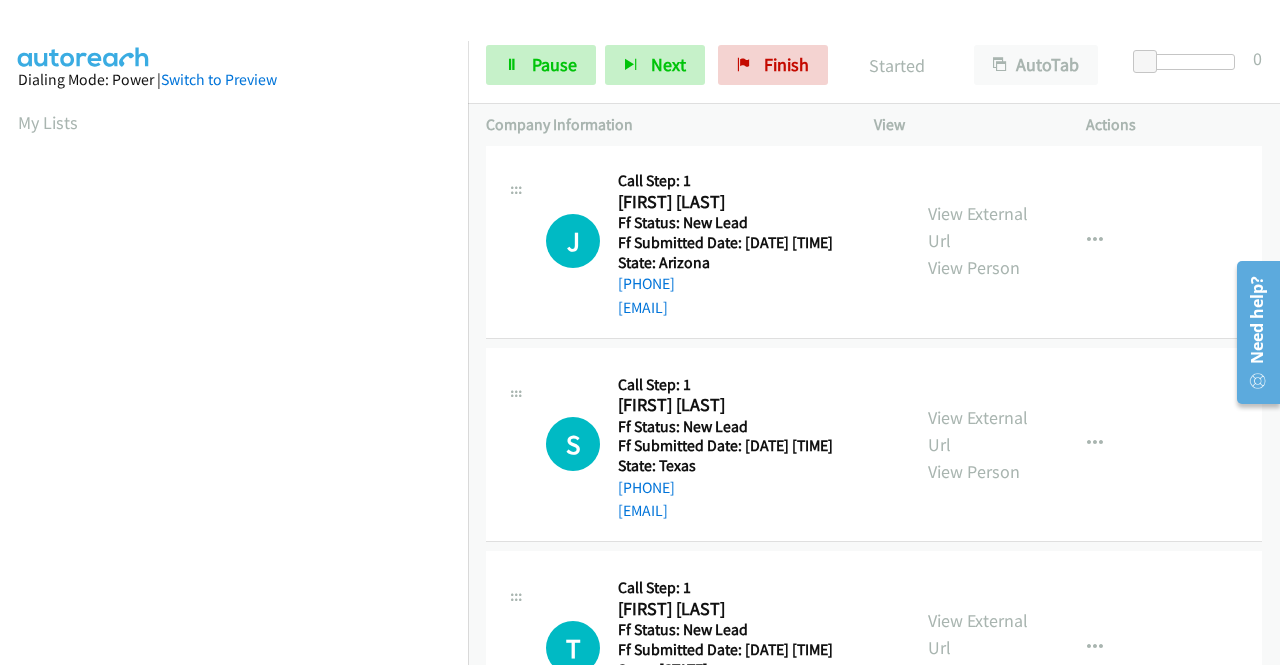 scroll, scrollTop: 1000, scrollLeft: 0, axis: vertical 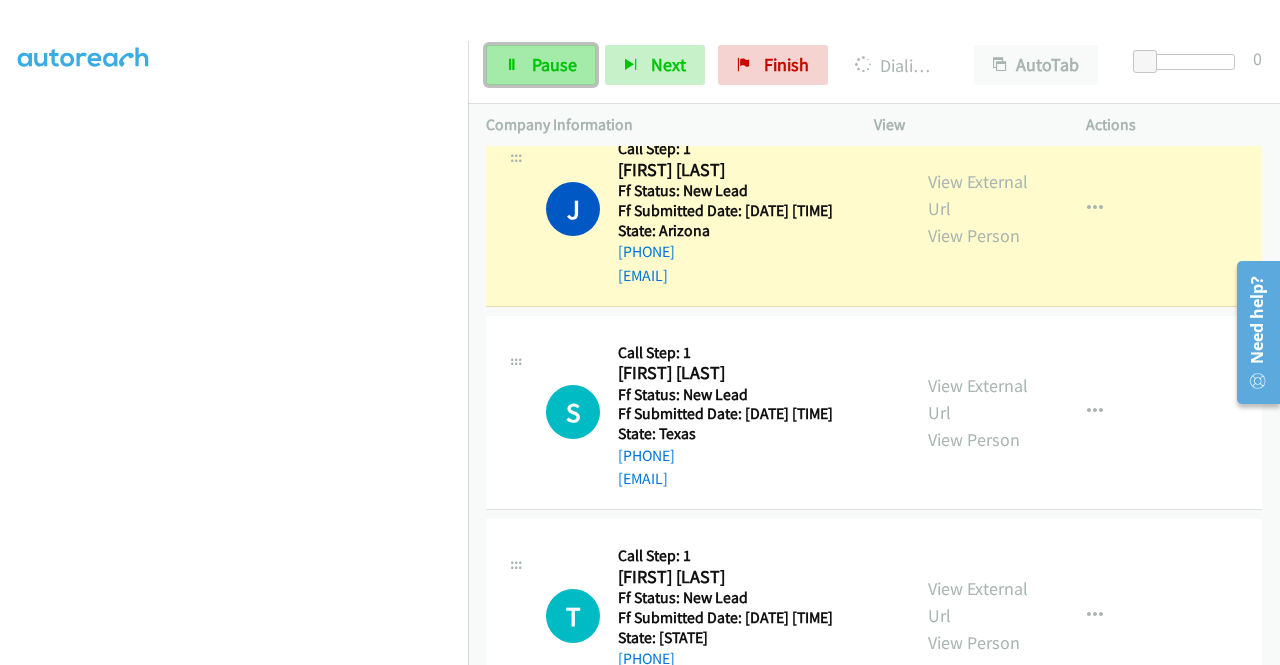 click on "Pause" at bounding box center (554, 64) 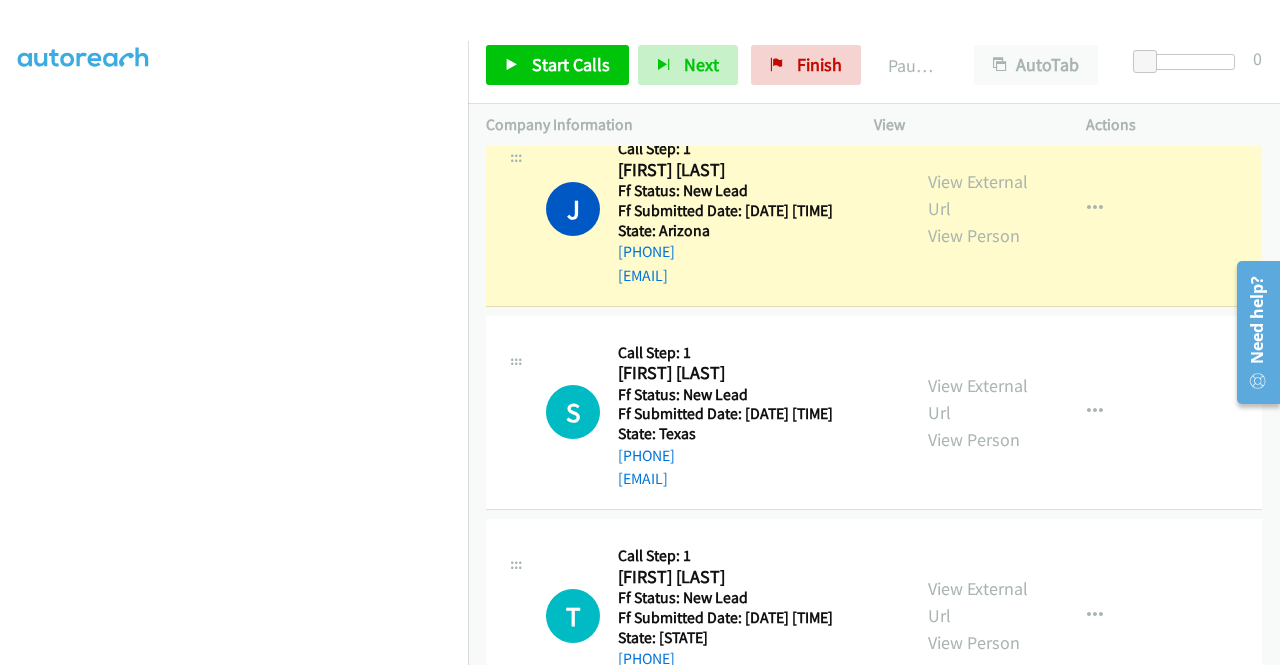 scroll, scrollTop: 40, scrollLeft: 0, axis: vertical 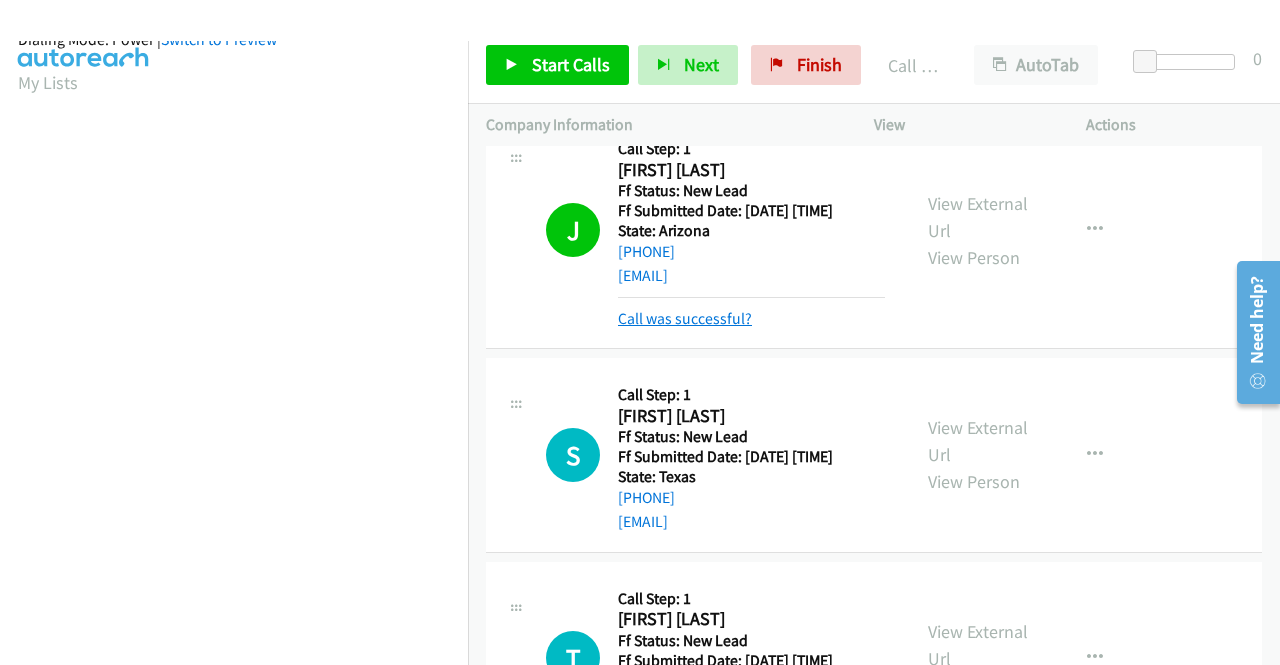 click on "Call was successful?" at bounding box center [685, 318] 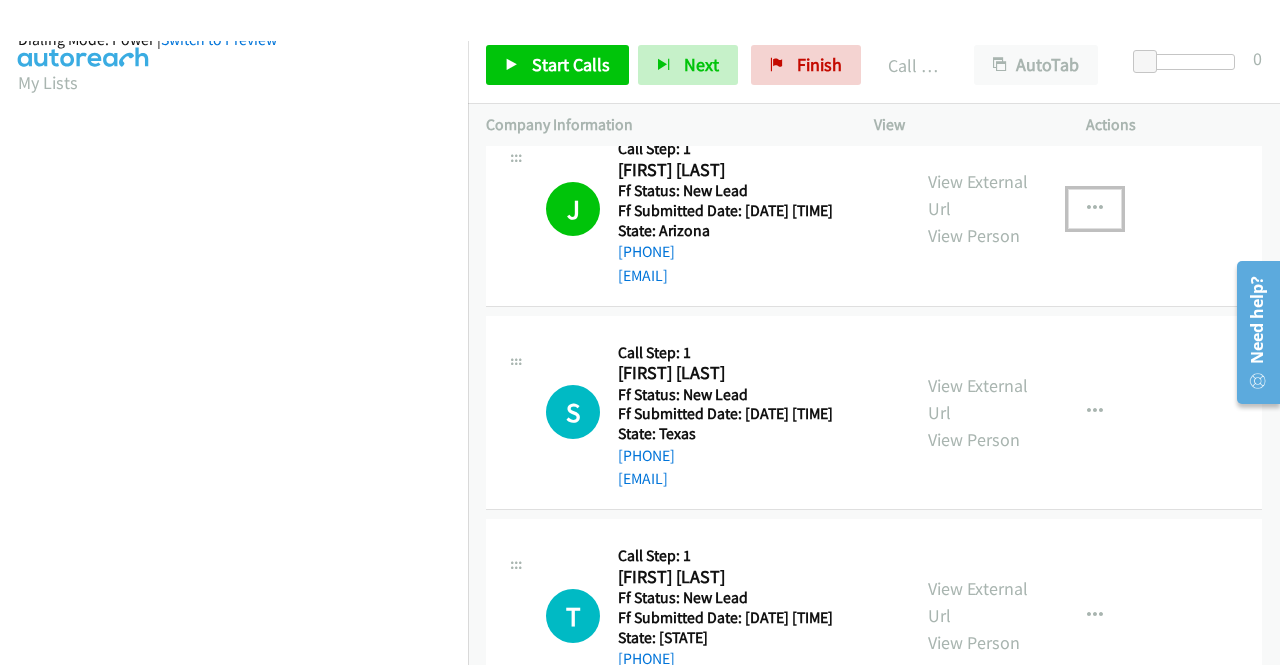 click at bounding box center [1095, 209] 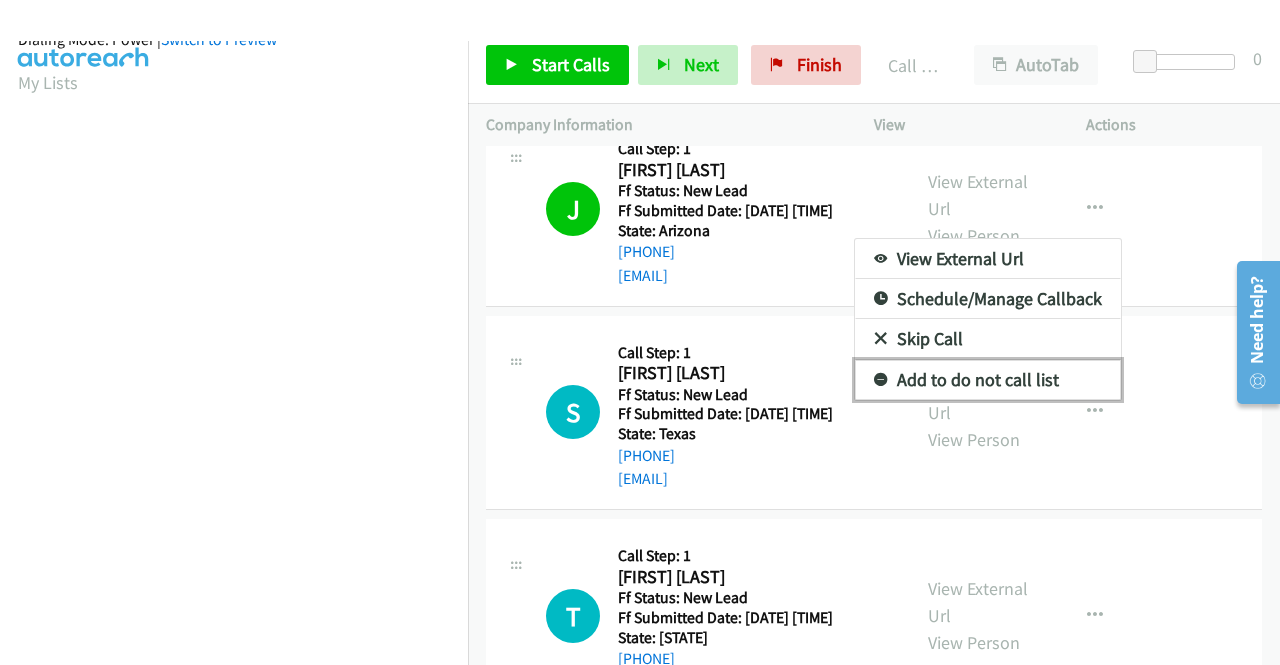 click on "Add to do not call list" at bounding box center [988, 380] 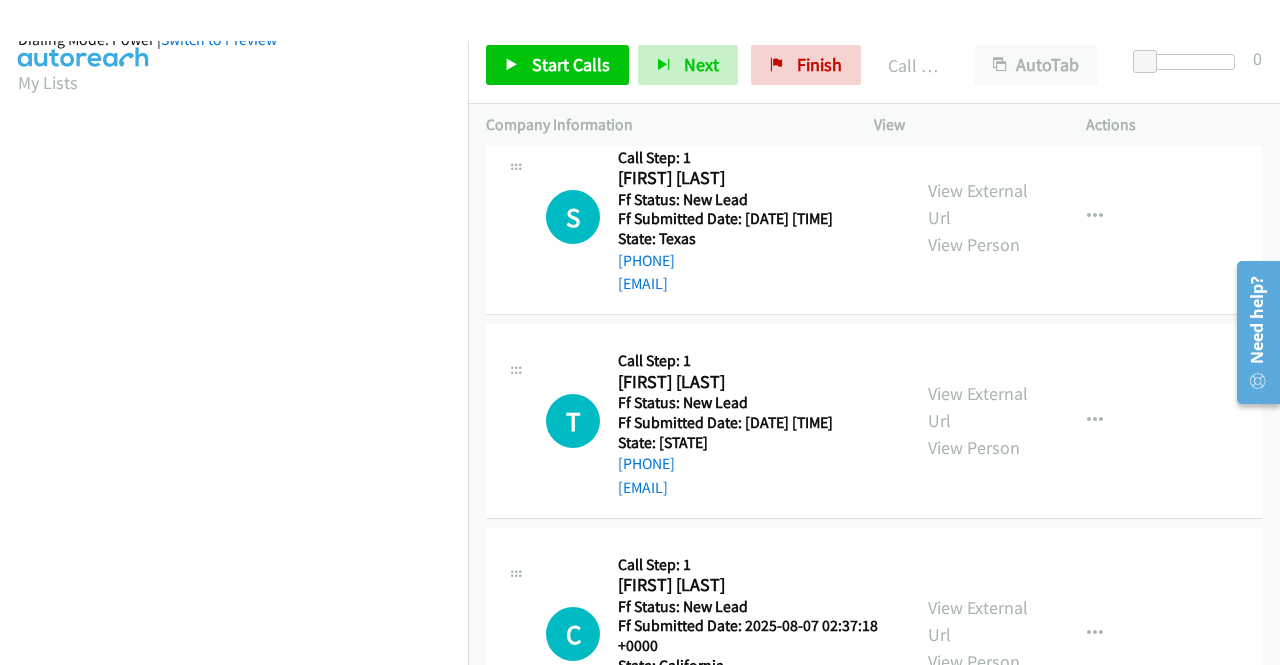 scroll, scrollTop: 1200, scrollLeft: 0, axis: vertical 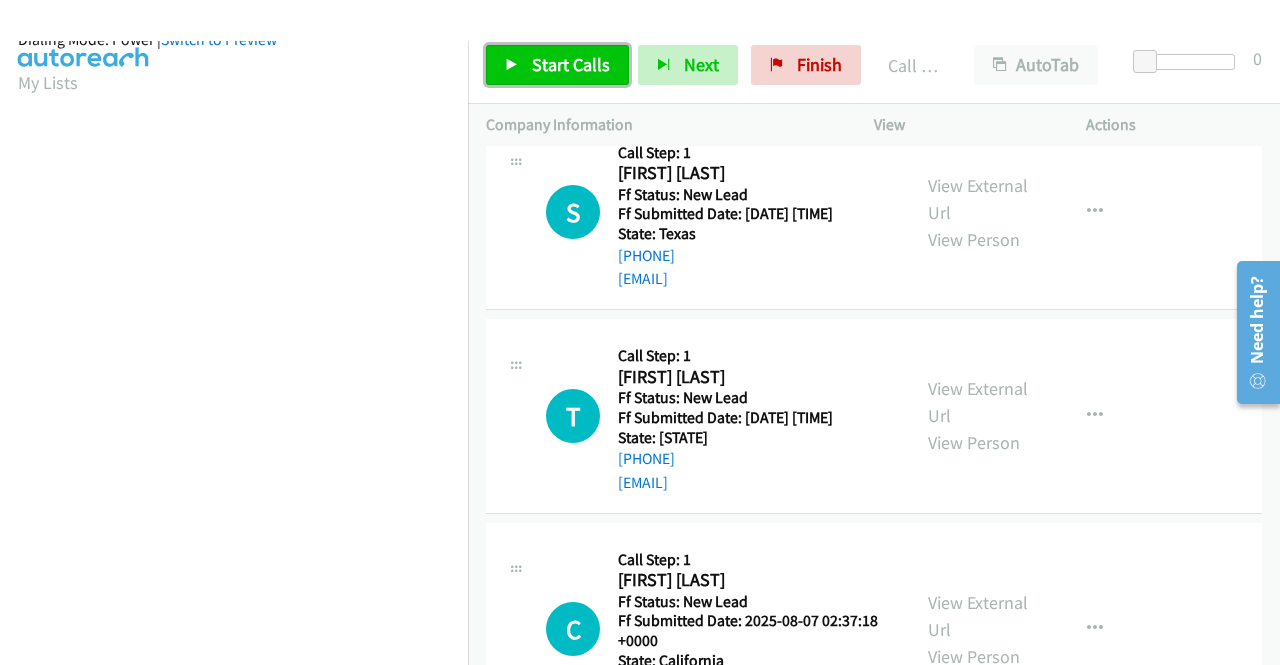 click on "Start Calls" at bounding box center [571, 64] 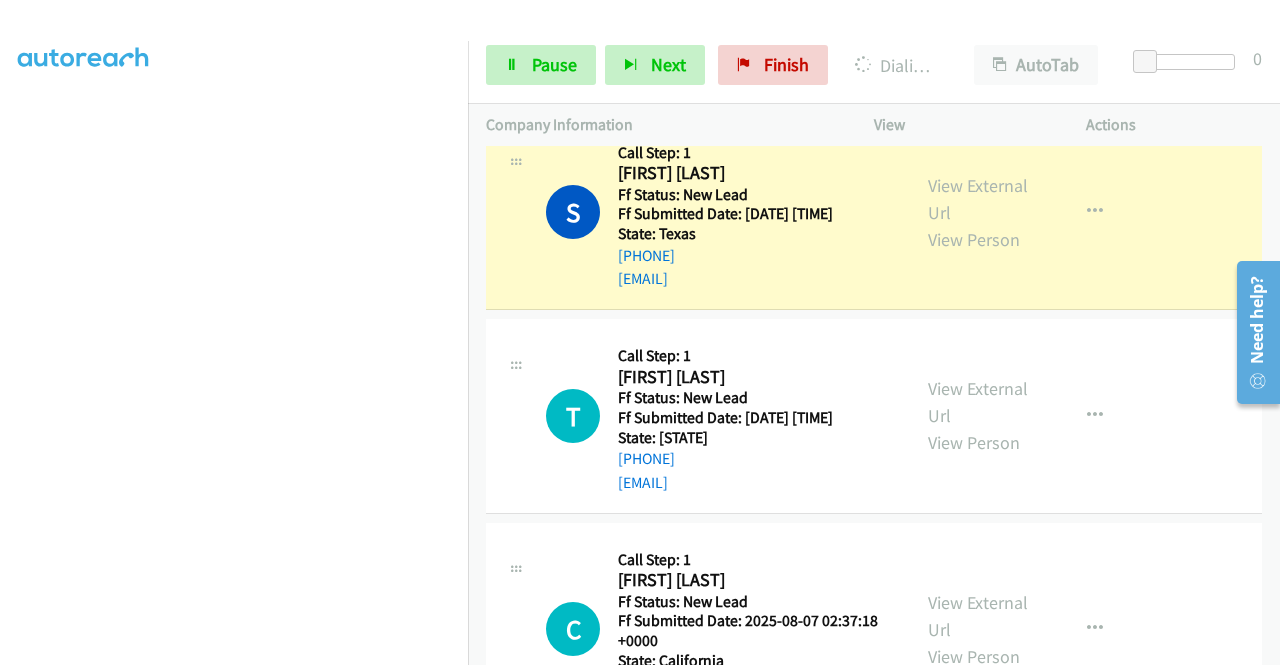 scroll, scrollTop: 456, scrollLeft: 0, axis: vertical 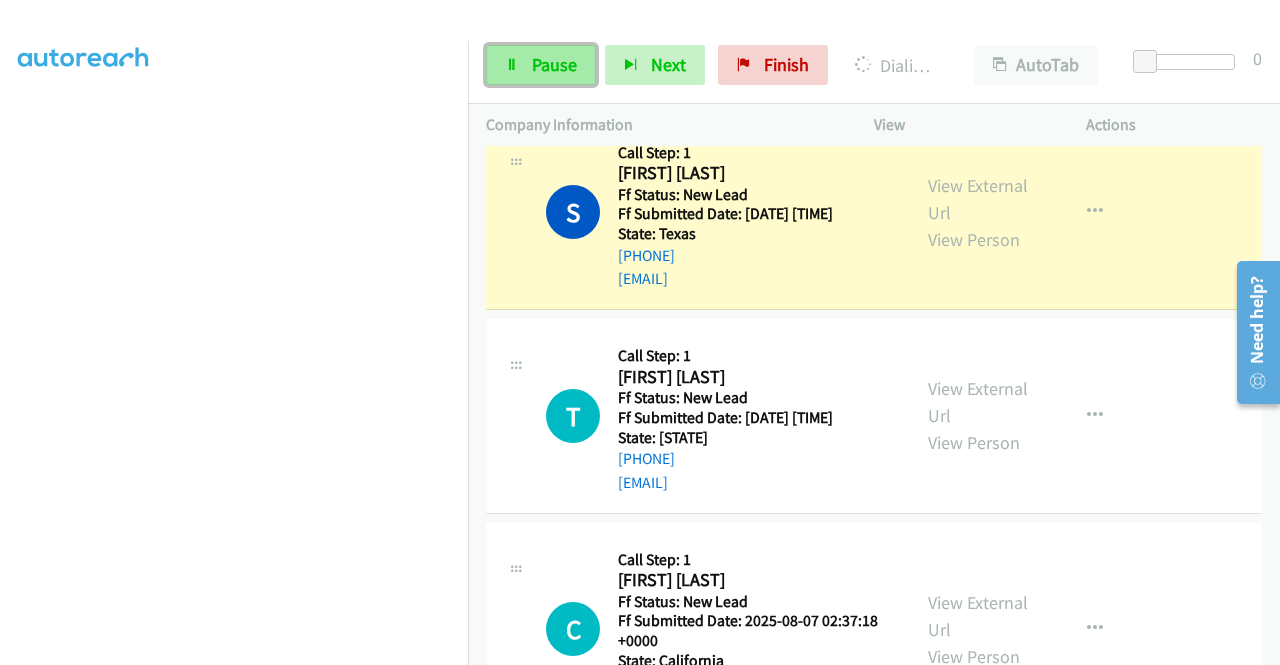 click at bounding box center (512, 66) 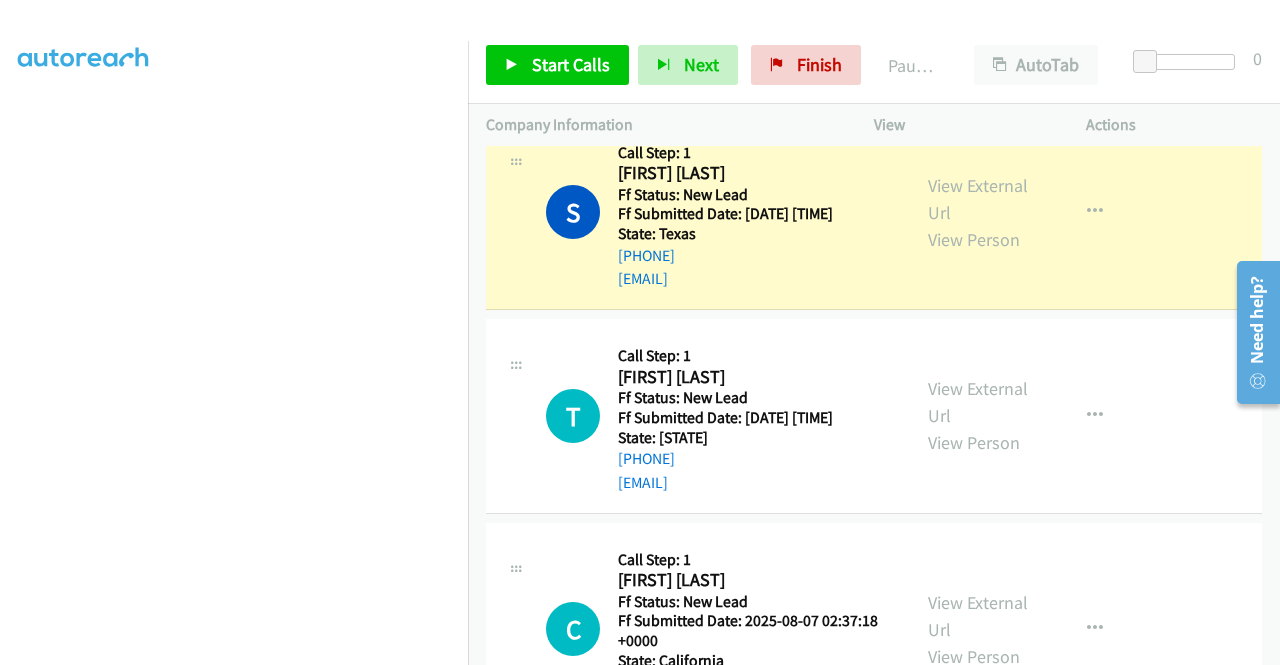 scroll, scrollTop: 56, scrollLeft: 0, axis: vertical 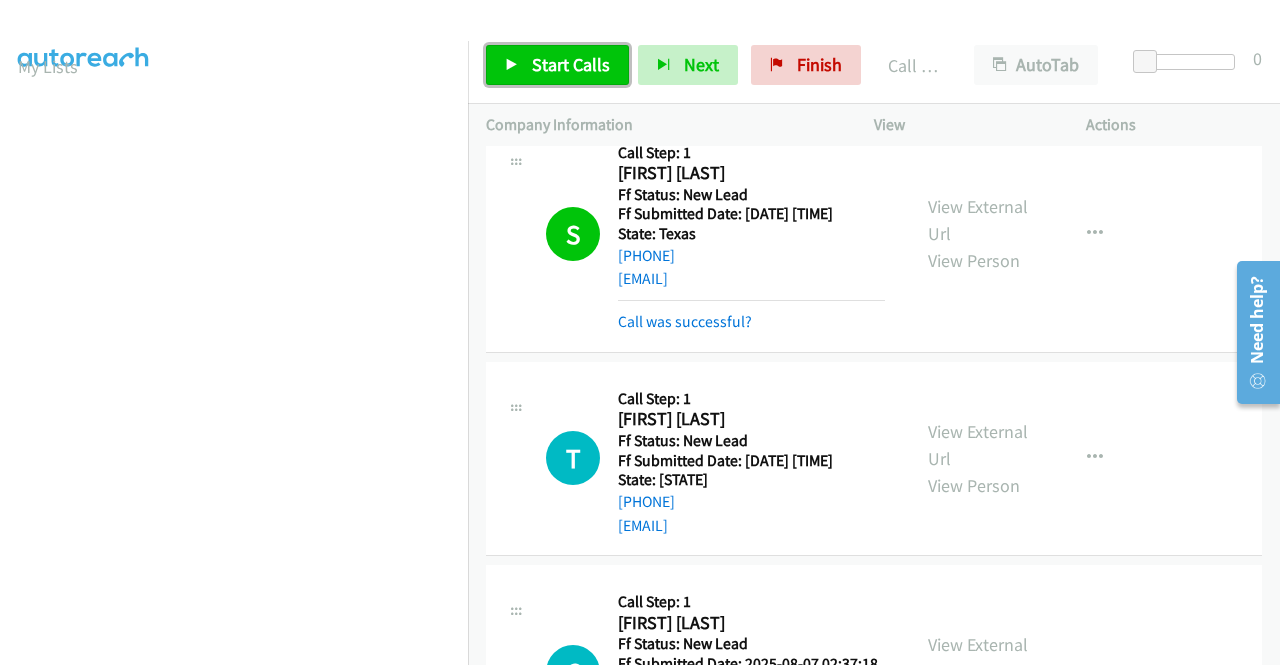 click on "Start Calls" at bounding box center (571, 64) 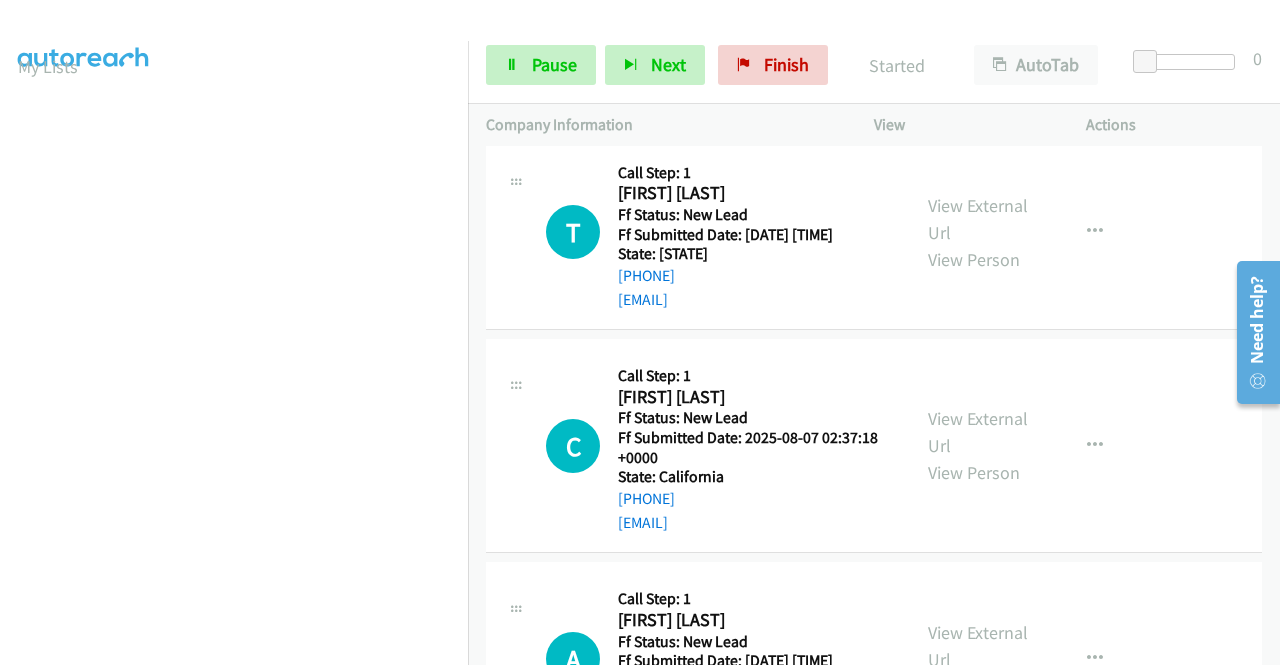scroll, scrollTop: 1500, scrollLeft: 0, axis: vertical 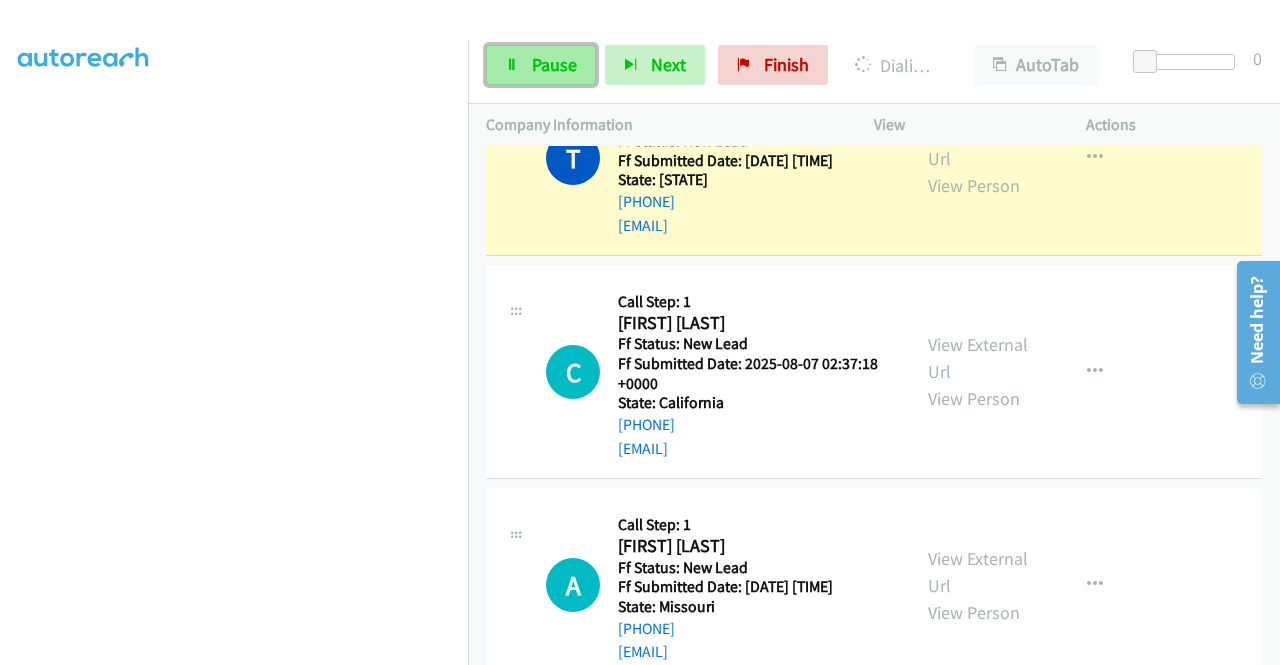 click on "Pause" at bounding box center (541, 65) 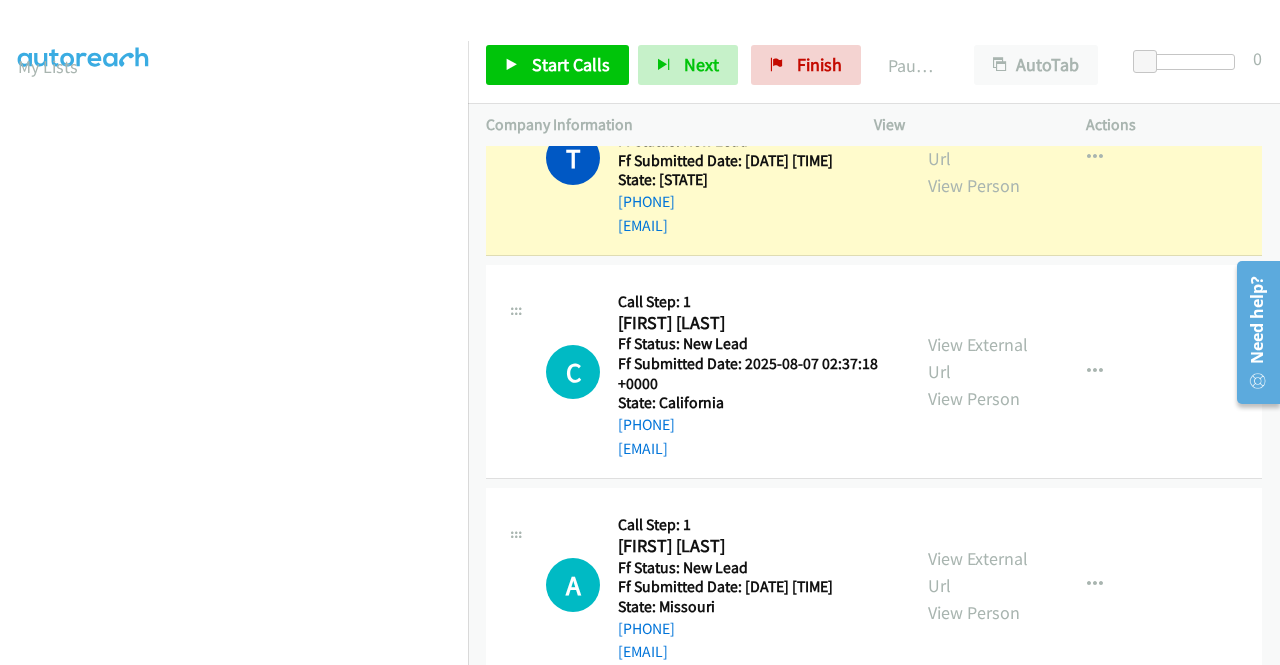 scroll, scrollTop: 456, scrollLeft: 0, axis: vertical 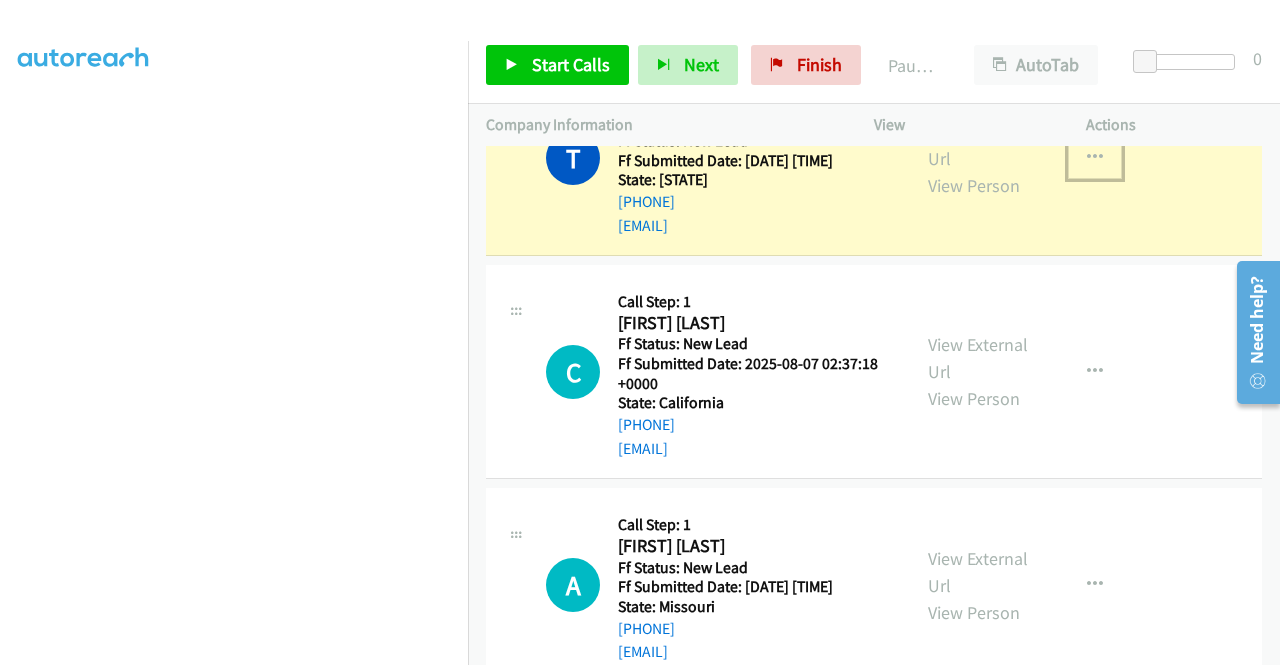 click at bounding box center (1095, 158) 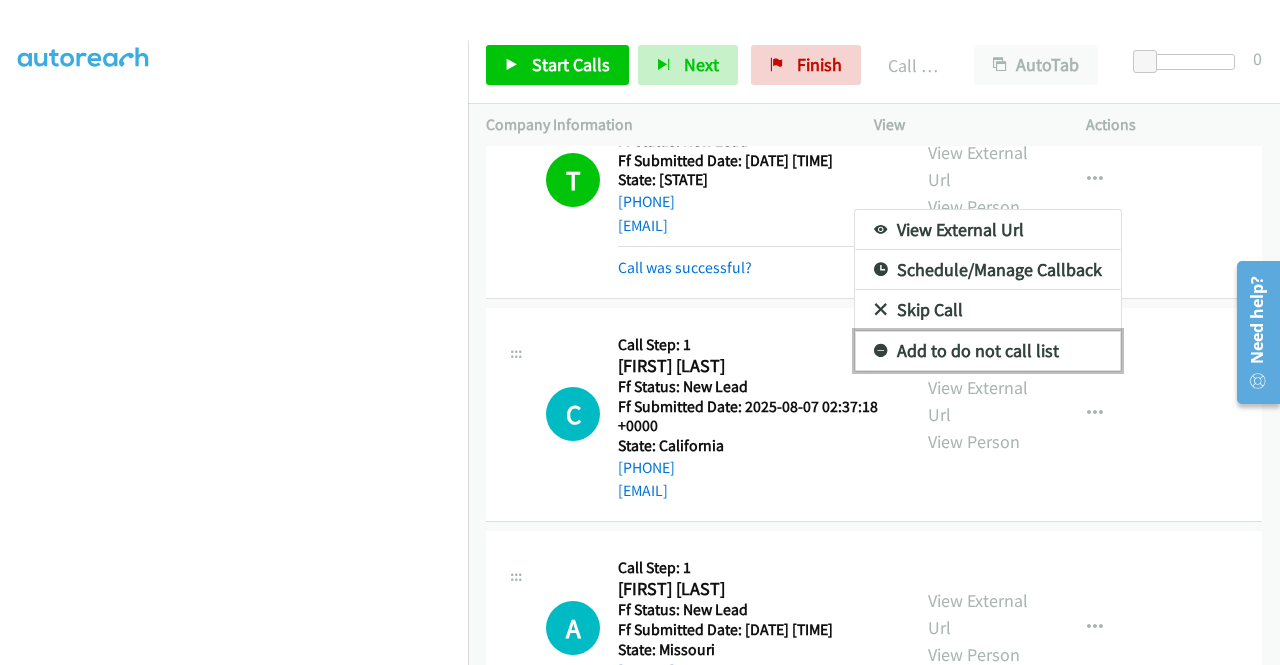 click on "Add to do not call list" at bounding box center [988, 351] 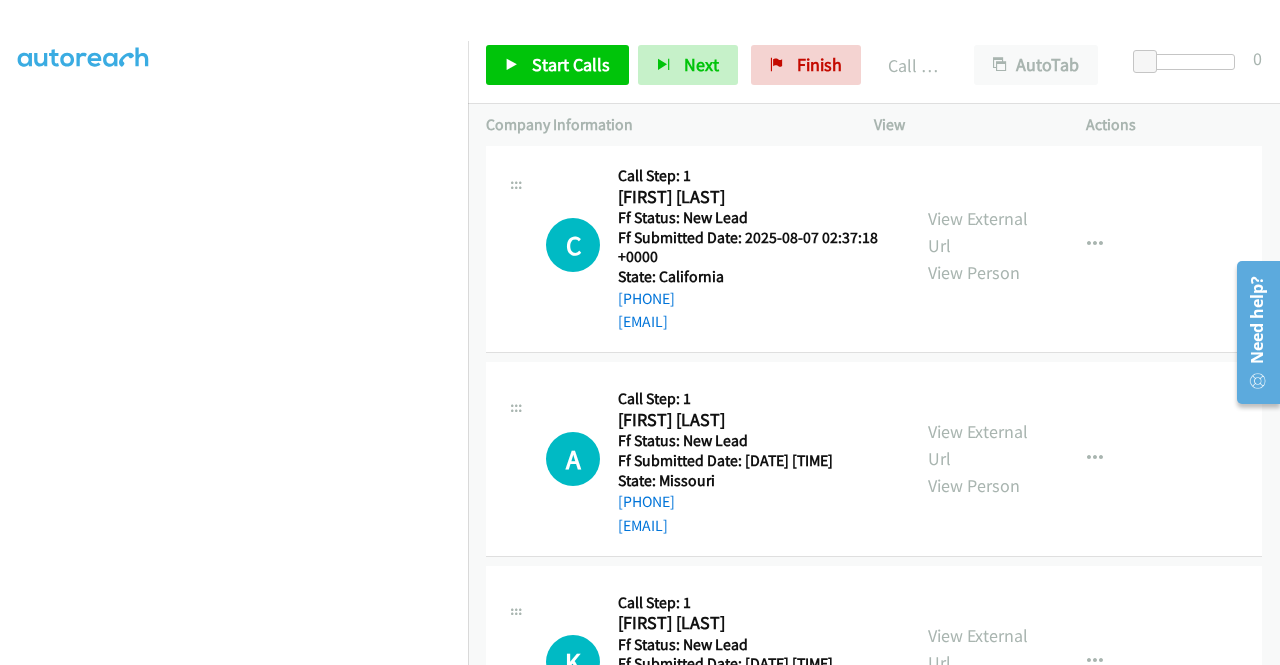 scroll, scrollTop: 1700, scrollLeft: 0, axis: vertical 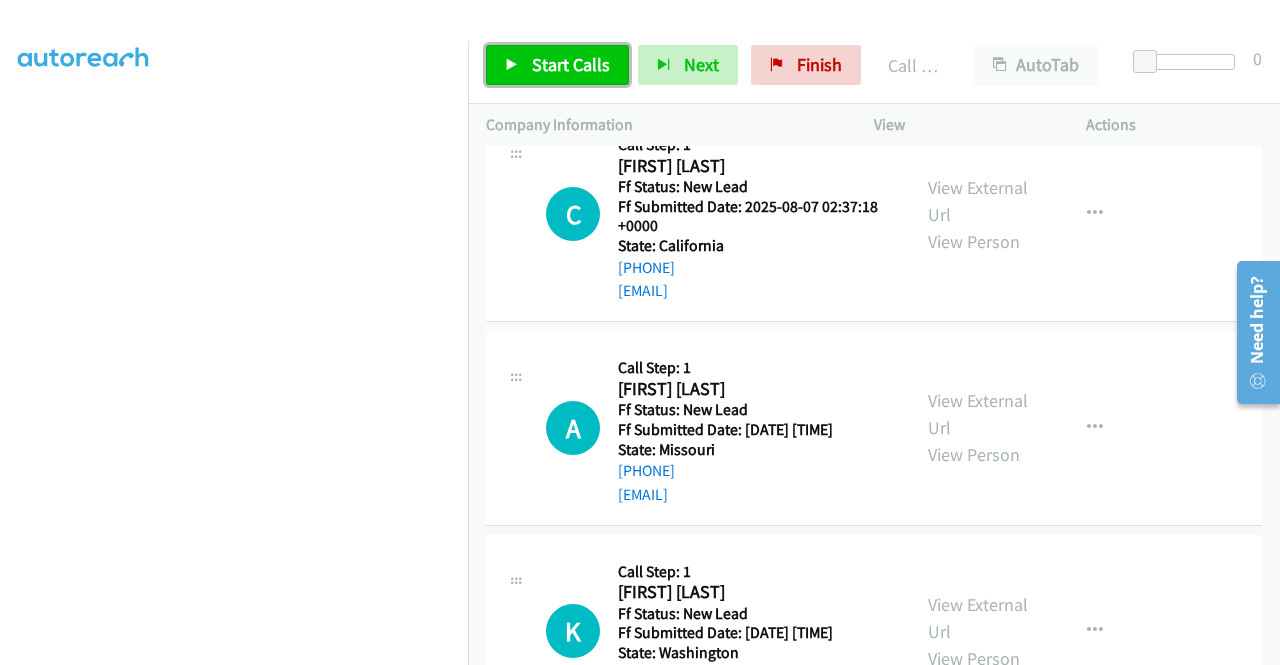 click on "Start Calls" at bounding box center (571, 64) 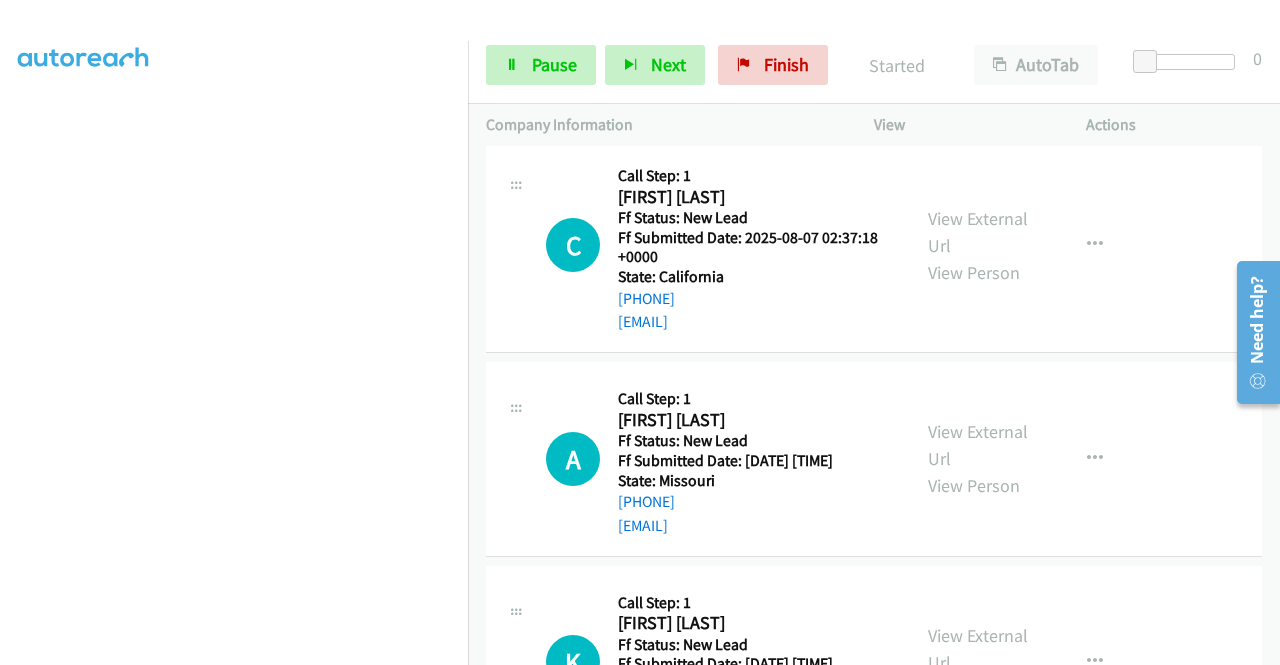 scroll, scrollTop: 1700, scrollLeft: 0, axis: vertical 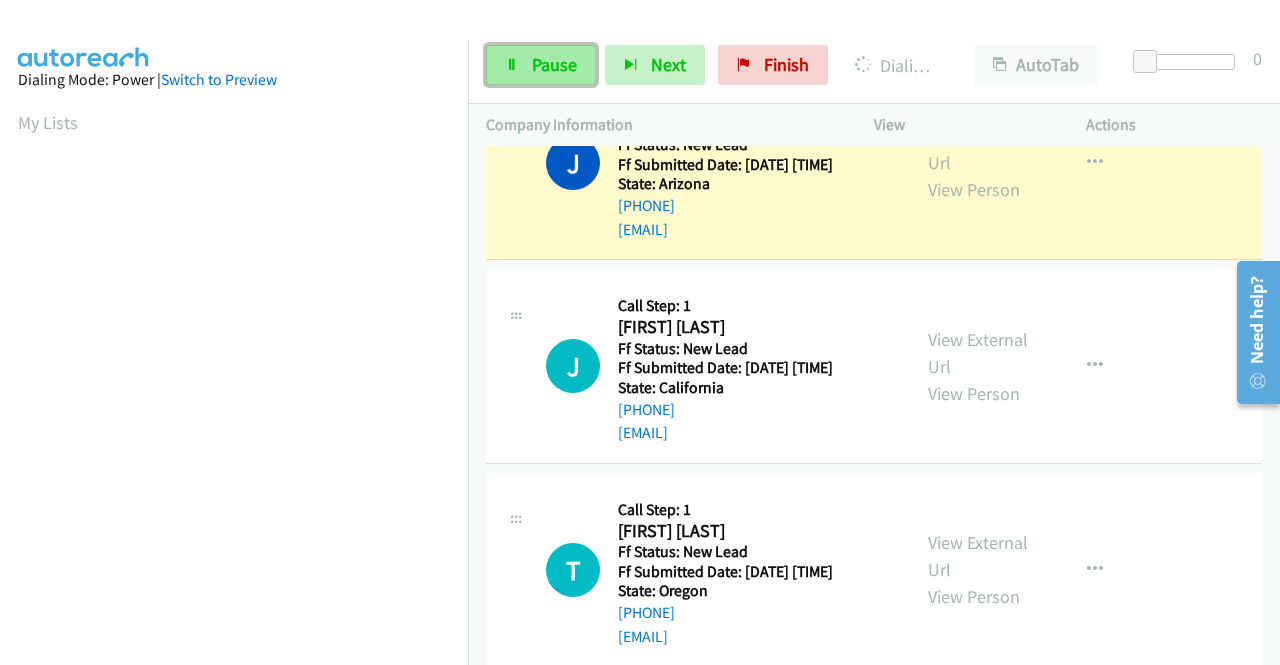 click on "Pause" at bounding box center (554, 64) 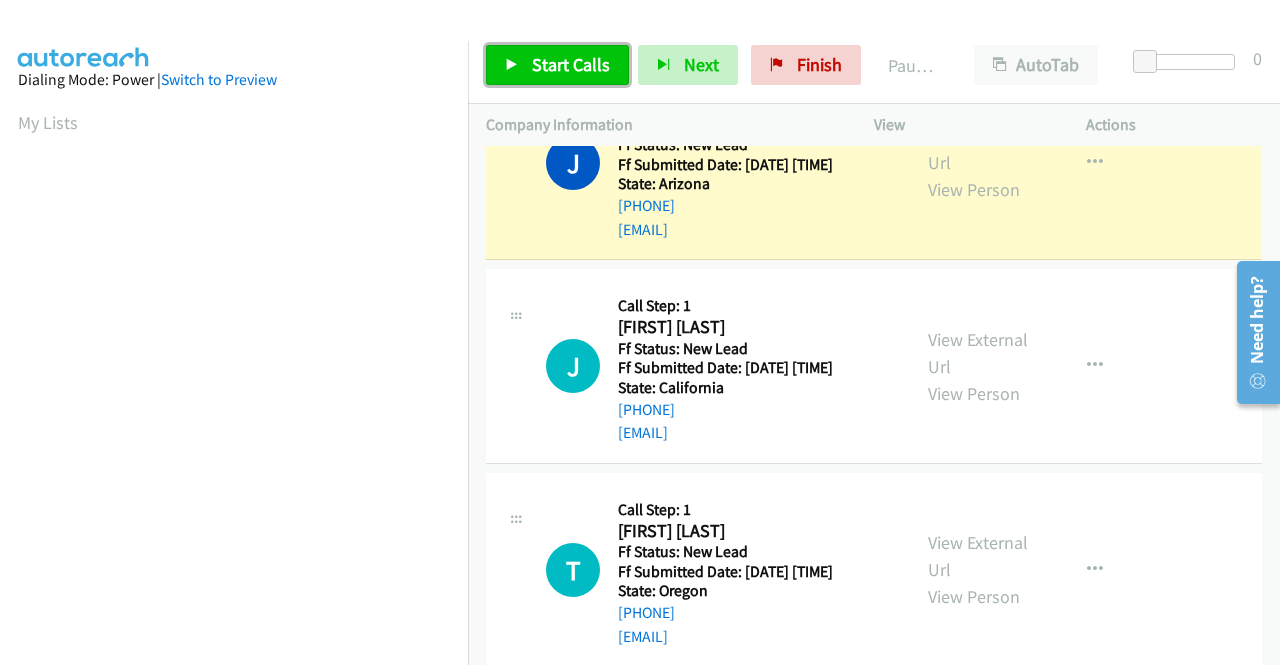 click on "Start Calls" at bounding box center [571, 64] 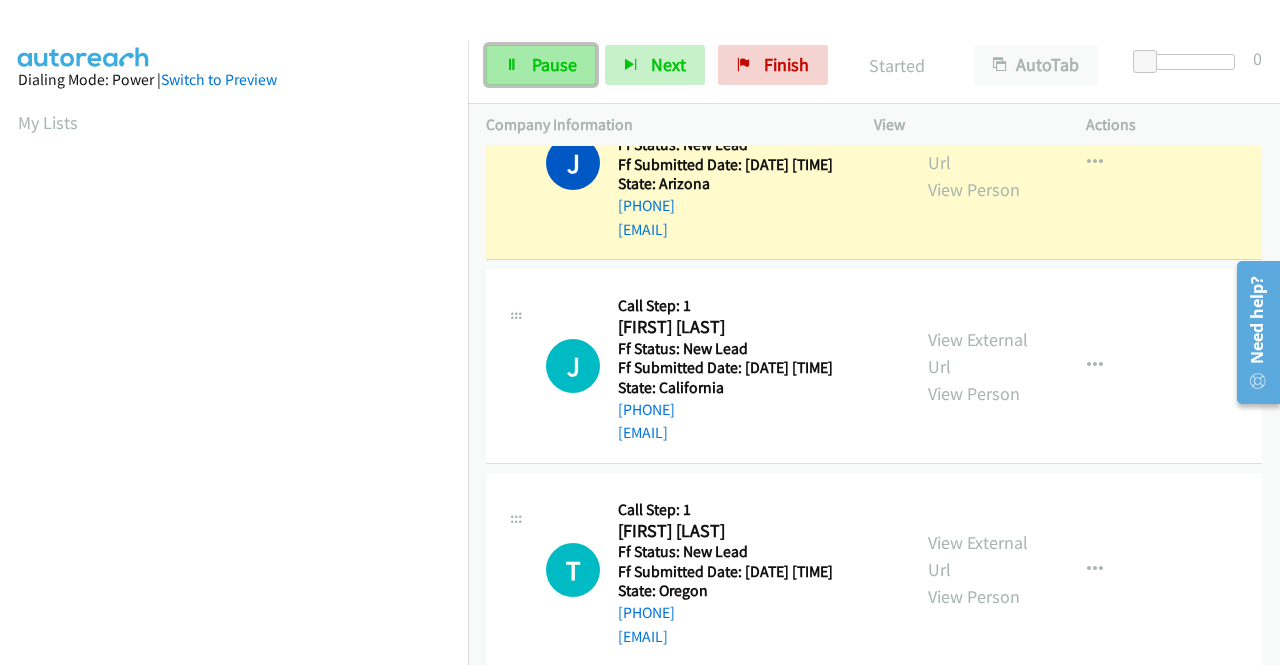 click on "Pause" at bounding box center (554, 64) 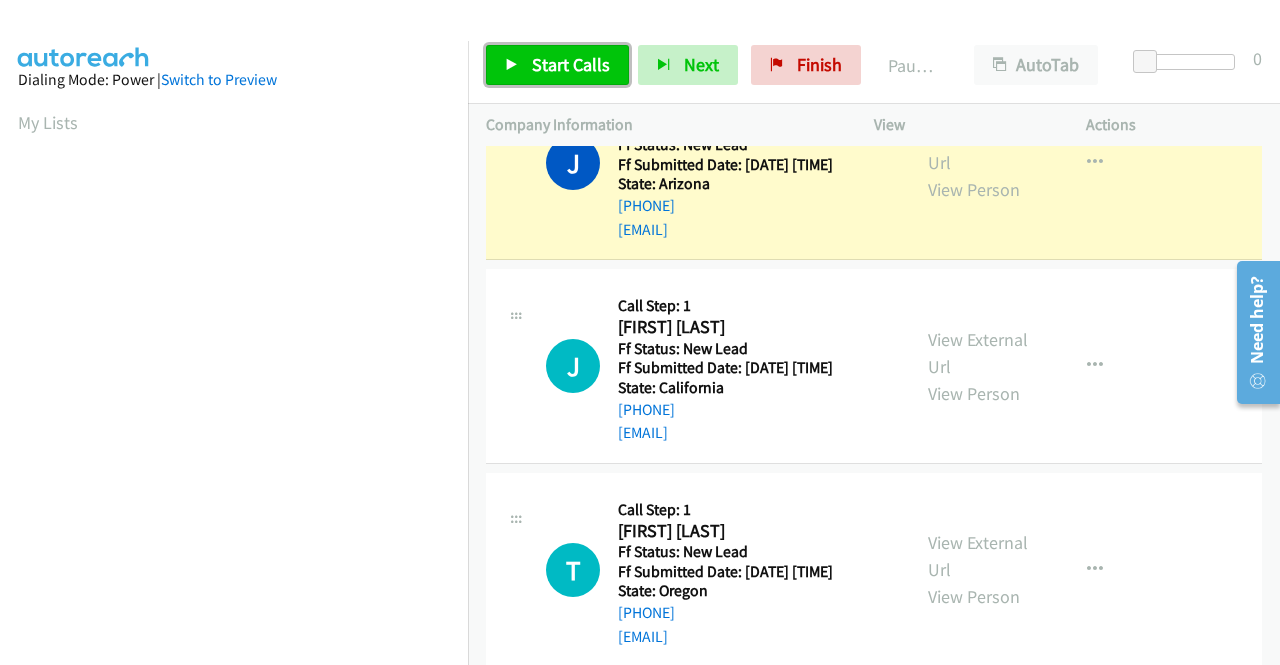 click on "Start Calls" at bounding box center [571, 64] 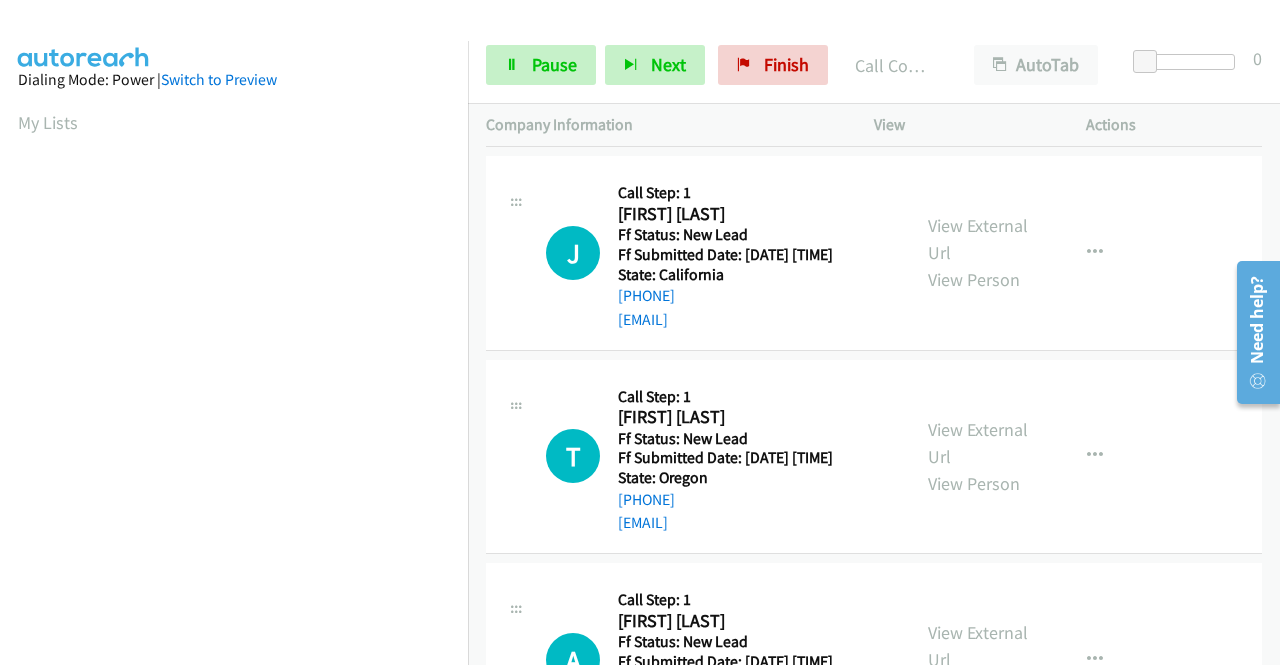 scroll, scrollTop: 2700, scrollLeft: 0, axis: vertical 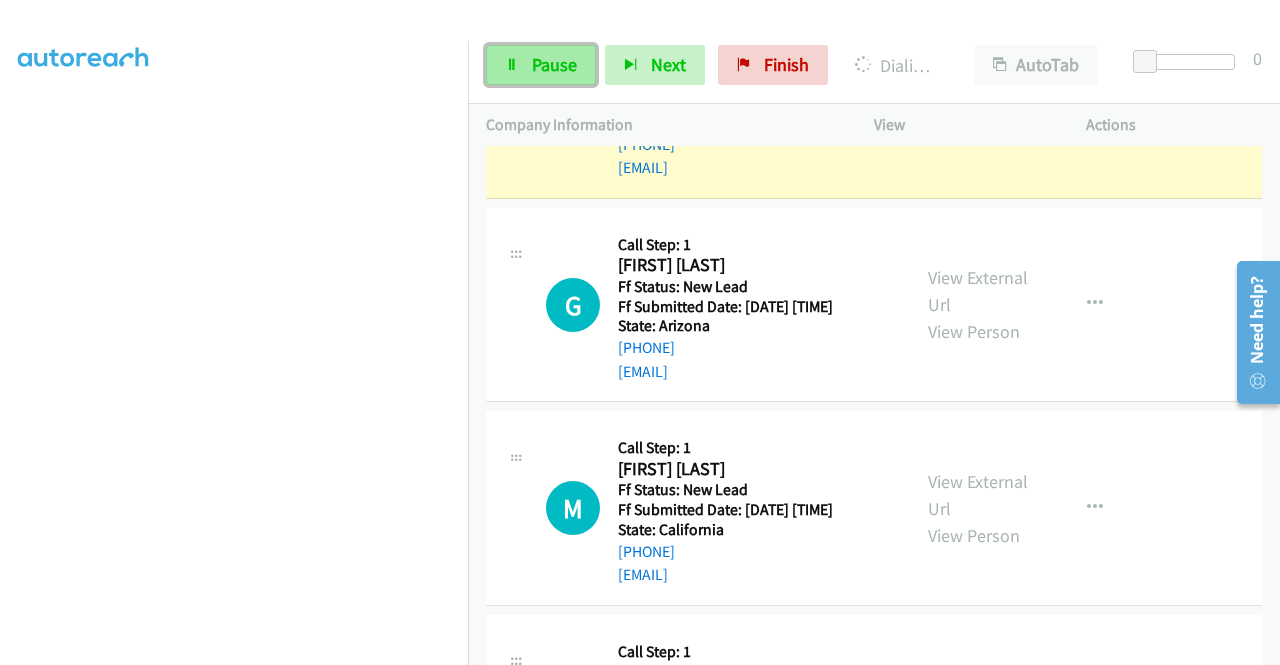 click on "Pause" at bounding box center (554, 64) 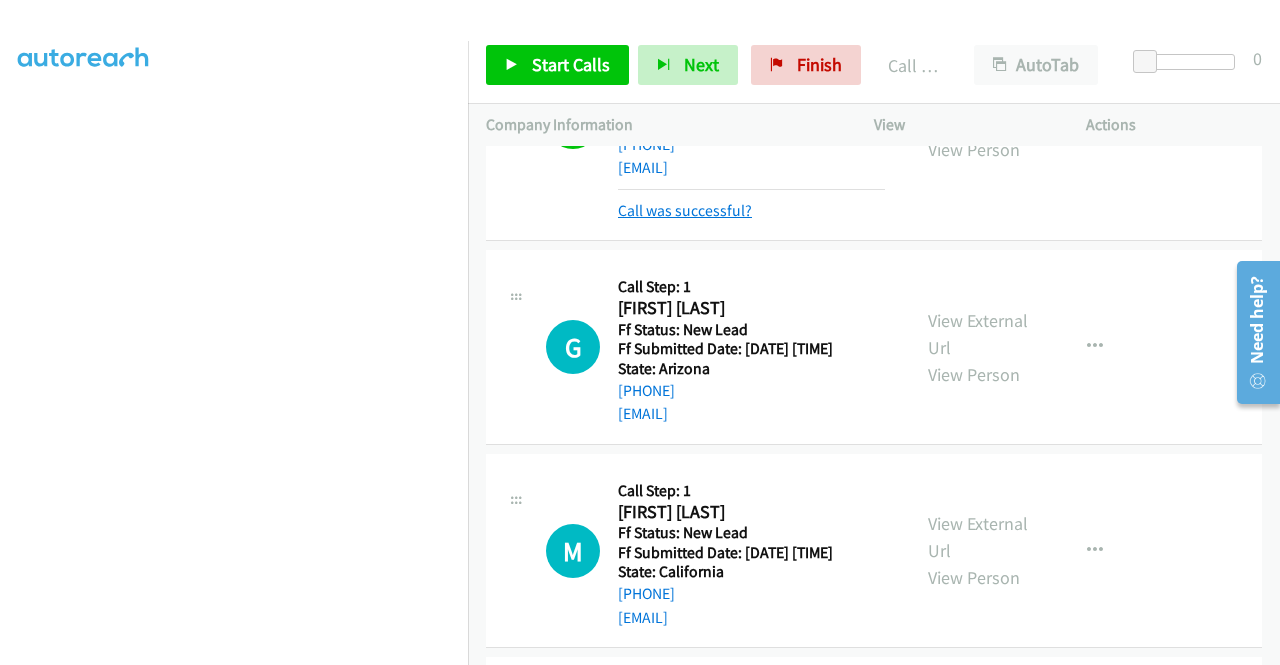 click on "Call was successful?" at bounding box center [685, 210] 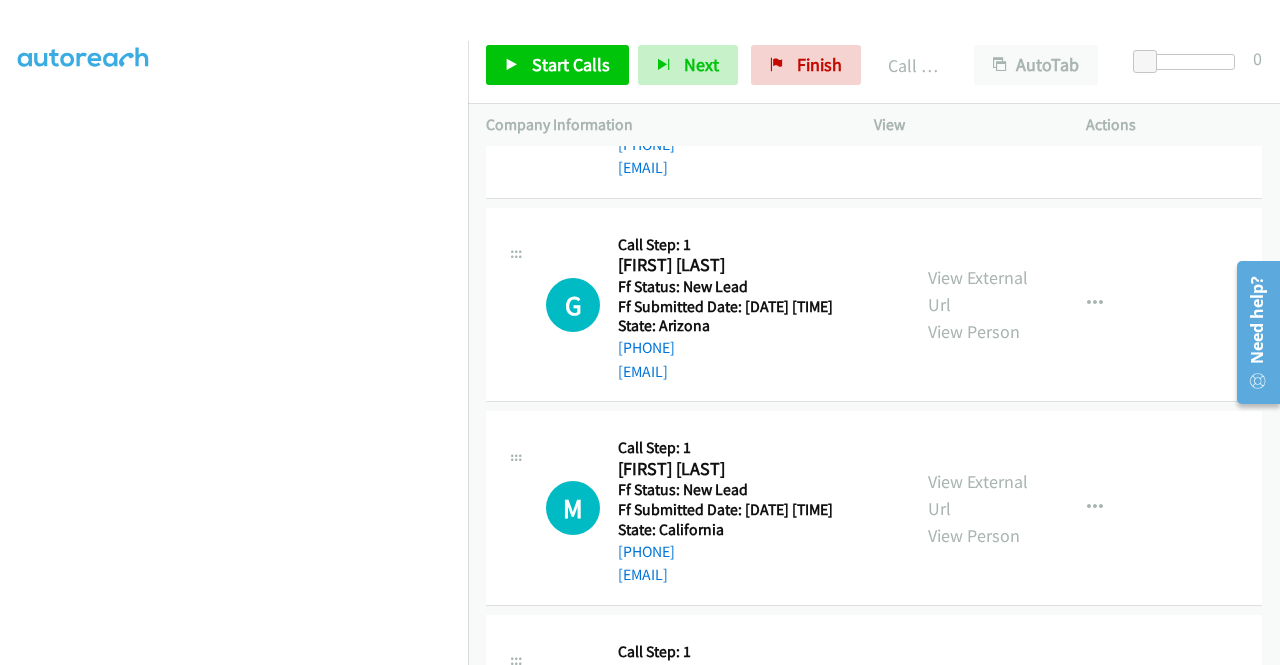 click at bounding box center (1095, 101) 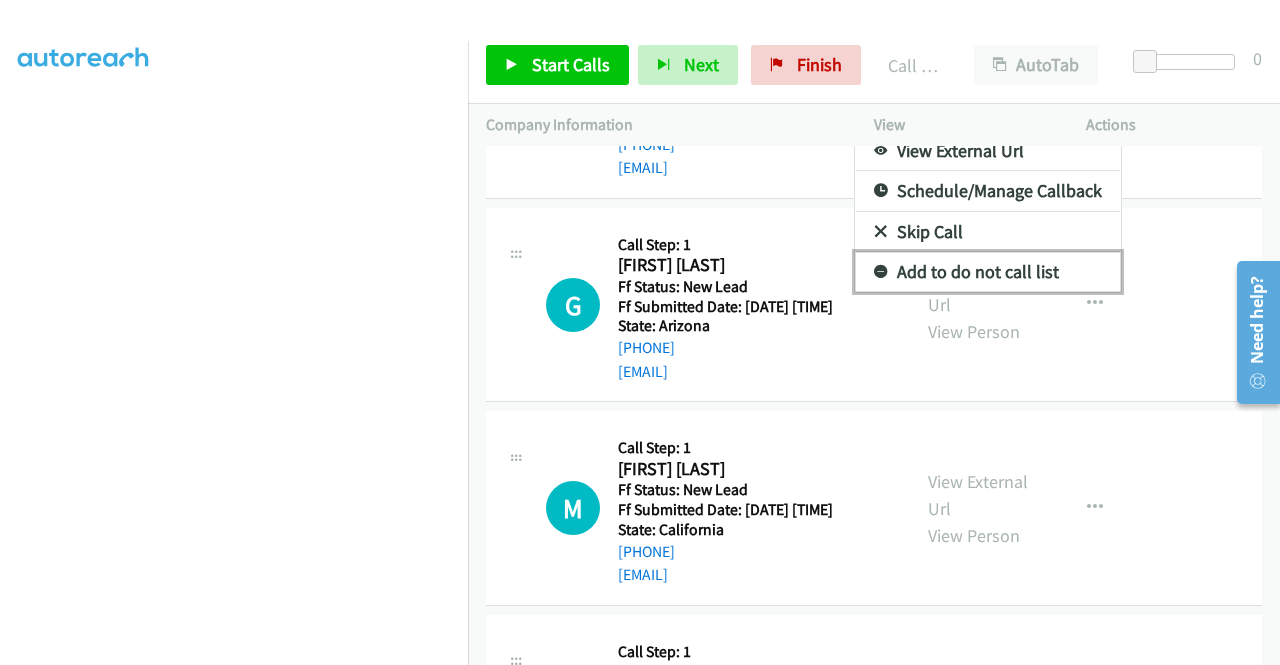 click on "Add to do not call list" at bounding box center (988, 272) 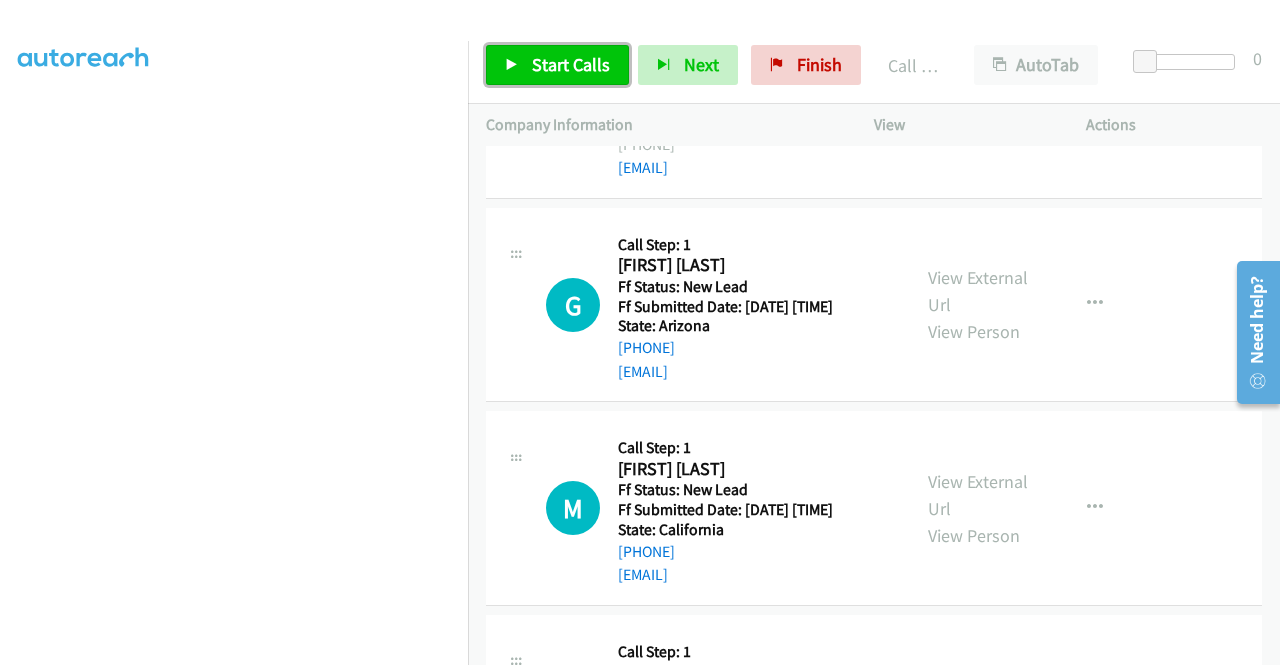 click on "Start Calls" at bounding box center [557, 65] 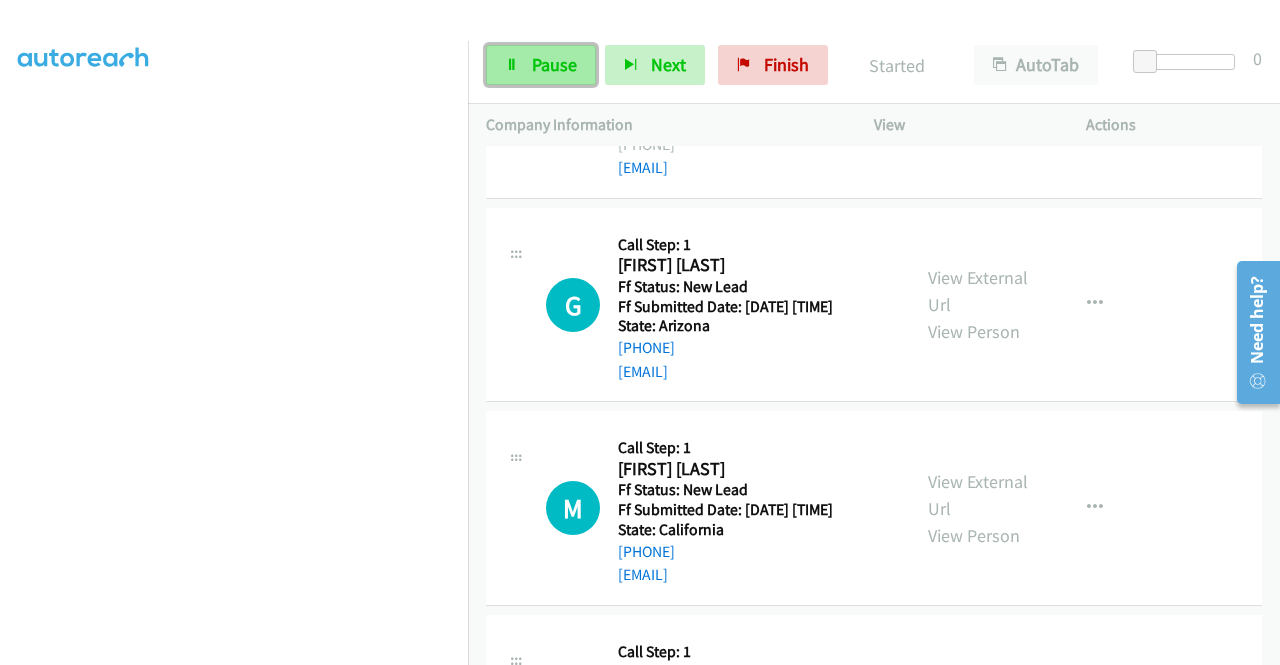 click at bounding box center (512, 66) 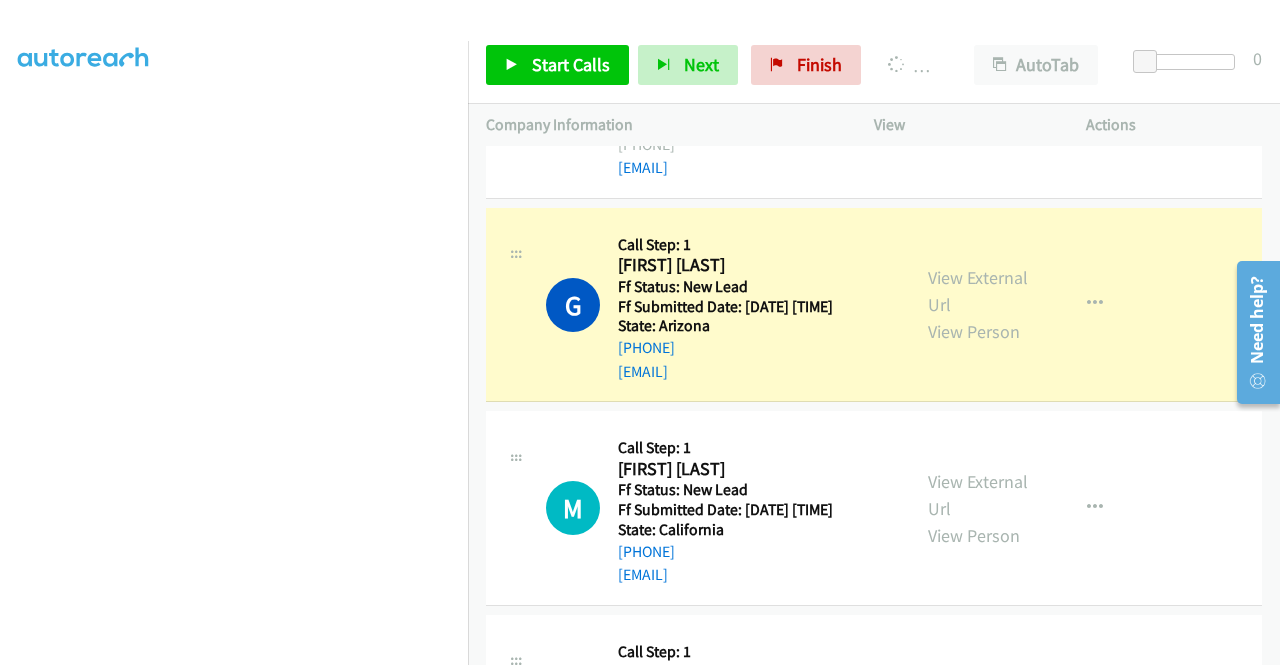 scroll, scrollTop: 456, scrollLeft: 0, axis: vertical 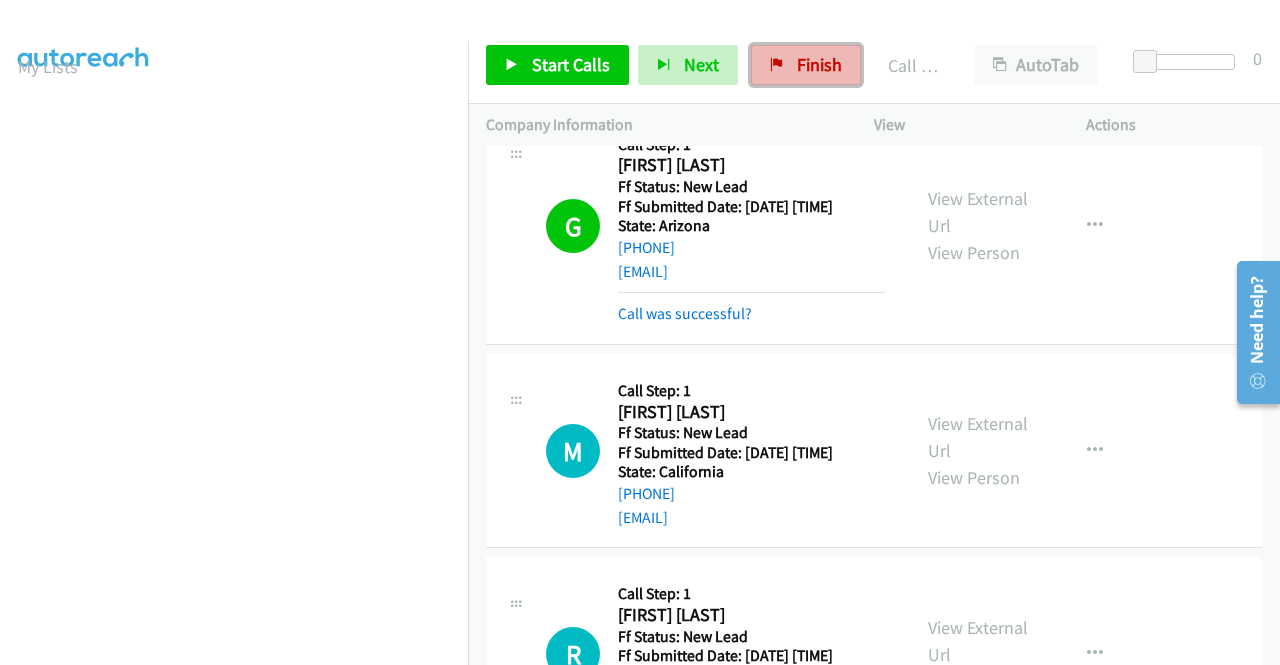 click on "Finish" at bounding box center (819, 64) 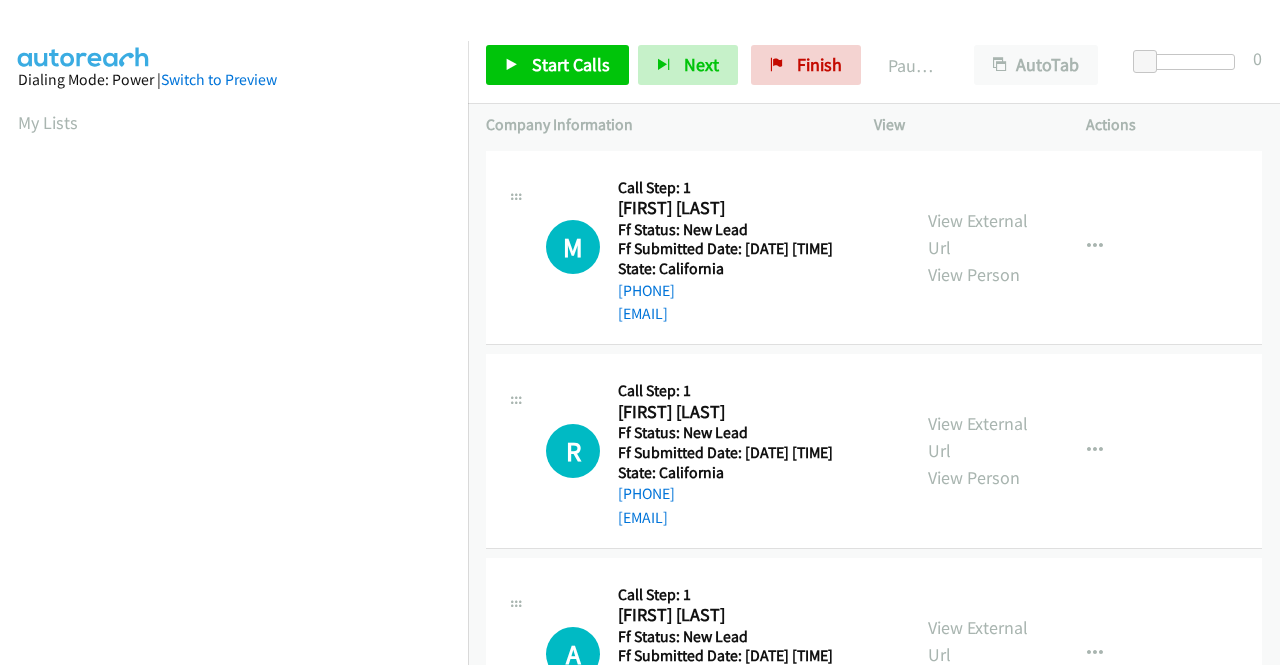 scroll, scrollTop: 0, scrollLeft: 0, axis: both 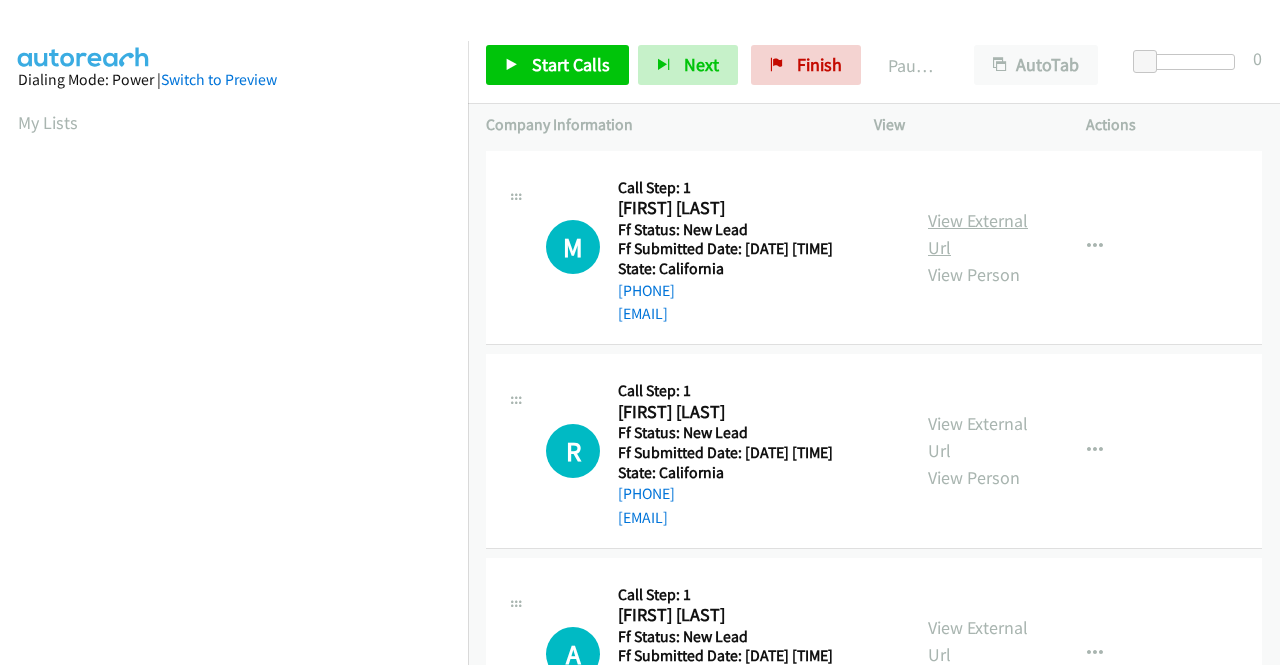click on "View External Url" at bounding box center [978, 234] 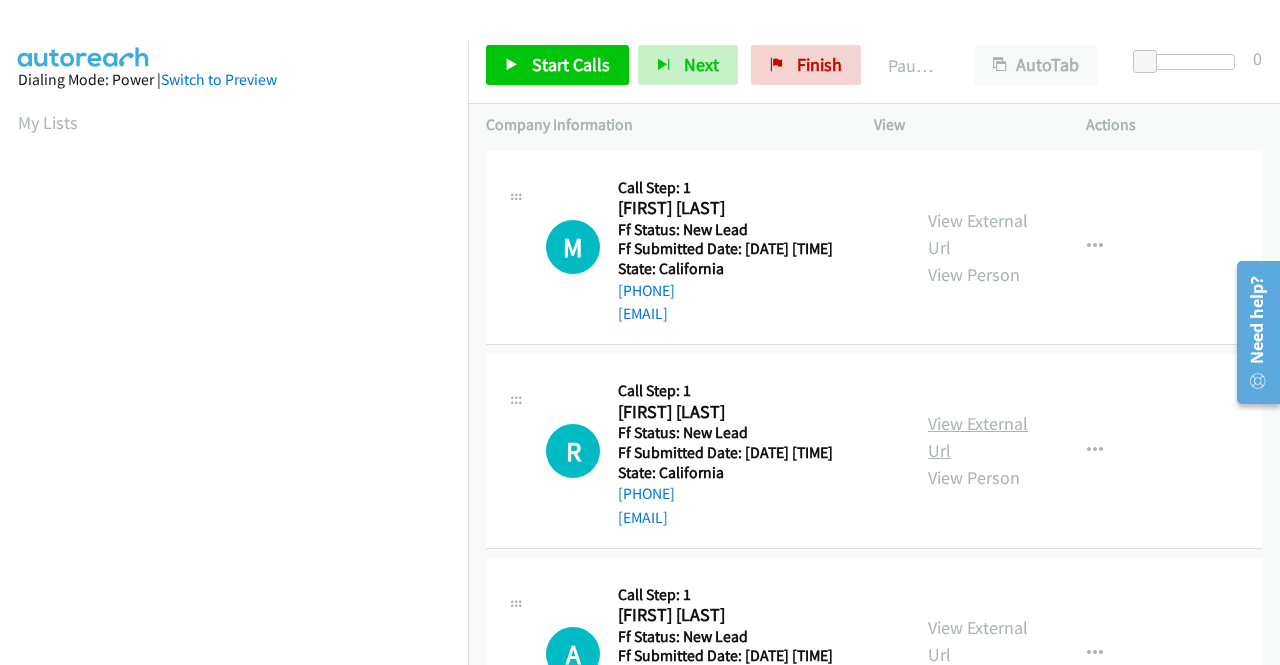 click on "View External Url" at bounding box center [978, 437] 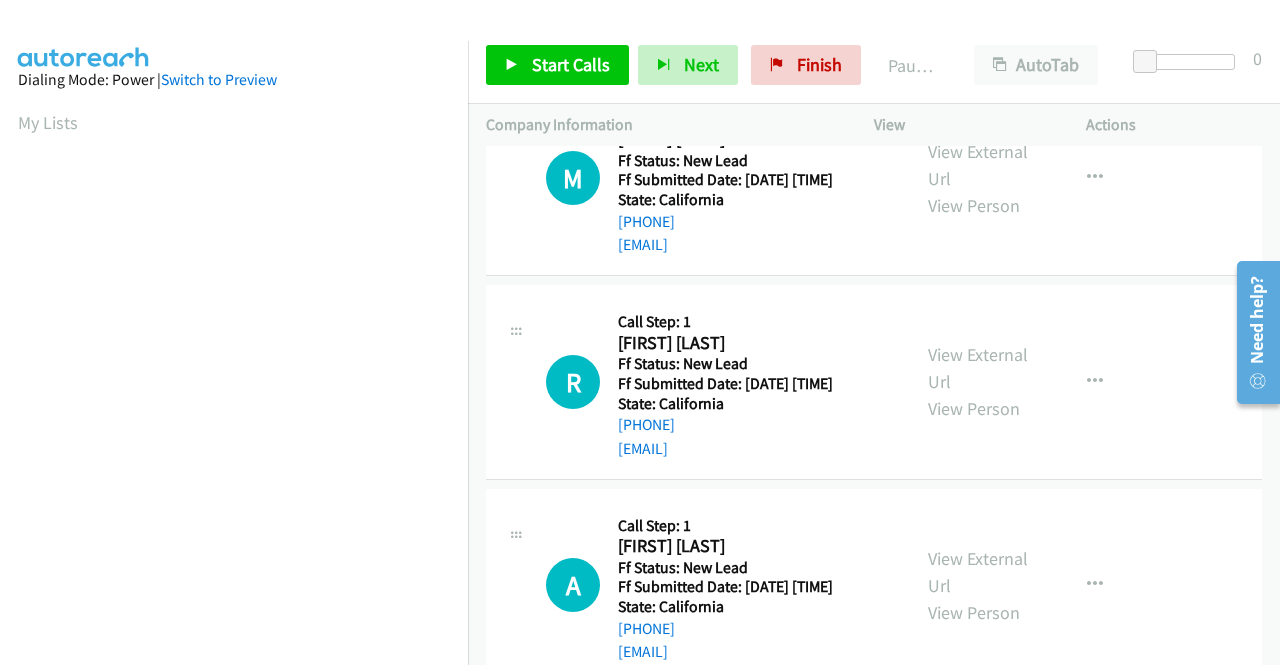 scroll, scrollTop: 200, scrollLeft: 0, axis: vertical 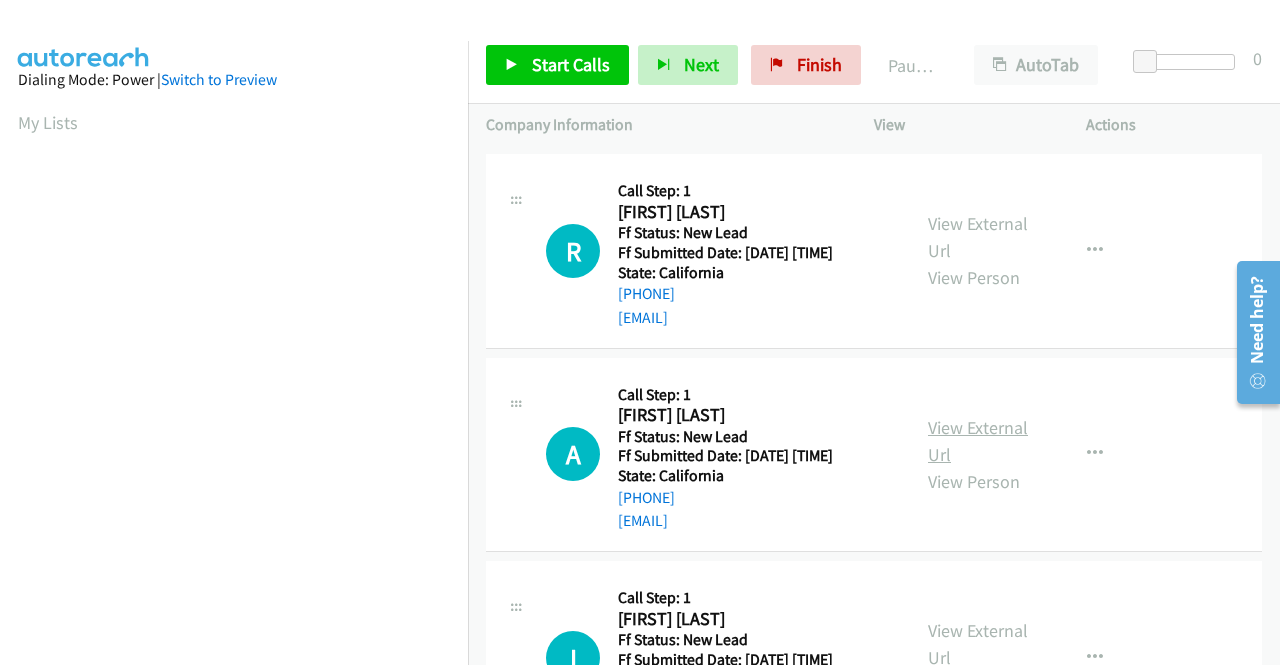 click on "View External Url" at bounding box center [978, 441] 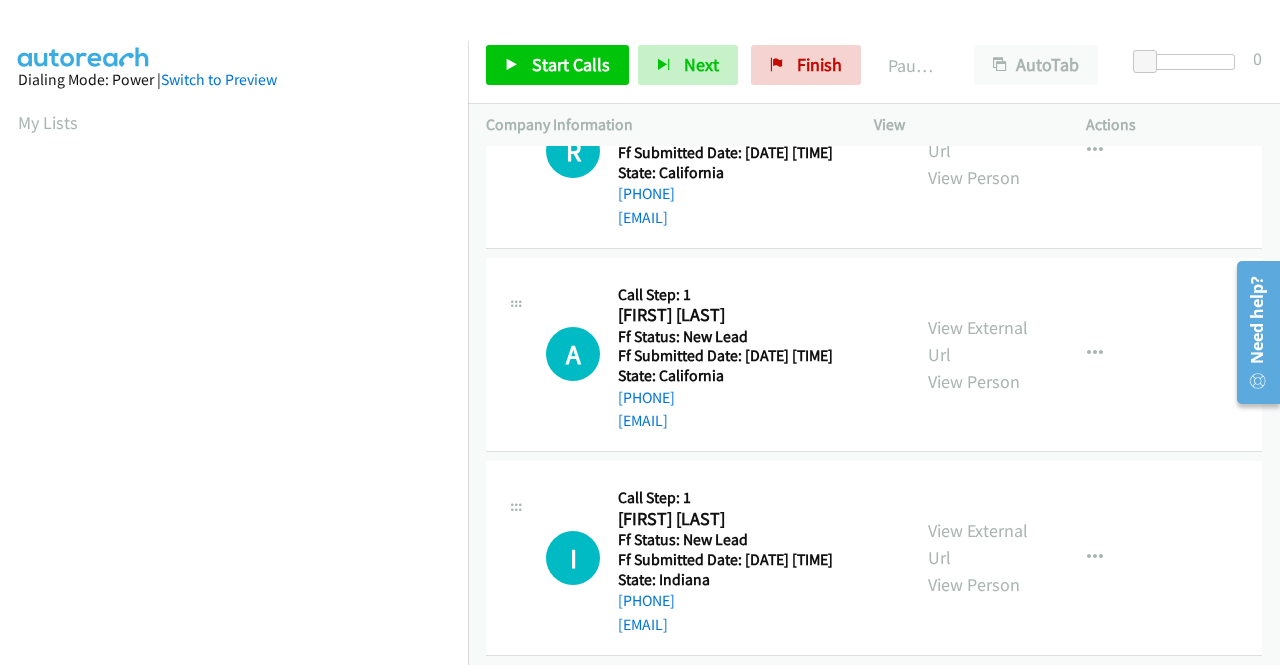 scroll, scrollTop: 400, scrollLeft: 0, axis: vertical 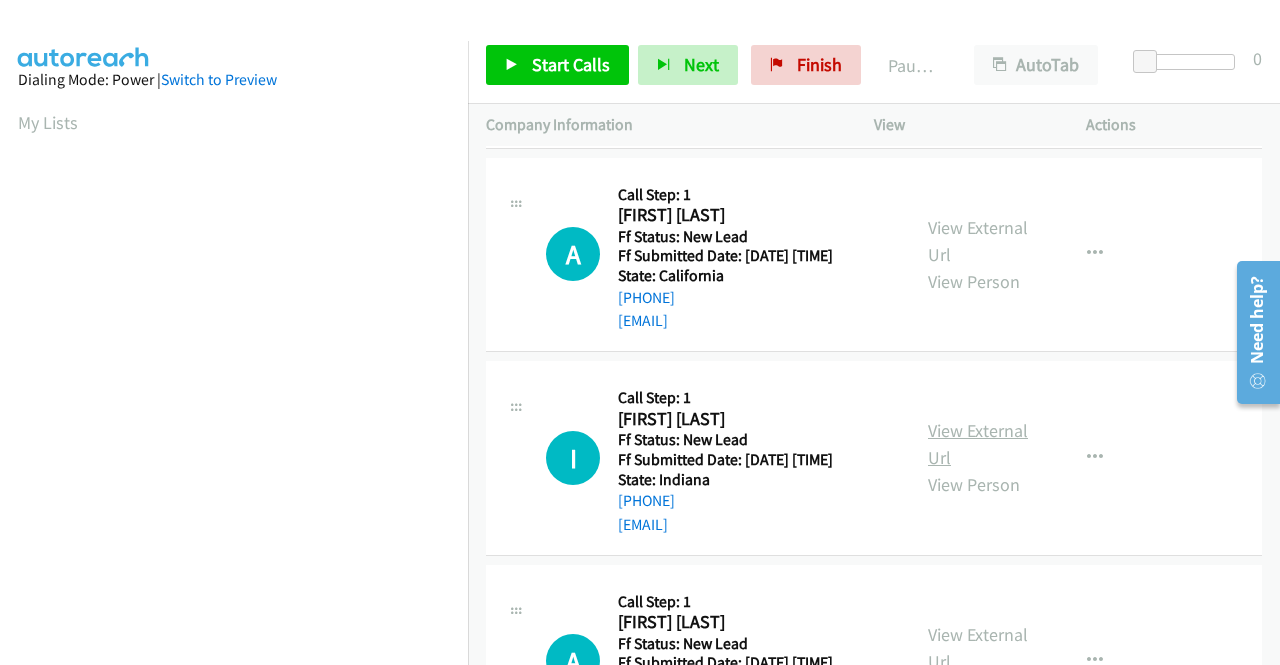 click on "View External Url" at bounding box center [978, 444] 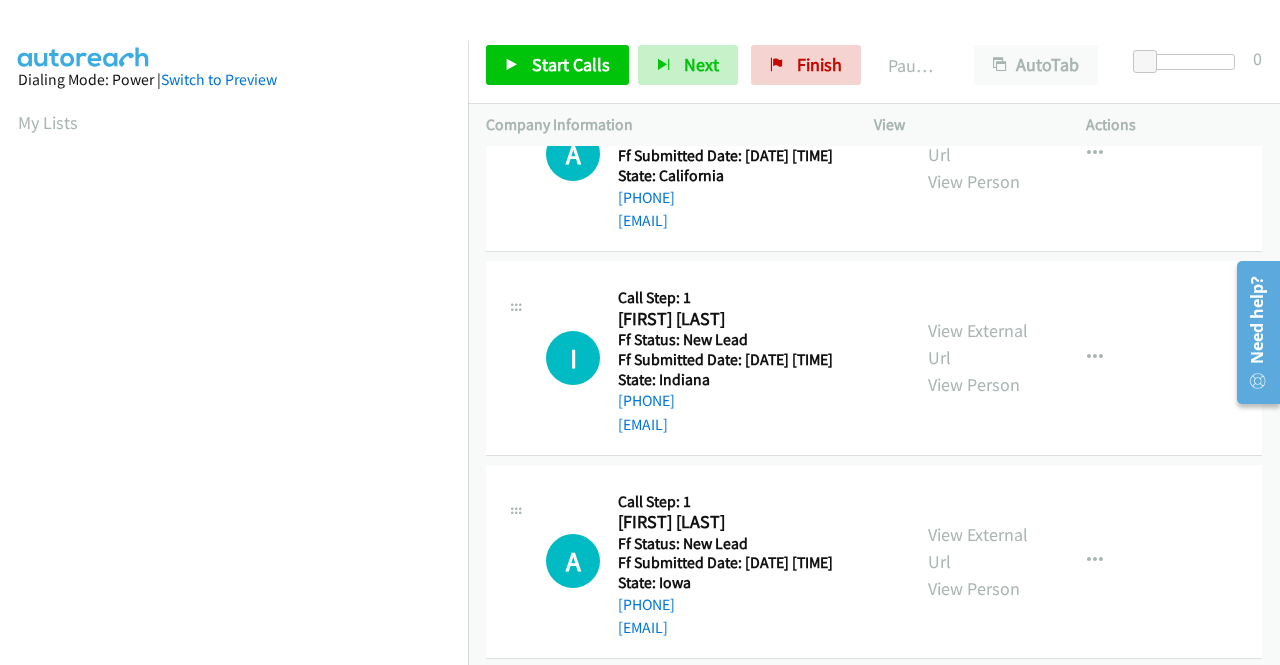 scroll, scrollTop: 600, scrollLeft: 0, axis: vertical 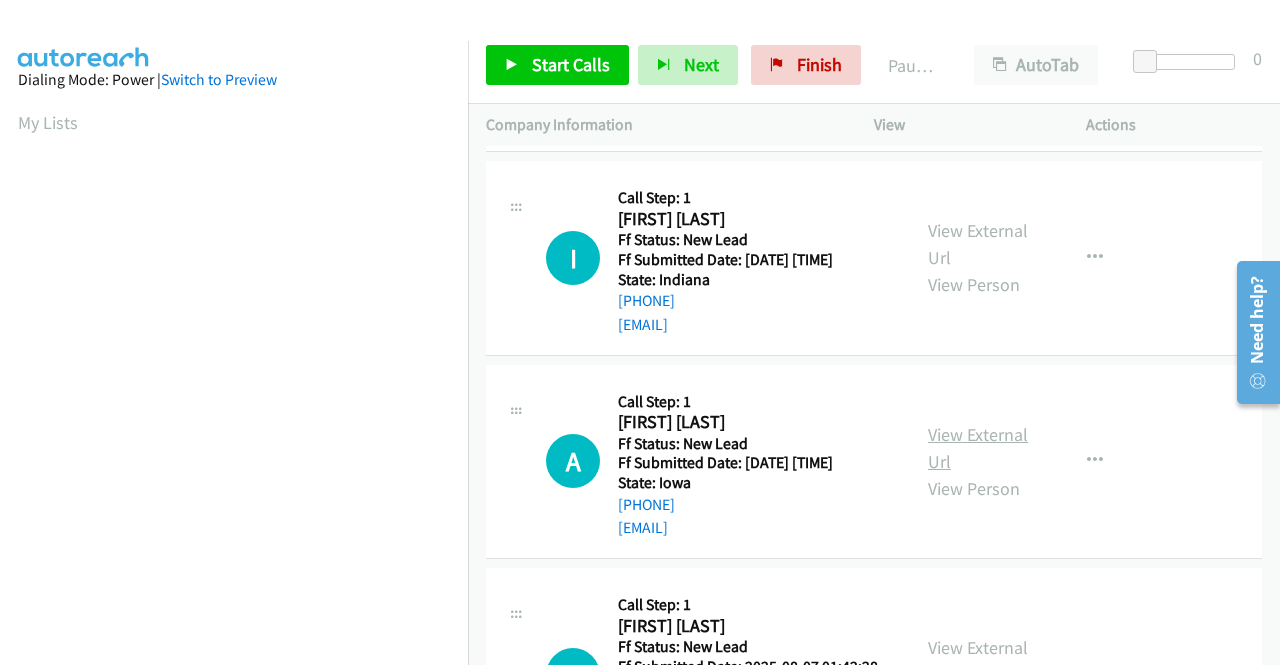 click on "View External Url" at bounding box center [978, 448] 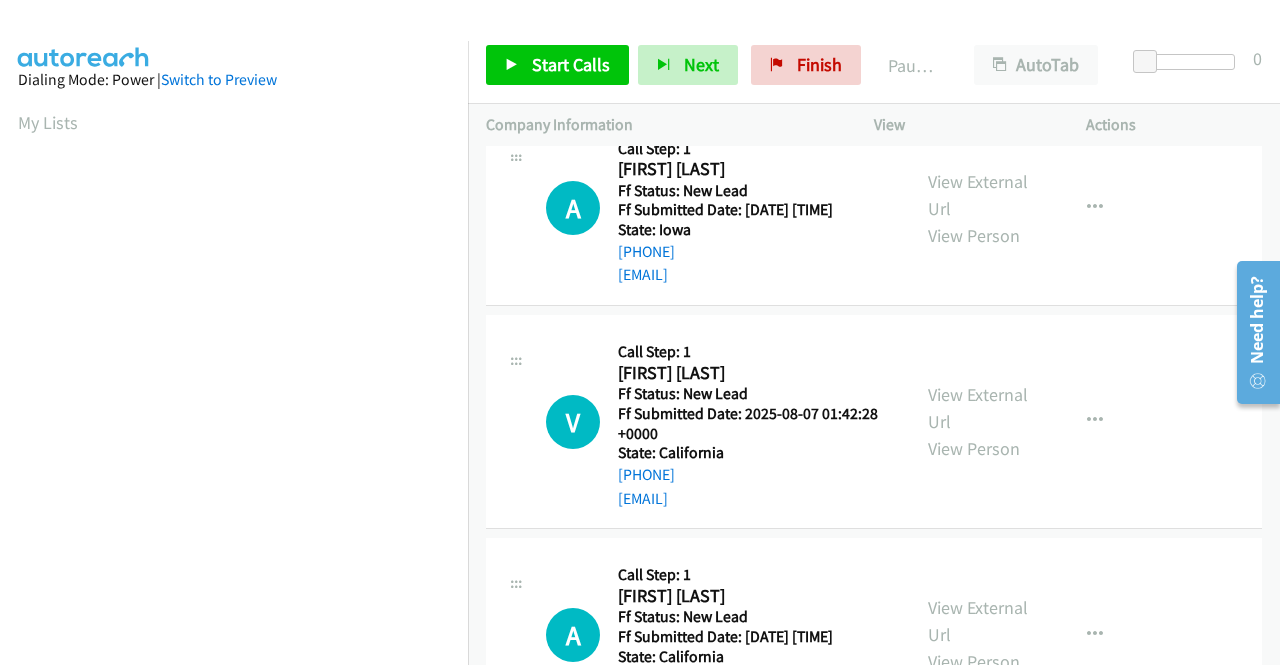 scroll, scrollTop: 900, scrollLeft: 0, axis: vertical 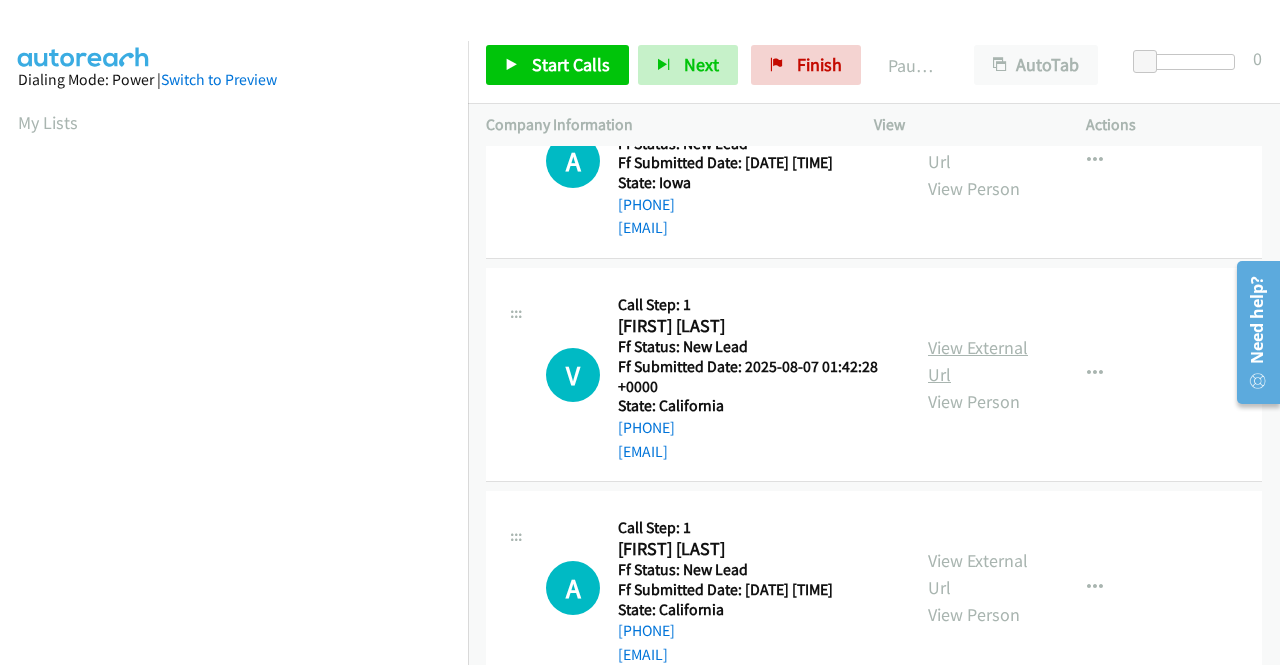 click on "View External Url" at bounding box center [978, 361] 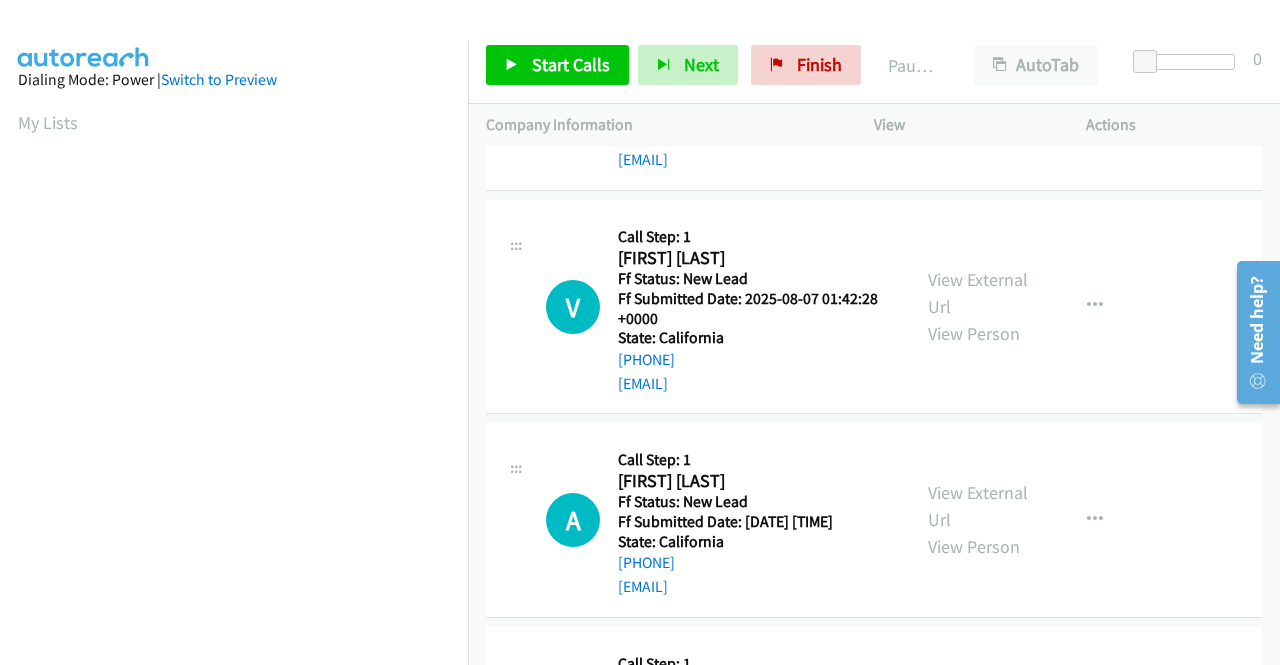 scroll, scrollTop: 1000, scrollLeft: 0, axis: vertical 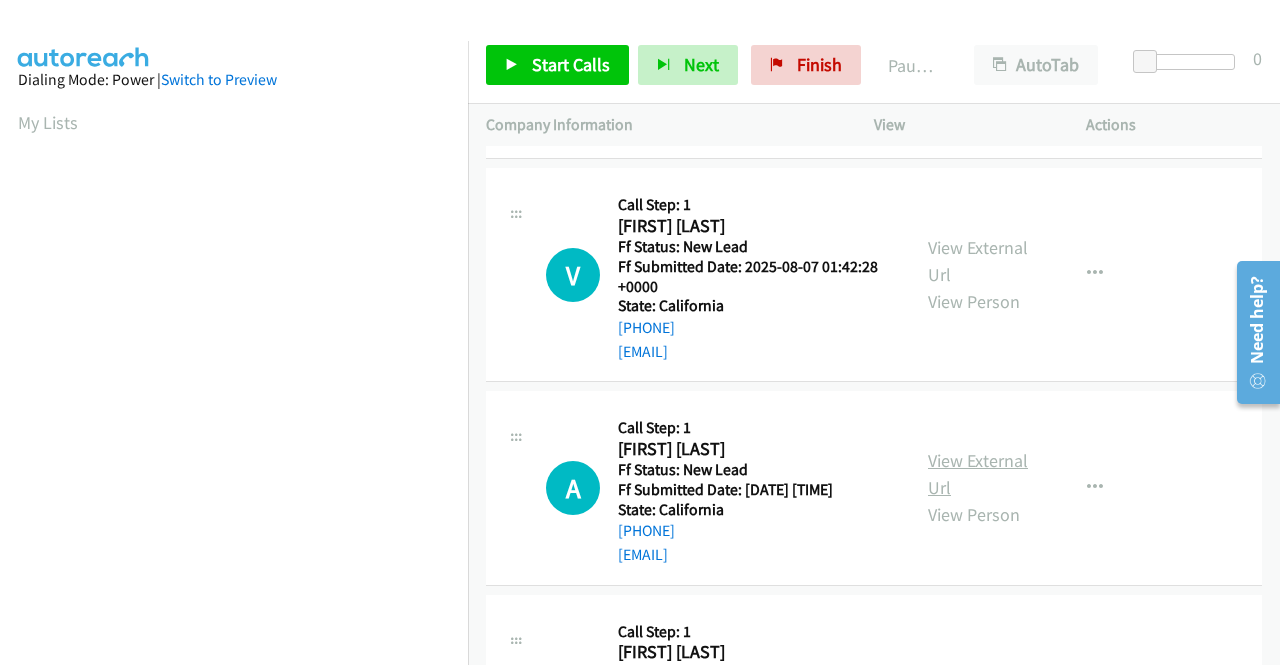 click on "View External Url" at bounding box center (978, 474) 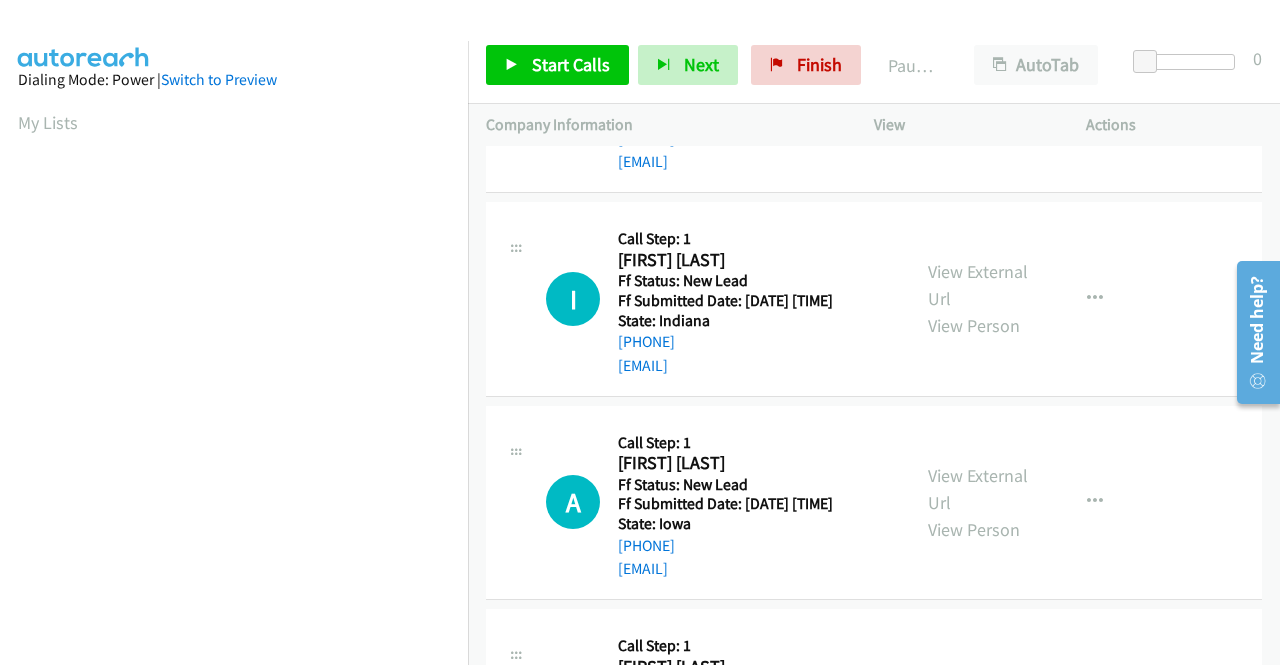 scroll, scrollTop: 266, scrollLeft: 0, axis: vertical 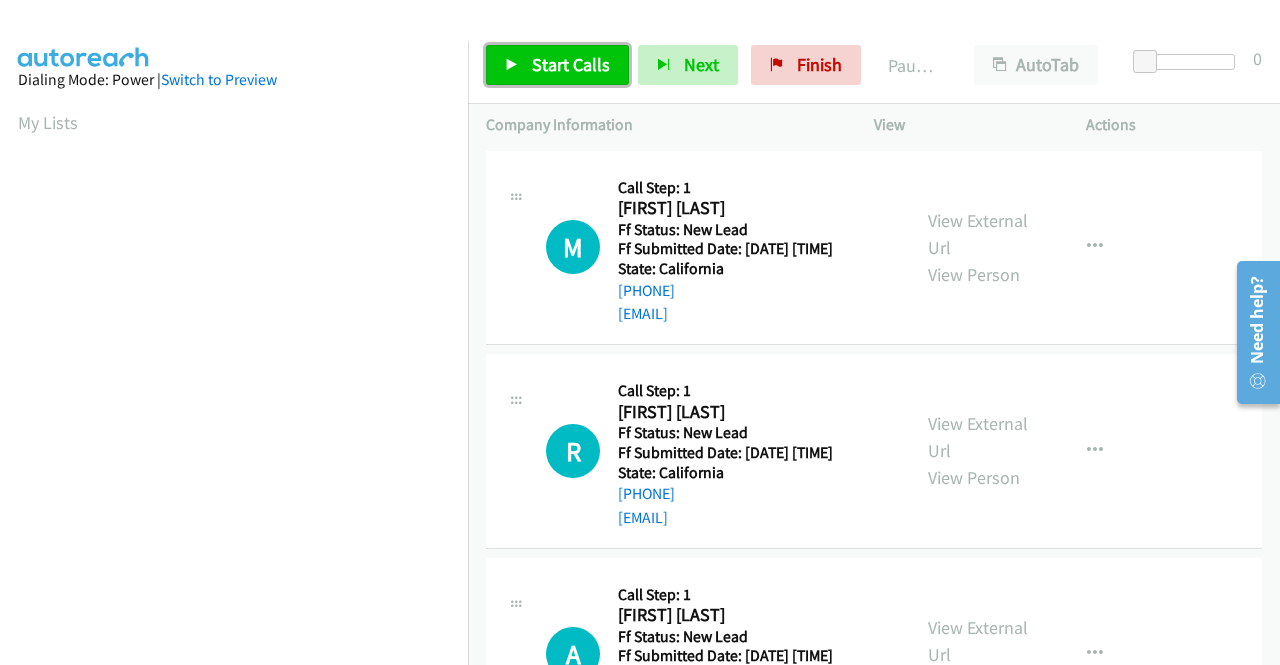 click on "Start Calls" at bounding box center [571, 64] 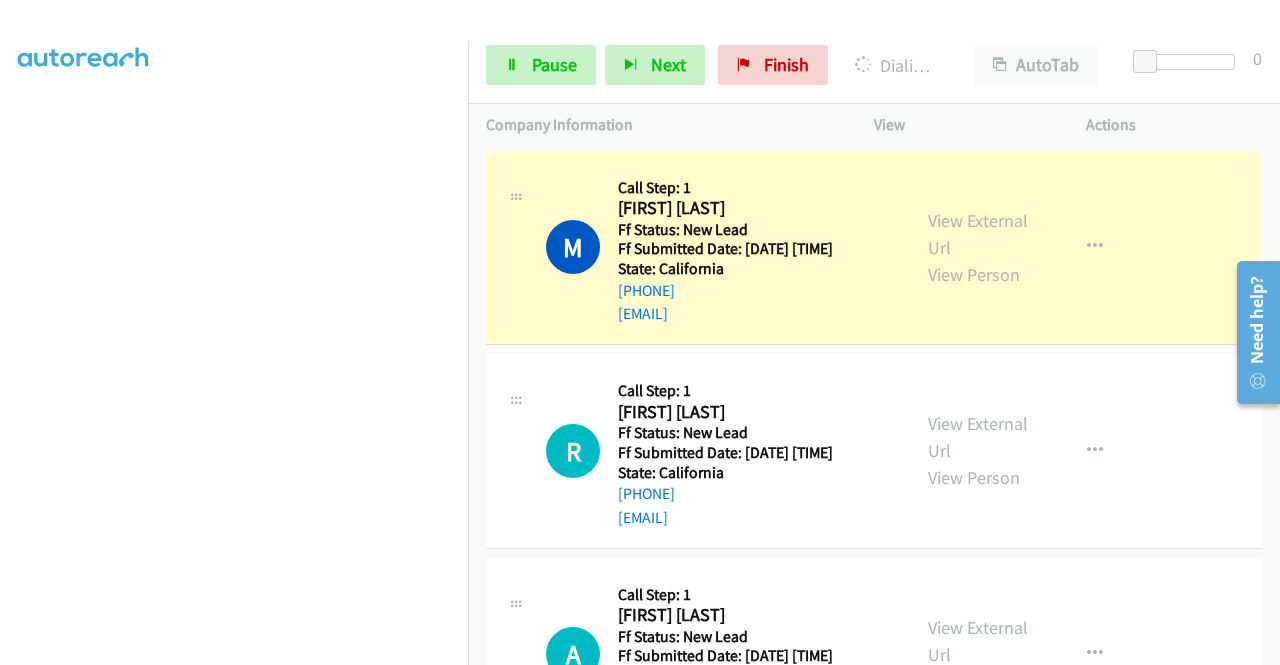 scroll, scrollTop: 0, scrollLeft: 0, axis: both 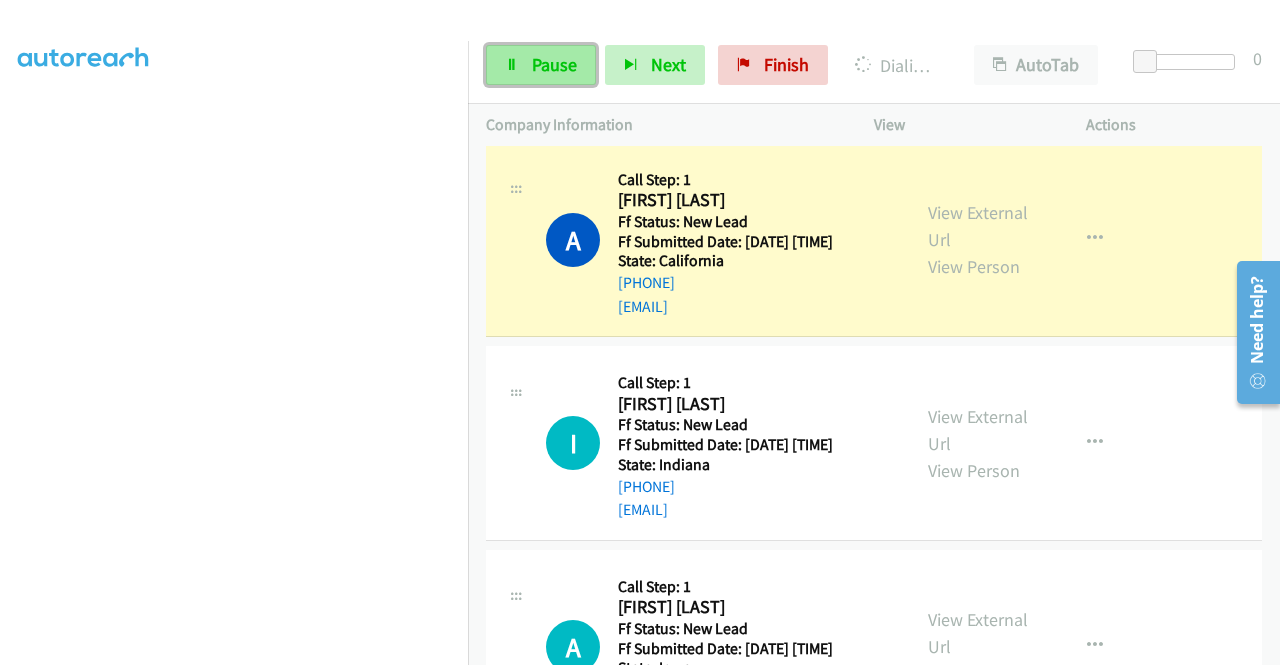 click on "Pause" at bounding box center (554, 64) 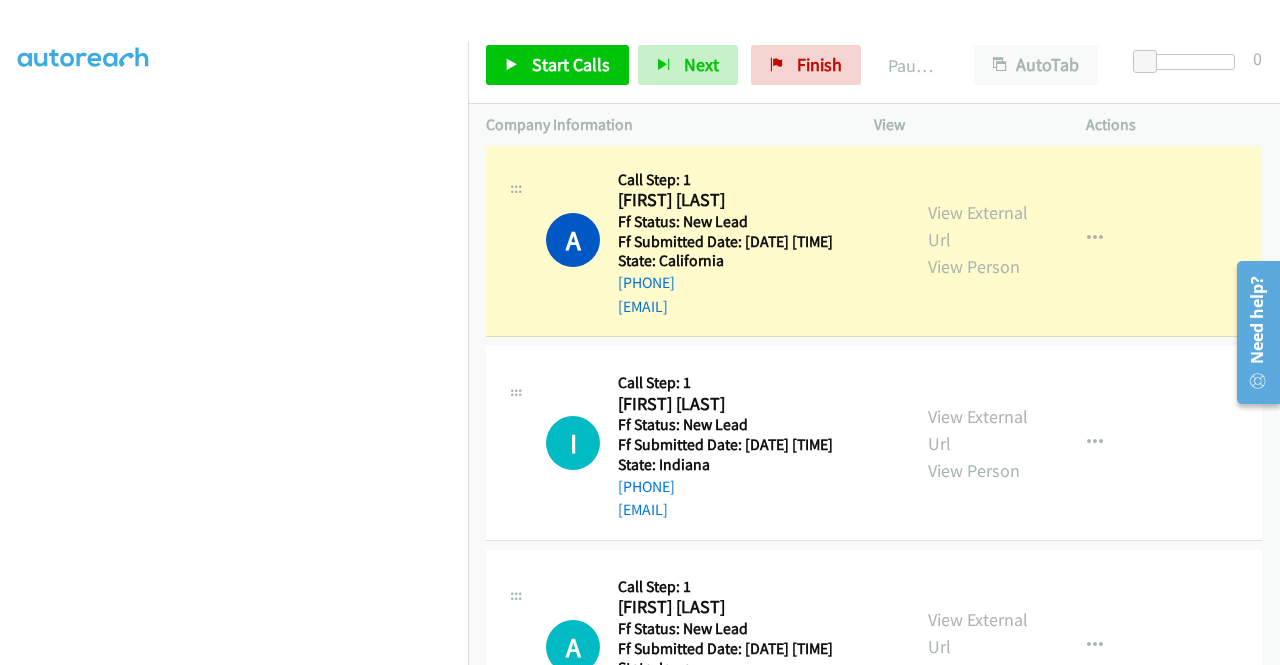scroll, scrollTop: 0, scrollLeft: 0, axis: both 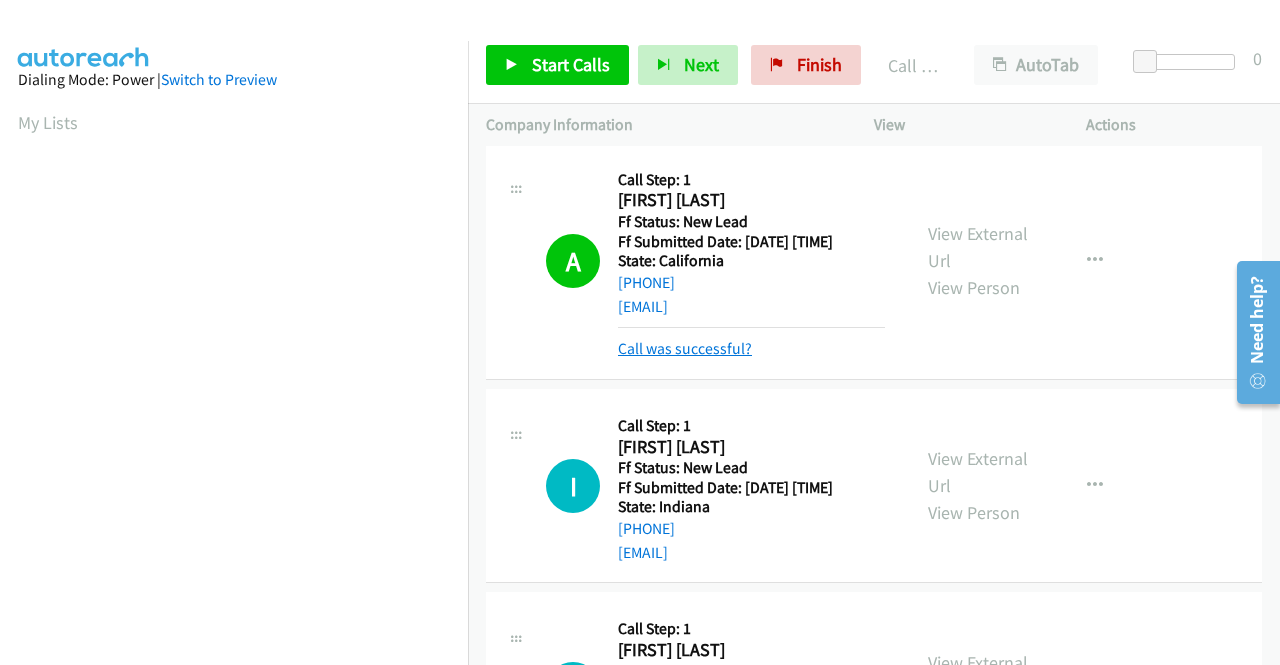 click on "Call was successful?" at bounding box center (685, 348) 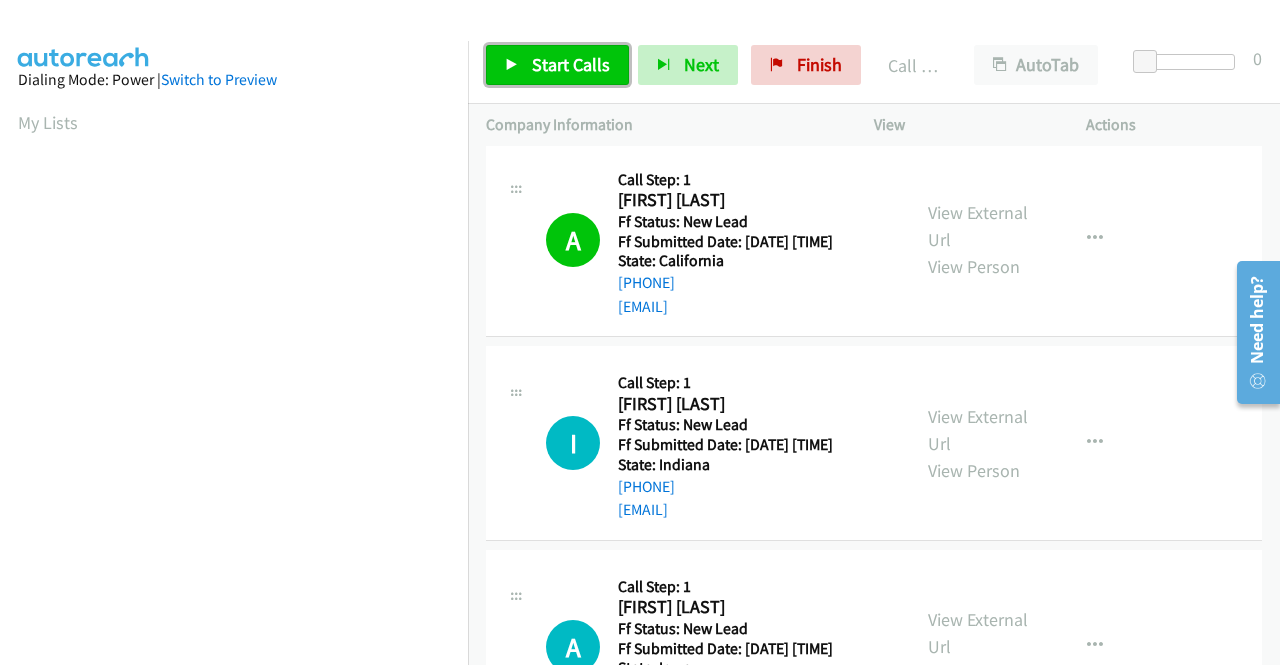 click on "Start Calls" at bounding box center (571, 64) 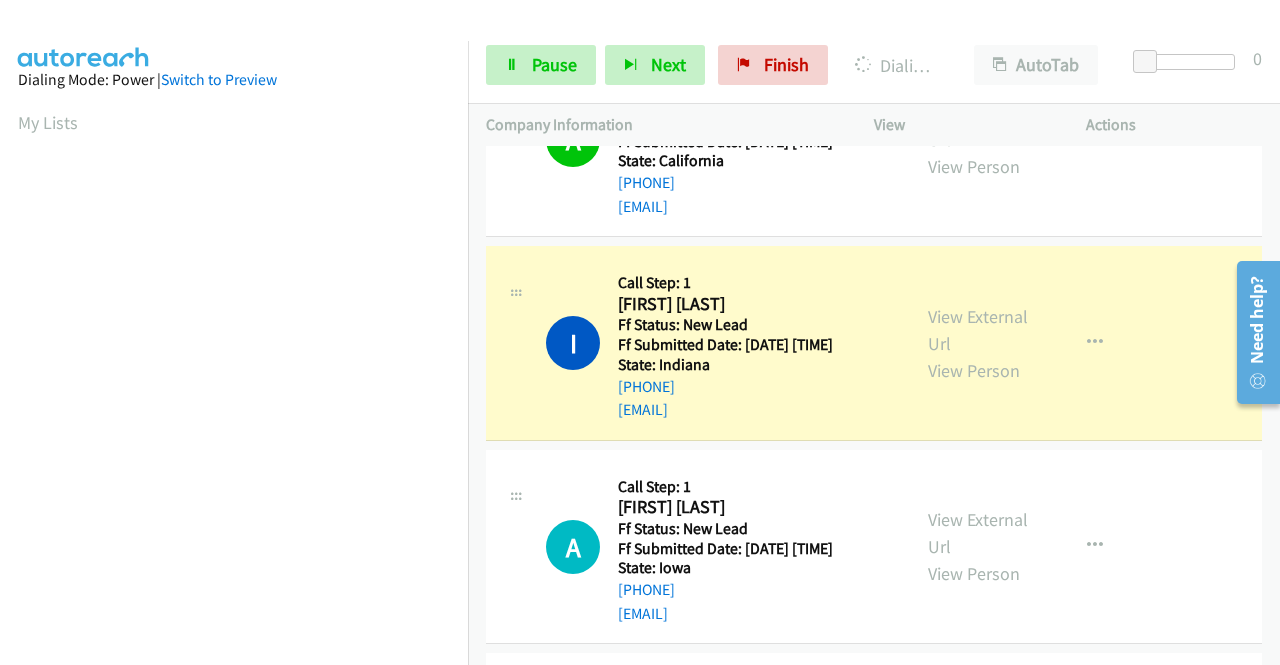 scroll, scrollTop: 700, scrollLeft: 0, axis: vertical 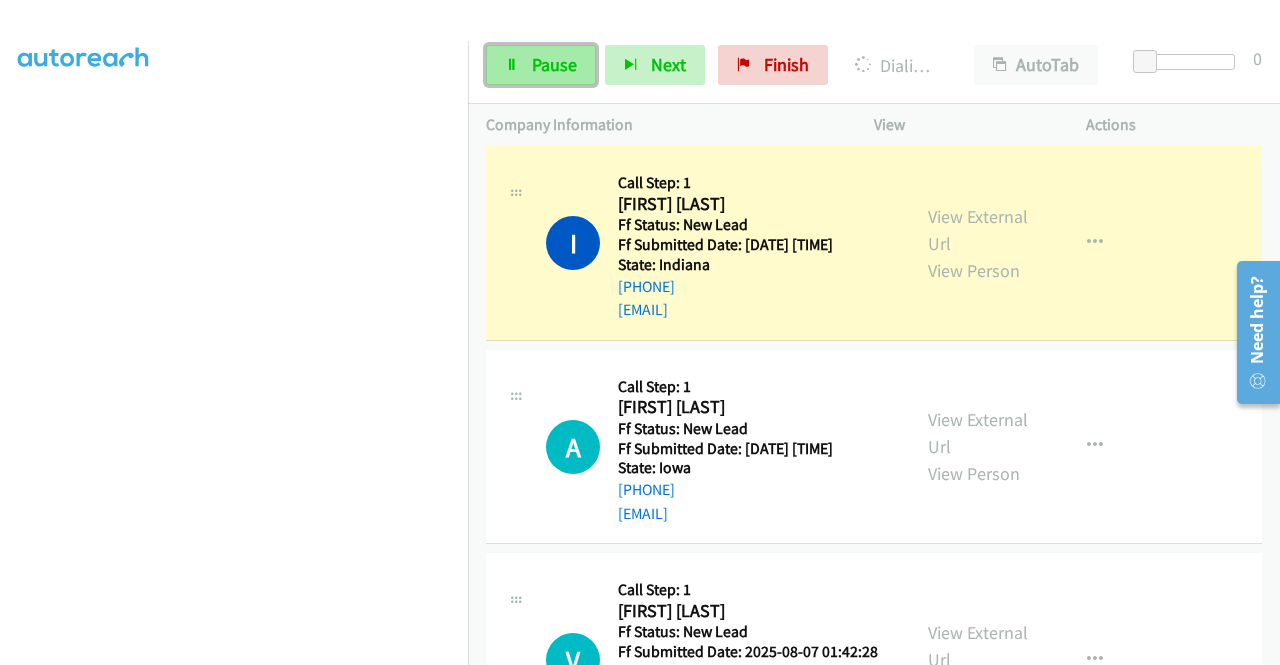 click on "Pause" at bounding box center [554, 64] 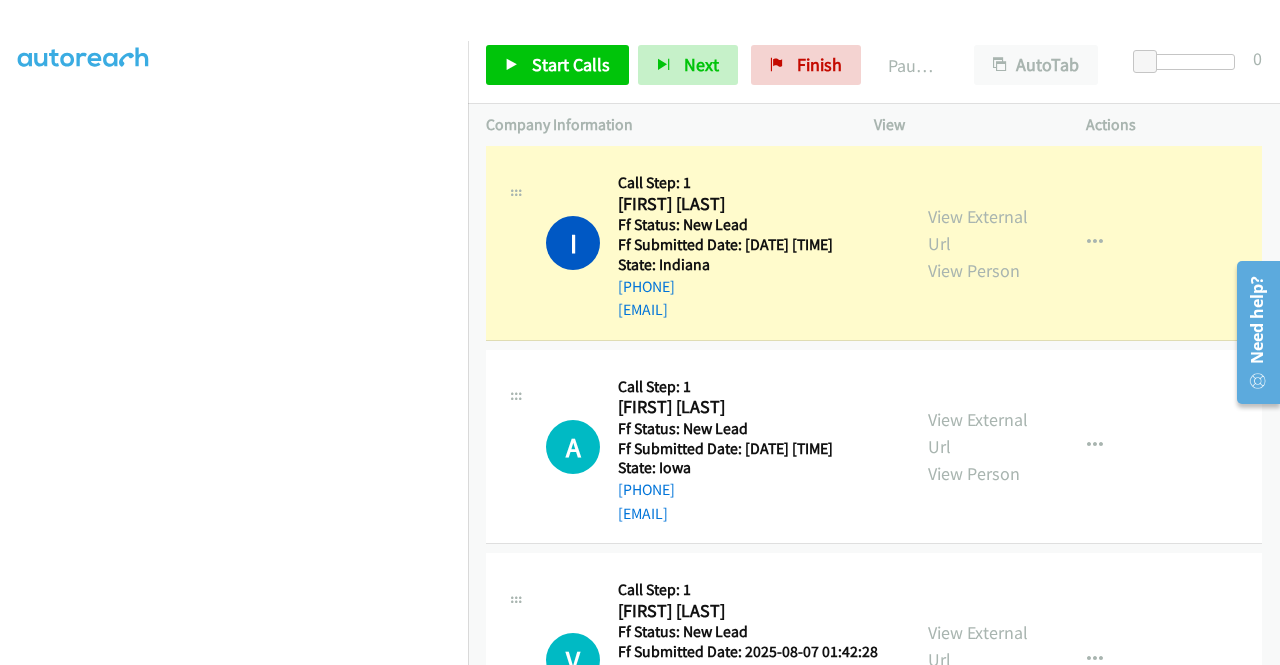 scroll, scrollTop: 100, scrollLeft: 0, axis: vertical 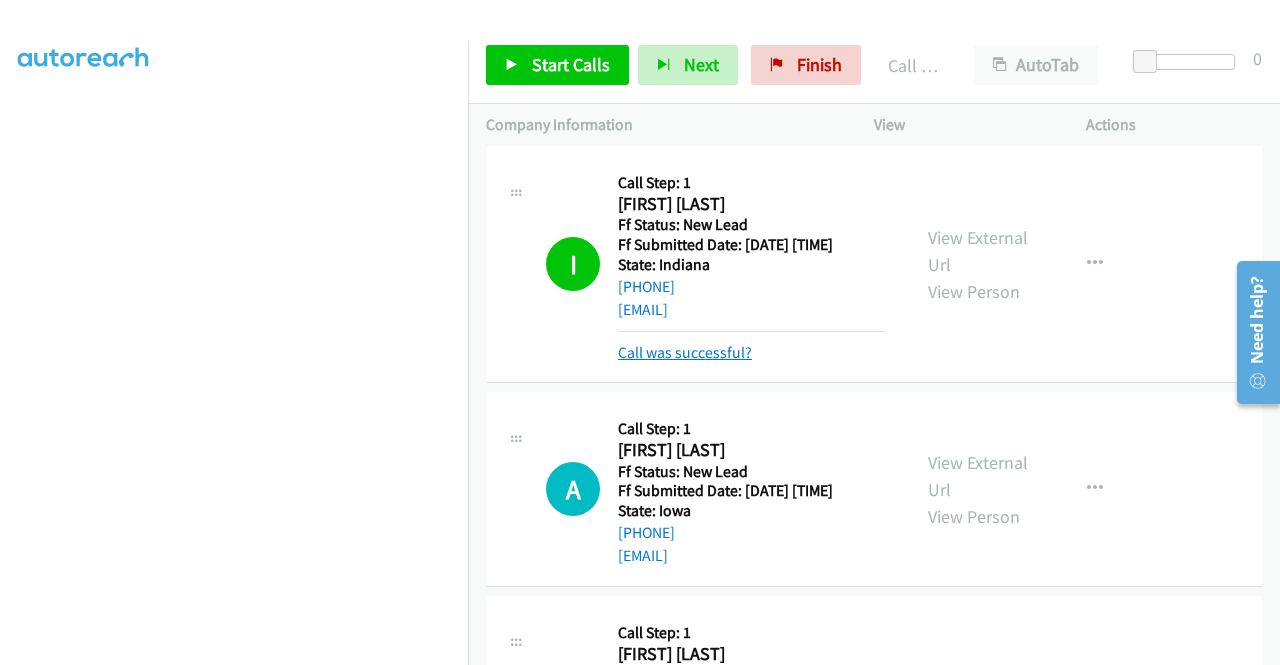 click on "Call was successful?" at bounding box center (685, 352) 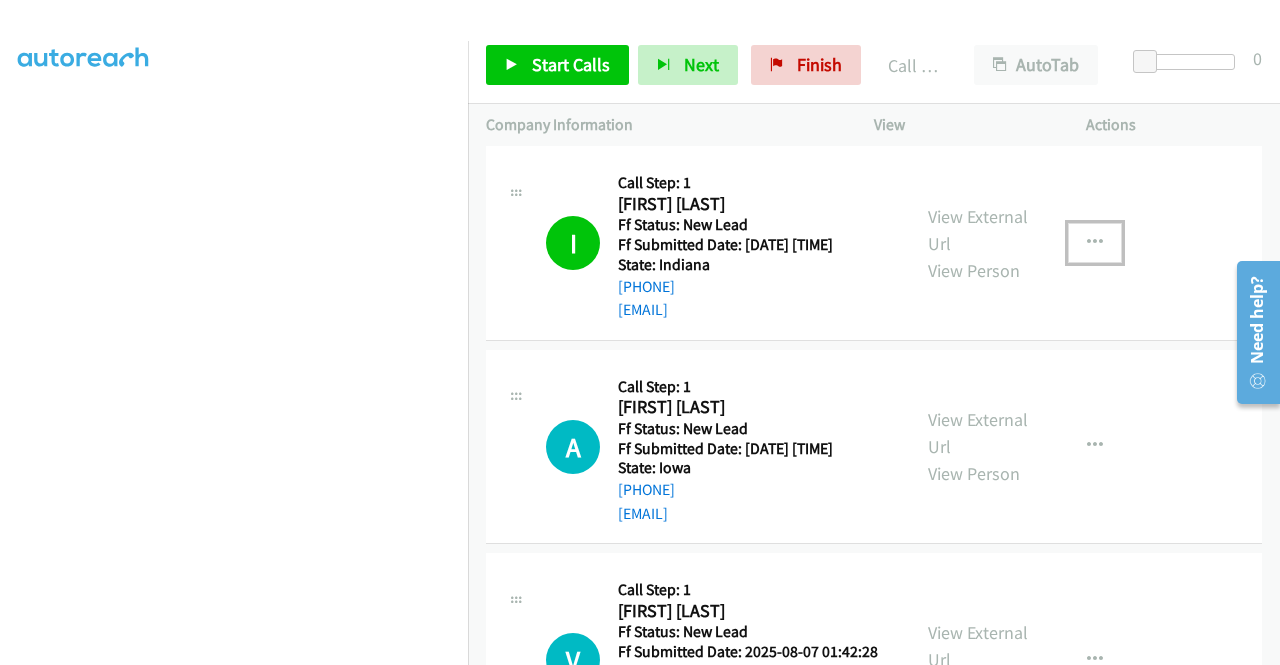 click at bounding box center (1095, 243) 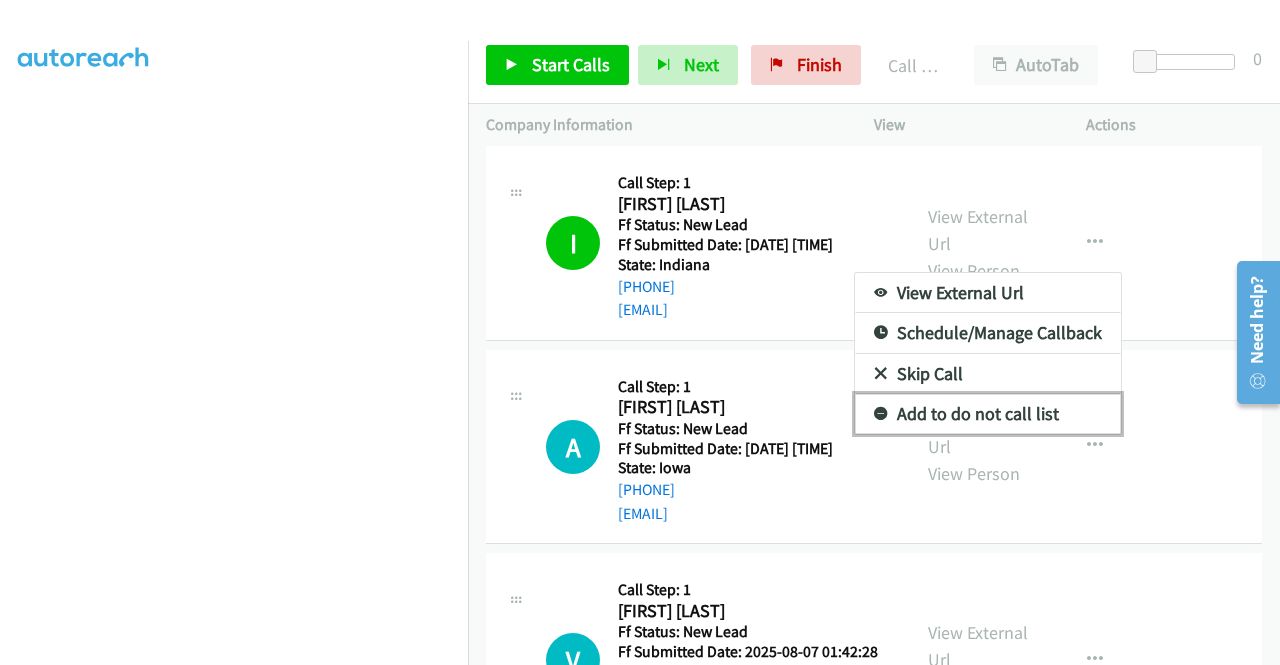 click on "Add to do not call list" at bounding box center (988, 414) 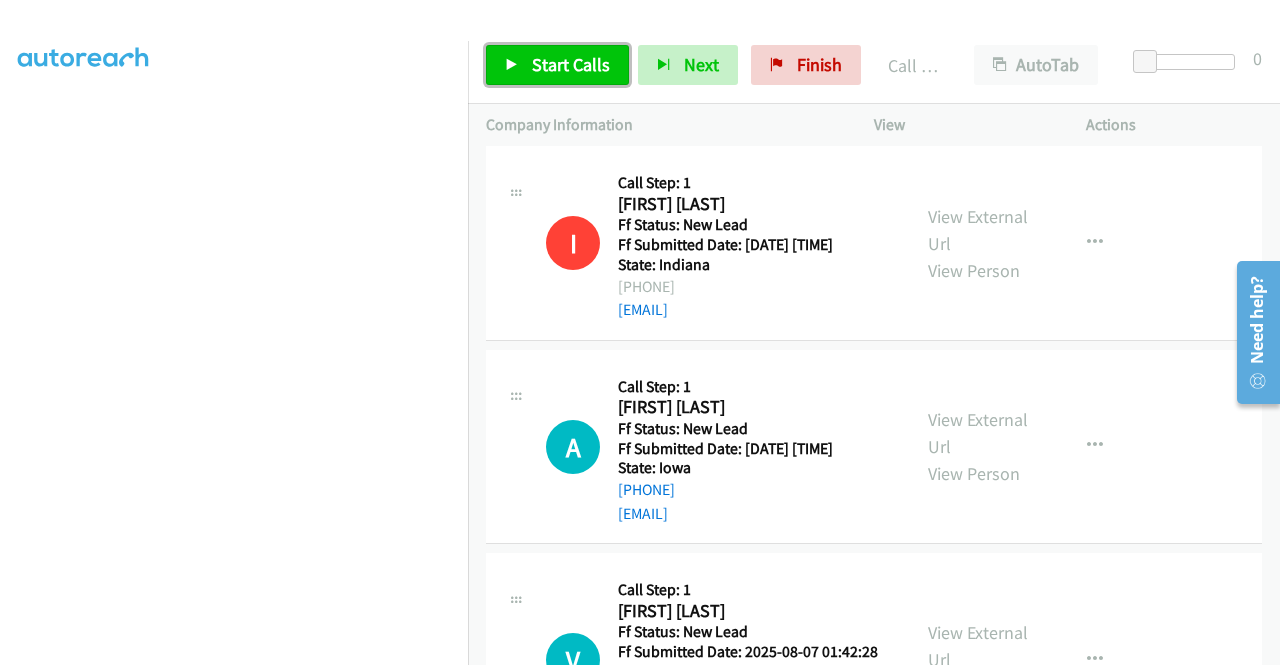 click on "Start Calls" at bounding box center [571, 64] 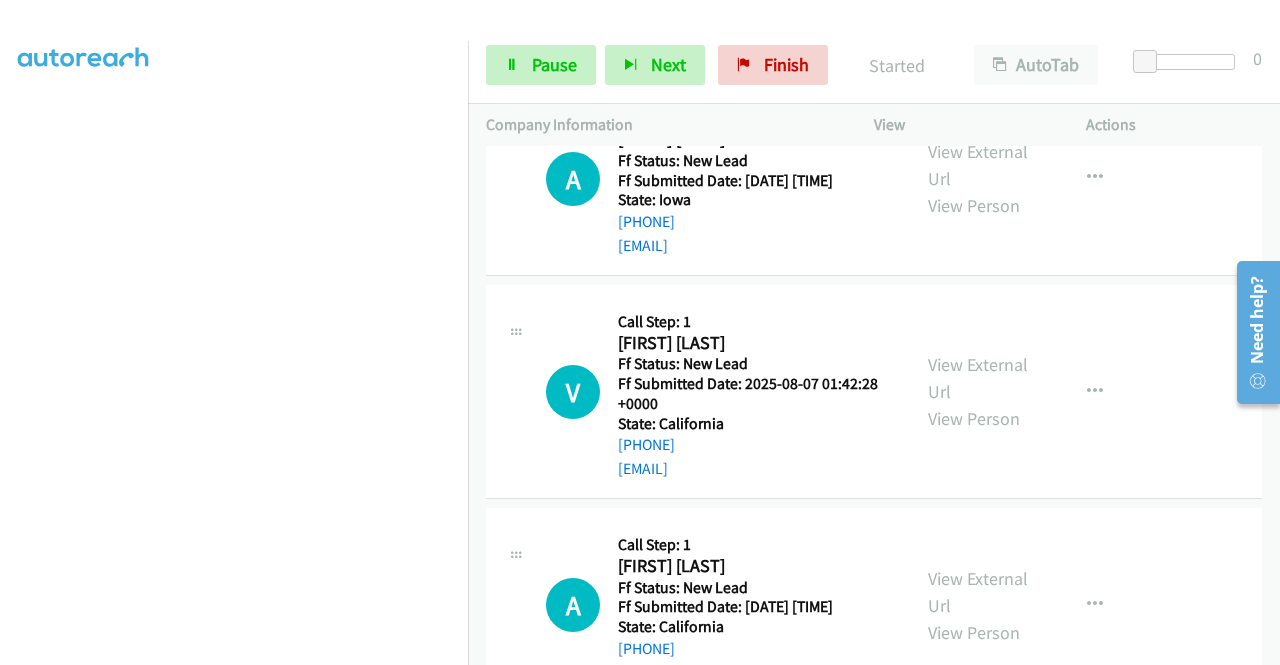 scroll, scrollTop: 1000, scrollLeft: 0, axis: vertical 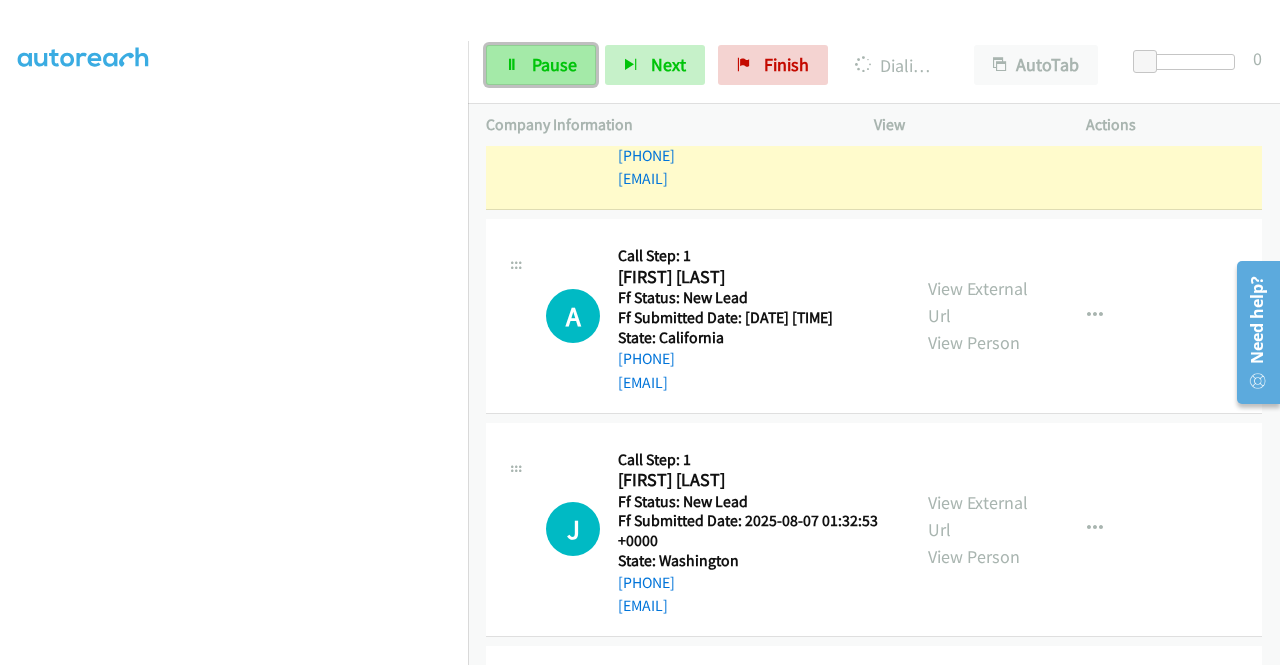 click on "Pause" at bounding box center [554, 64] 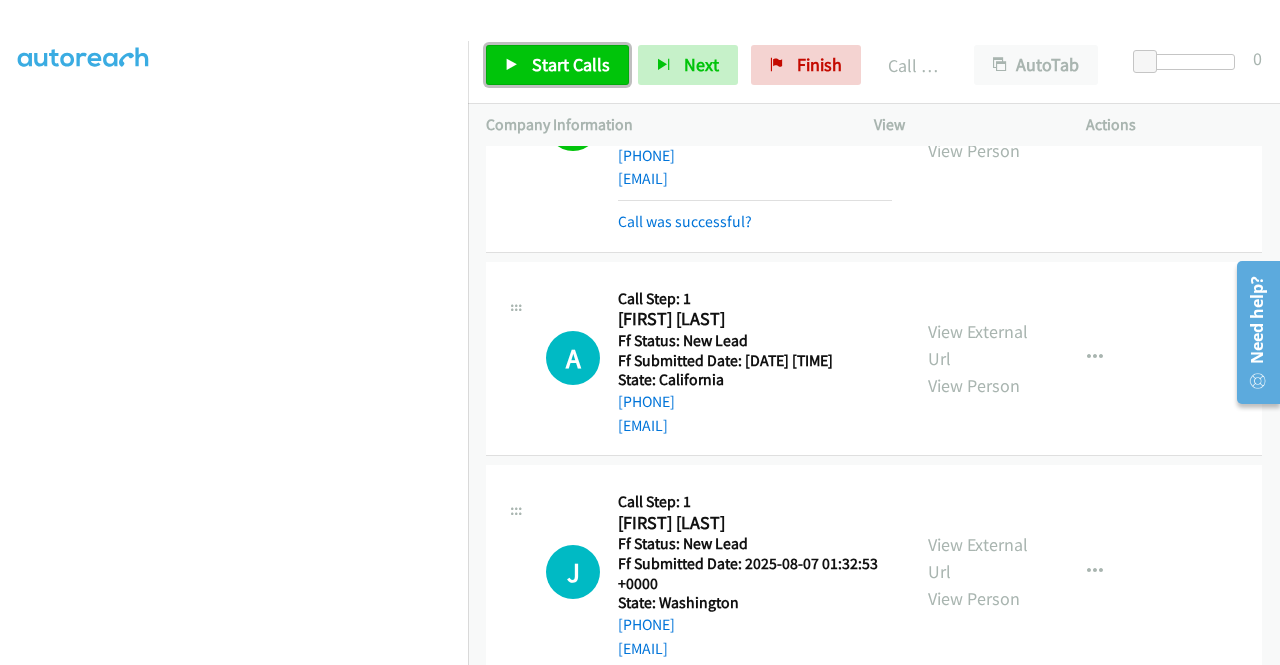 click on "Start Calls" at bounding box center (571, 64) 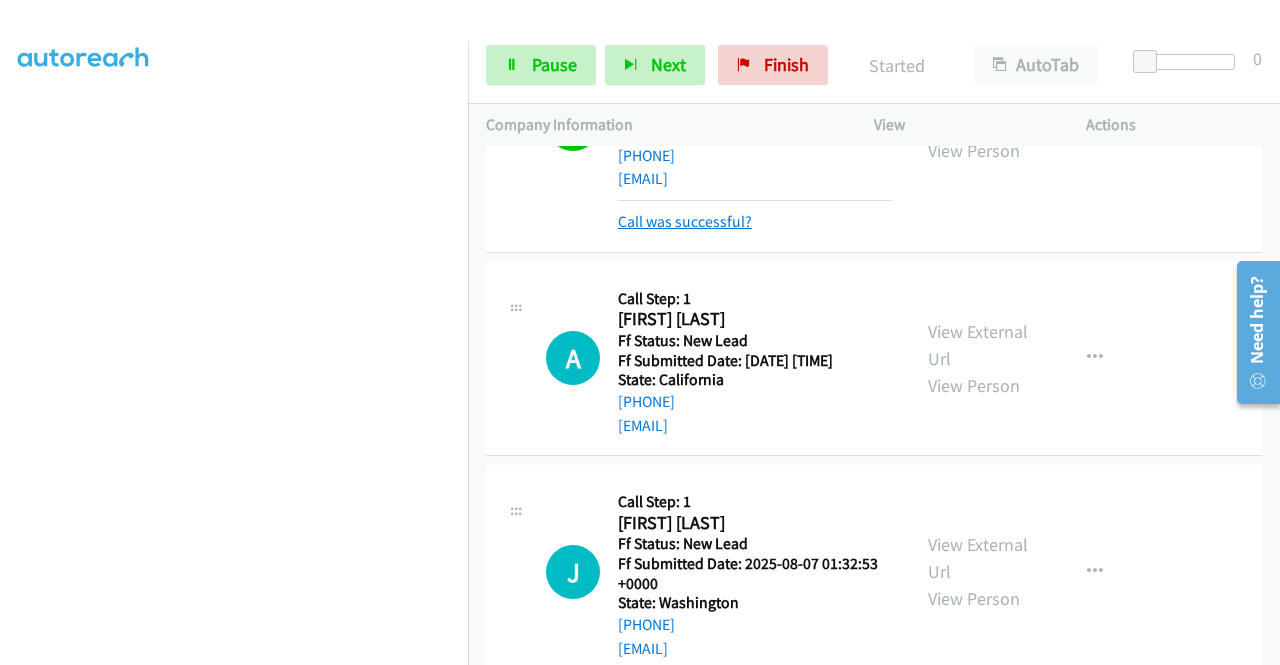 click on "Call was successful?" at bounding box center [685, 221] 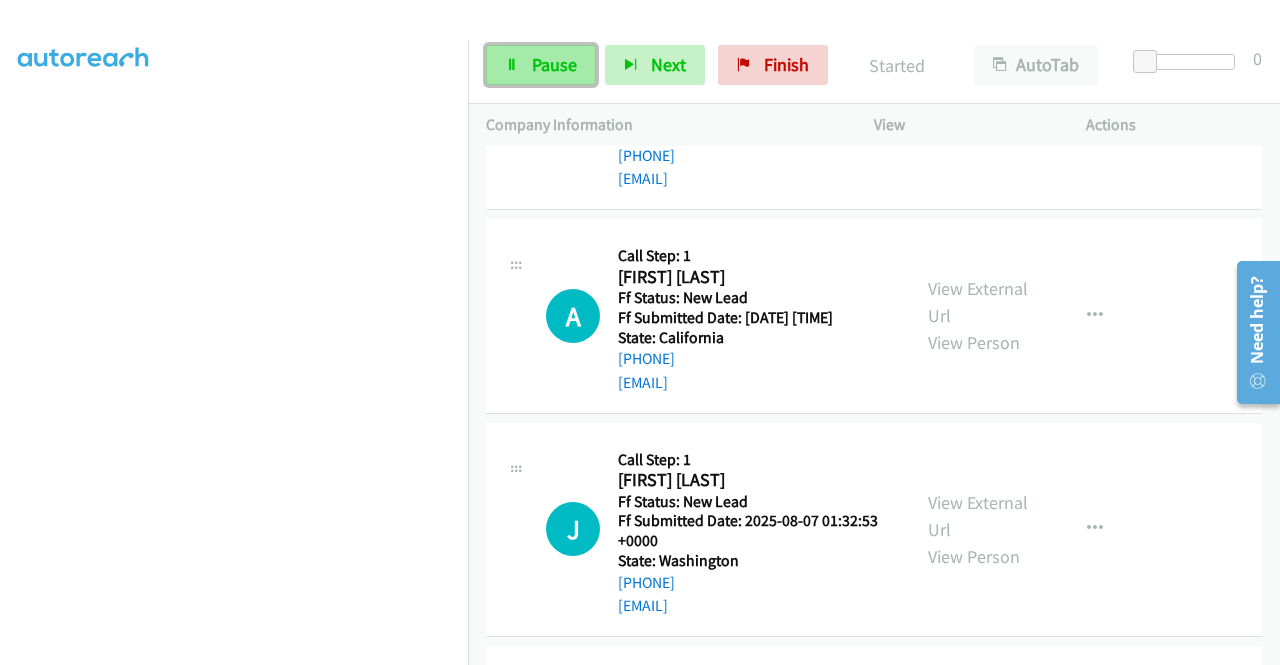 click on "Pause" at bounding box center (554, 64) 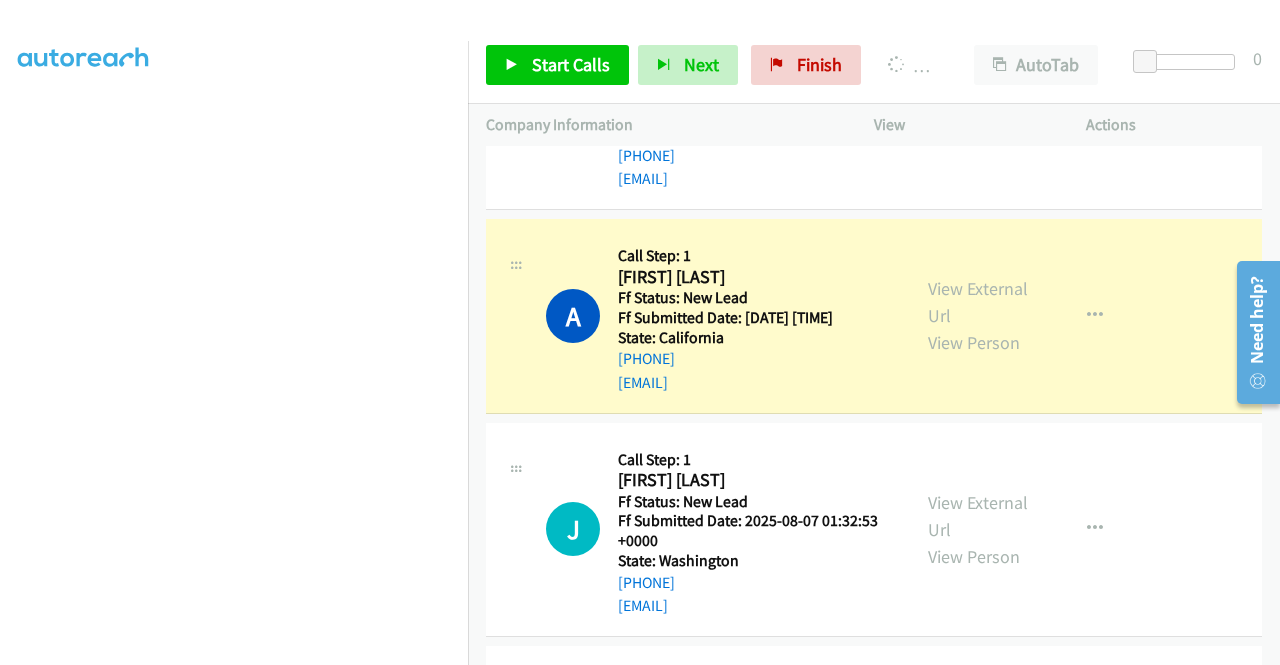 scroll, scrollTop: 0, scrollLeft: 0, axis: both 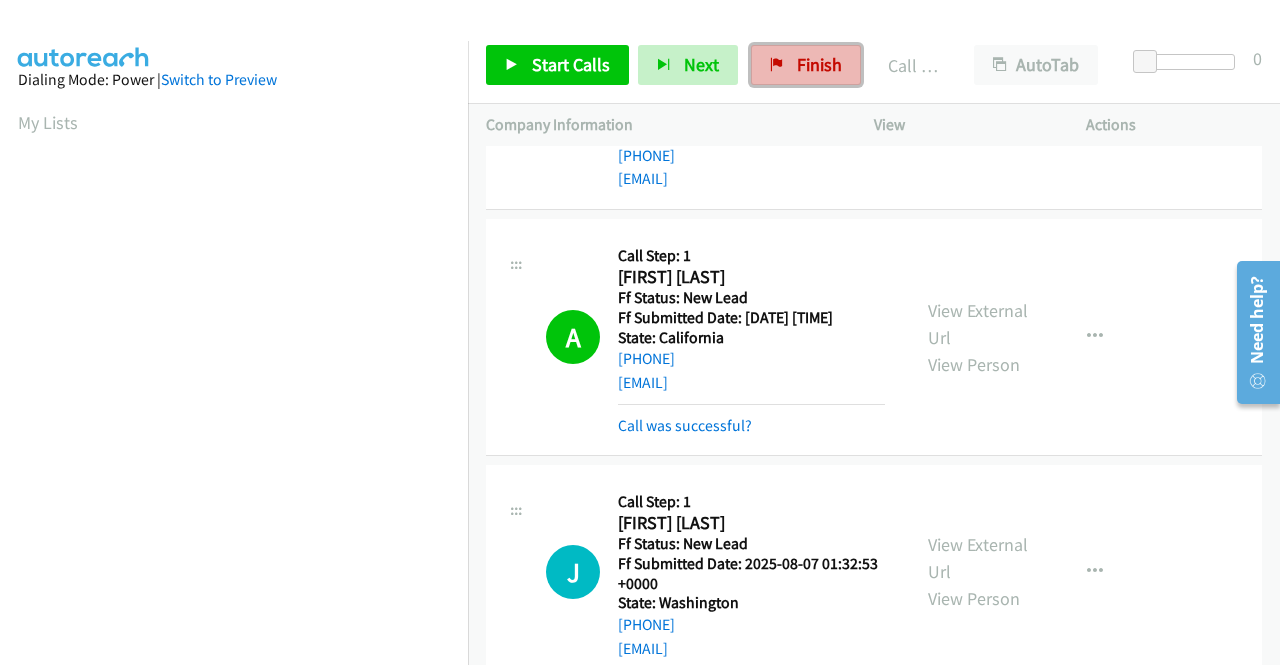 click on "Finish" at bounding box center (806, 65) 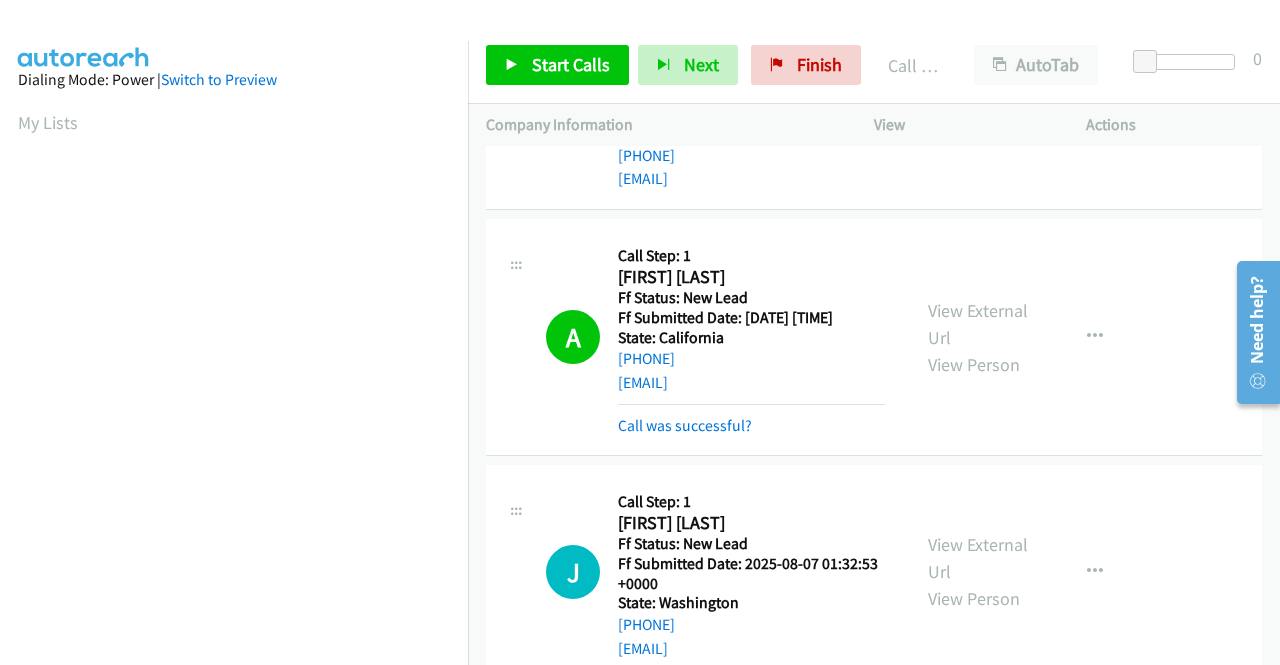 click on "Company Information" at bounding box center (662, 125) 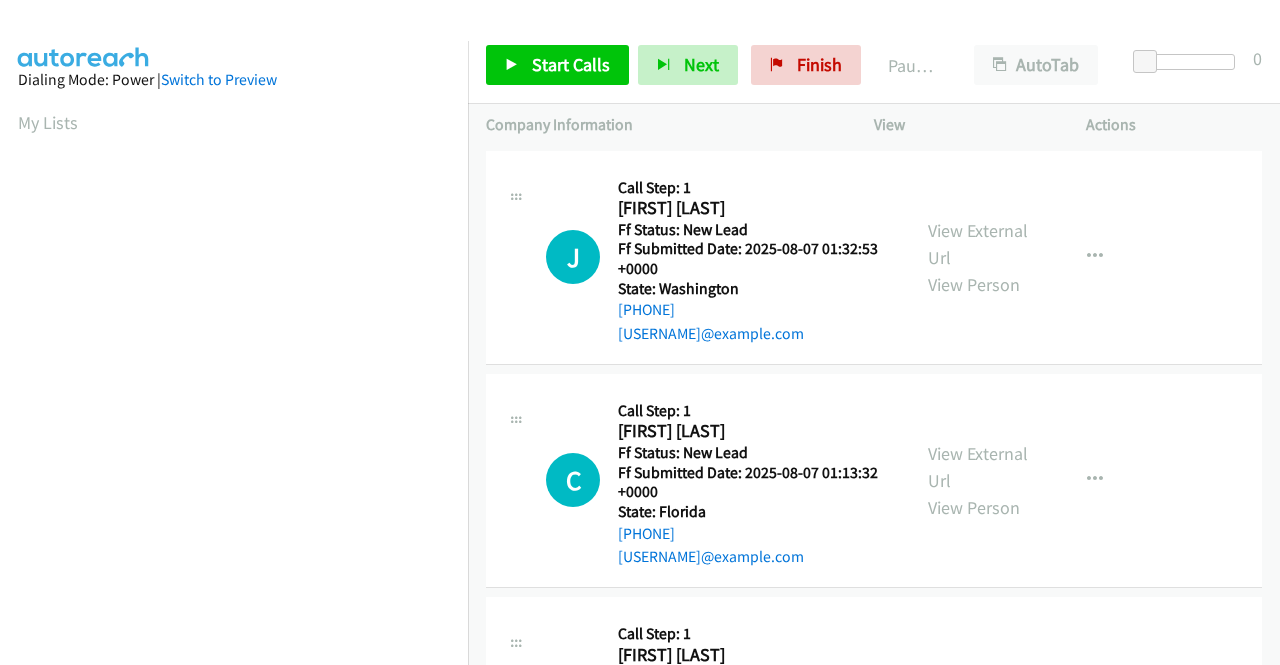 scroll, scrollTop: 0, scrollLeft: 0, axis: both 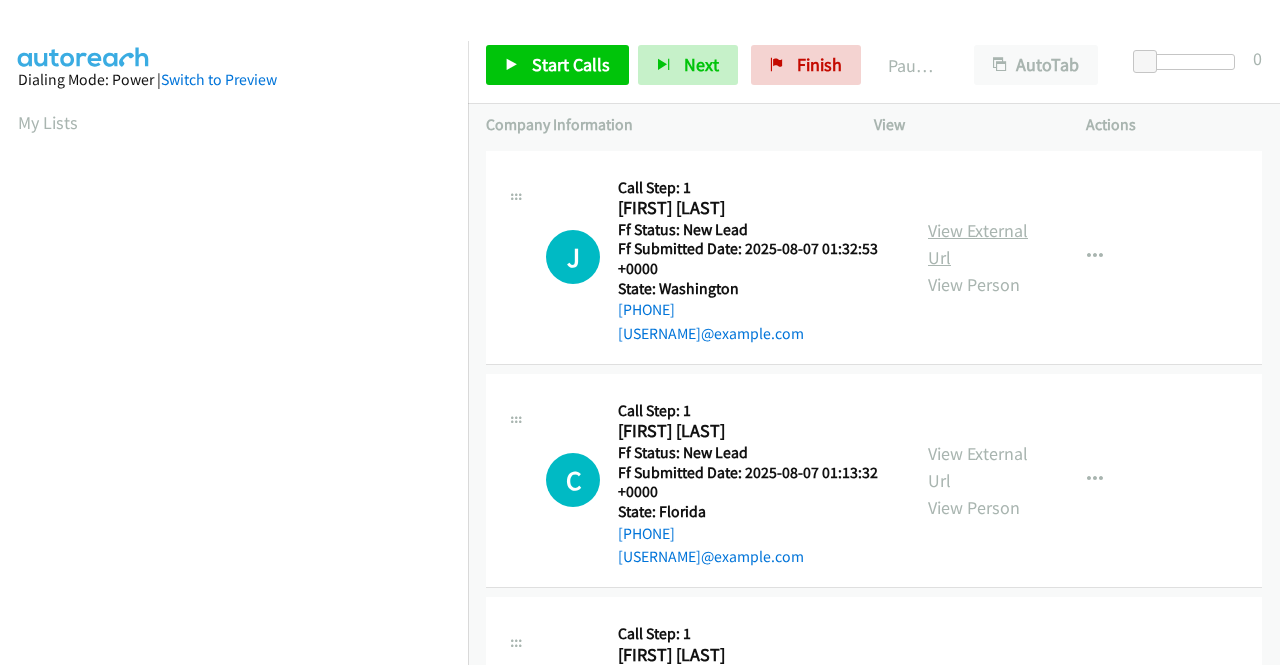 click on "View External Url" at bounding box center (978, 244) 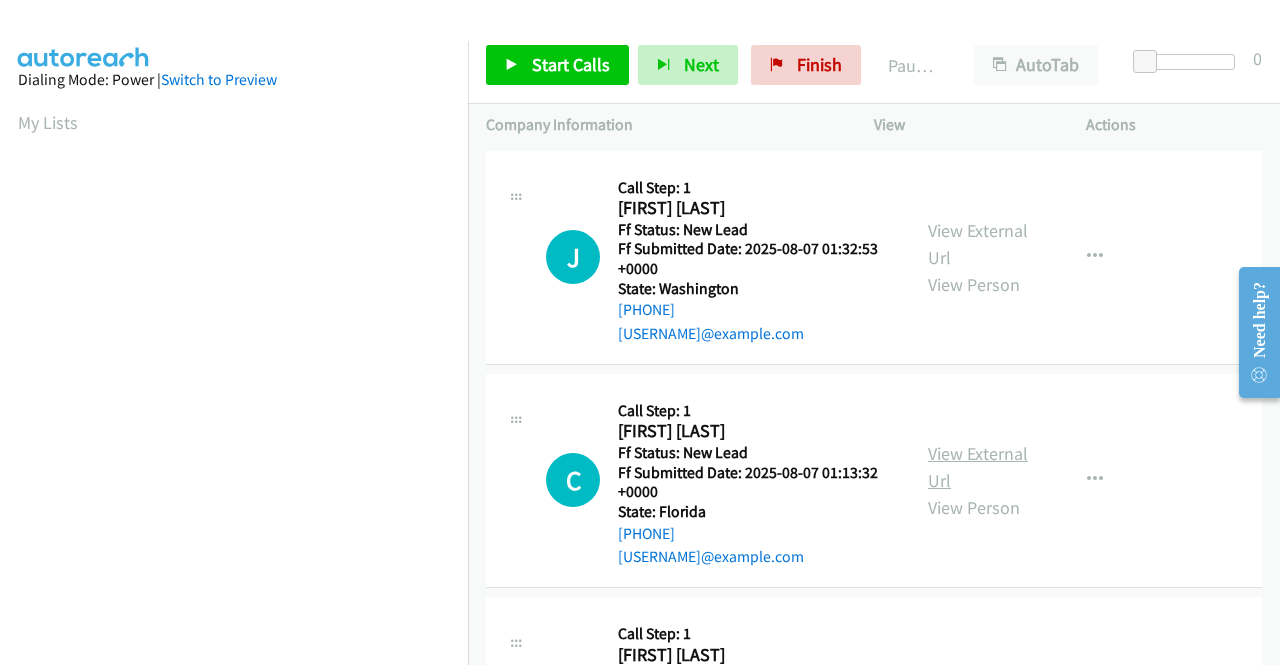 click on "View External Url" at bounding box center (978, 467) 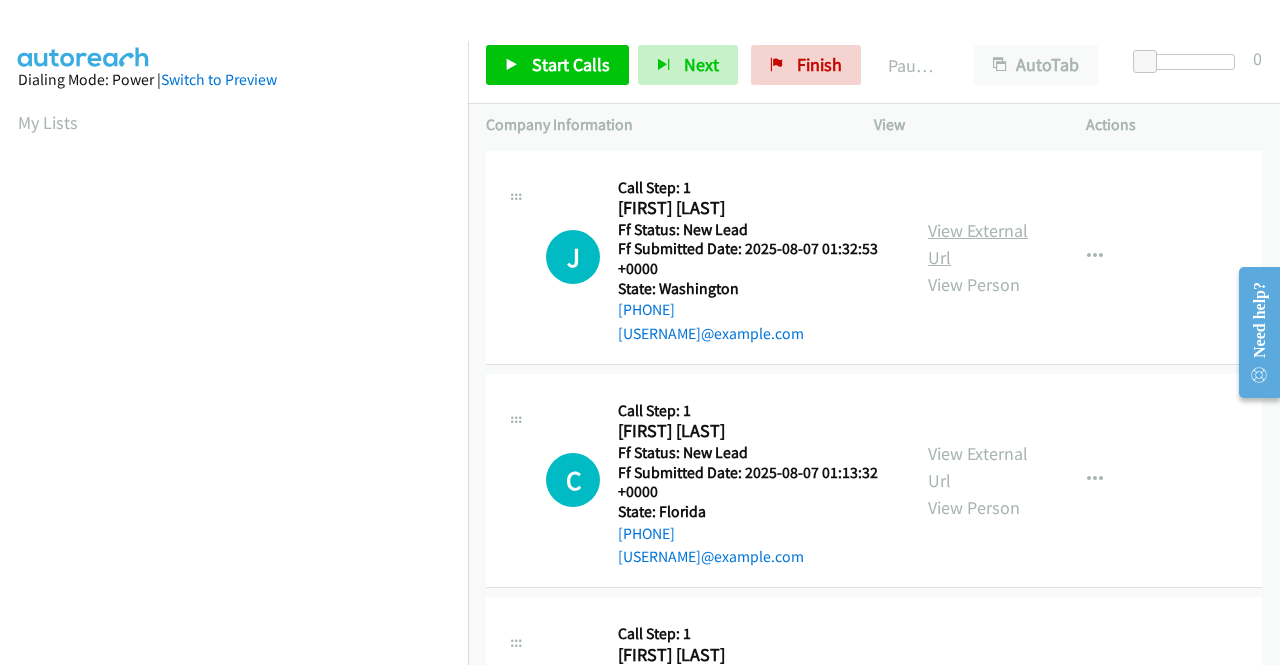 click on "View External Url" at bounding box center [978, 244] 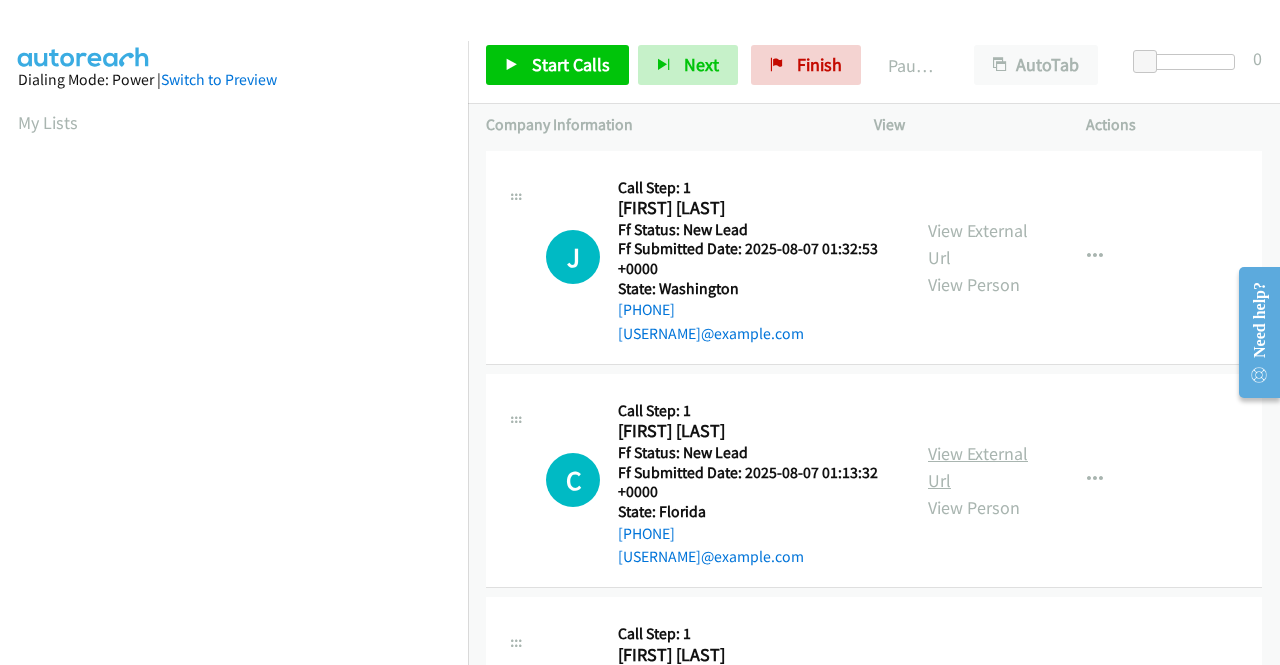 click on "View External Url" at bounding box center [978, 467] 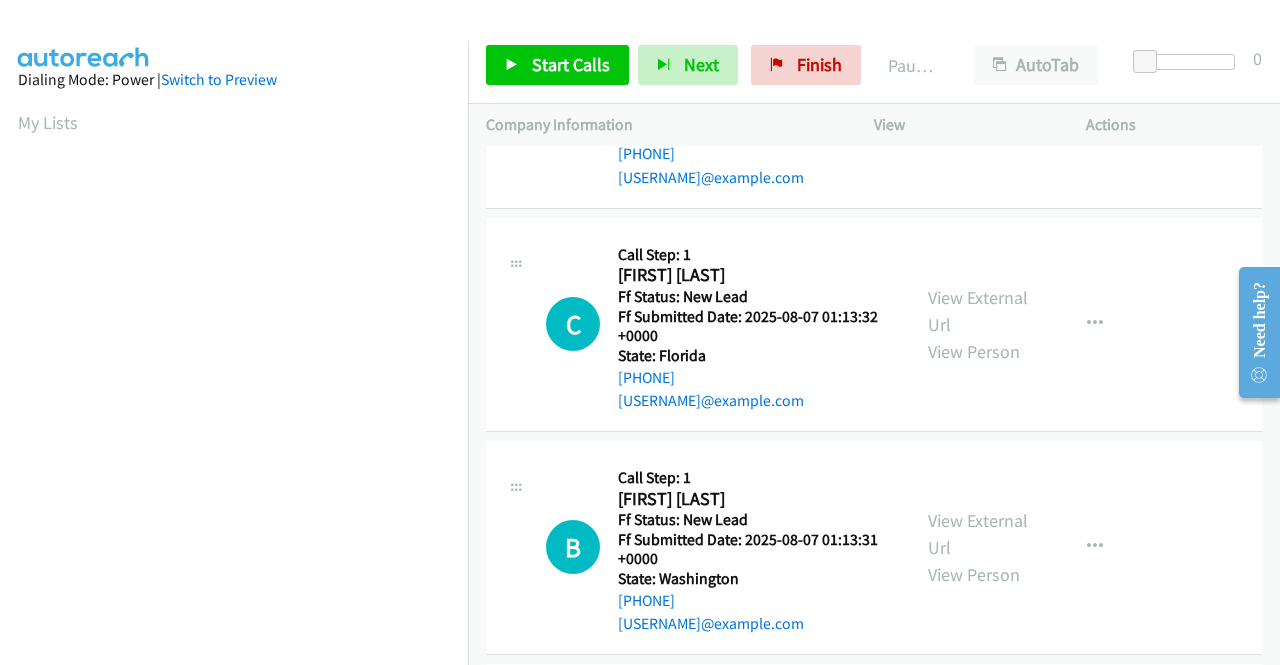 scroll, scrollTop: 200, scrollLeft: 0, axis: vertical 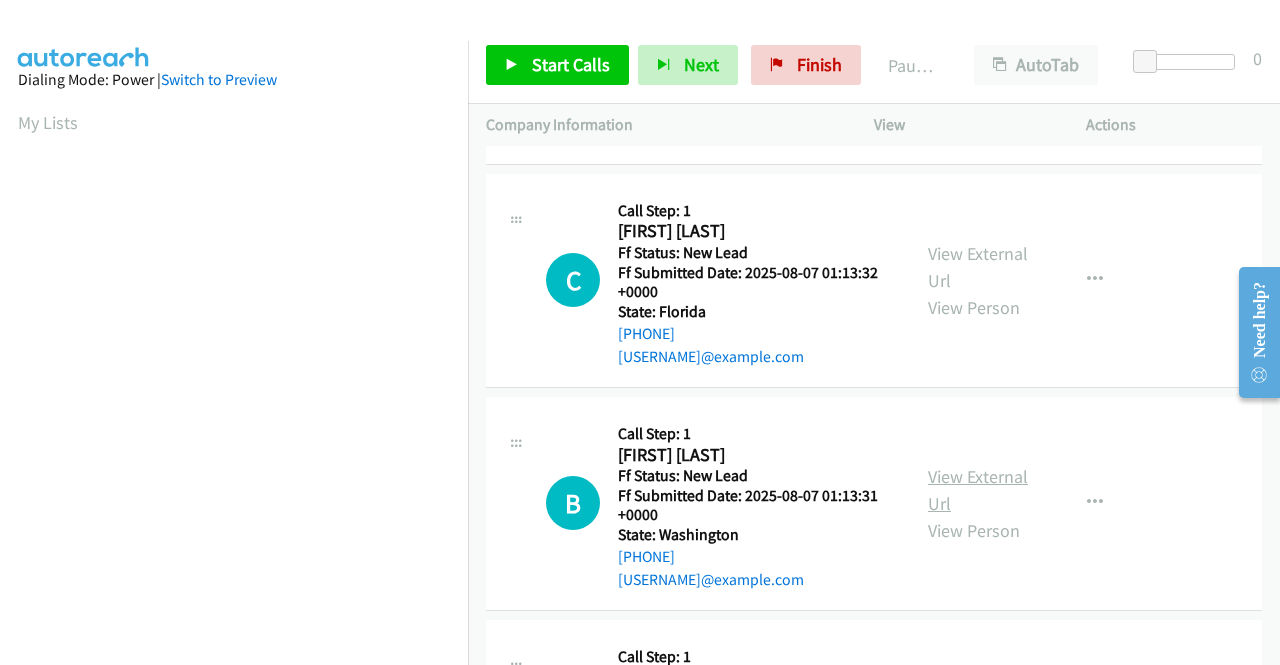 click on "View External Url" at bounding box center (978, 490) 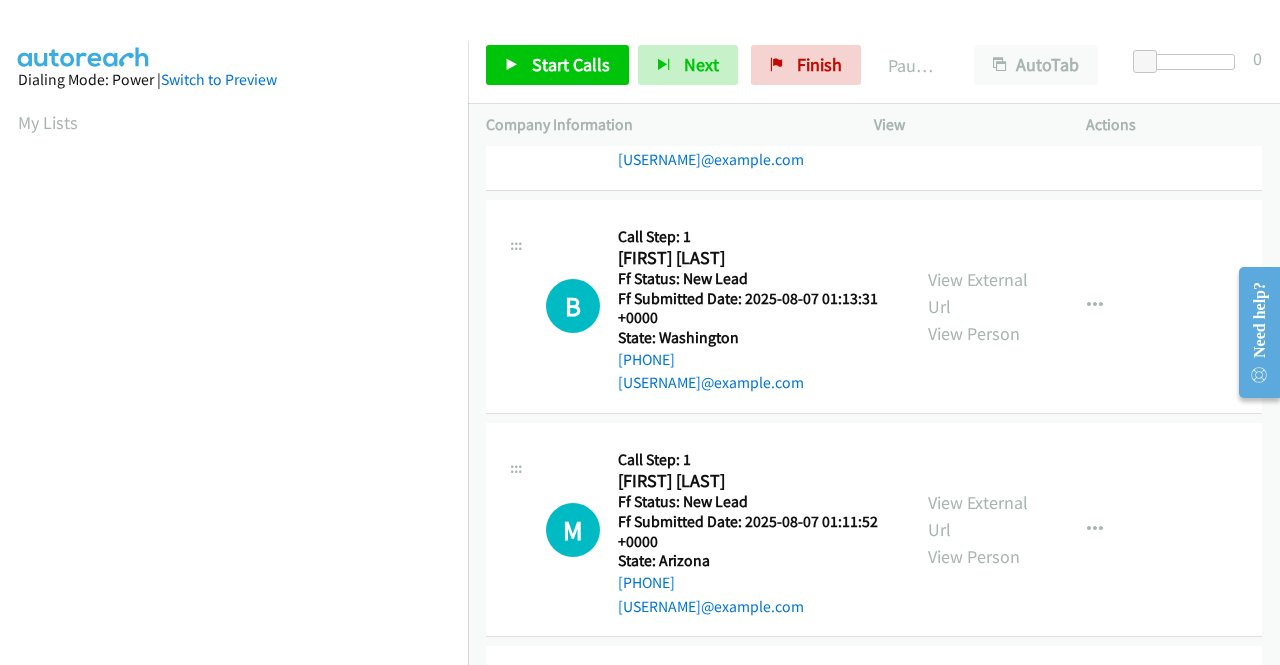 scroll, scrollTop: 400, scrollLeft: 0, axis: vertical 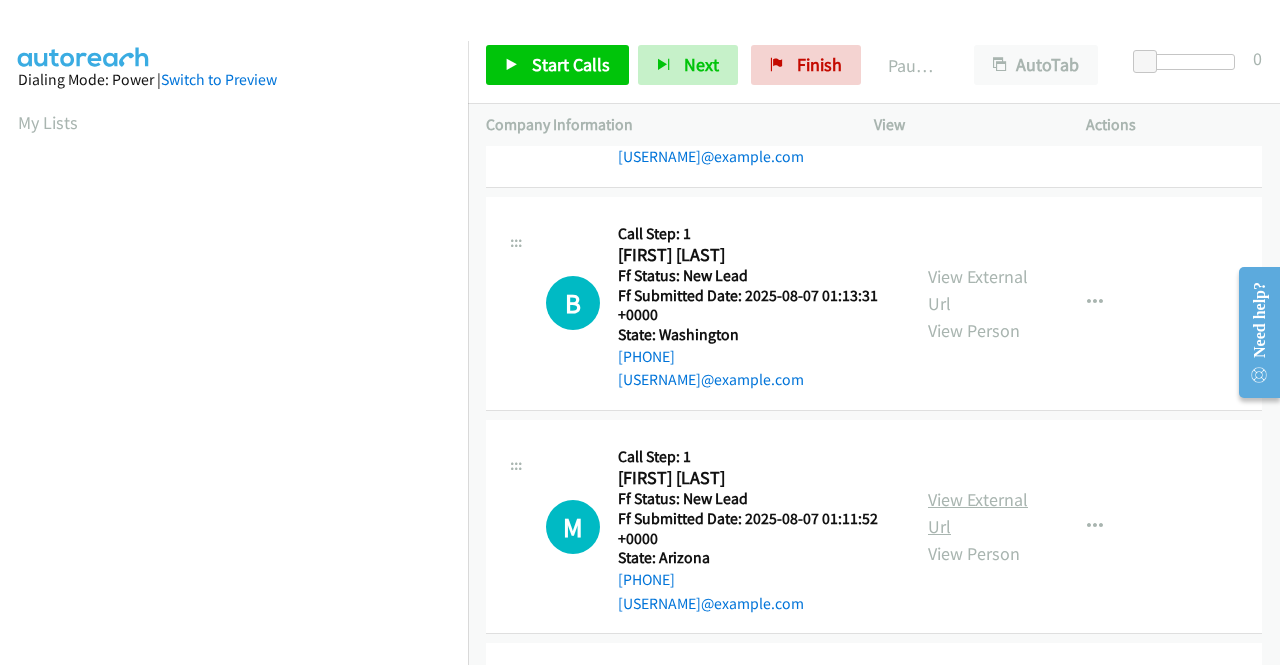 click on "View External Url" at bounding box center [978, 513] 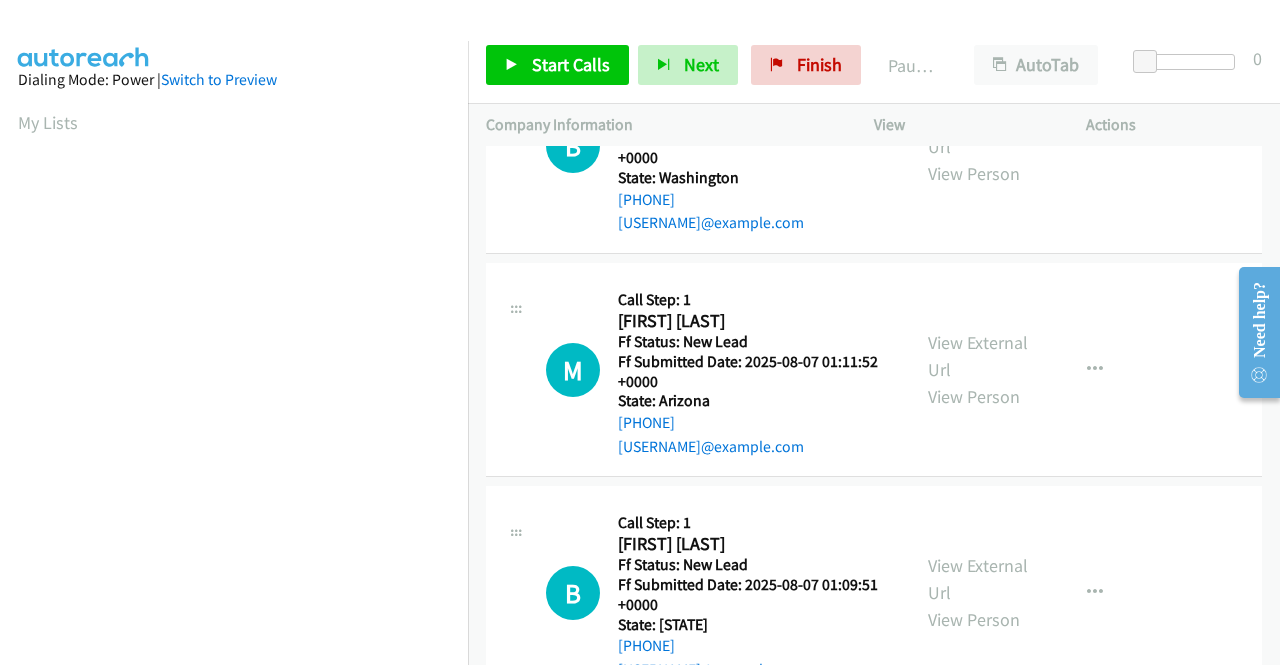 scroll, scrollTop: 600, scrollLeft: 0, axis: vertical 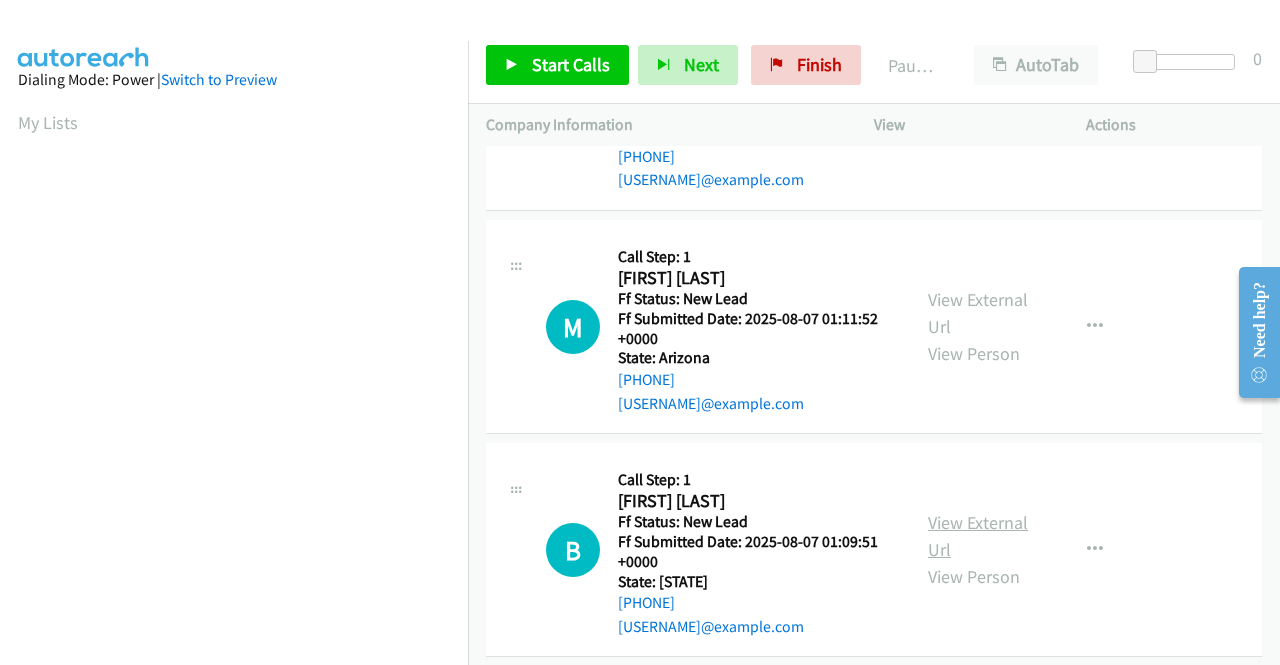 click on "View External Url" at bounding box center (978, 536) 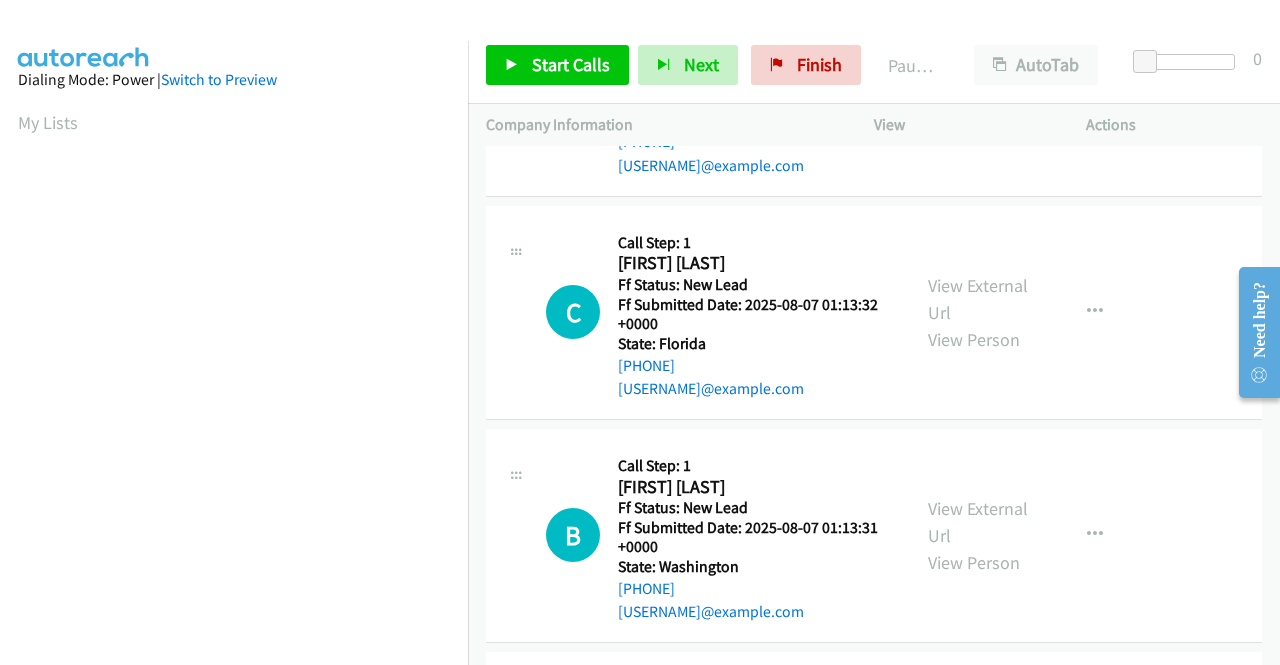 scroll, scrollTop: 0, scrollLeft: 0, axis: both 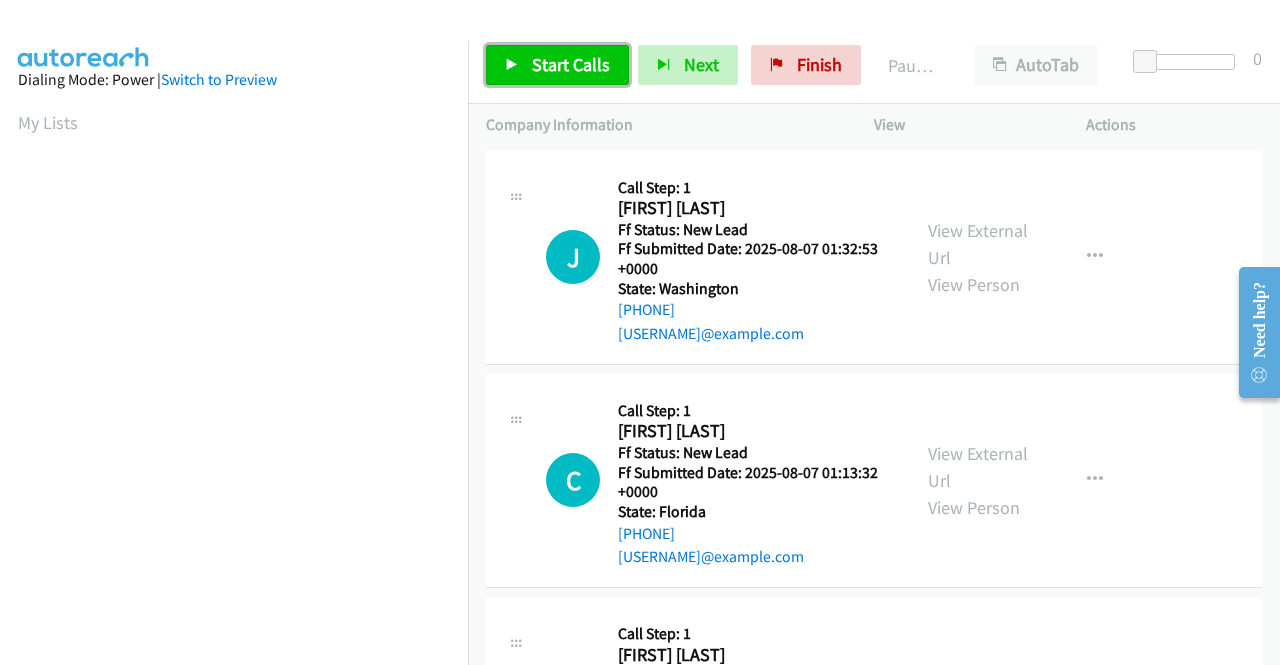 click on "Start Calls" at bounding box center [571, 64] 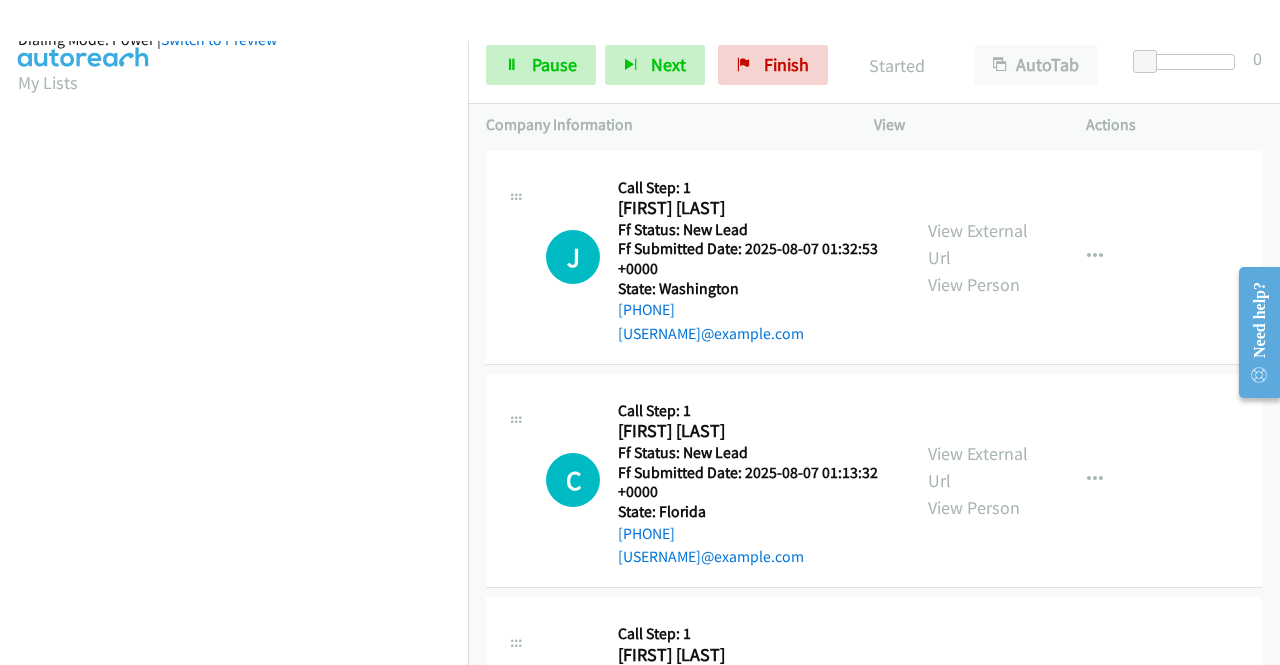 scroll, scrollTop: 456, scrollLeft: 0, axis: vertical 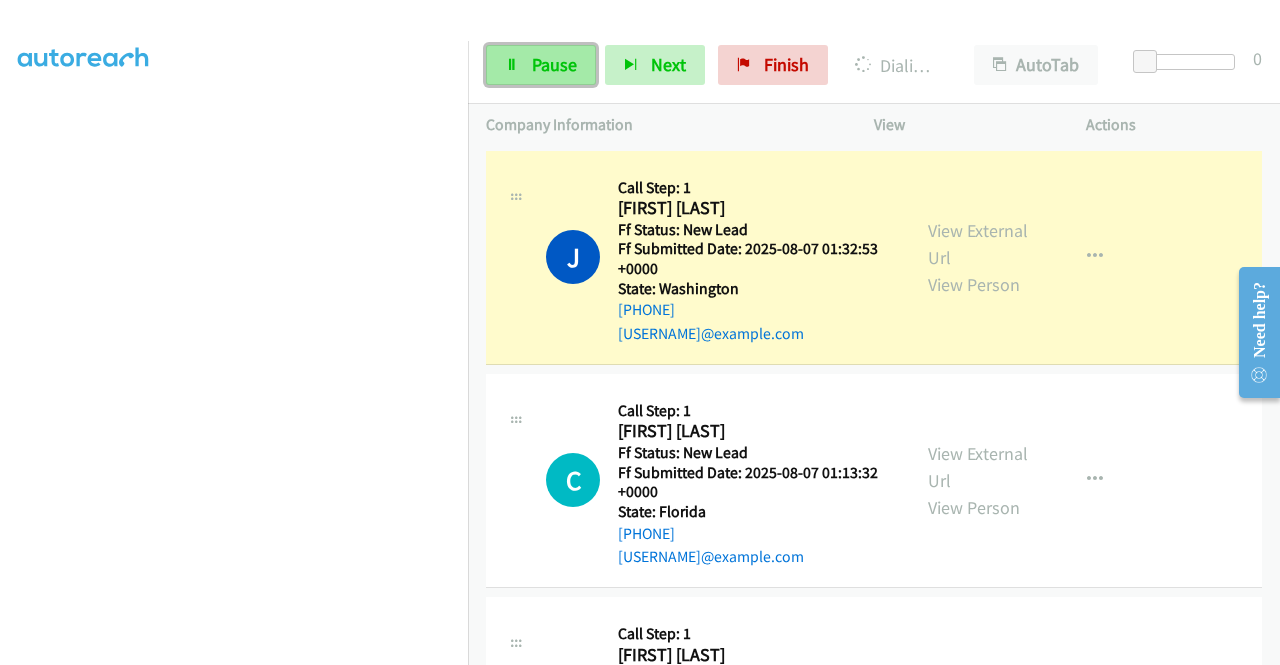 click on "Pause" at bounding box center (554, 64) 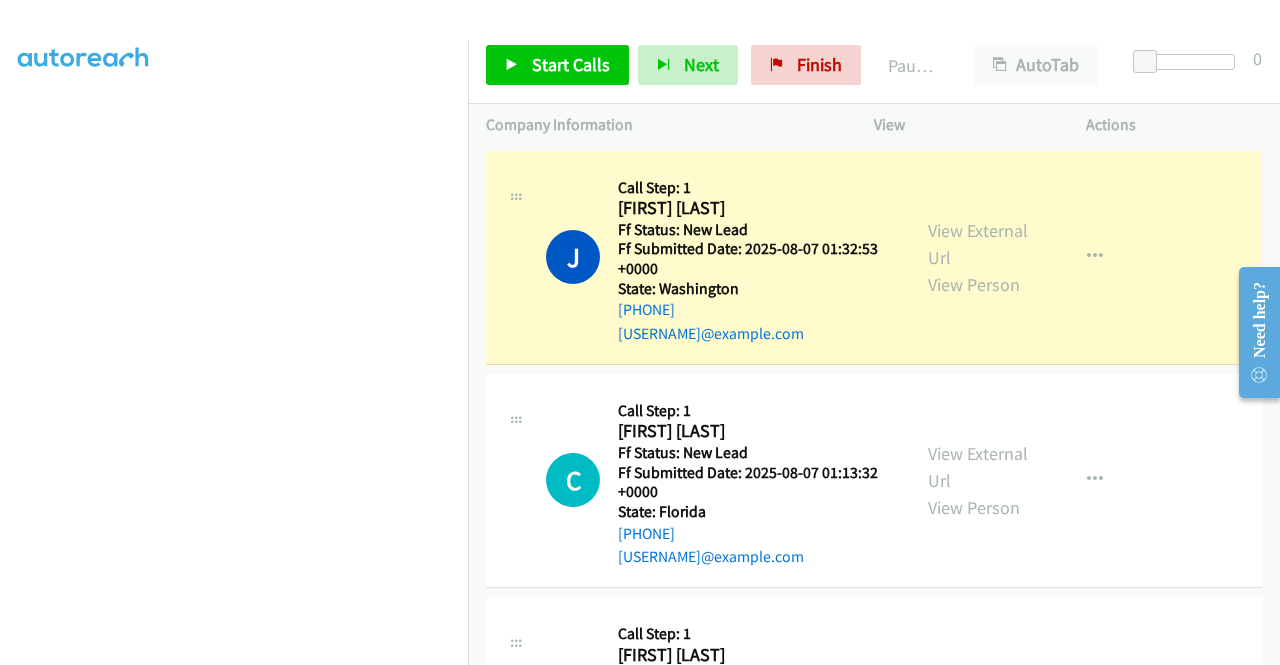 scroll, scrollTop: 56, scrollLeft: 0, axis: vertical 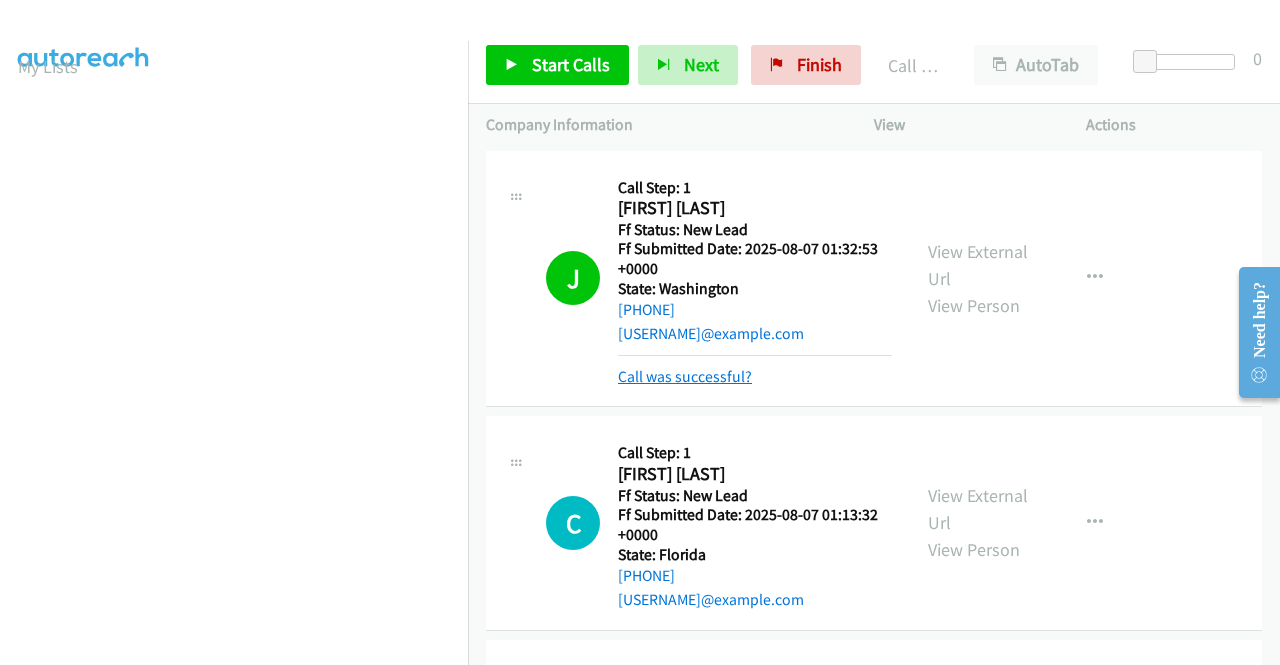 click on "Call was successful?" at bounding box center (685, 376) 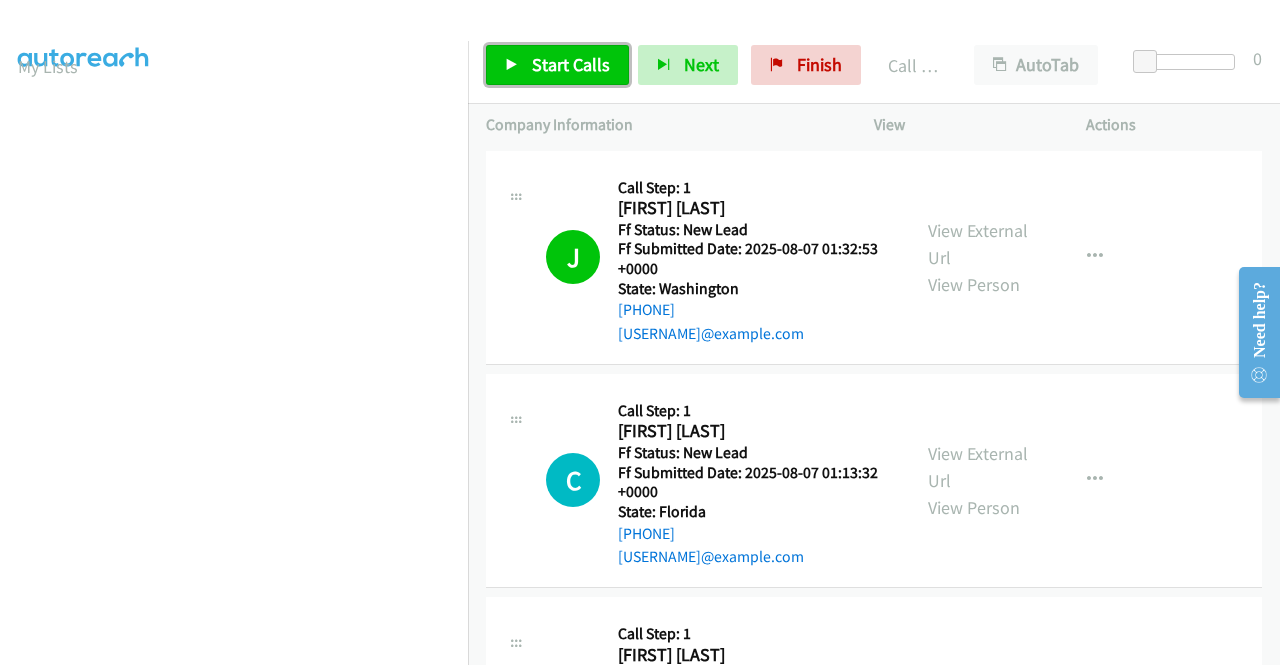 click on "Start Calls" at bounding box center [571, 64] 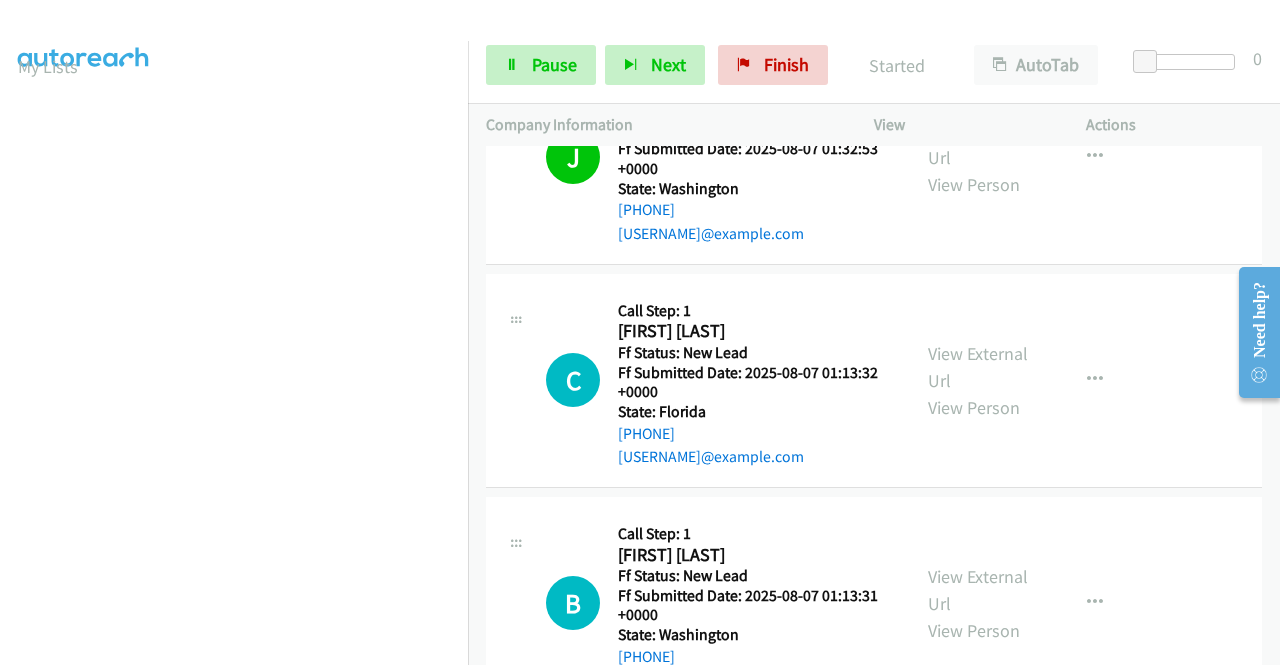 scroll, scrollTop: 200, scrollLeft: 0, axis: vertical 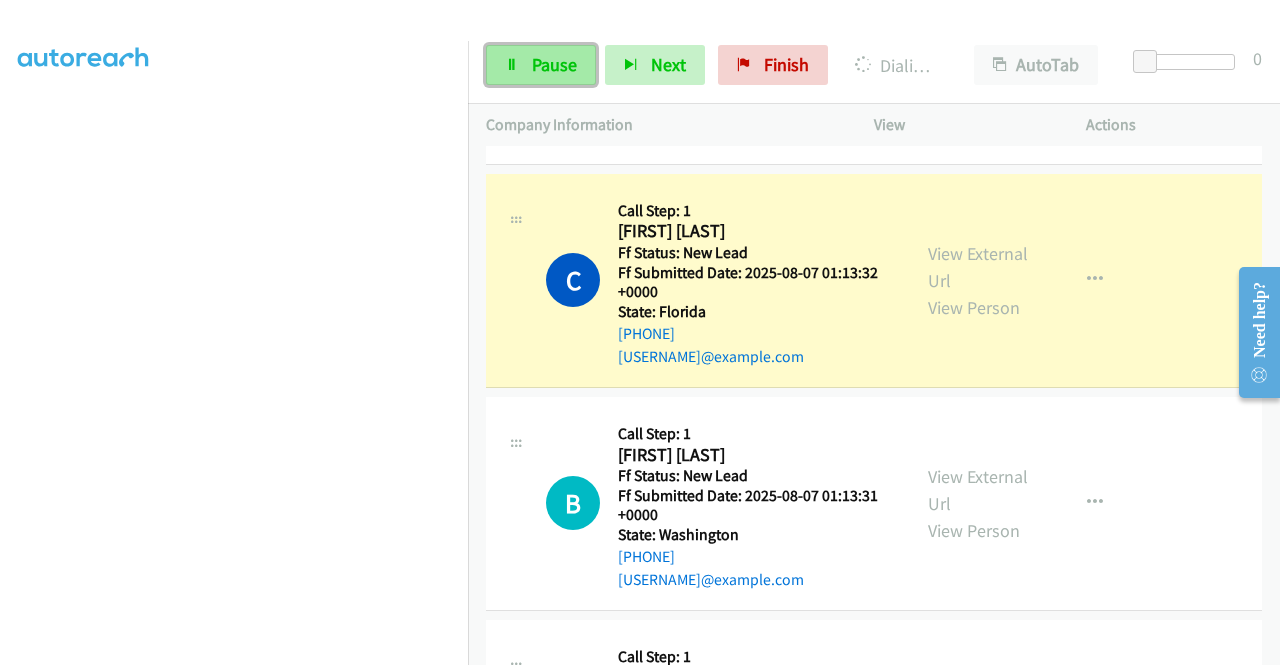 click on "Pause" at bounding box center [554, 64] 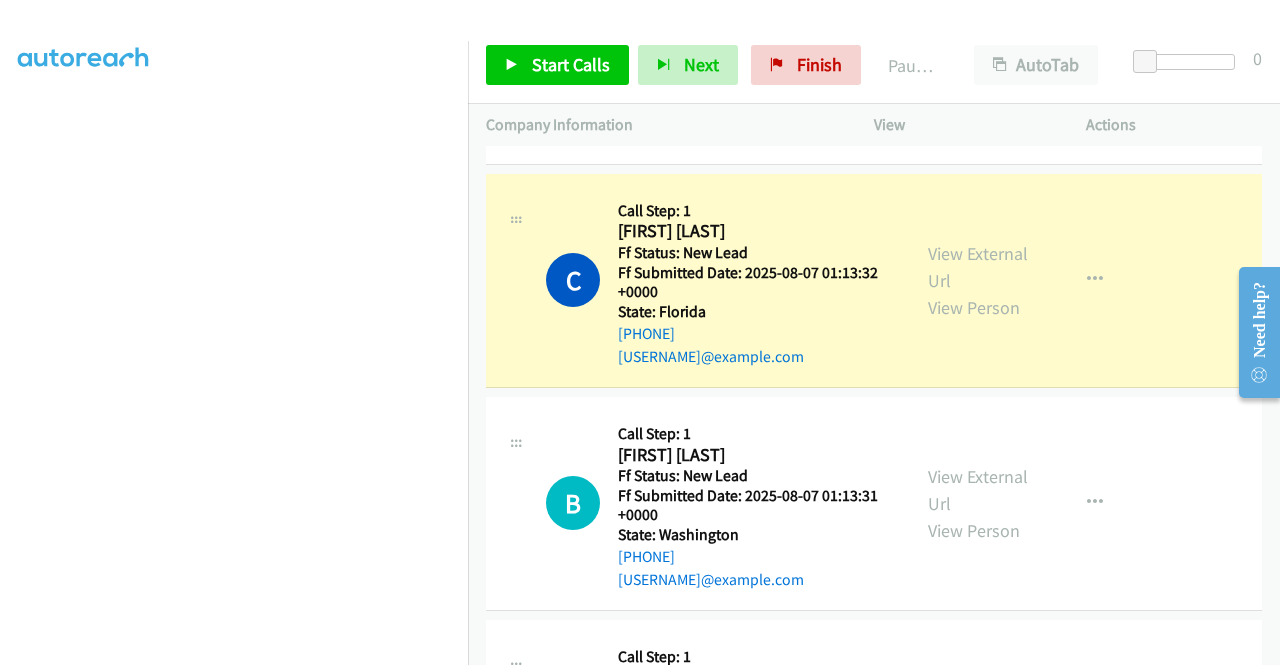 scroll, scrollTop: 56, scrollLeft: 0, axis: vertical 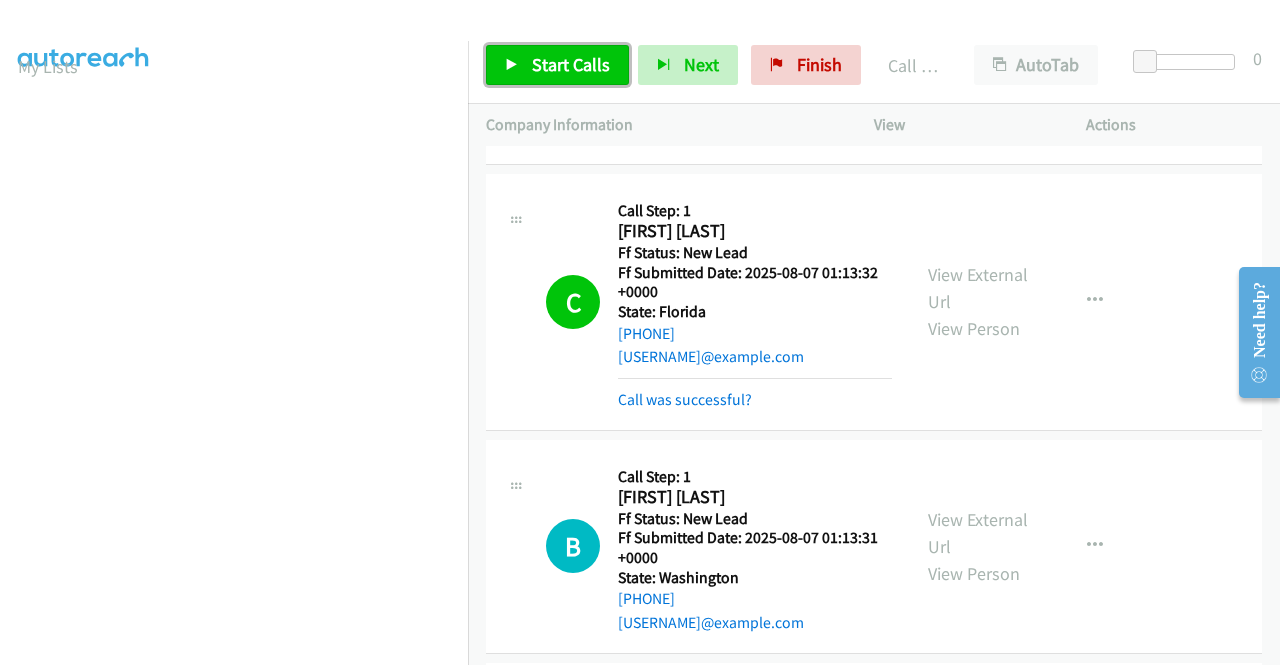 click on "Start Calls" at bounding box center (571, 64) 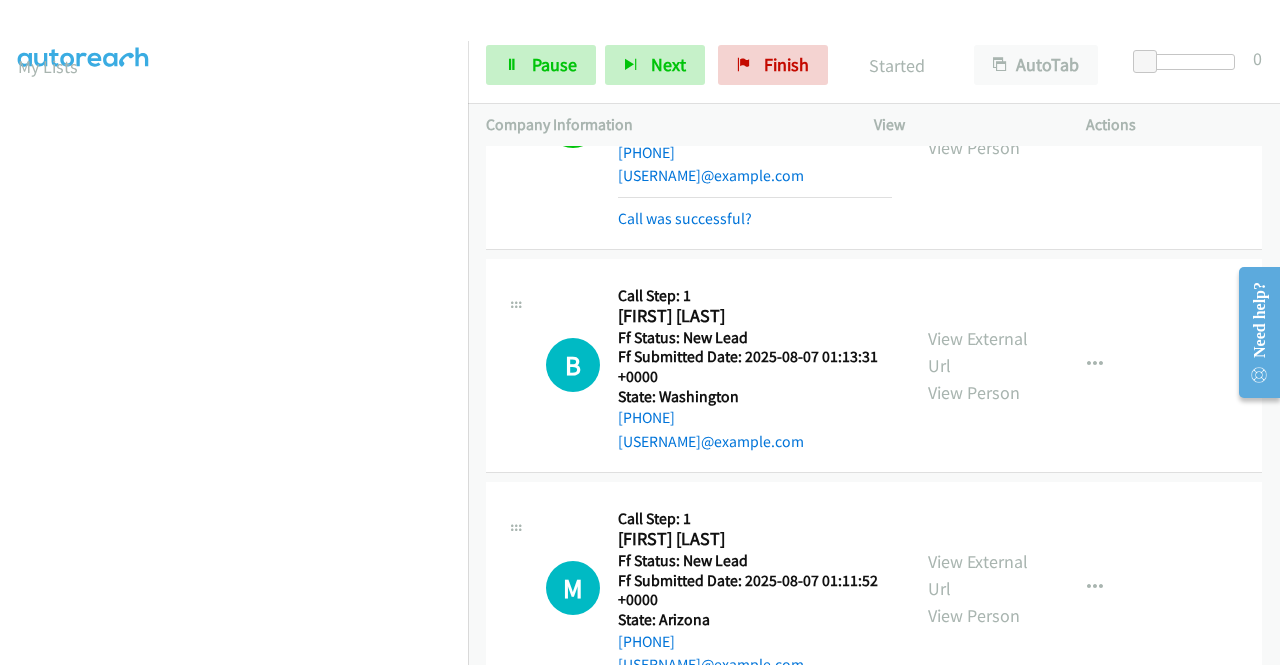 scroll, scrollTop: 400, scrollLeft: 0, axis: vertical 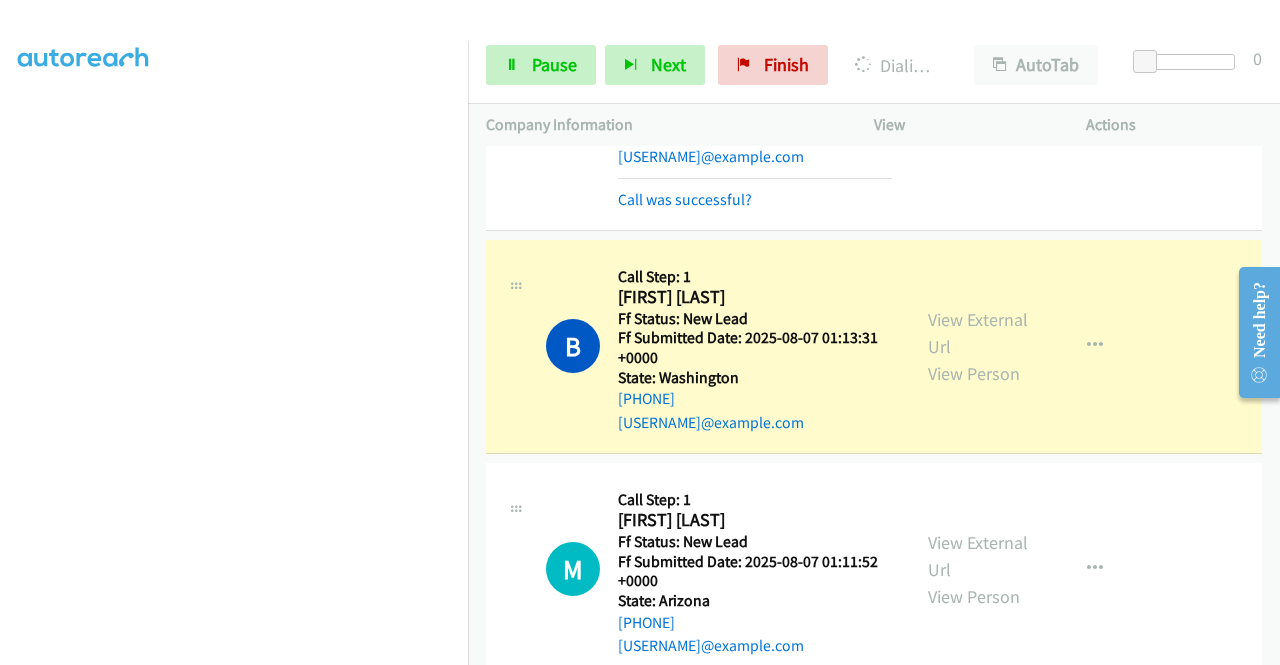 click on "Start Calls
Pause
Next
Finish
Dialing Brian Woronuik
AutoTab
AutoTab
0" at bounding box center (874, 65) 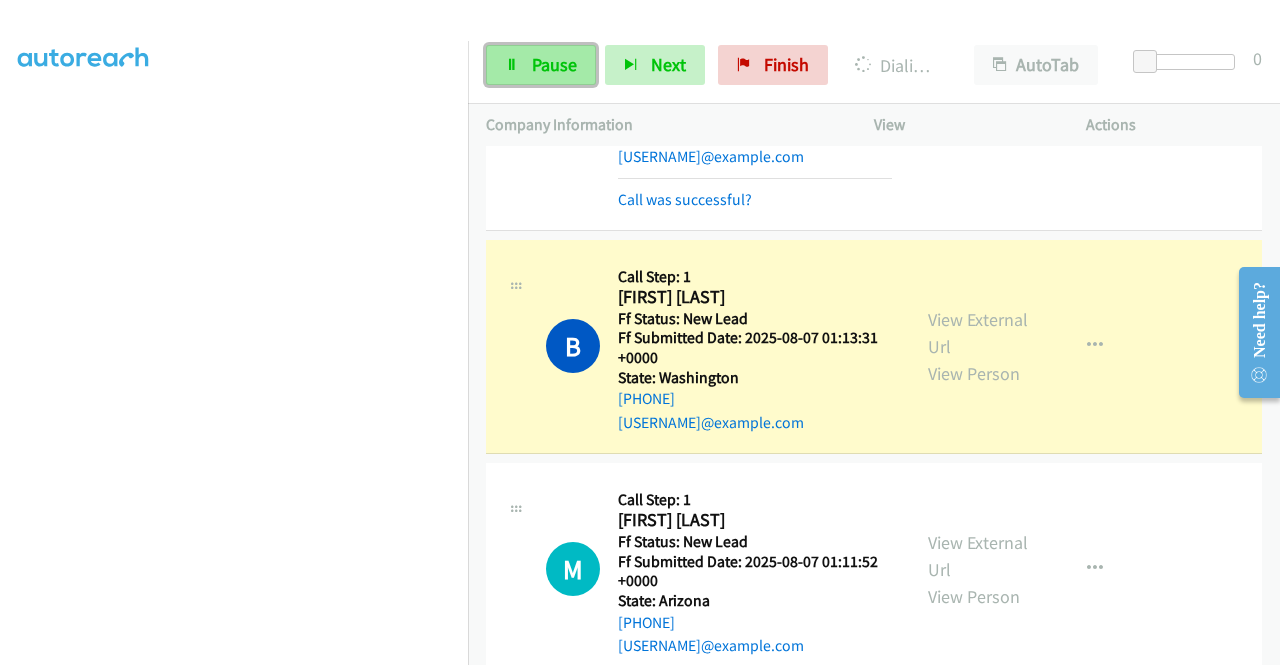 click on "Pause" at bounding box center [541, 65] 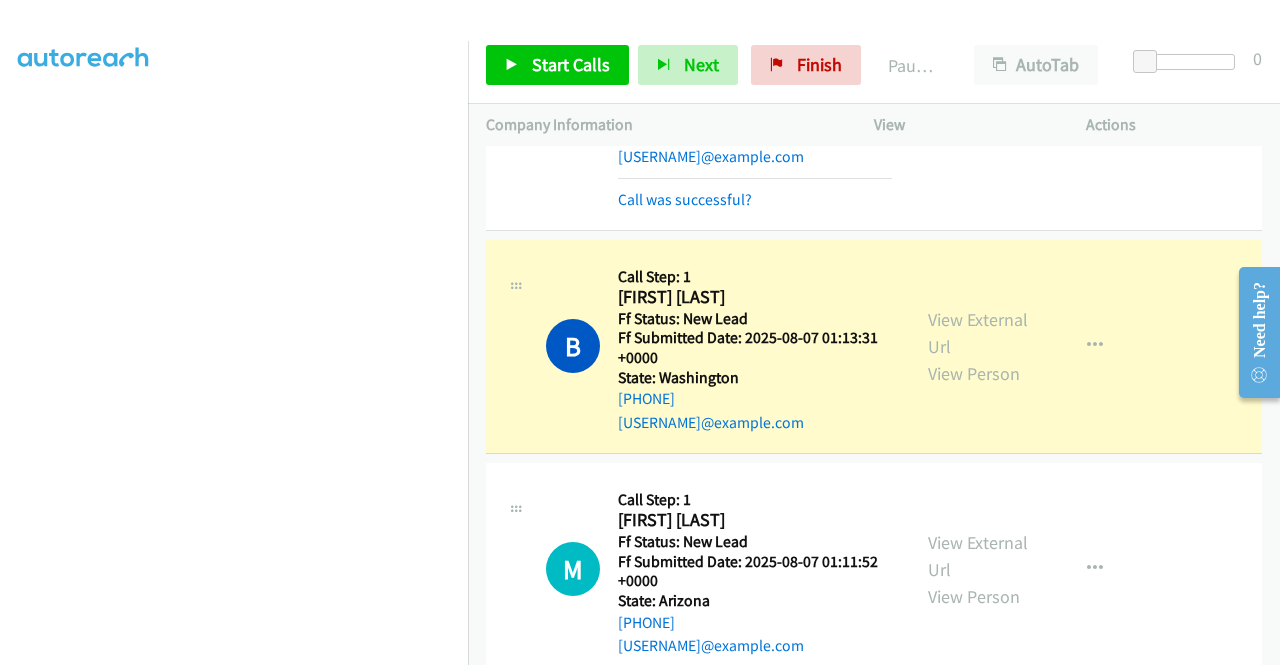 scroll, scrollTop: 456, scrollLeft: 0, axis: vertical 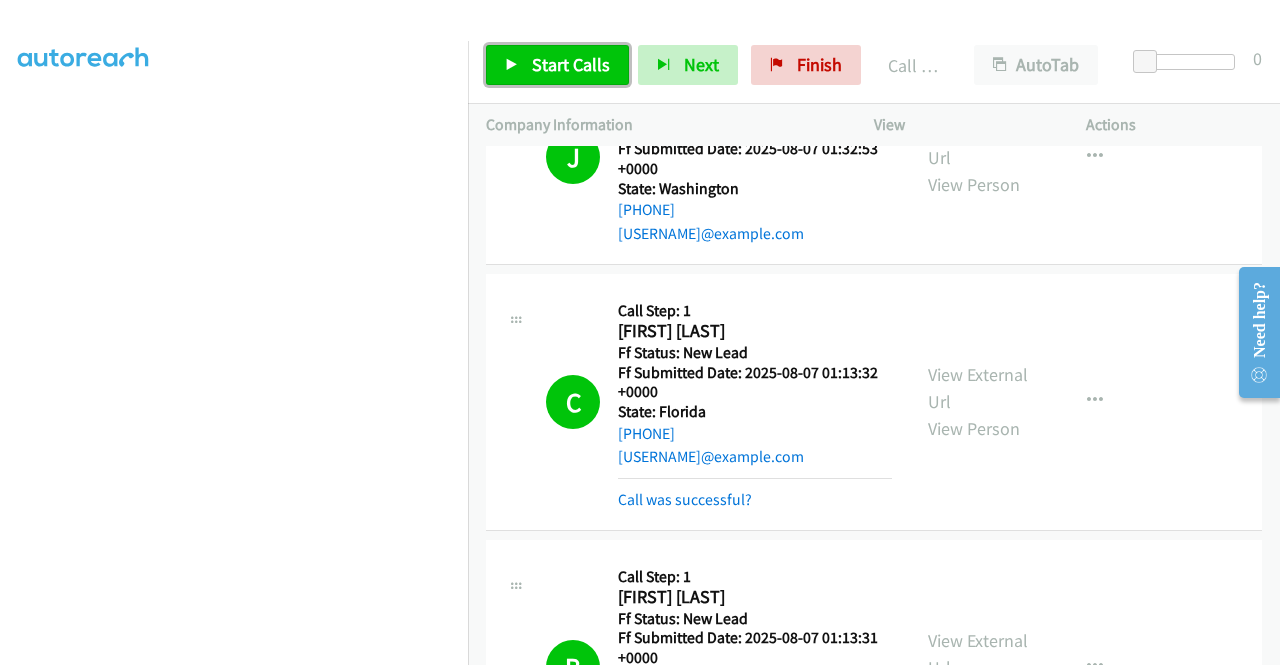 click on "Start Calls" at bounding box center [571, 64] 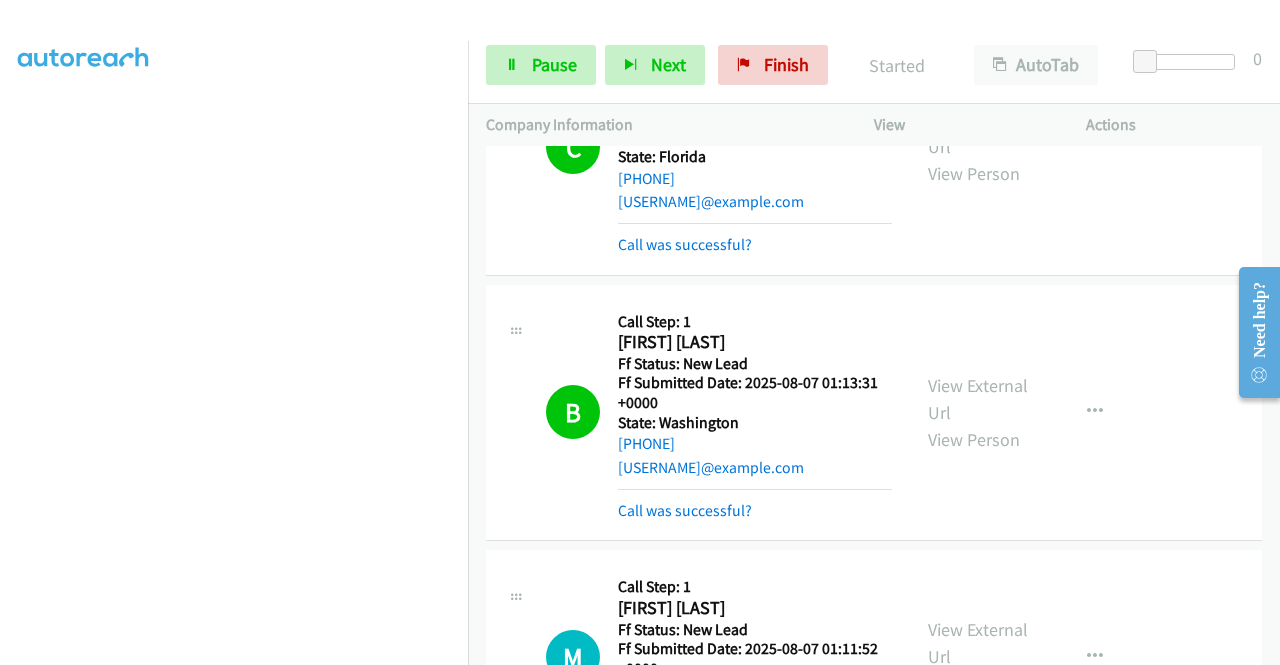 scroll, scrollTop: 400, scrollLeft: 0, axis: vertical 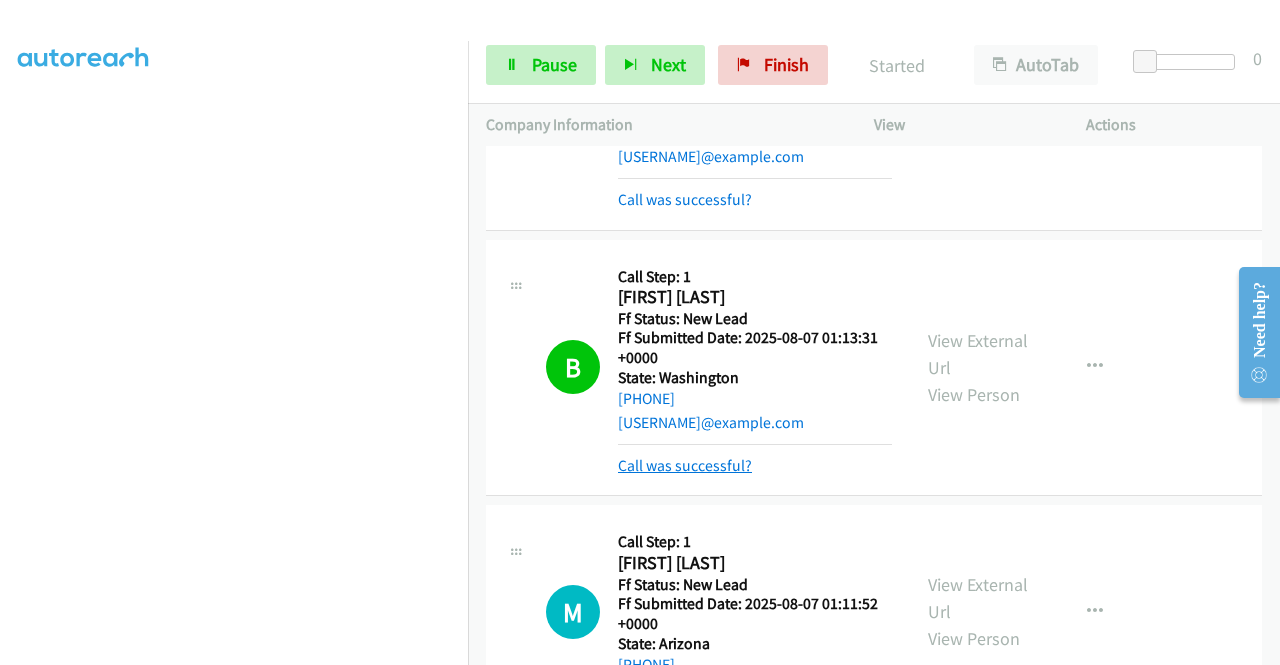 click on "Call was successful?" at bounding box center (685, 465) 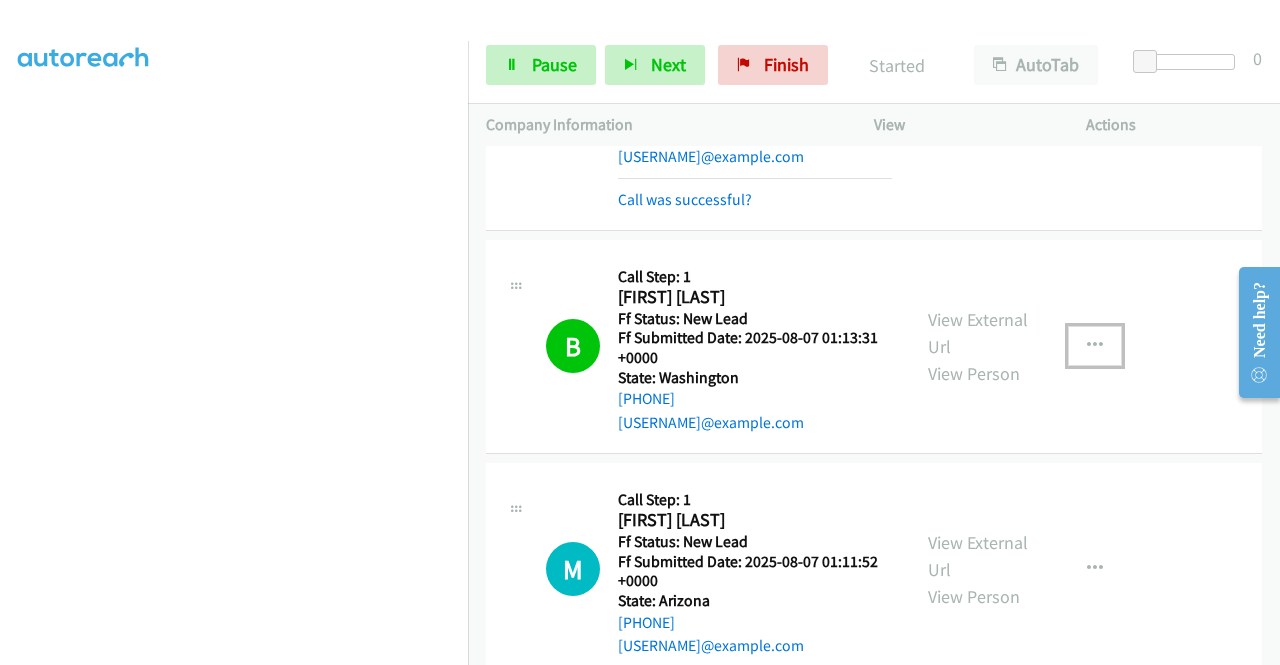 click at bounding box center (1095, 346) 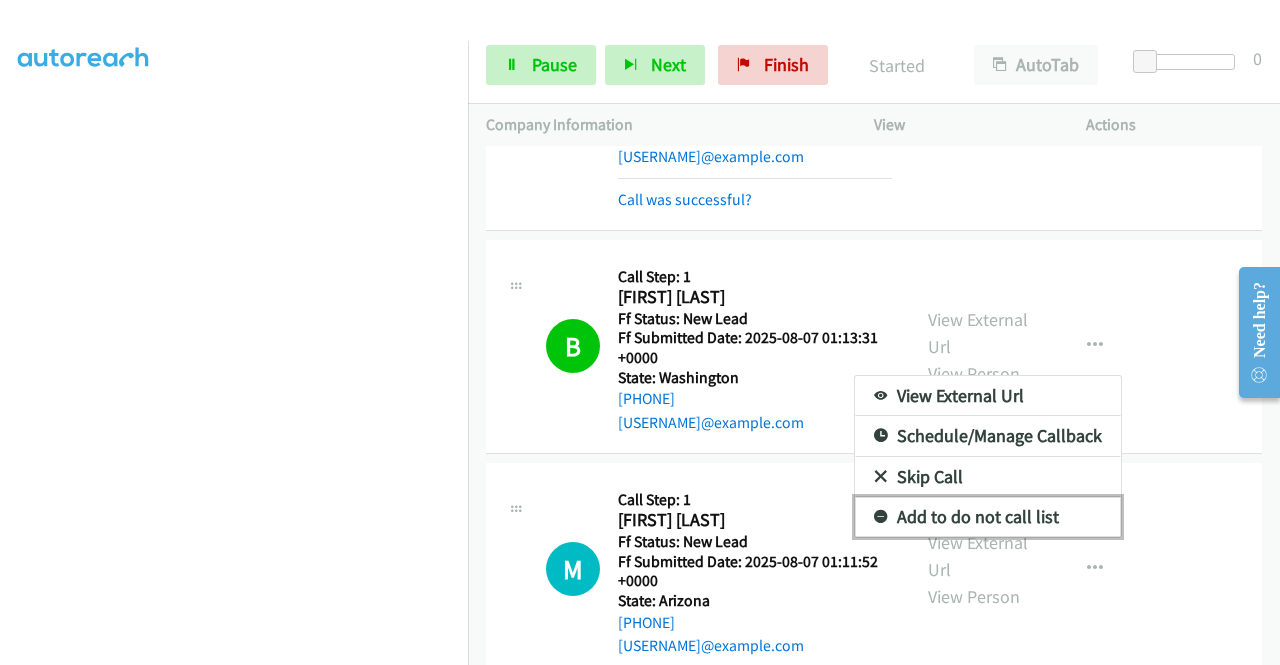 click on "Add to do not call list" at bounding box center [988, 517] 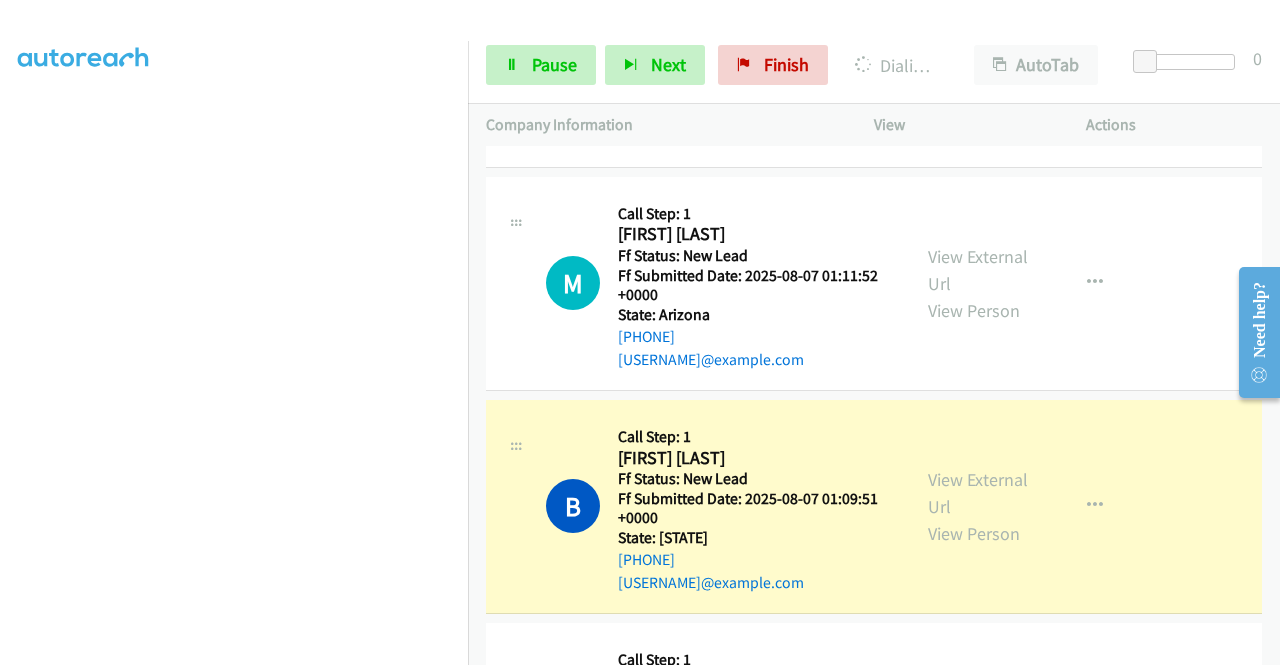 scroll, scrollTop: 700, scrollLeft: 0, axis: vertical 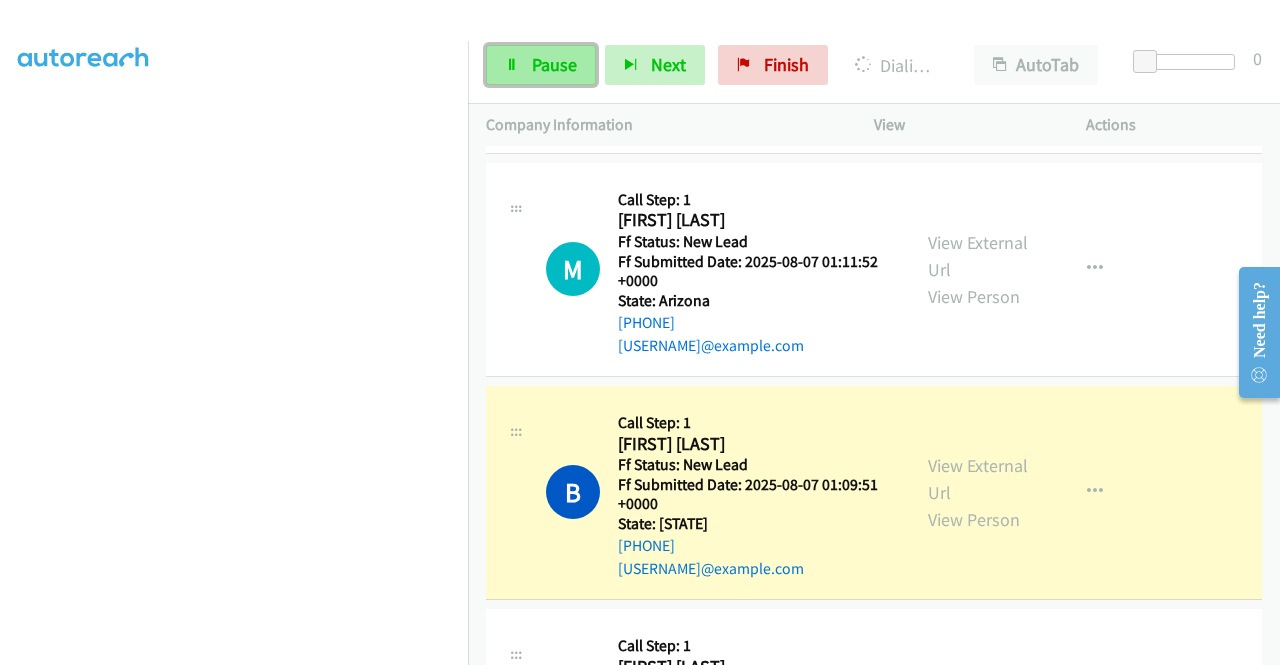 click on "Pause" at bounding box center [554, 64] 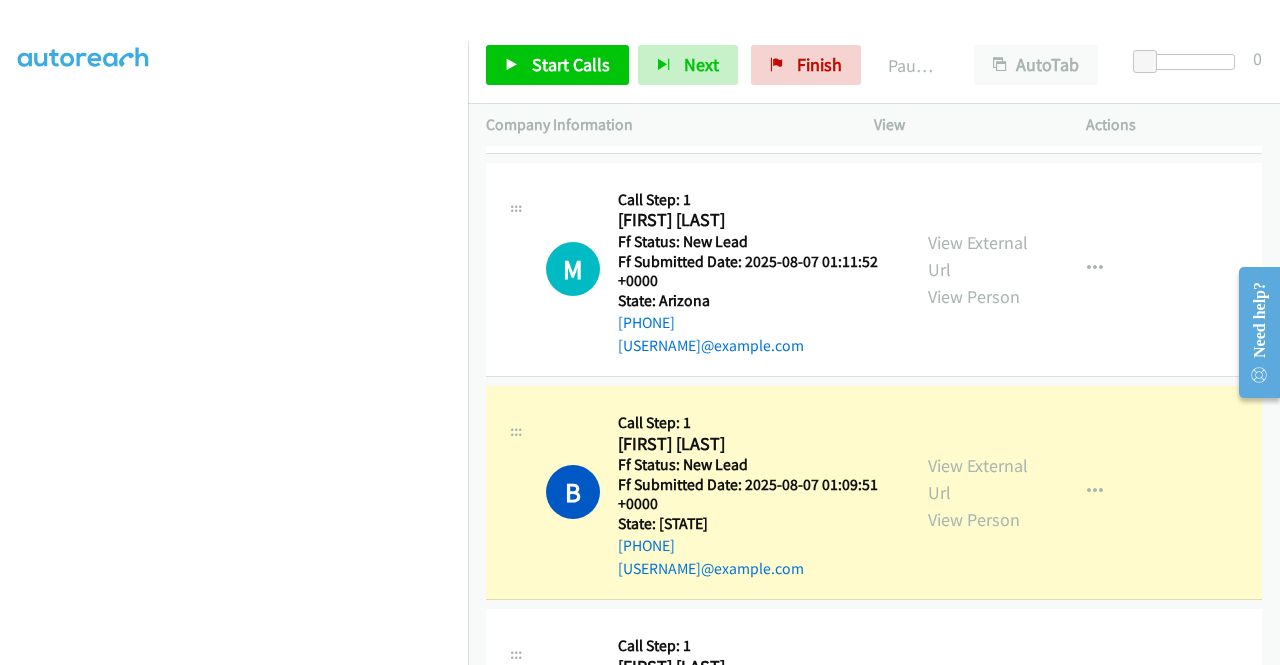 scroll, scrollTop: 0, scrollLeft: 0, axis: both 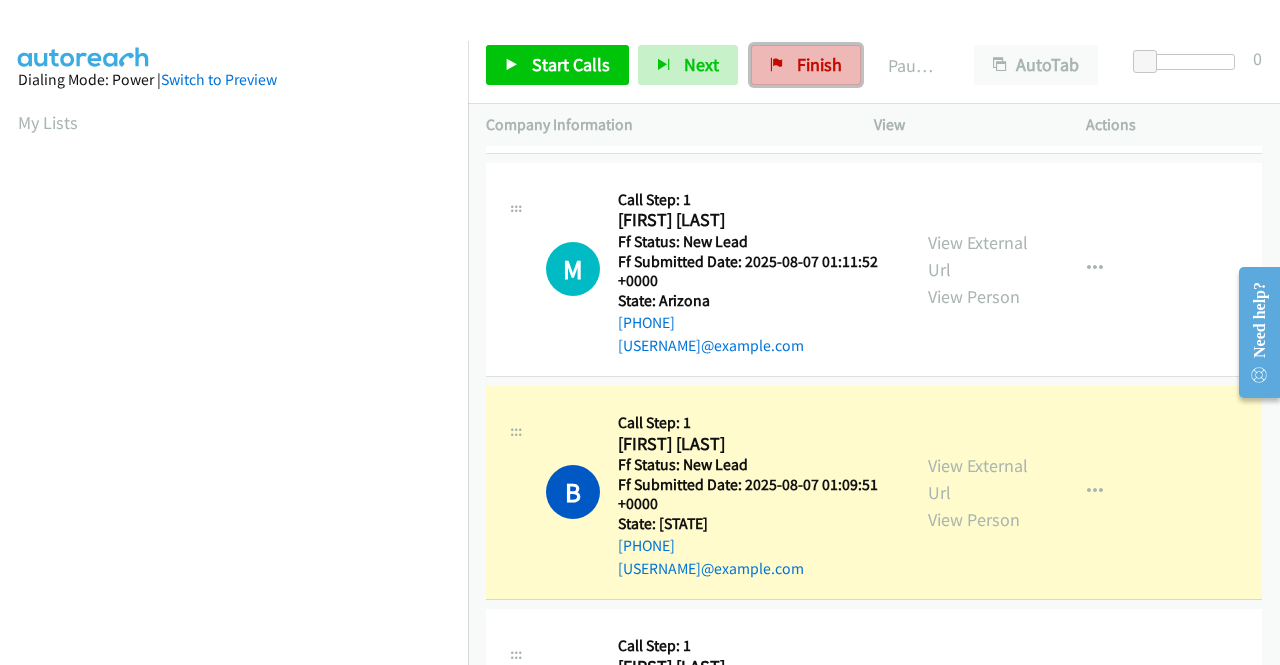 click on "Finish" at bounding box center (806, 65) 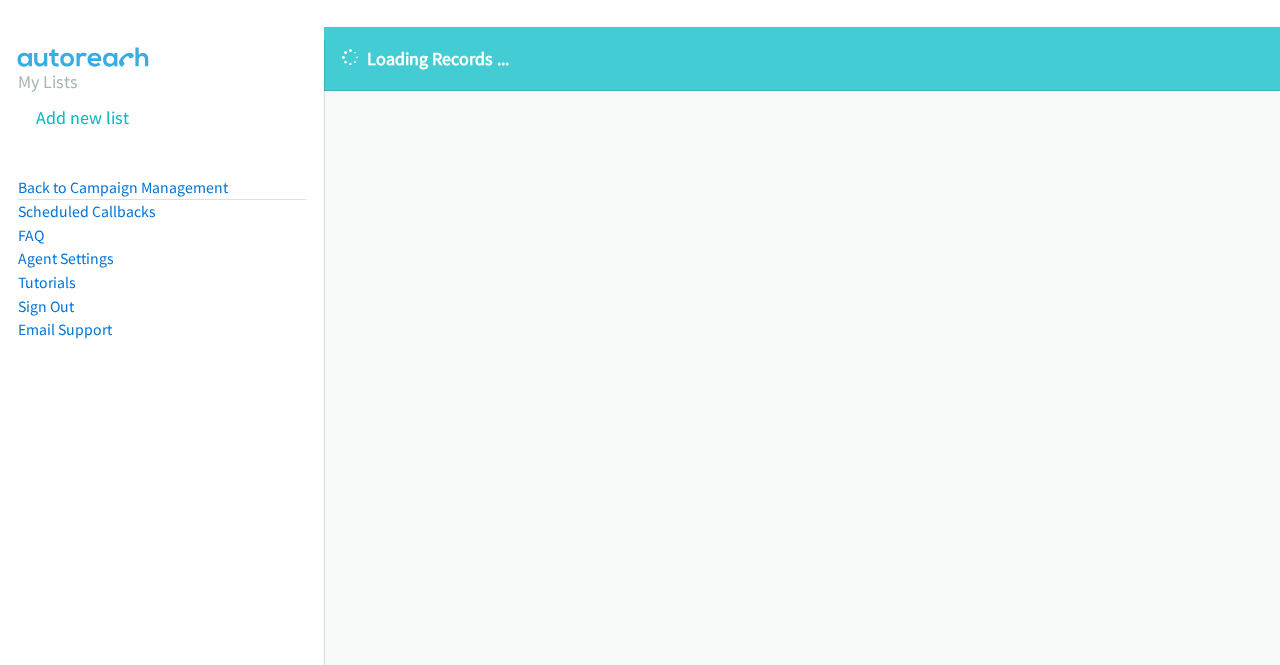 scroll, scrollTop: 0, scrollLeft: 0, axis: both 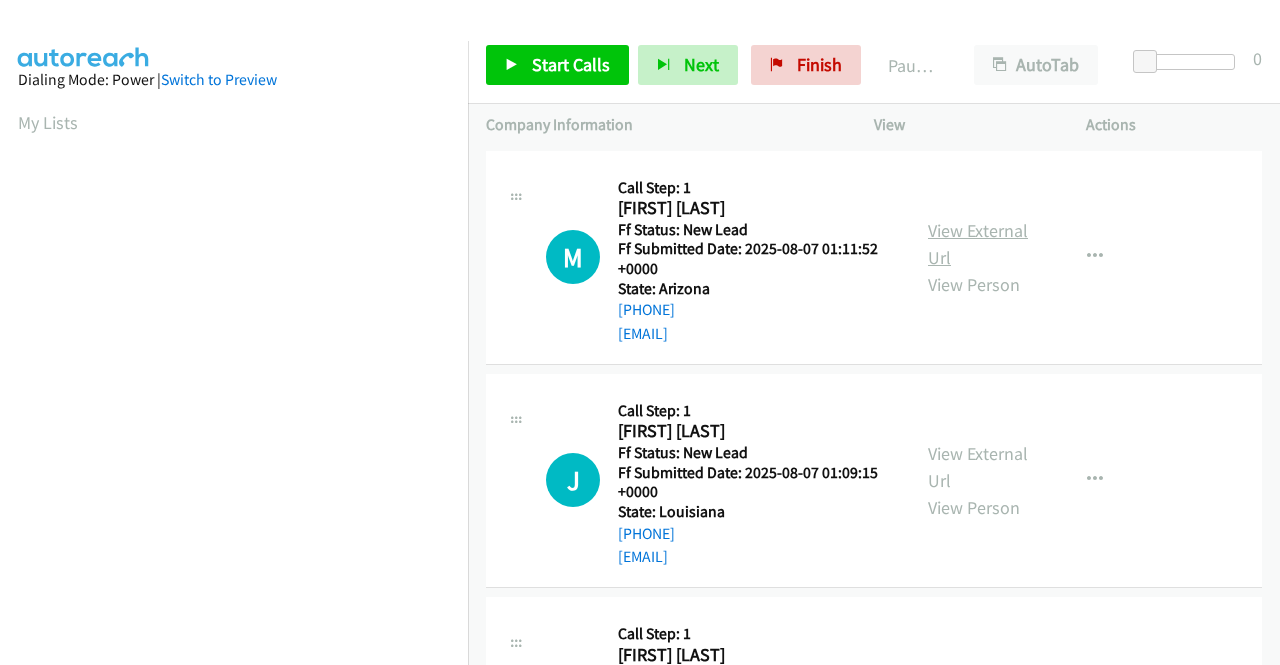 click on "View External Url" at bounding box center [978, 244] 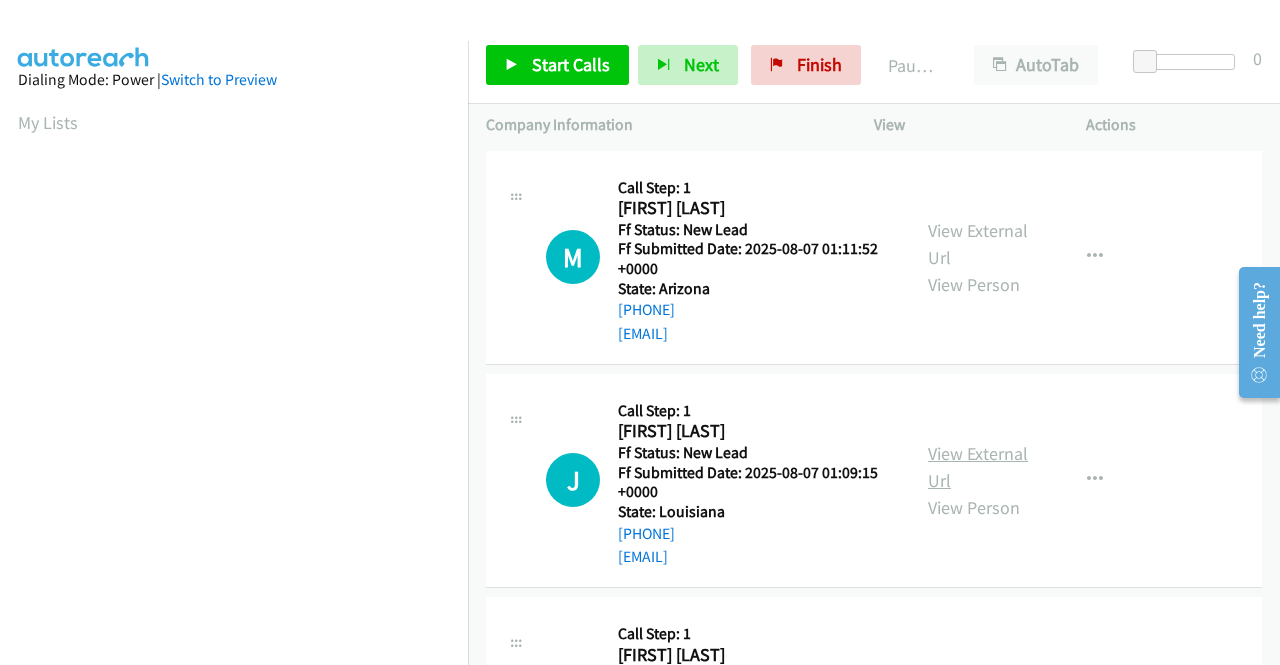 click on "View External Url" at bounding box center [978, 467] 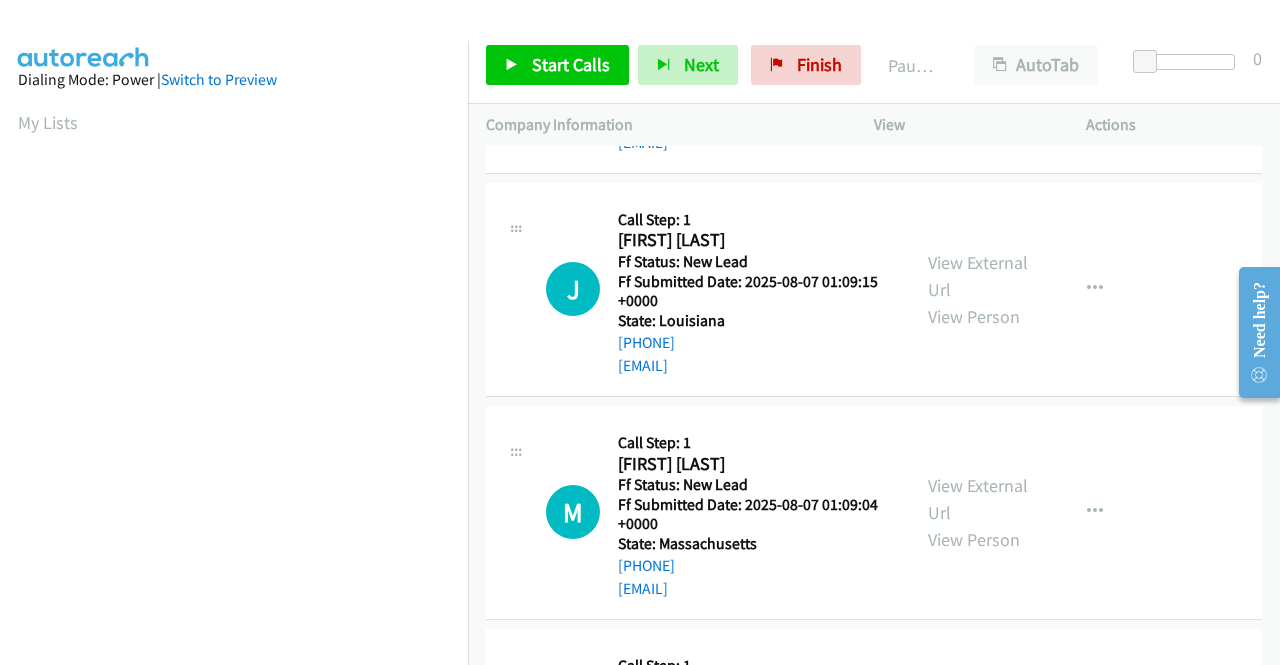 scroll, scrollTop: 200, scrollLeft: 0, axis: vertical 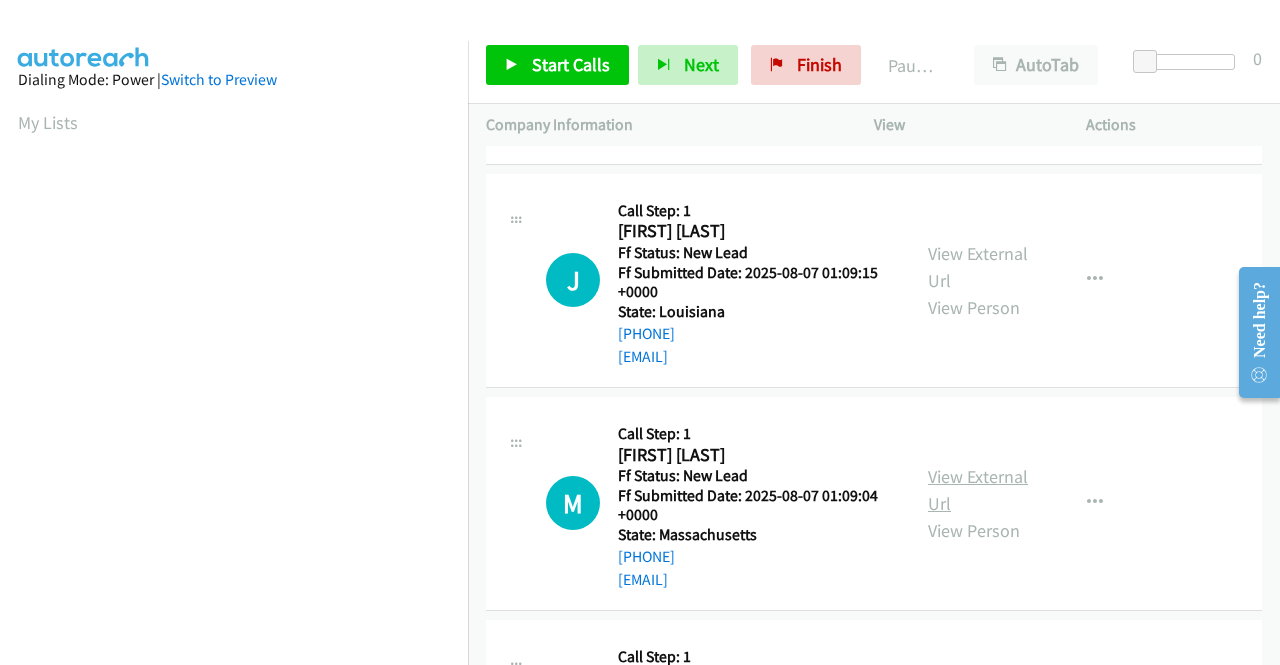 click on "View External Url" at bounding box center (978, 490) 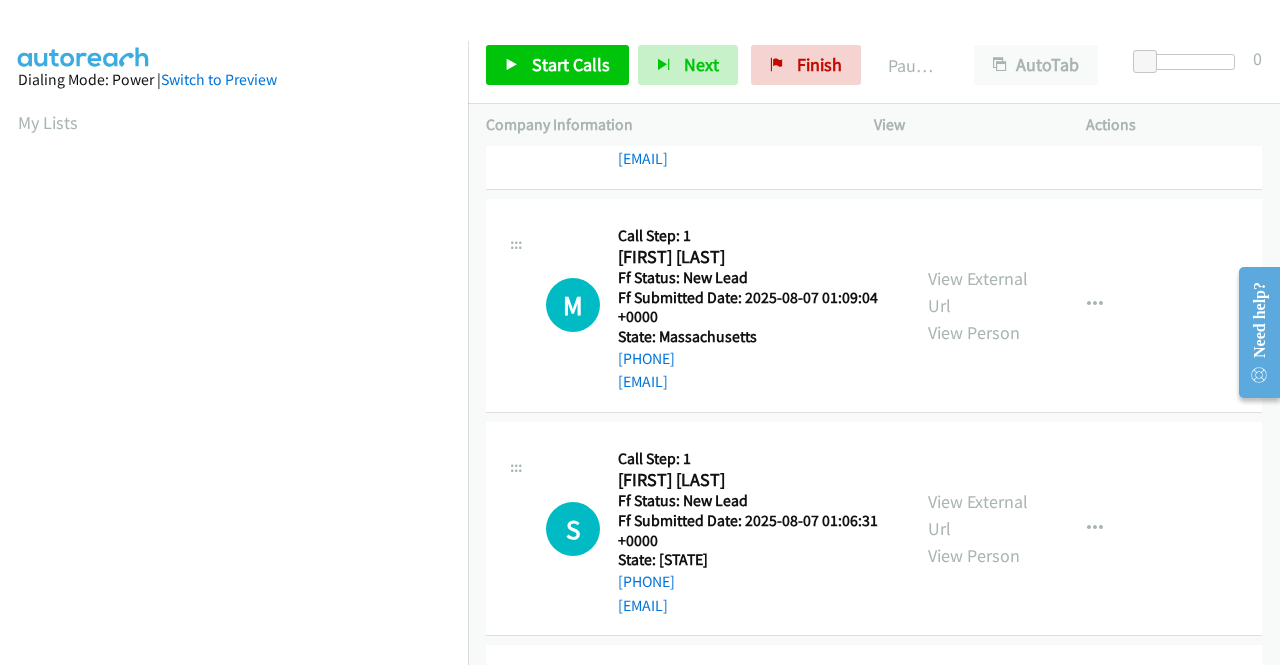 scroll, scrollTop: 400, scrollLeft: 0, axis: vertical 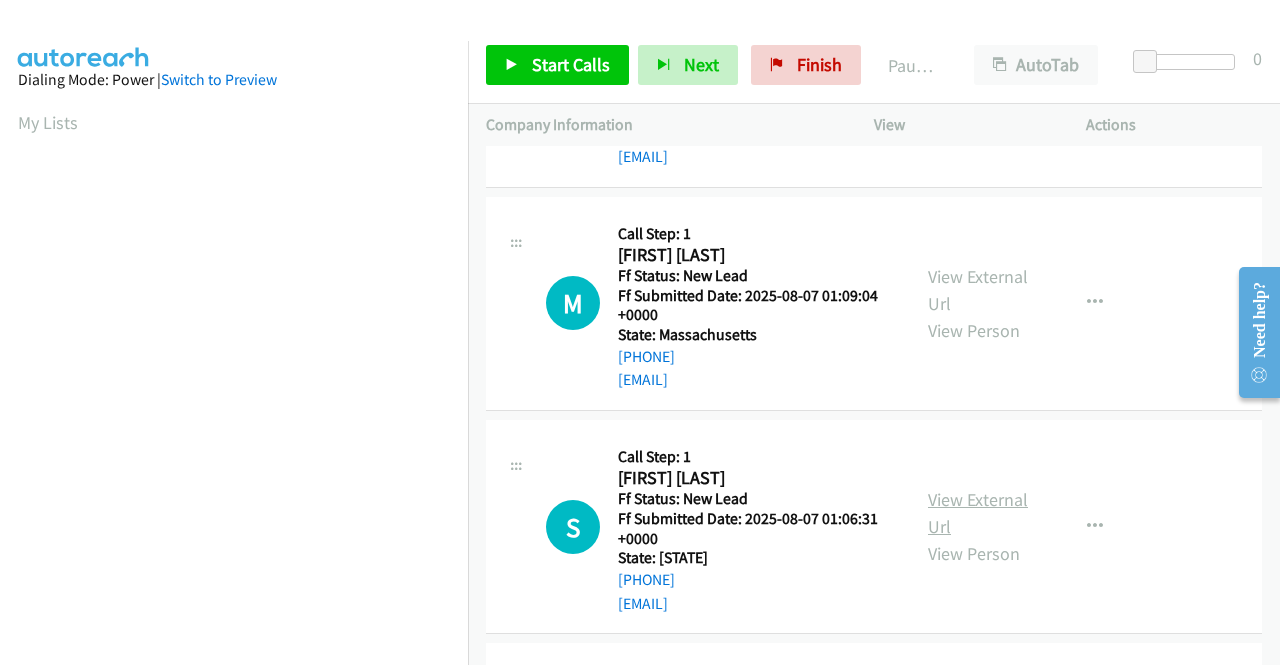 click on "View External Url" at bounding box center [978, 513] 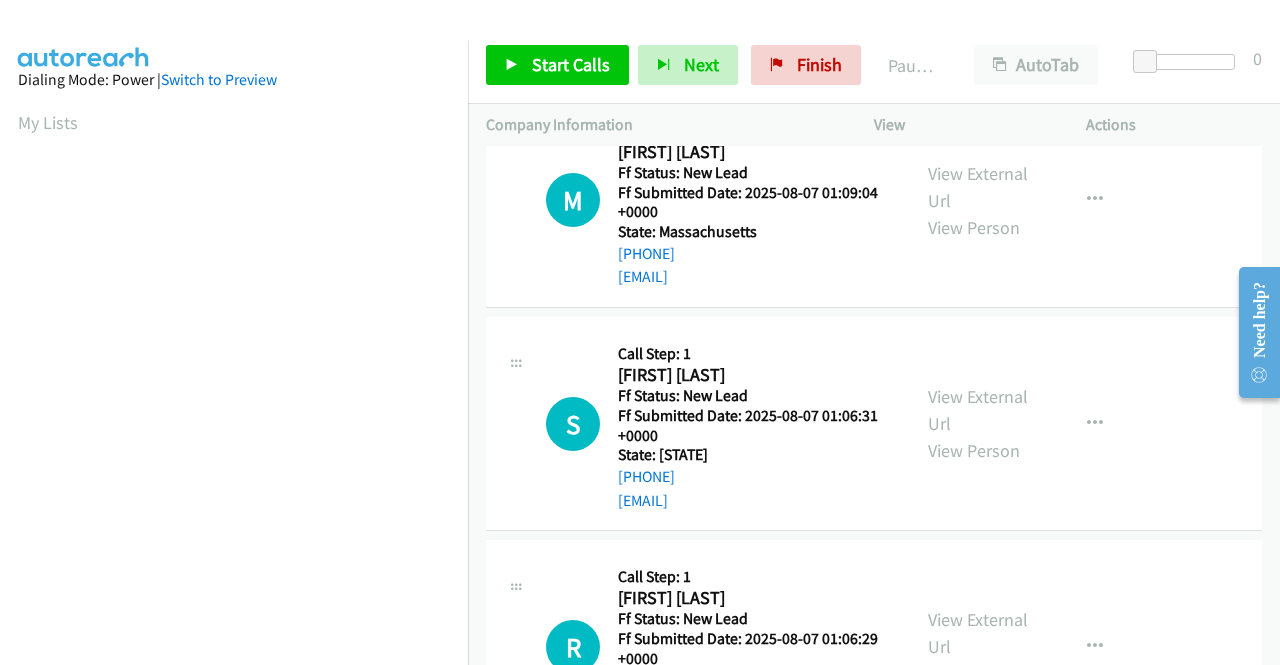 scroll, scrollTop: 600, scrollLeft: 0, axis: vertical 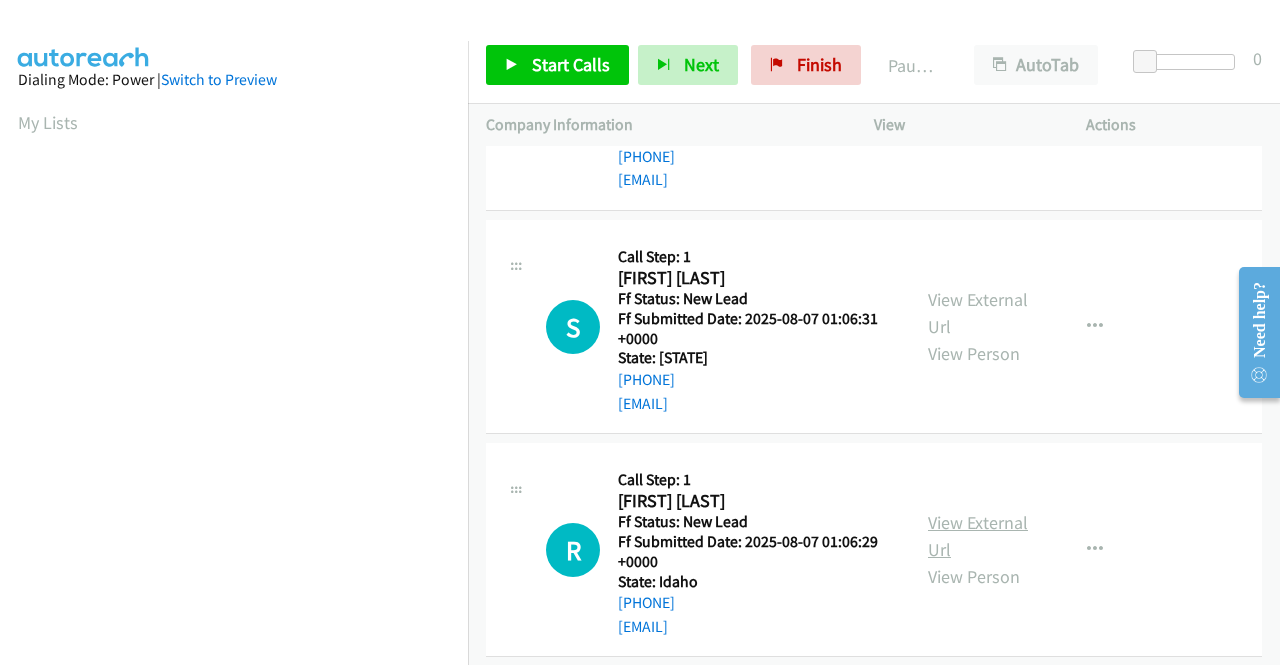 click on "View External Url" at bounding box center [978, 536] 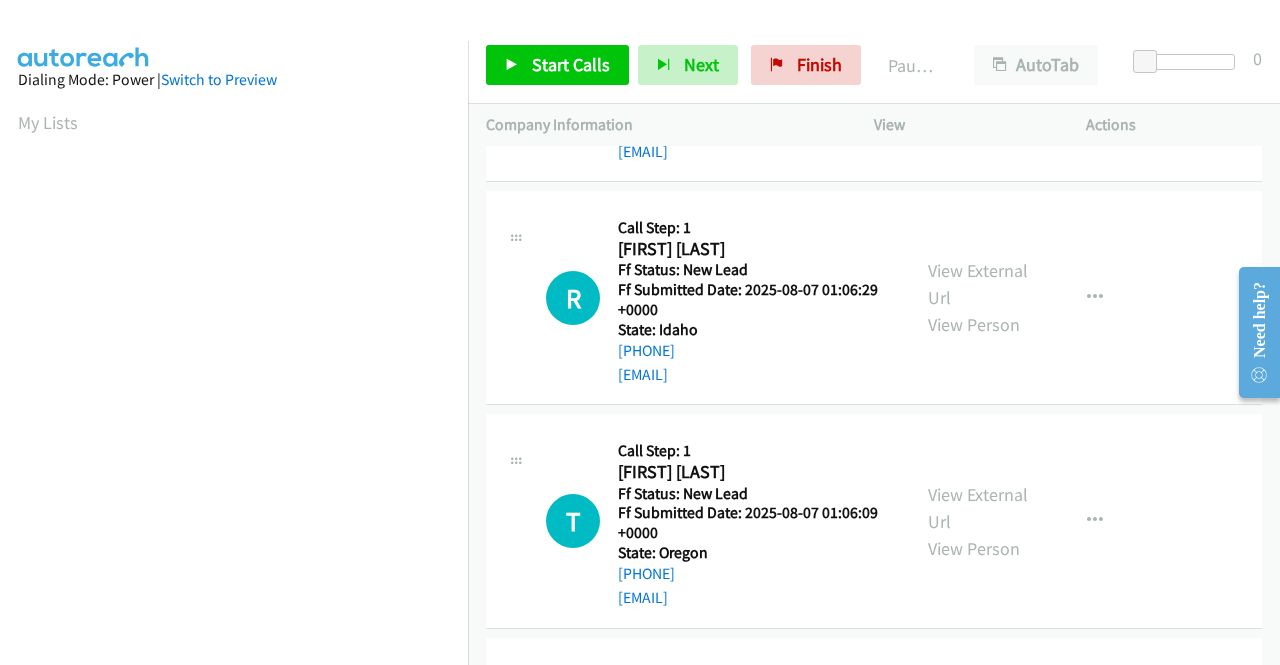 scroll, scrollTop: 900, scrollLeft: 0, axis: vertical 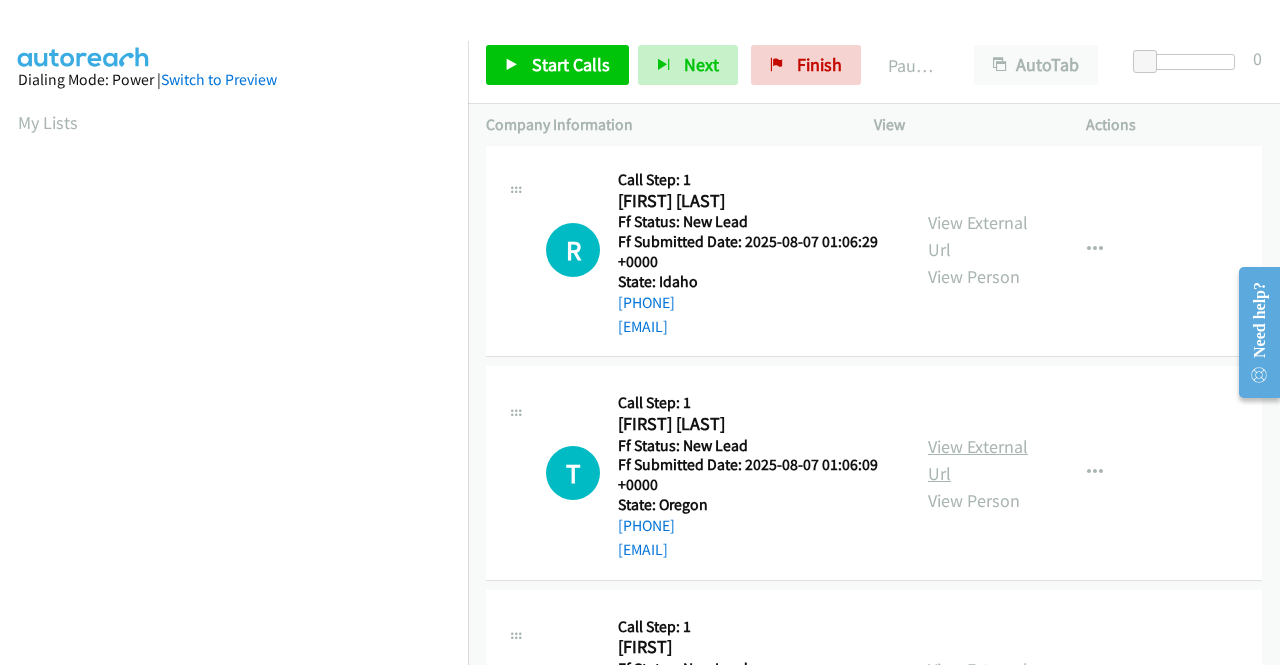 click on "View External Url" at bounding box center [978, 460] 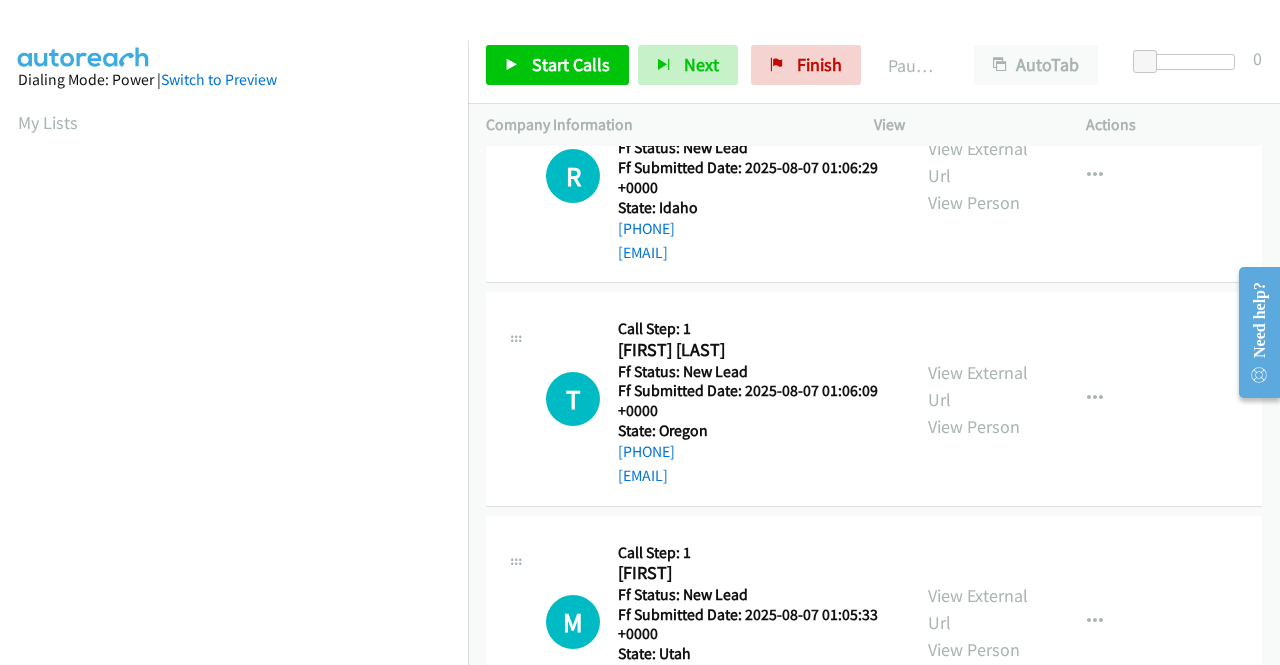 scroll, scrollTop: 1100, scrollLeft: 0, axis: vertical 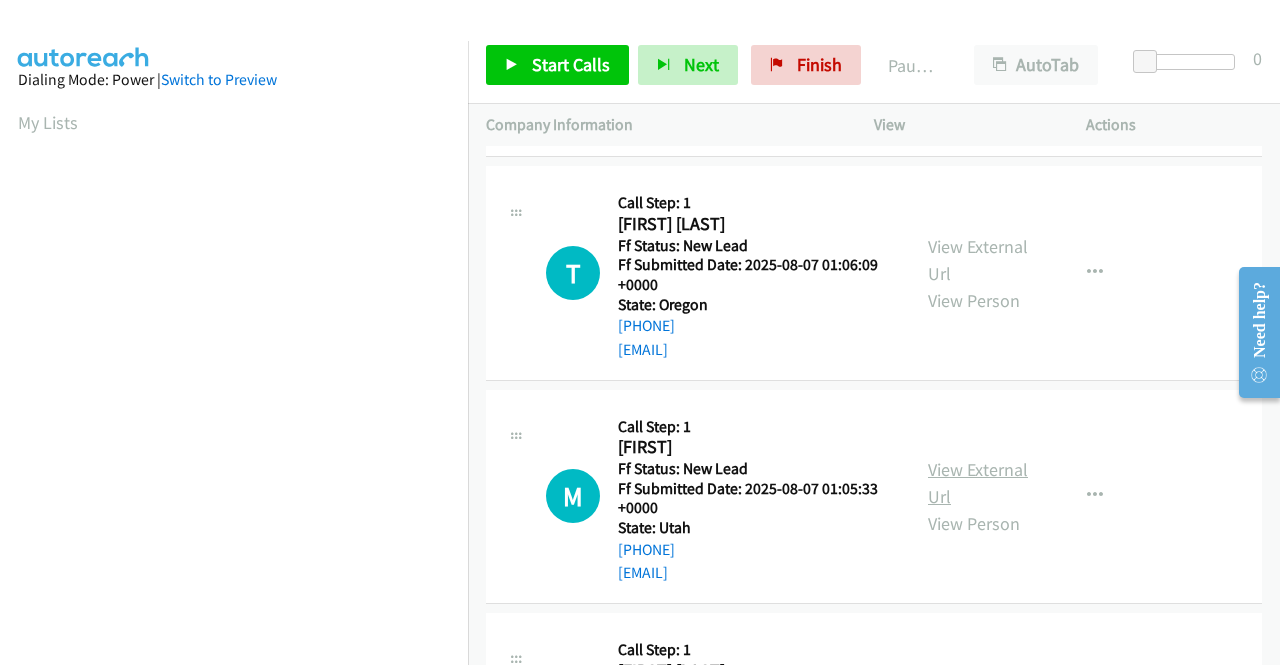 click on "View External Url" at bounding box center [978, 483] 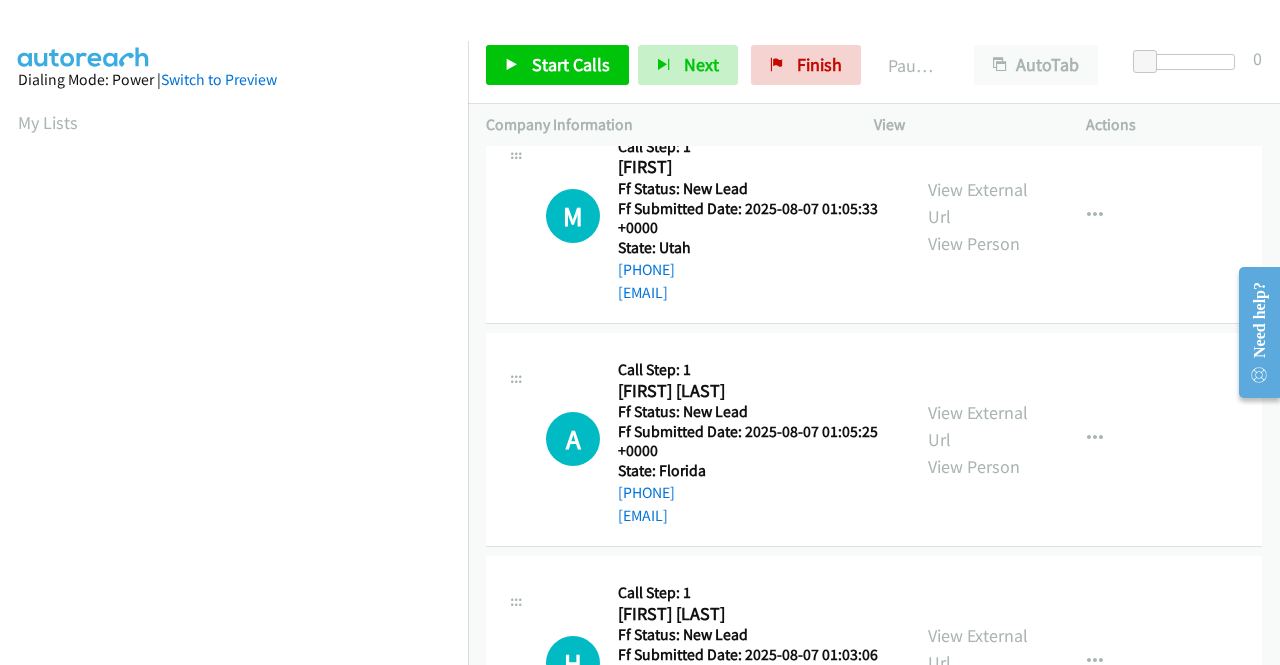 scroll, scrollTop: 1400, scrollLeft: 0, axis: vertical 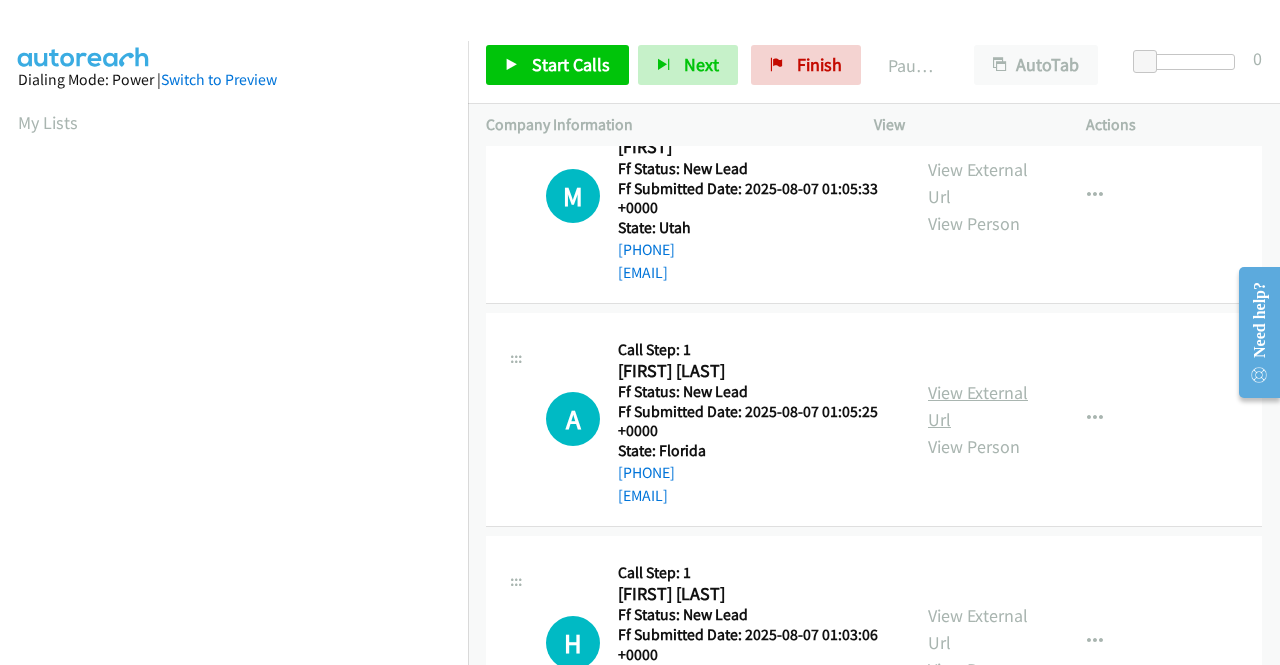 click on "View External Url" at bounding box center (978, 406) 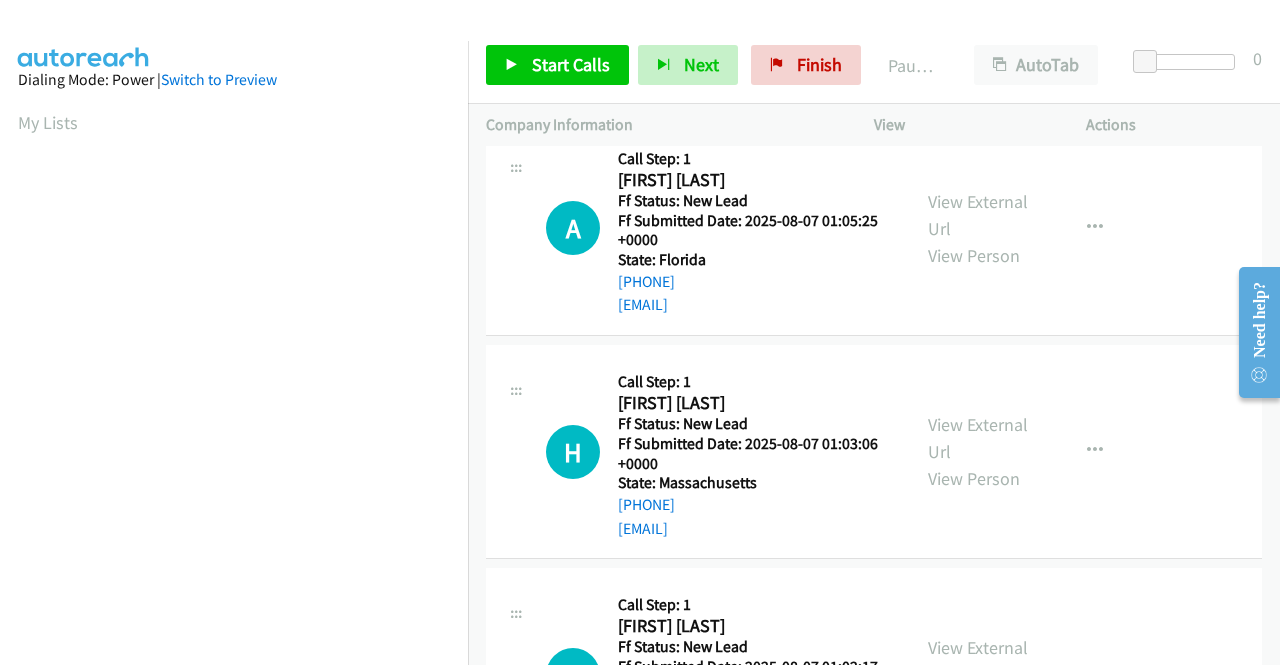scroll, scrollTop: 1600, scrollLeft: 0, axis: vertical 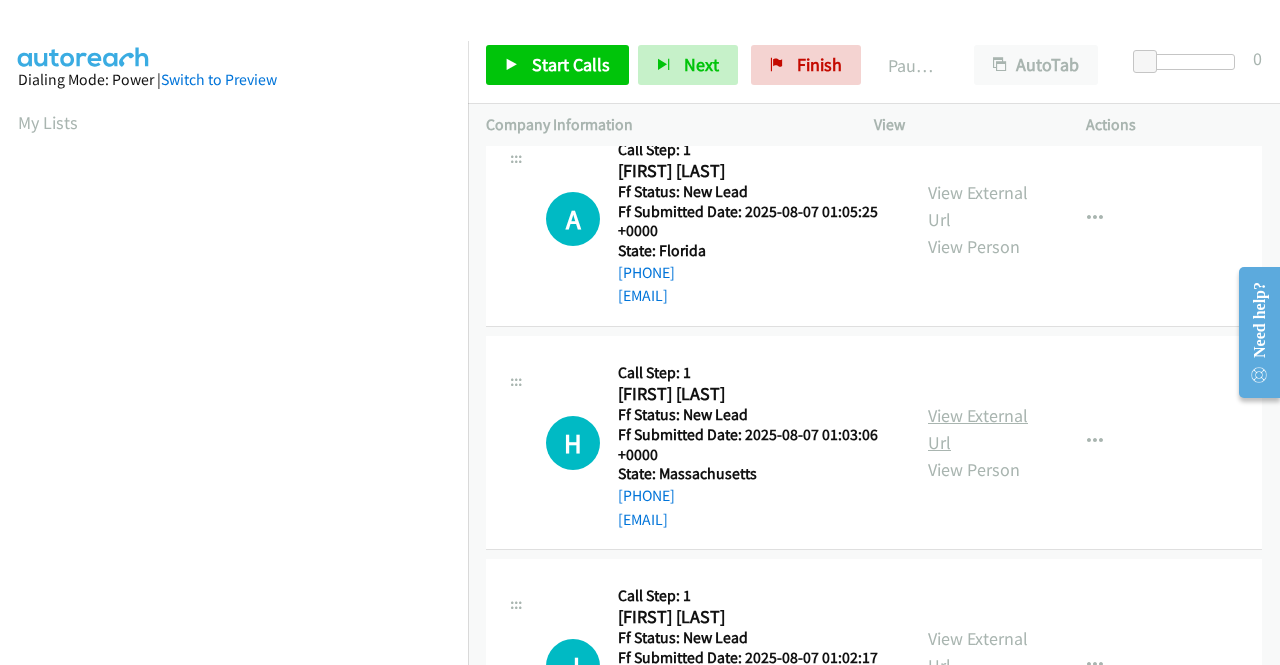 click on "View External Url" at bounding box center (978, 429) 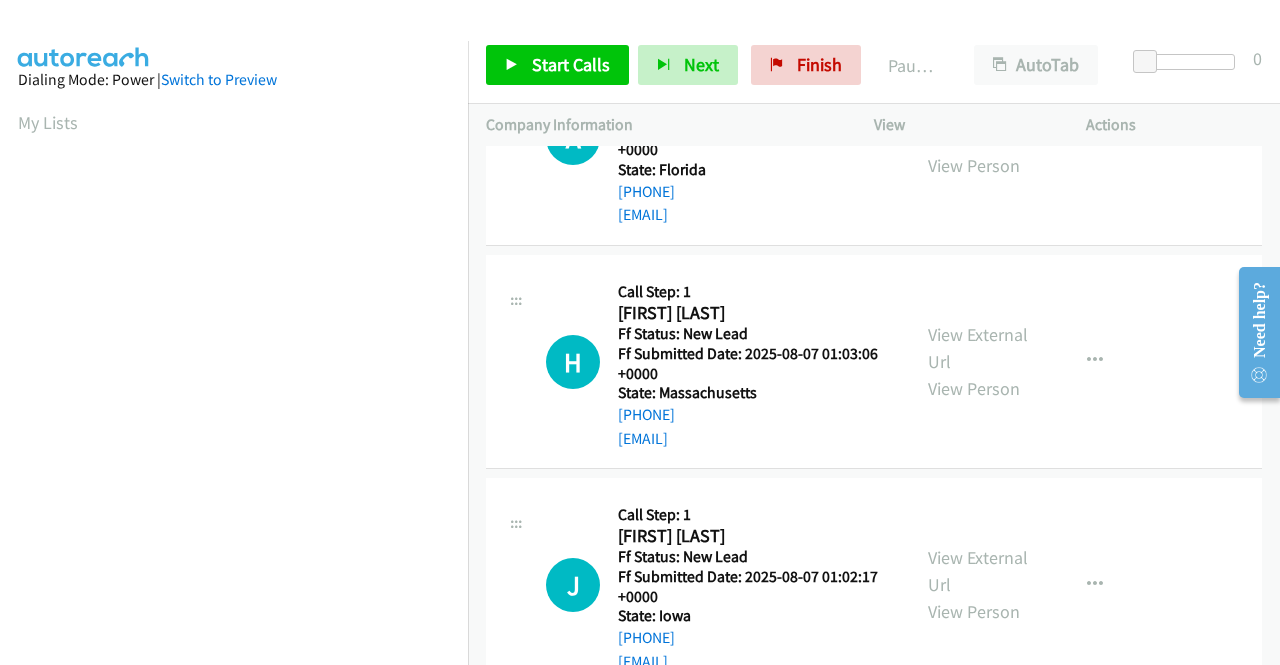 scroll, scrollTop: 1700, scrollLeft: 0, axis: vertical 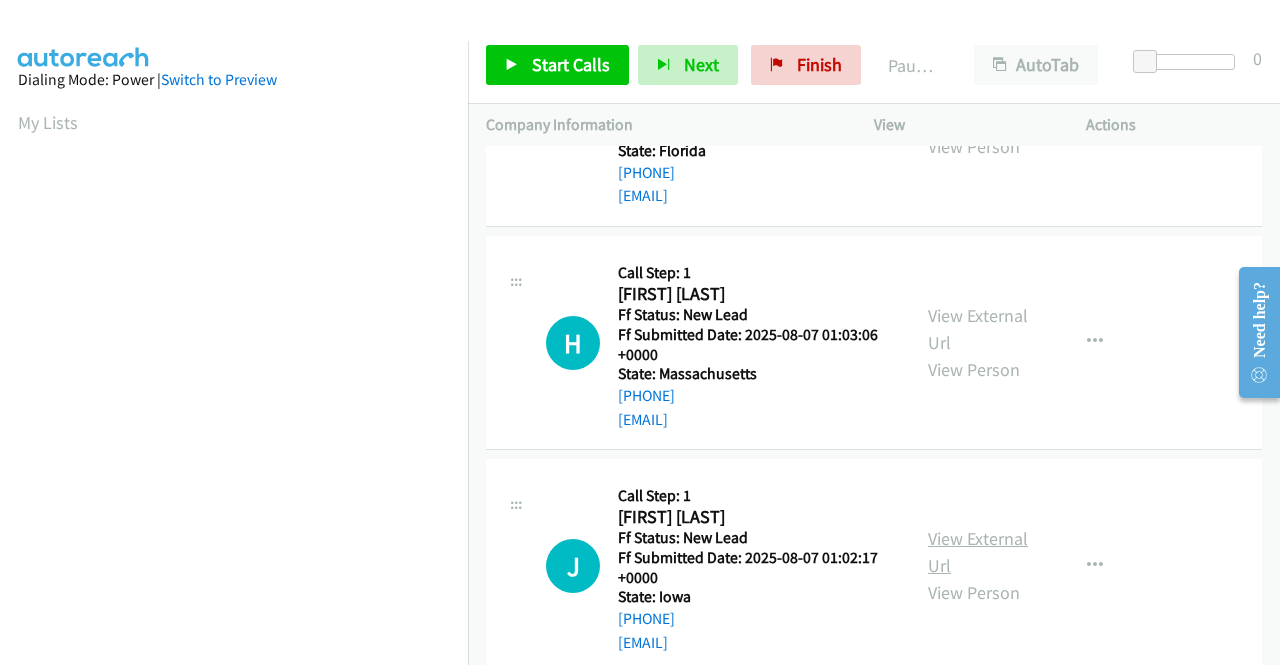 click on "View External Url" at bounding box center [978, 552] 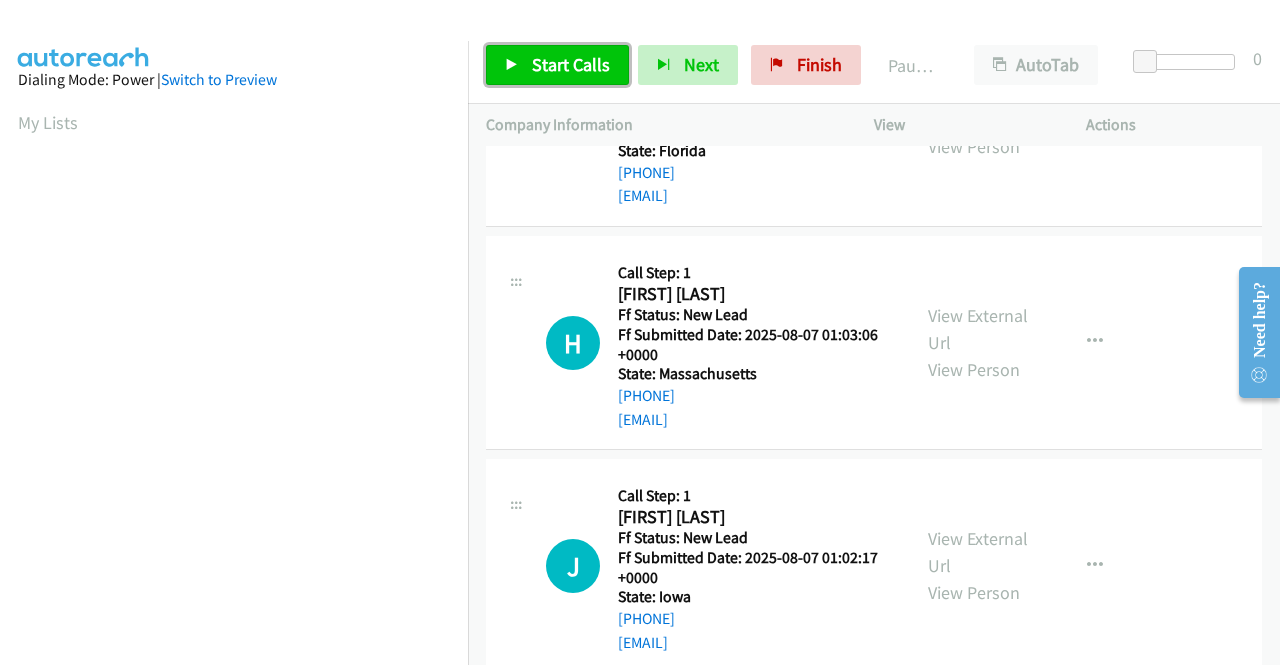 click on "Start Calls" at bounding box center (557, 65) 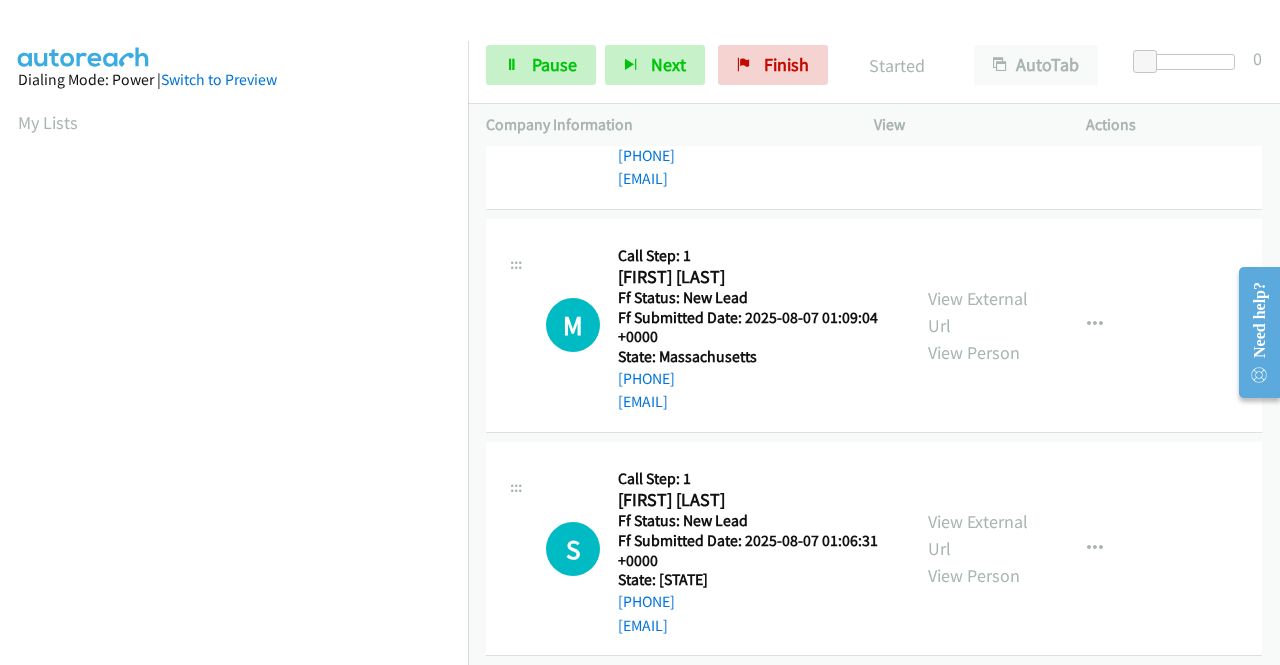 scroll, scrollTop: 231, scrollLeft: 0, axis: vertical 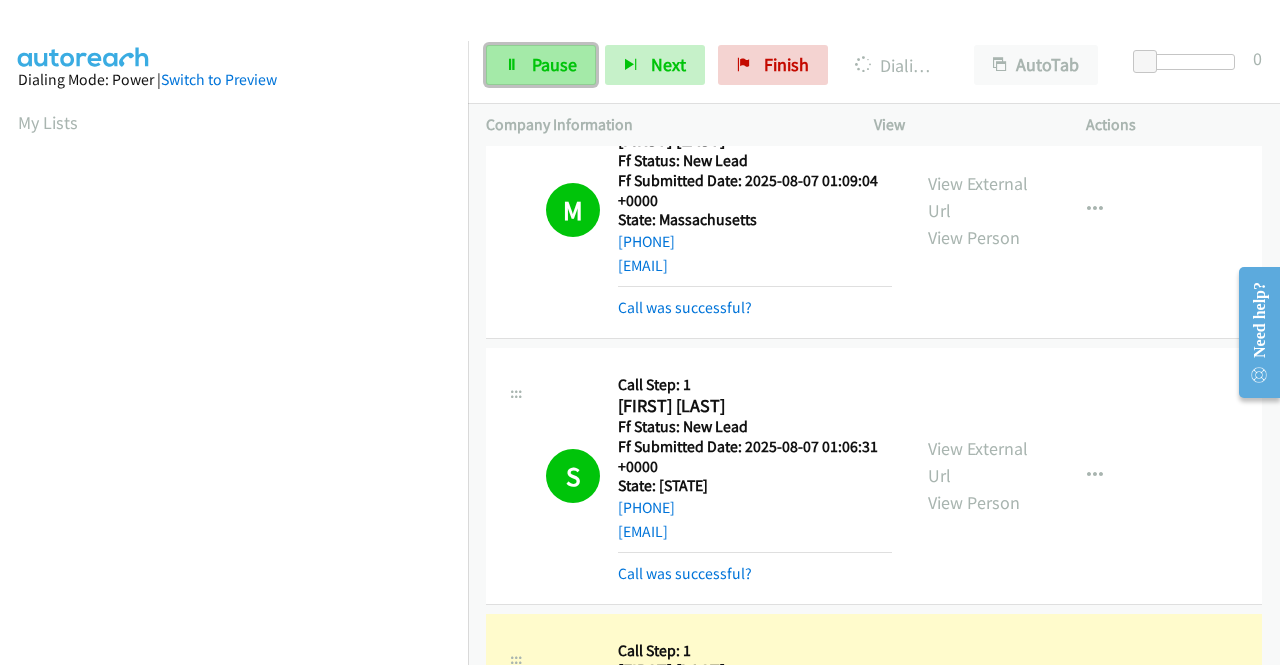 drag, startPoint x: 546, startPoint y: 69, endPoint x: 634, endPoint y: 221, distance: 175.63599 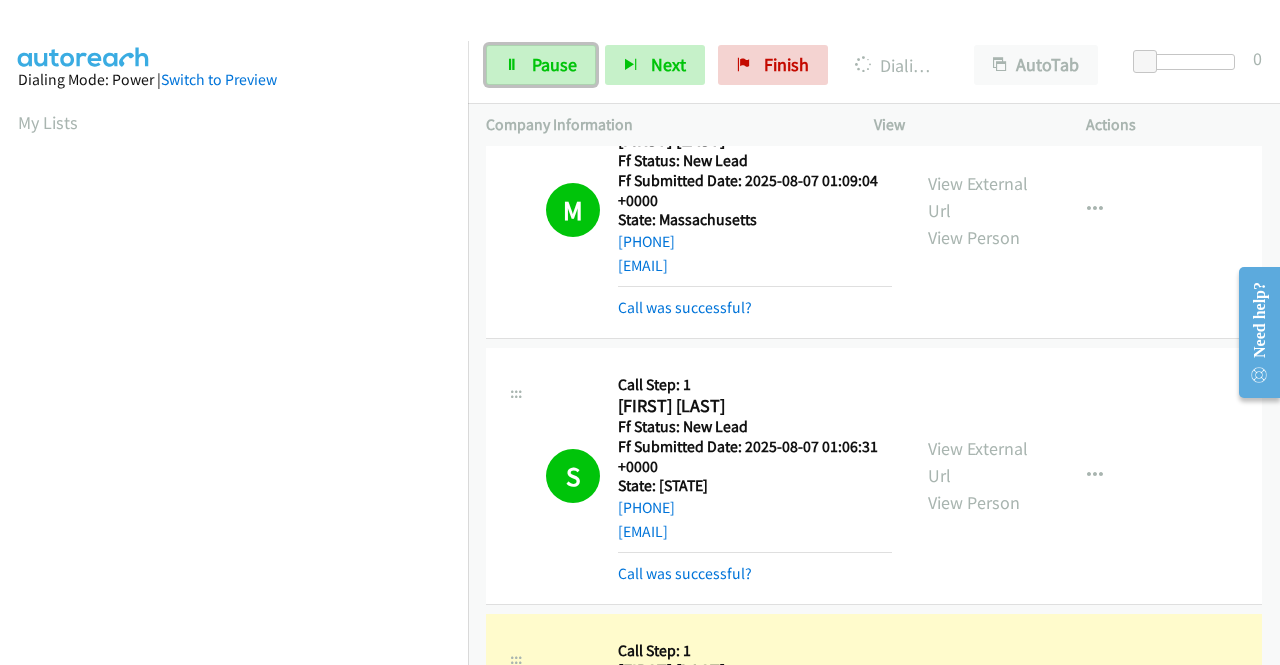click on "Pause" at bounding box center [554, 64] 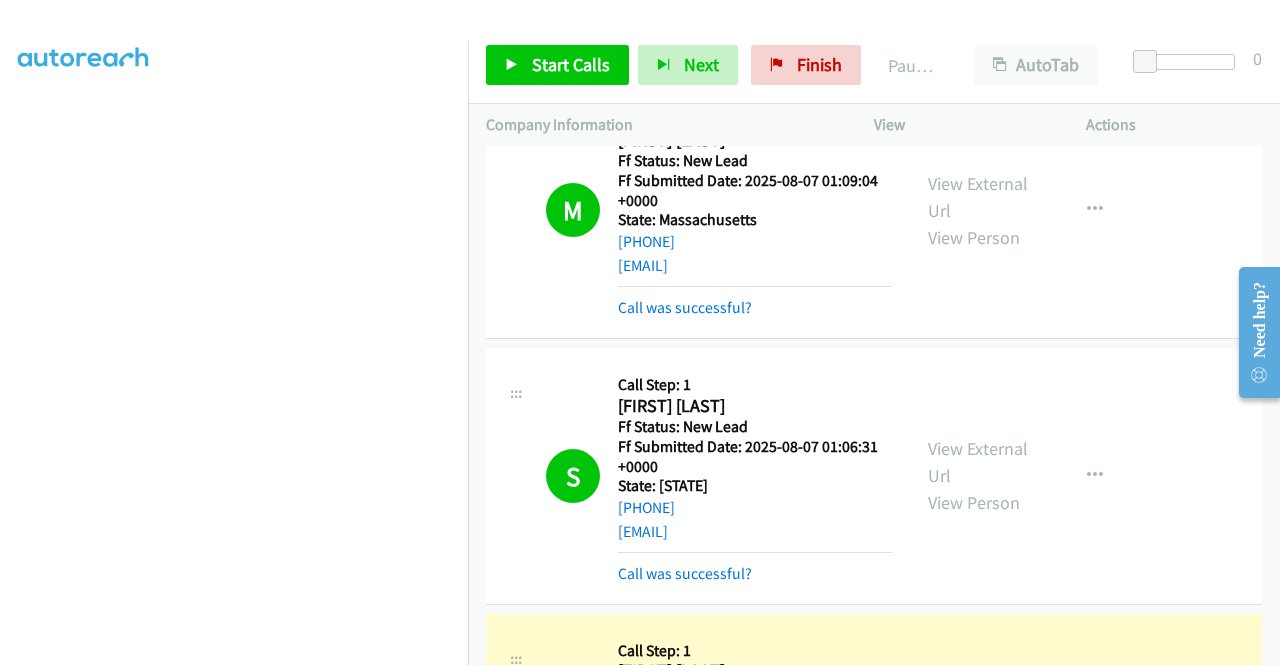 scroll, scrollTop: 456, scrollLeft: 0, axis: vertical 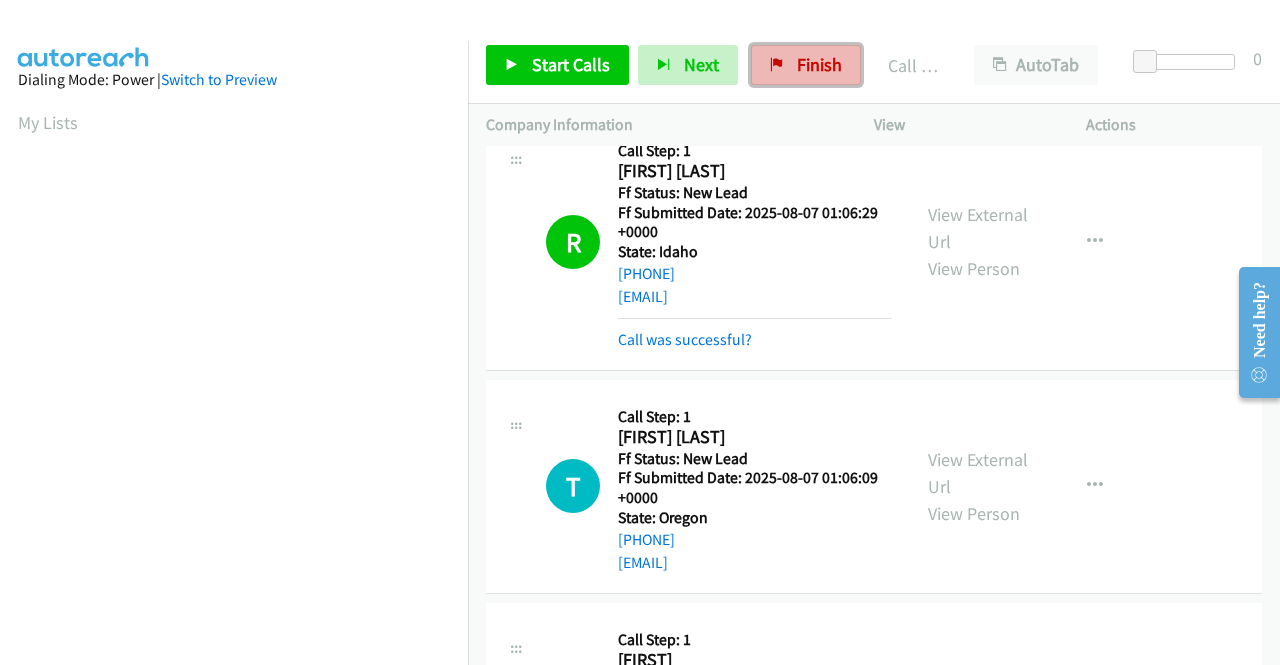 click on "Finish" at bounding box center [806, 65] 